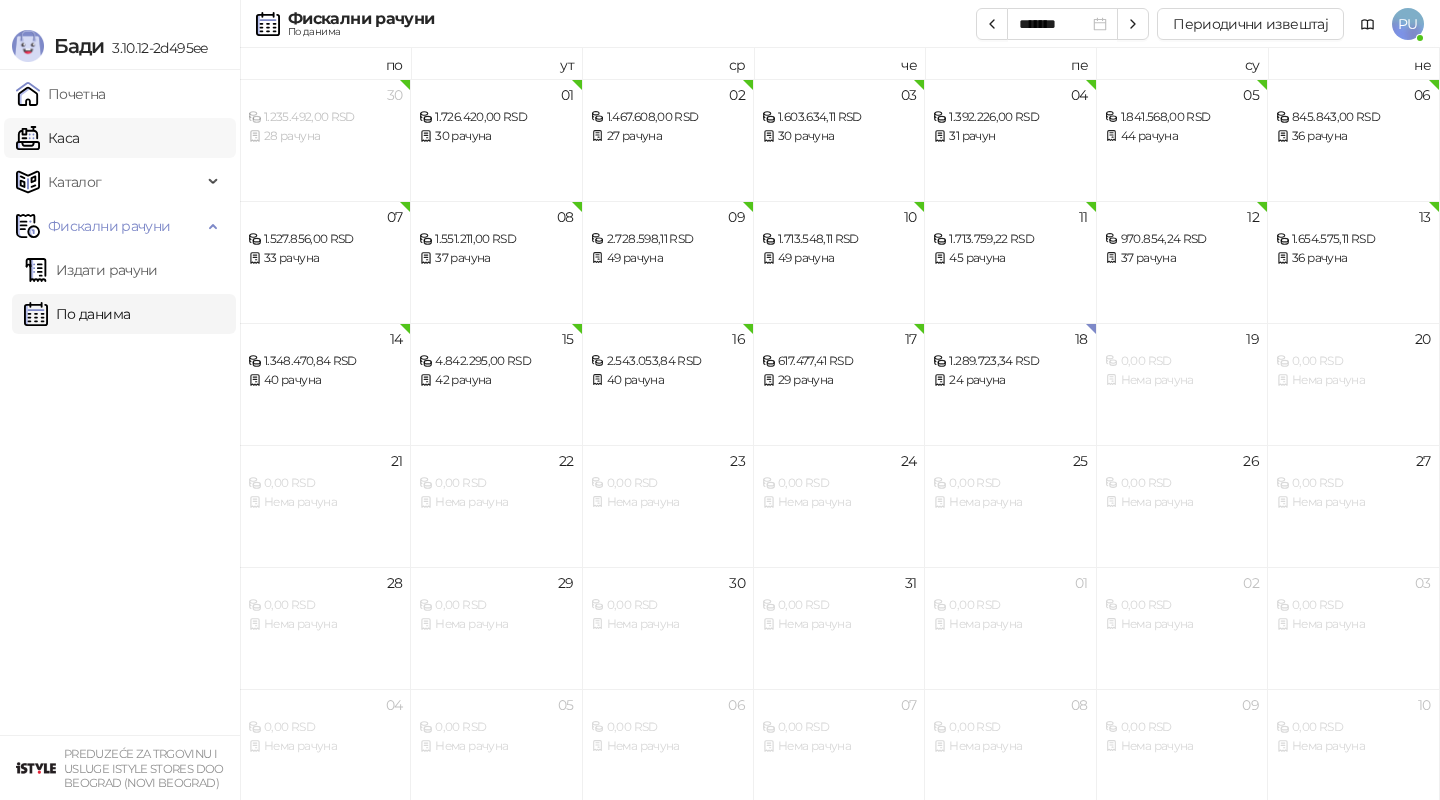 scroll, scrollTop: 0, scrollLeft: 0, axis: both 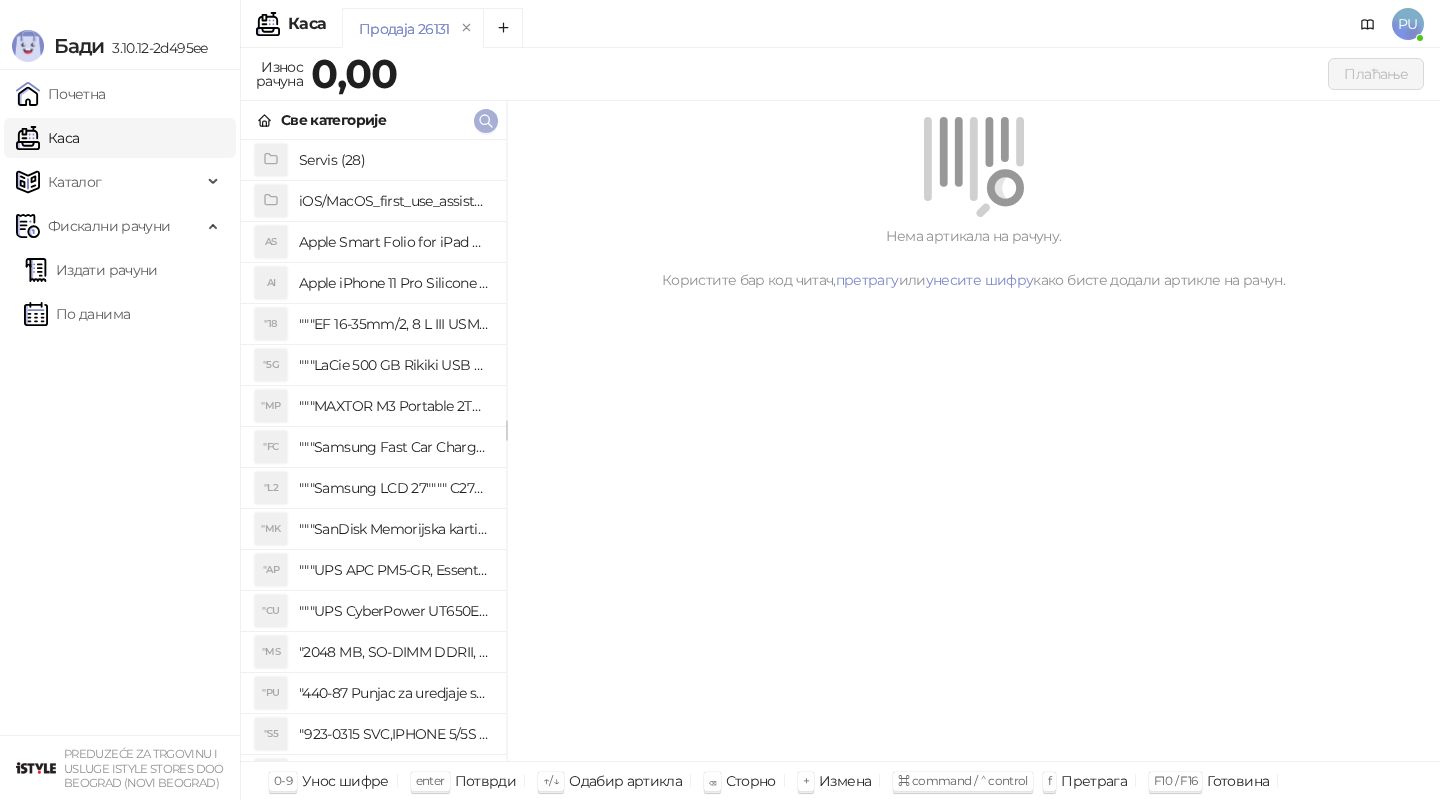 click 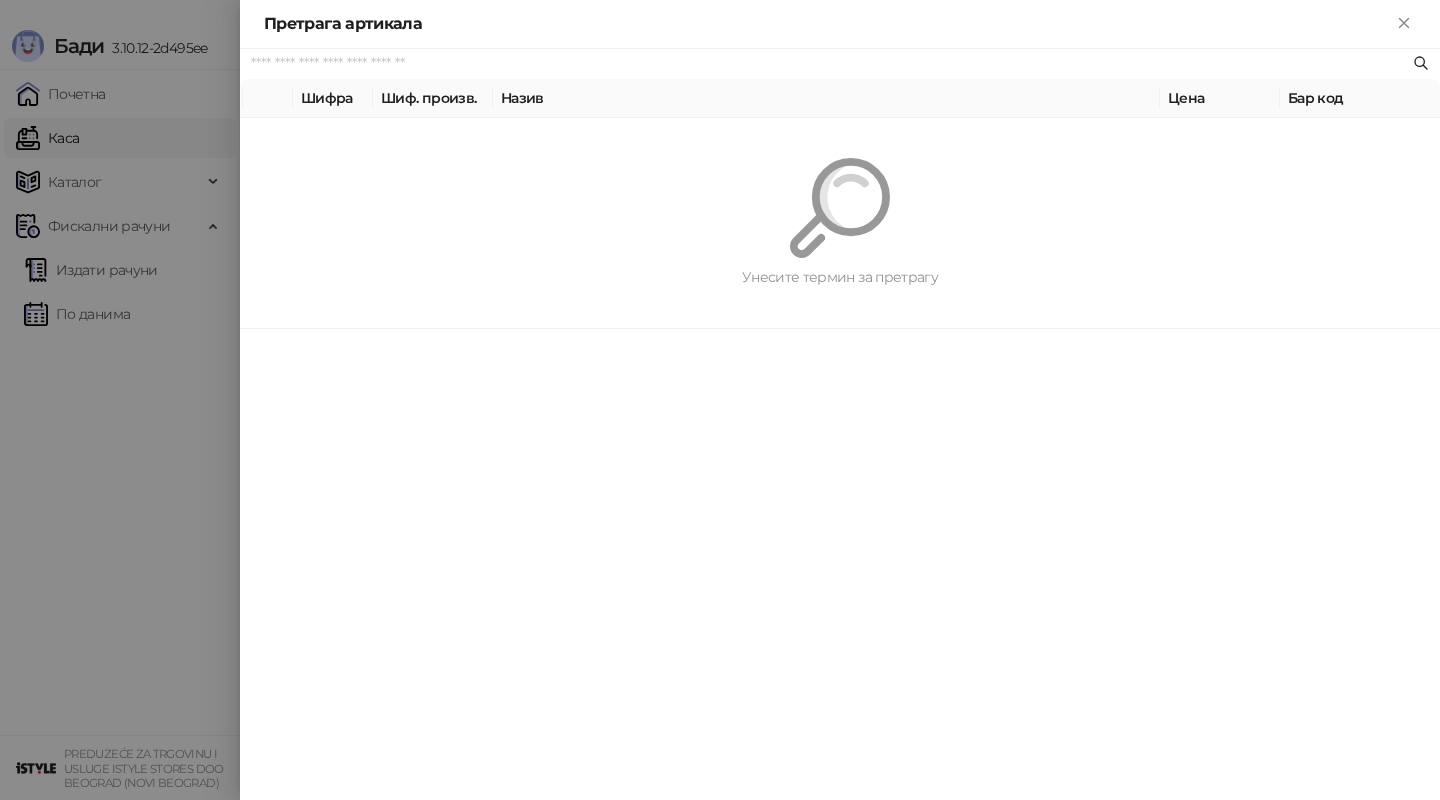 paste on "**********" 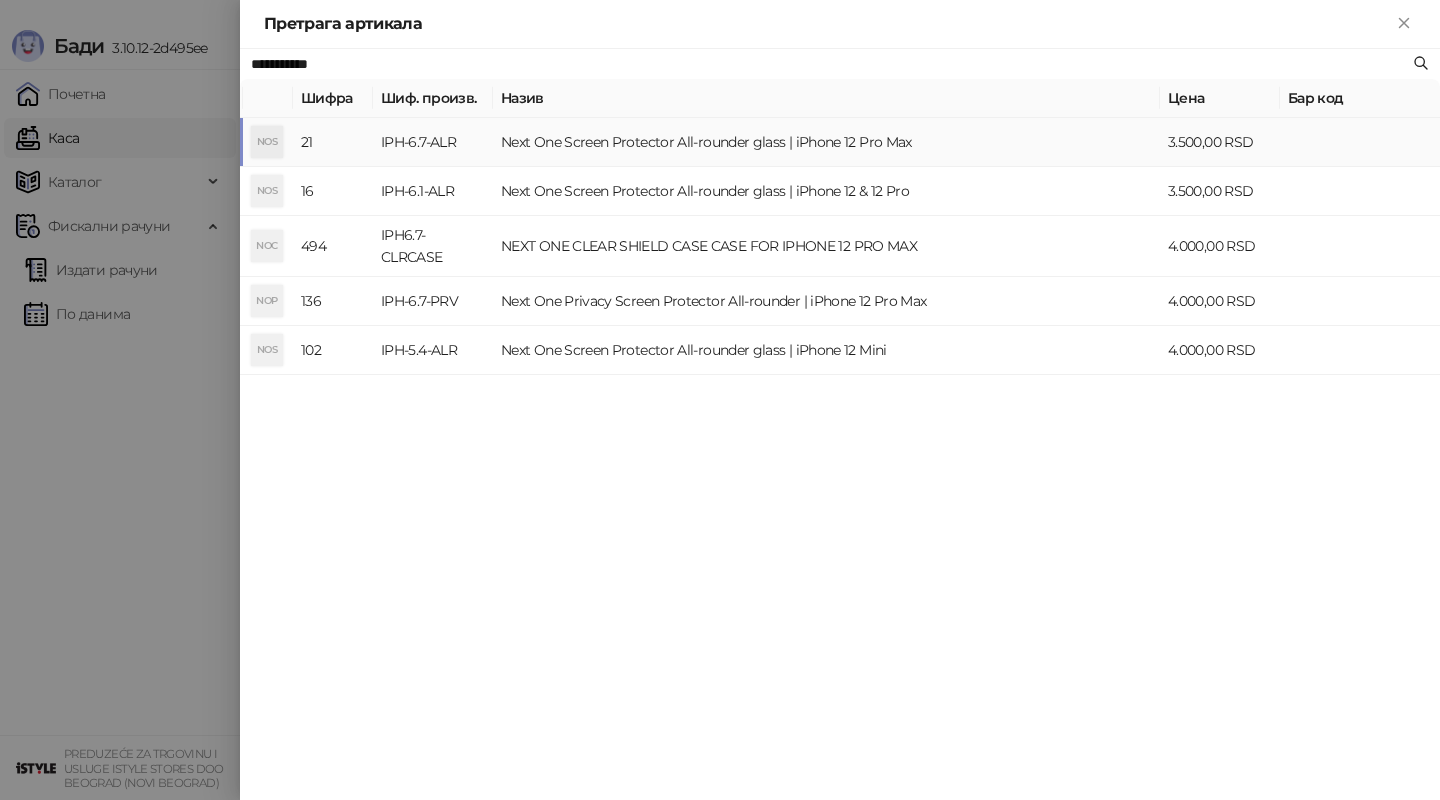 click on "Next One Screen Protector All-rounder glass | iPhone 12 Pro Max" at bounding box center [826, 142] 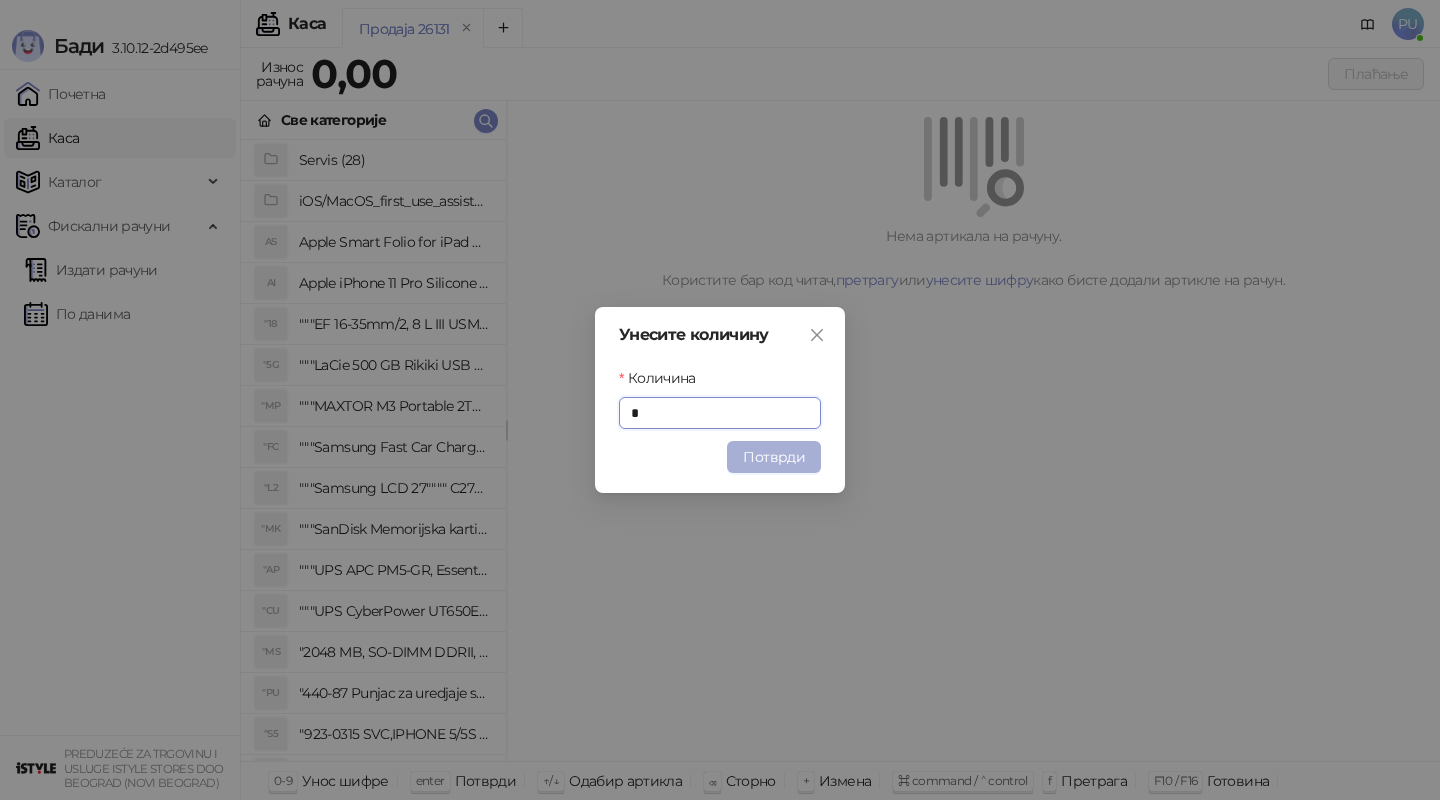 click on "Потврди" at bounding box center (774, 457) 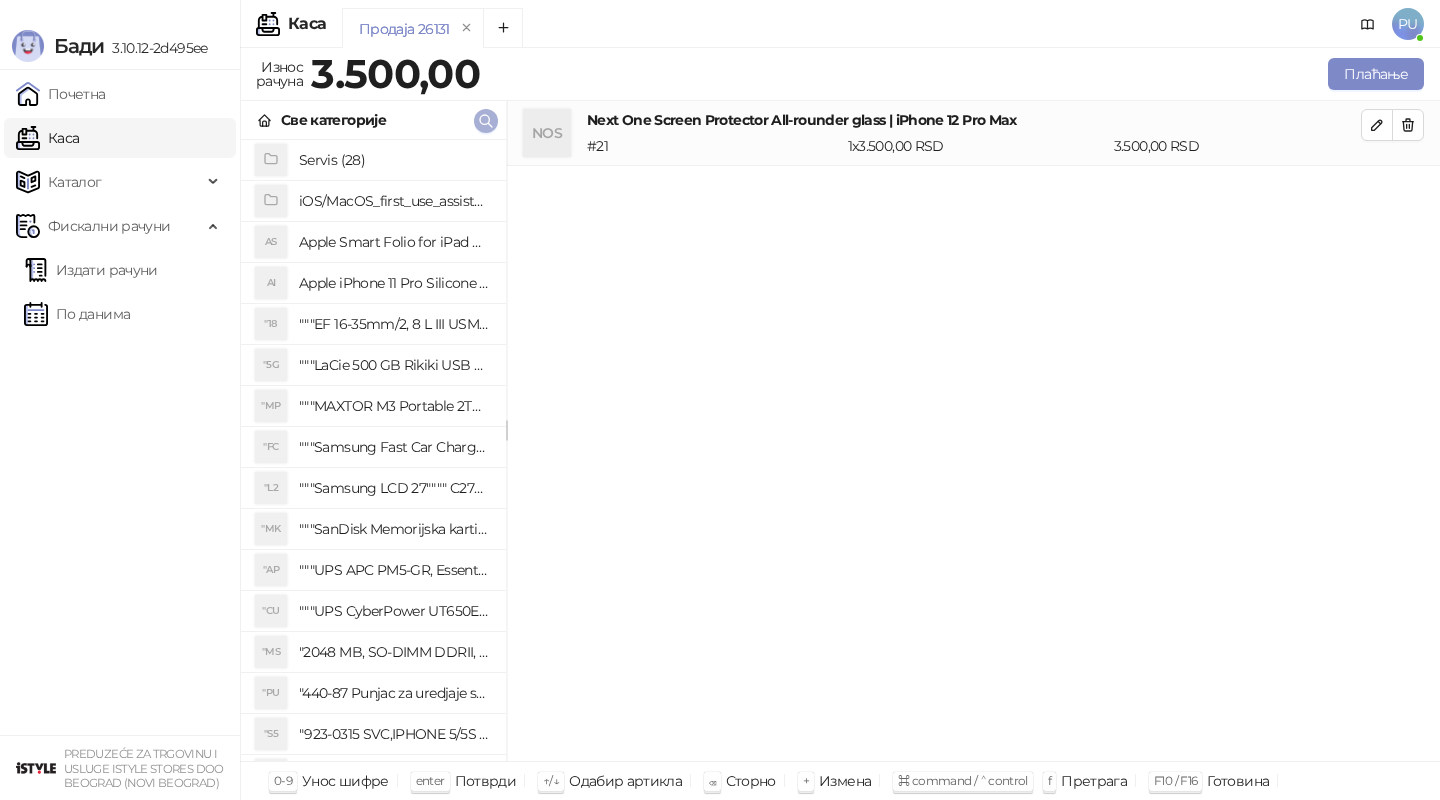 click 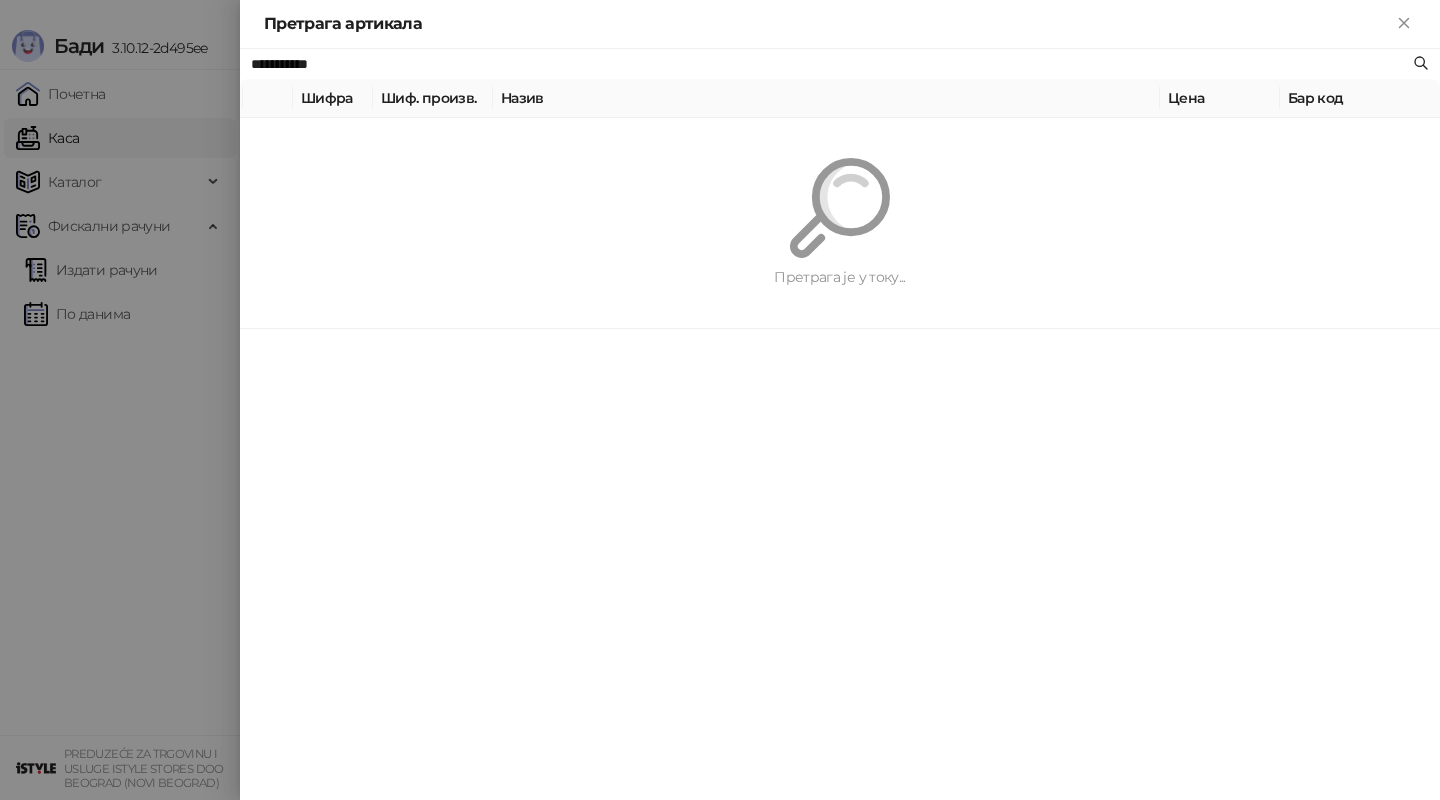 paste on "**********" 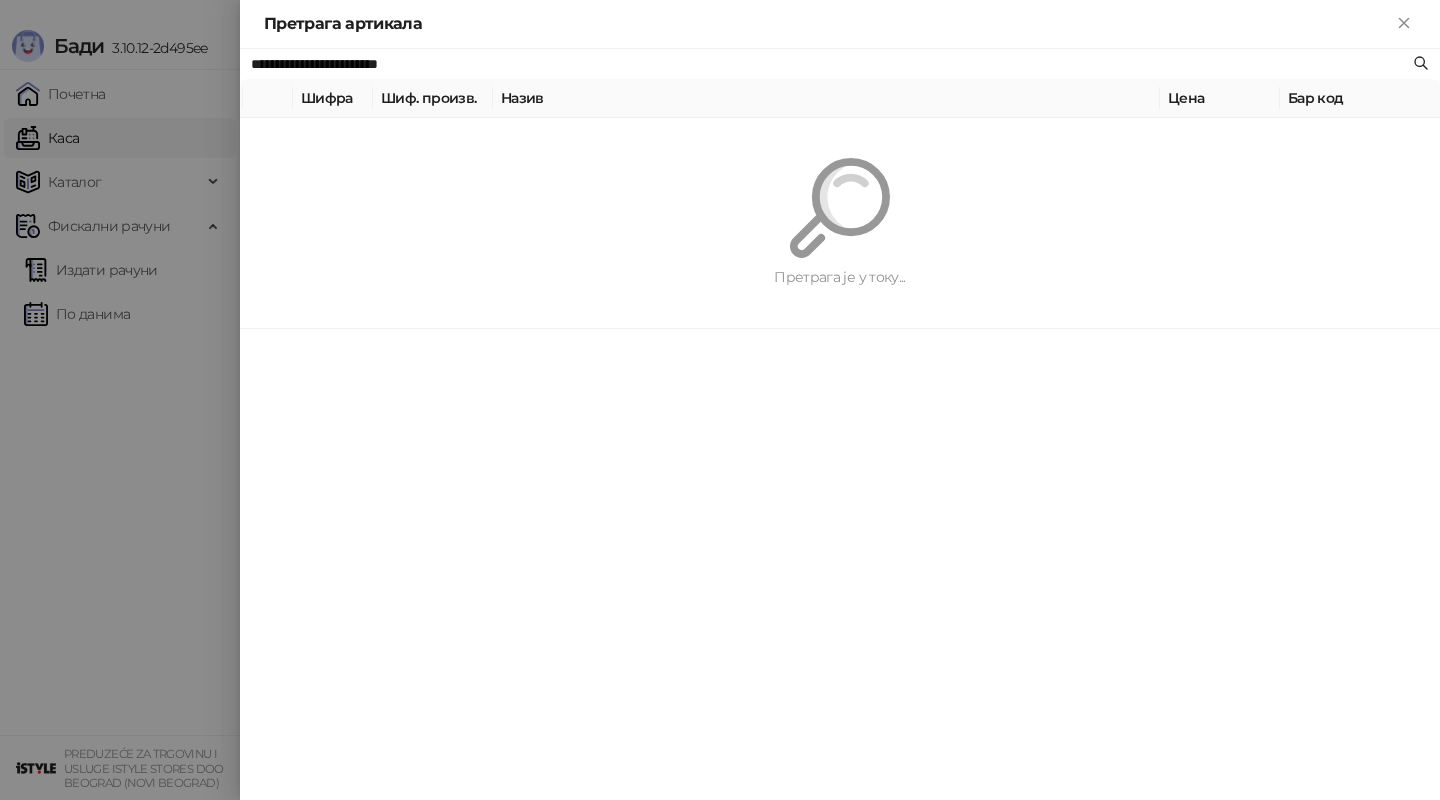 type on "**********" 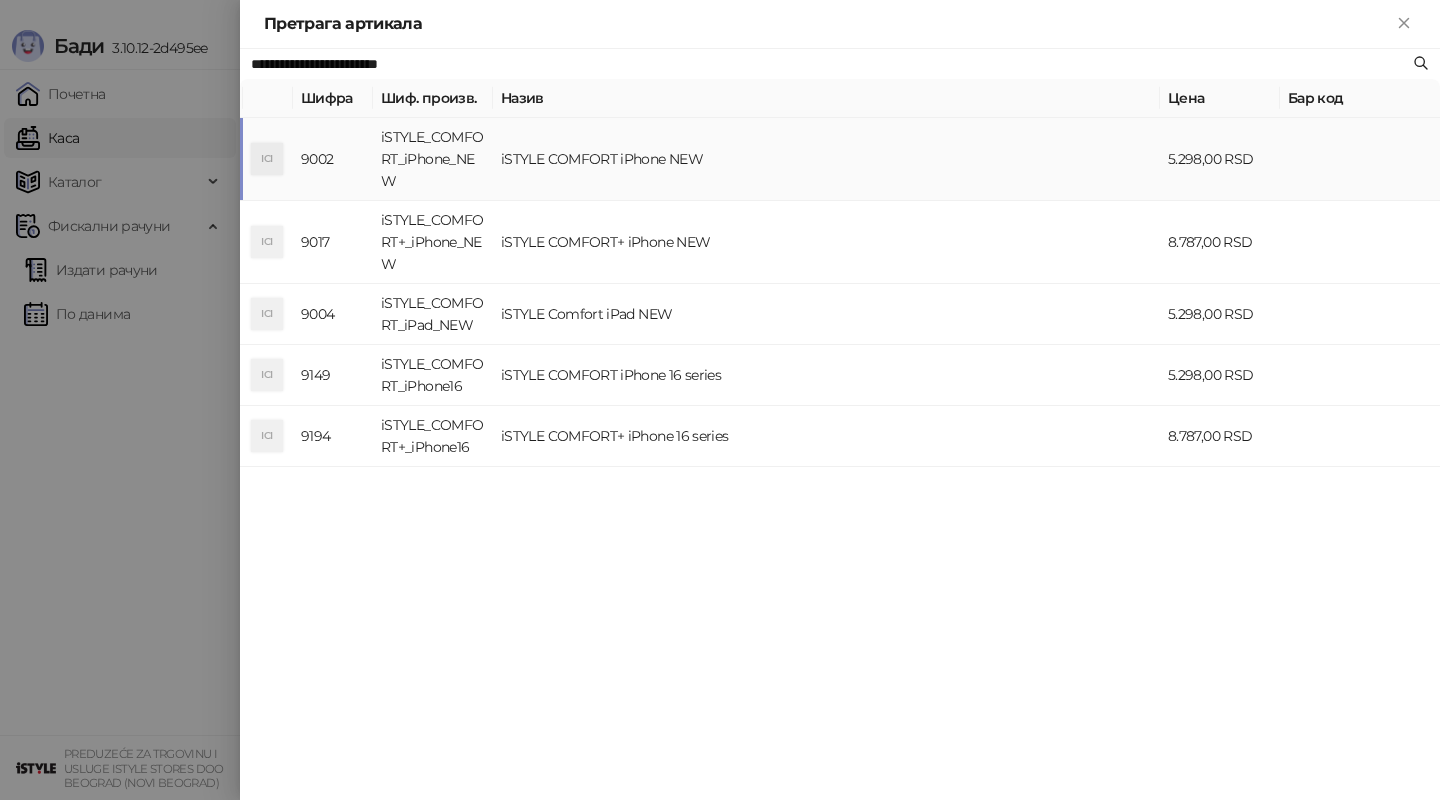 click on "**********" at bounding box center (840, 424) 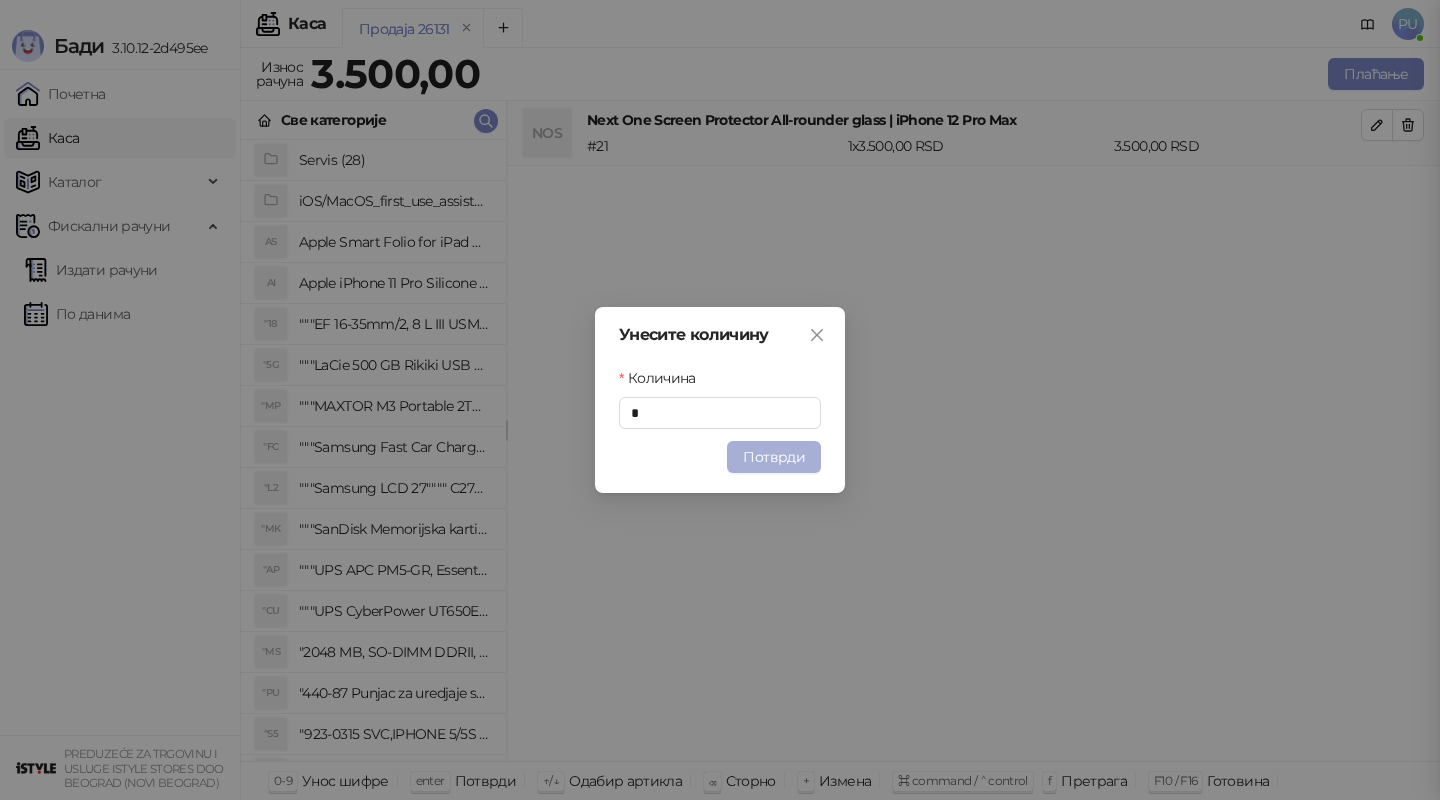 click on "Потврди" at bounding box center [774, 457] 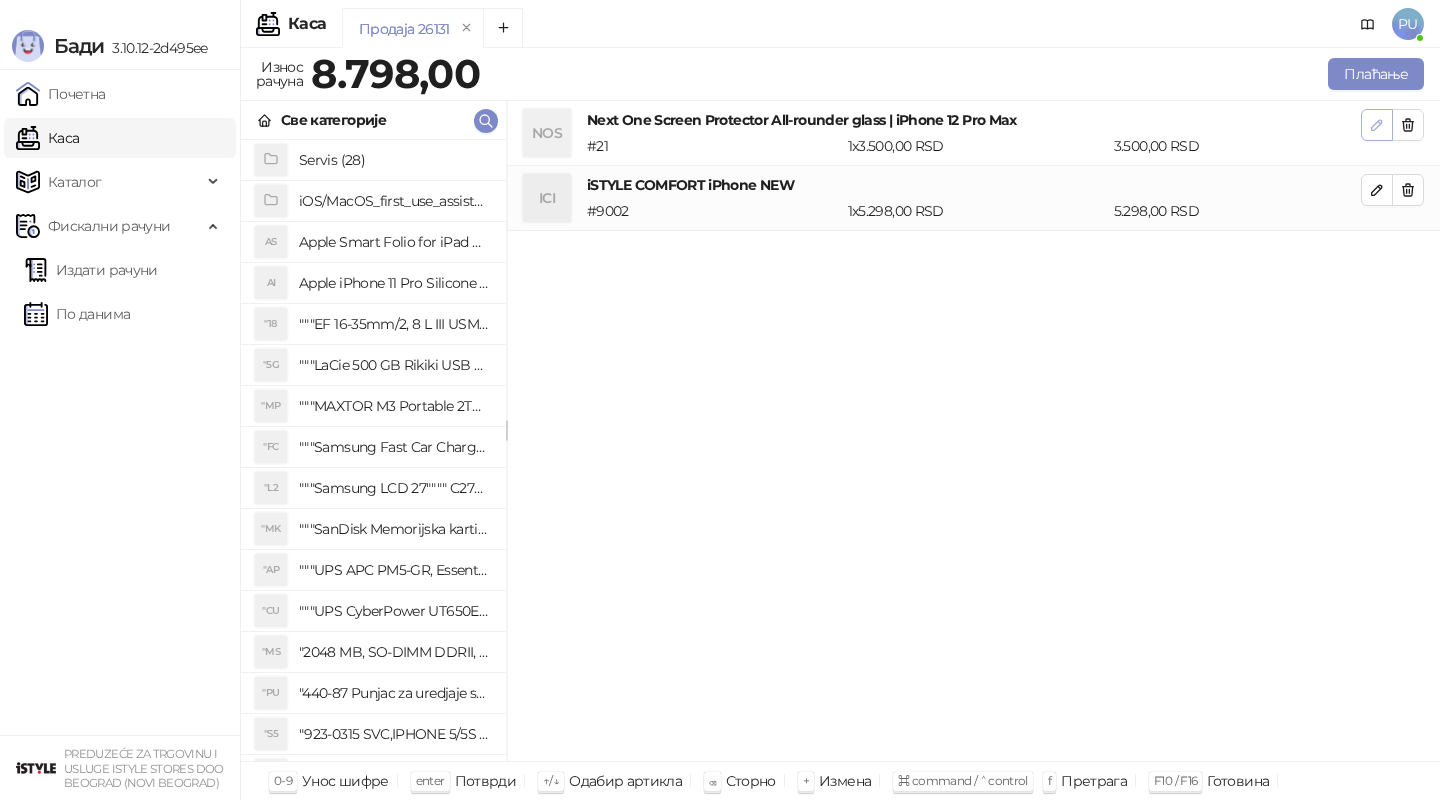 click 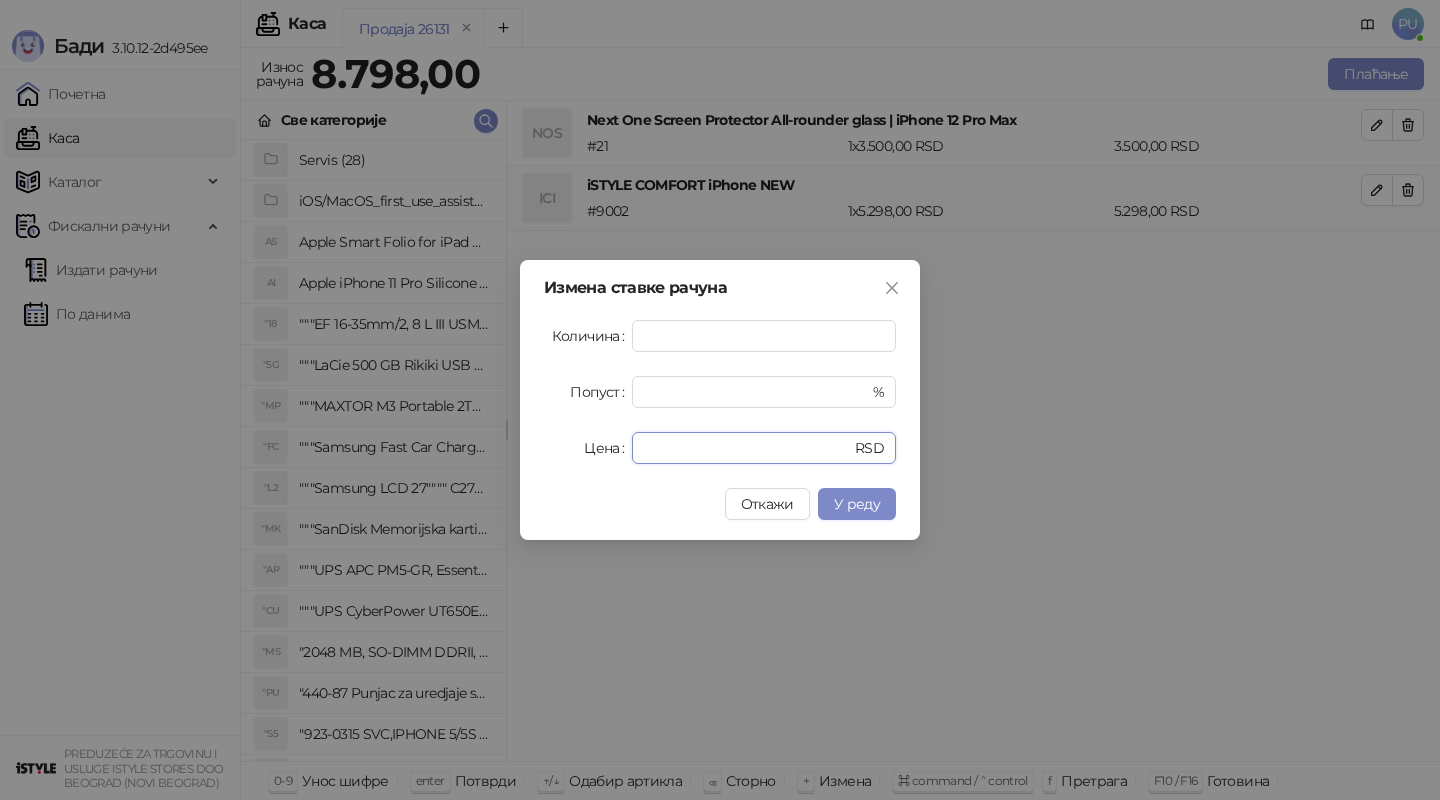 drag, startPoint x: 699, startPoint y: 450, endPoint x: 614, endPoint y: 448, distance: 85.02353 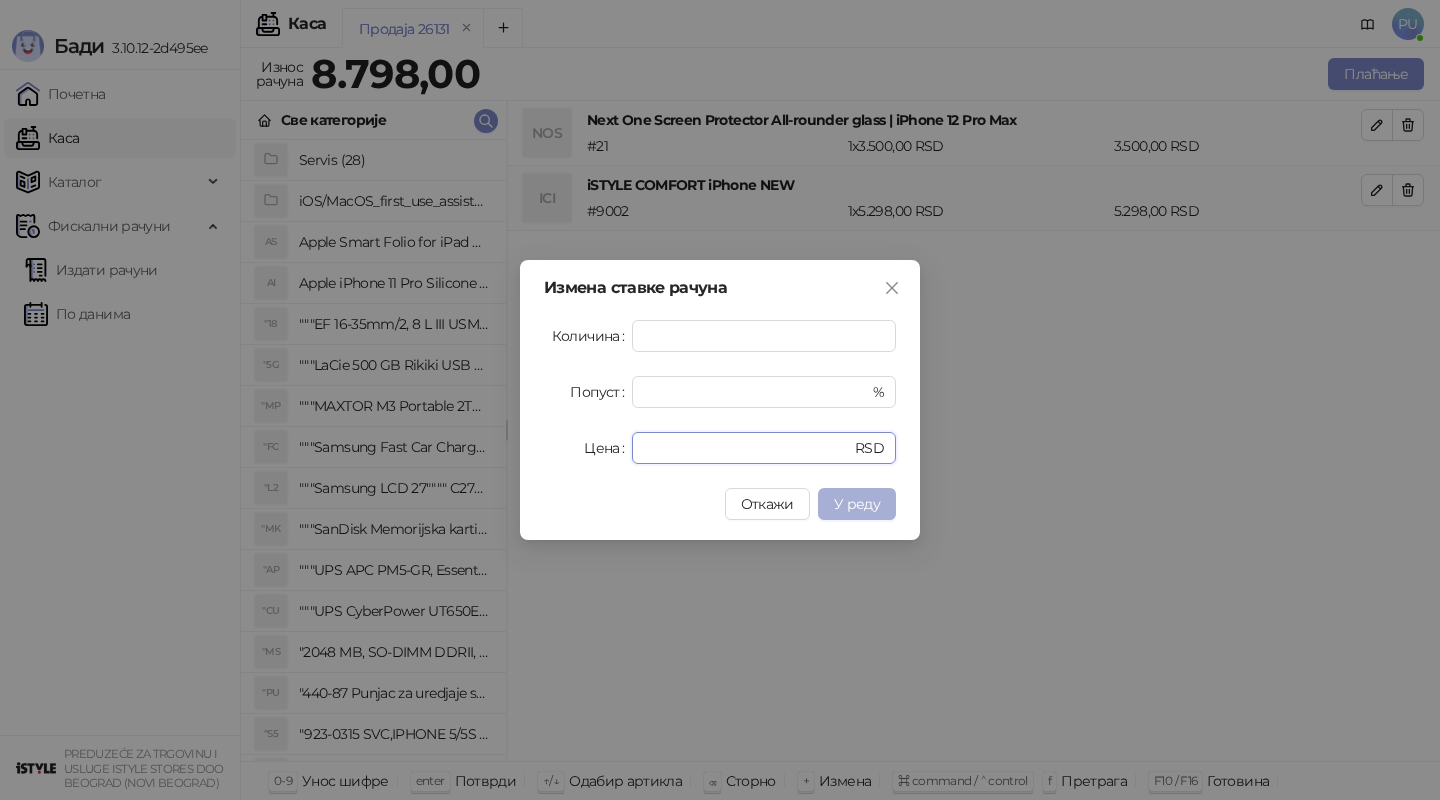 type on "*" 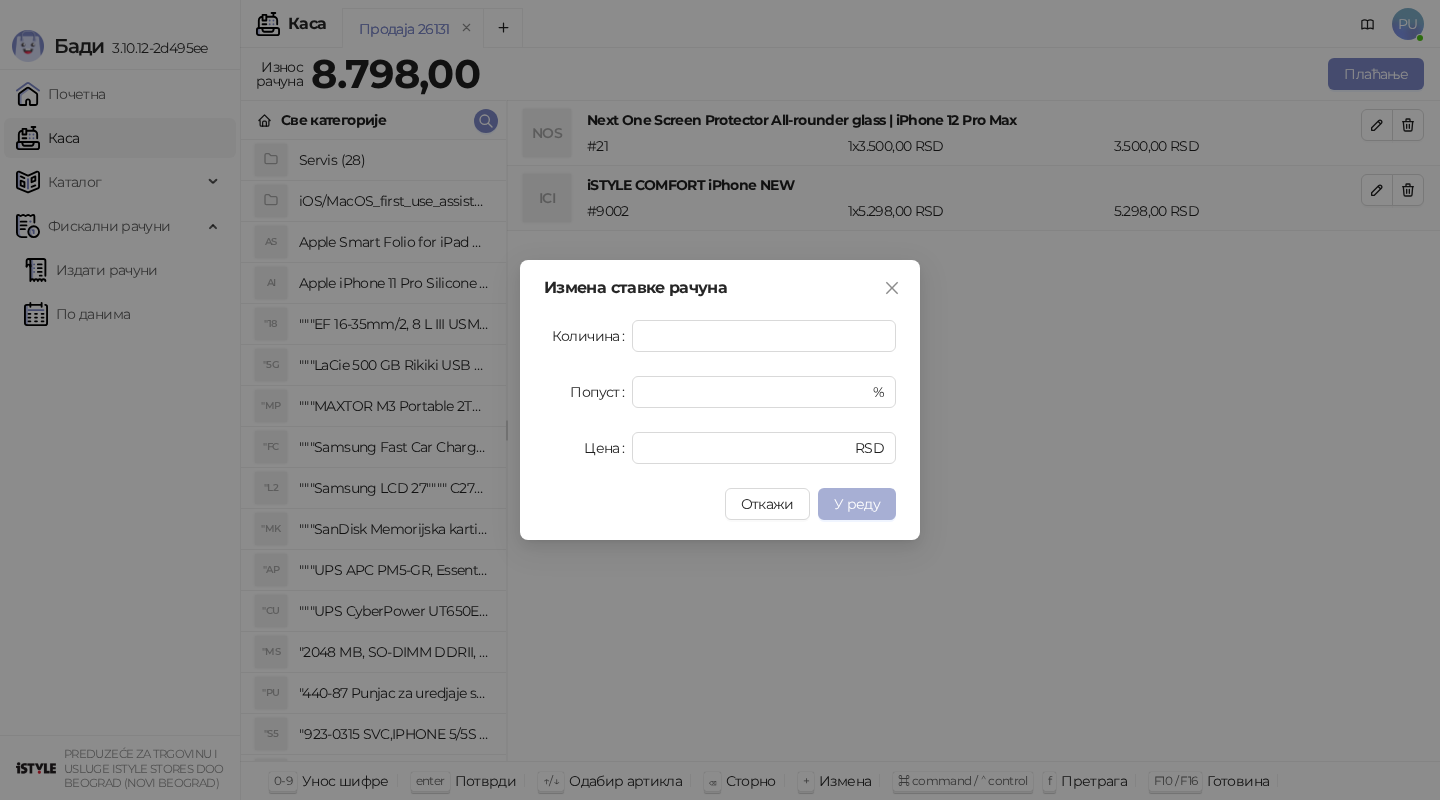 click on "У реду" at bounding box center [857, 504] 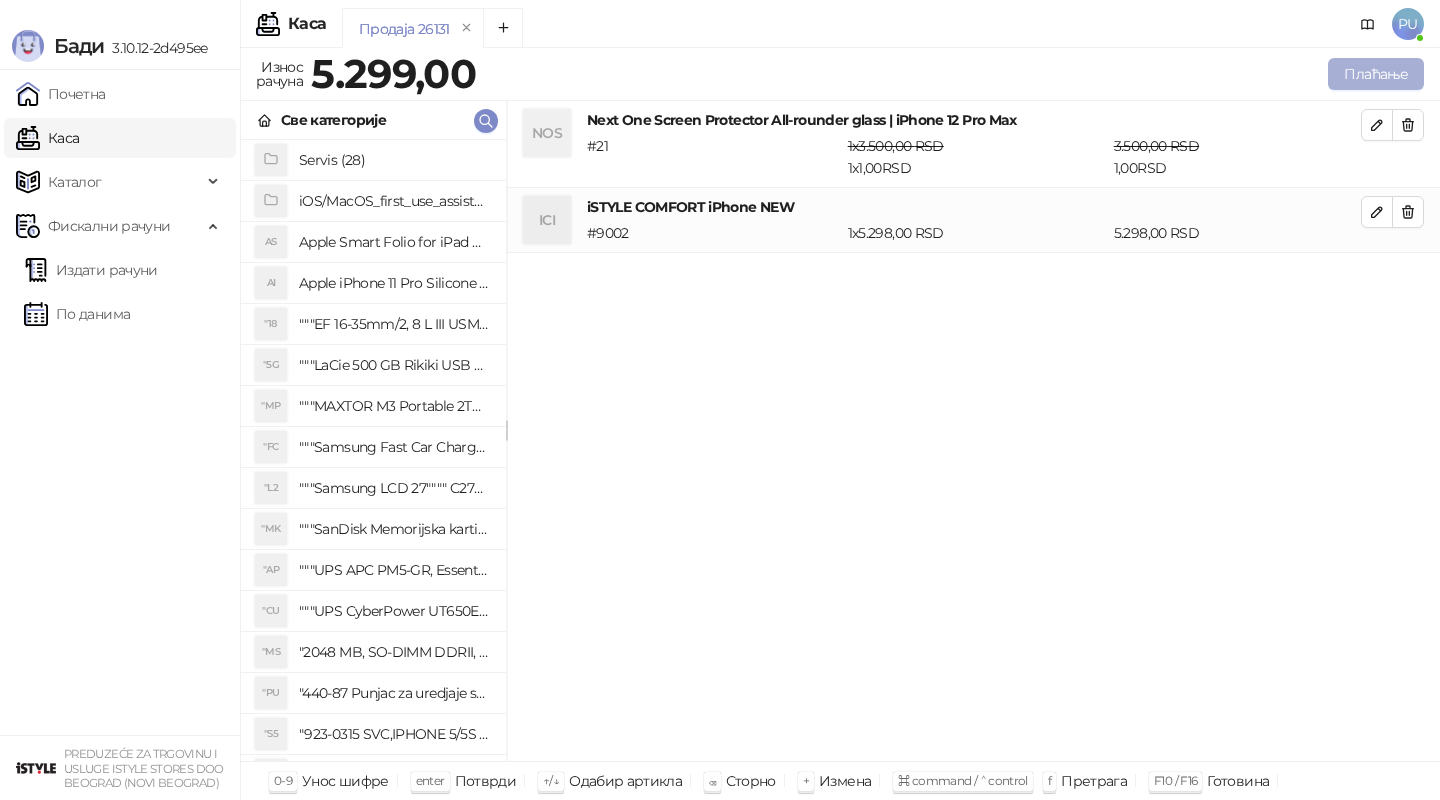 click on "Плаћање" at bounding box center (1376, 74) 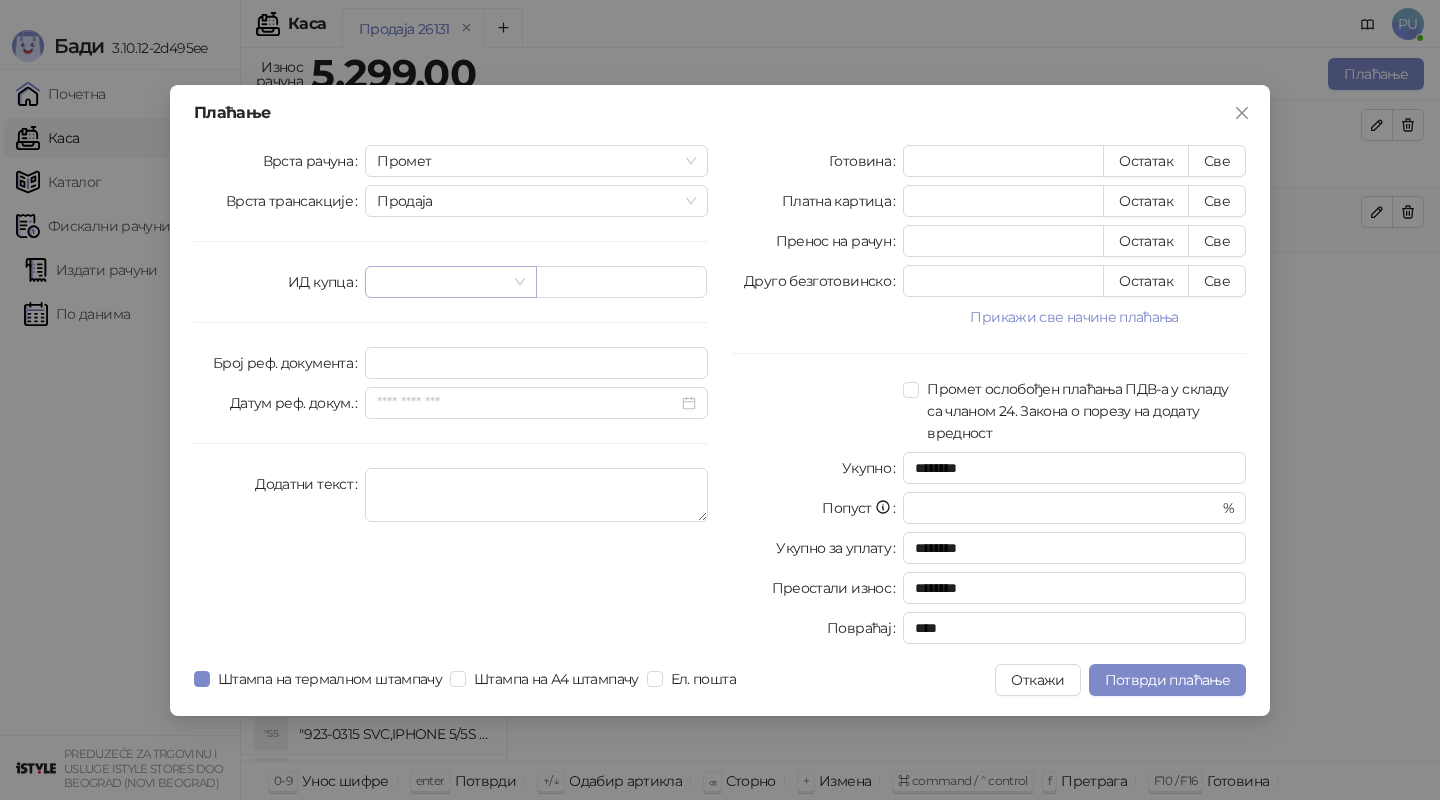 click at bounding box center [450, 282] 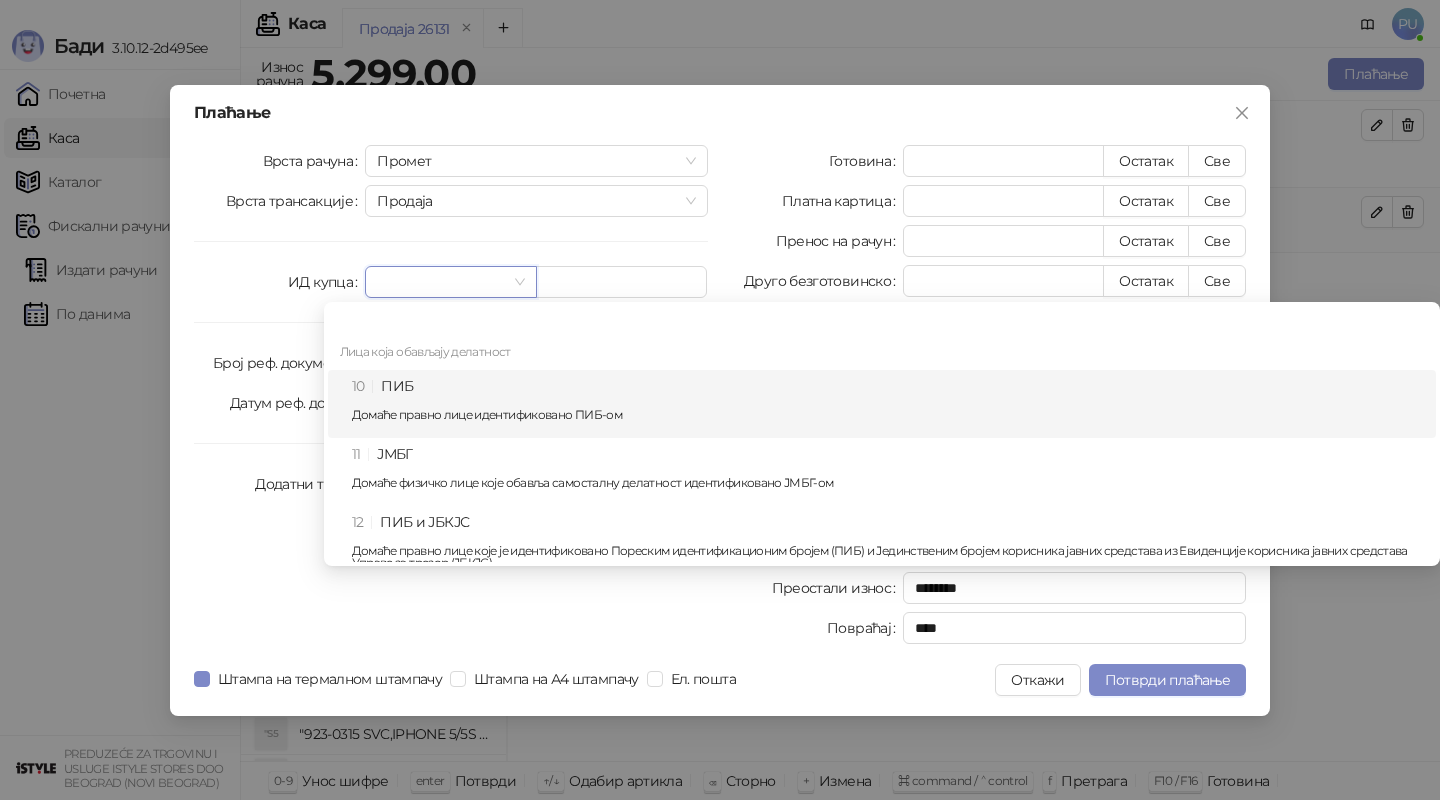 click on "10 ПИБ Домаће правно лице идентификовано ПИБ-ом" at bounding box center [888, 404] 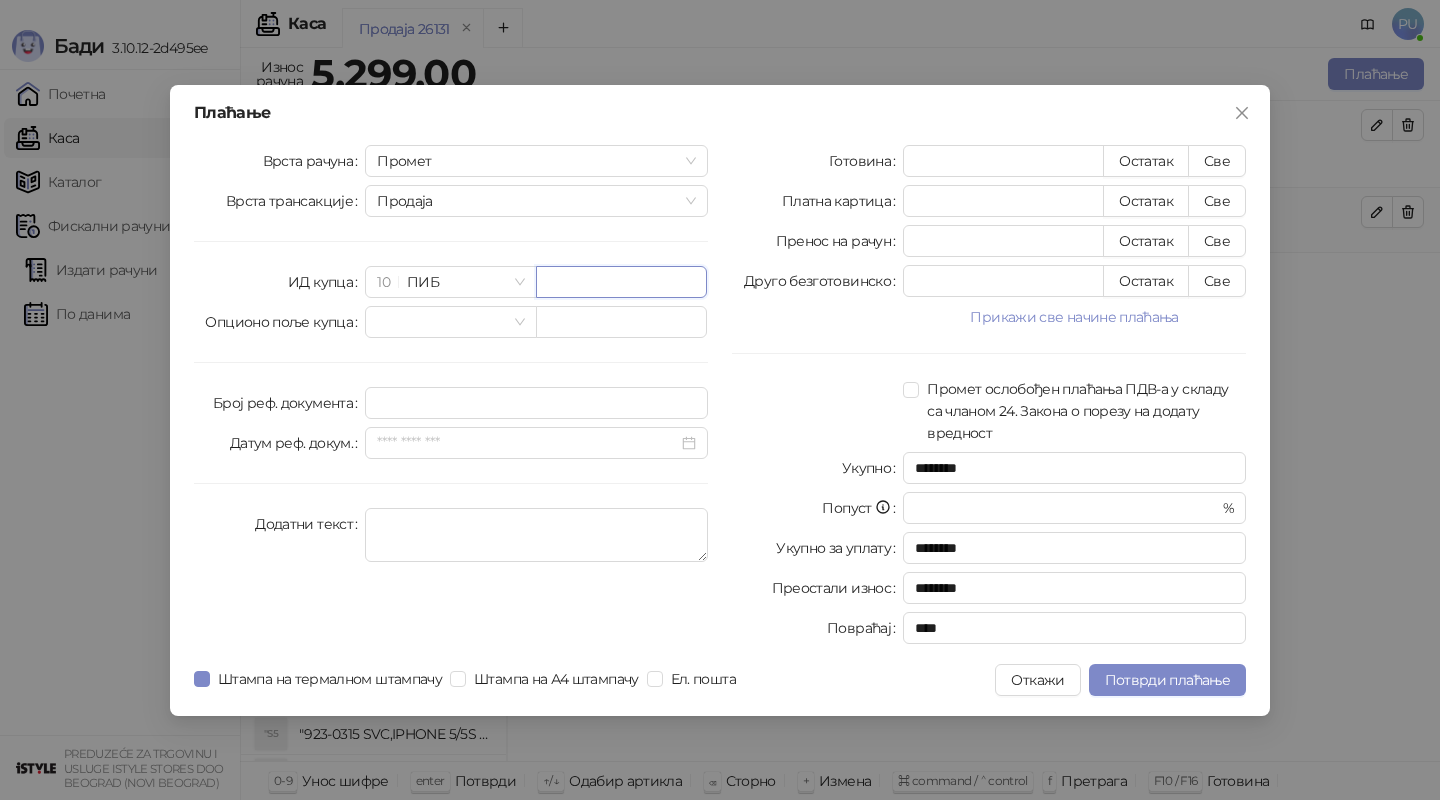 click at bounding box center [621, 282] 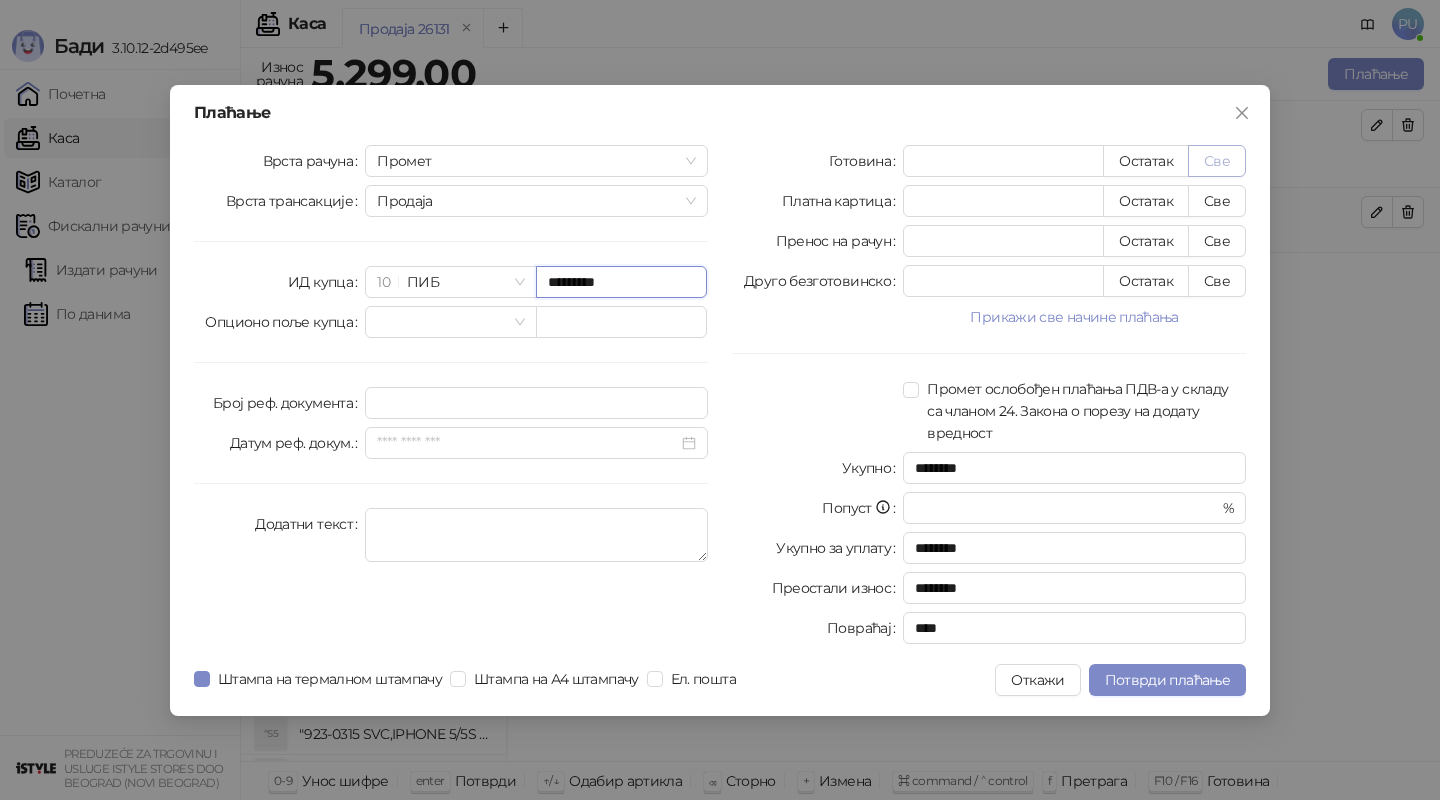 type on "*********" 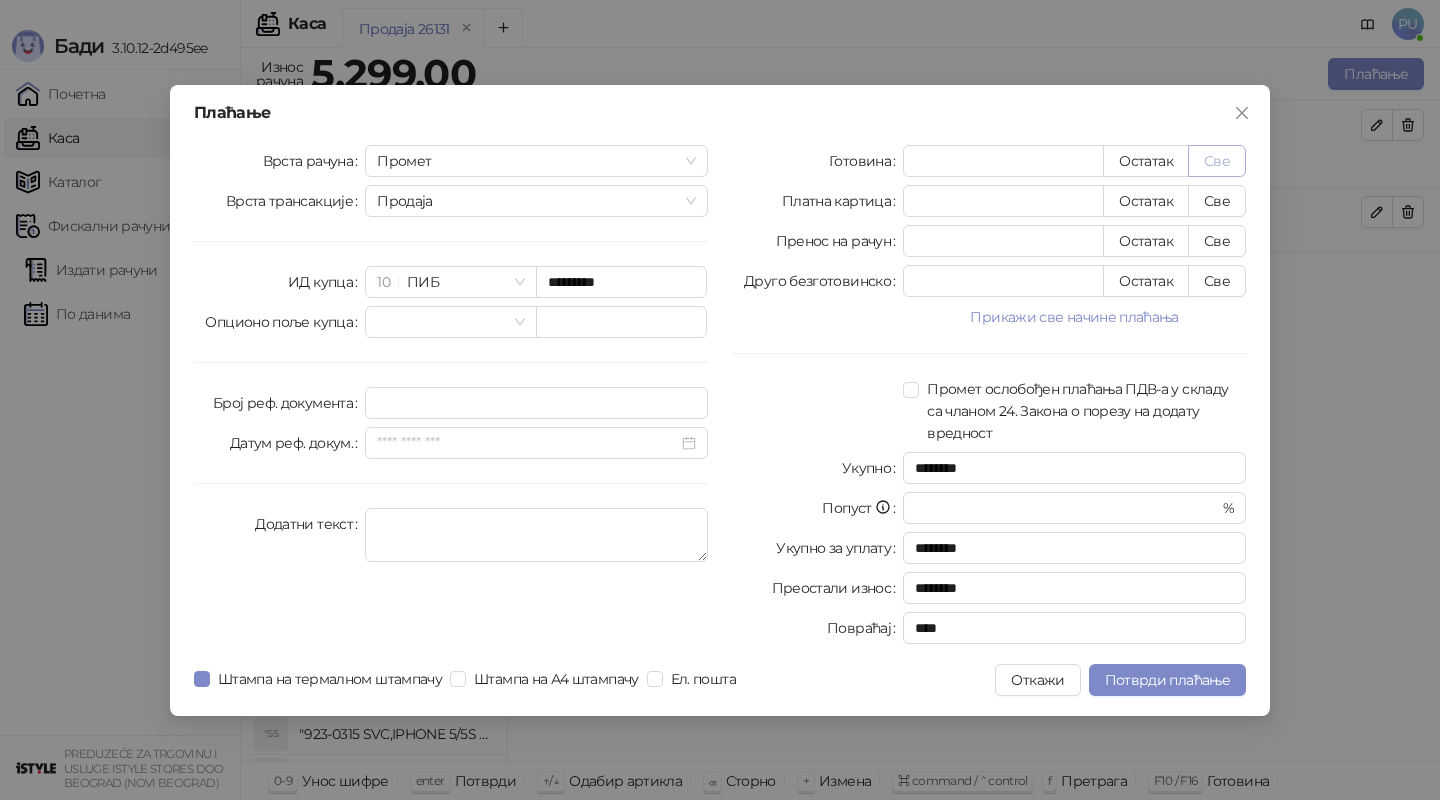 click on "Све" at bounding box center (1217, 161) 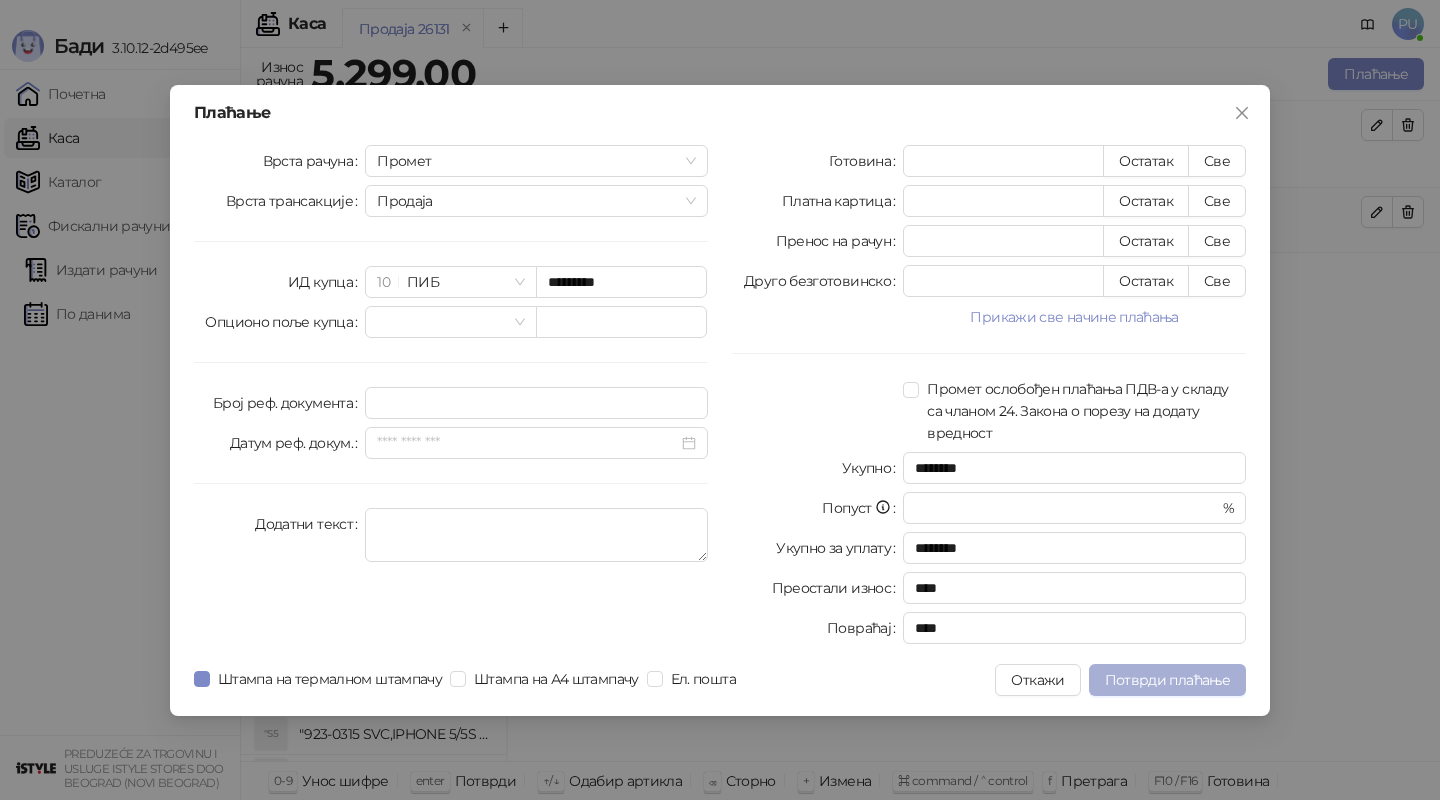 click on "Потврди плаћање" at bounding box center [1167, 680] 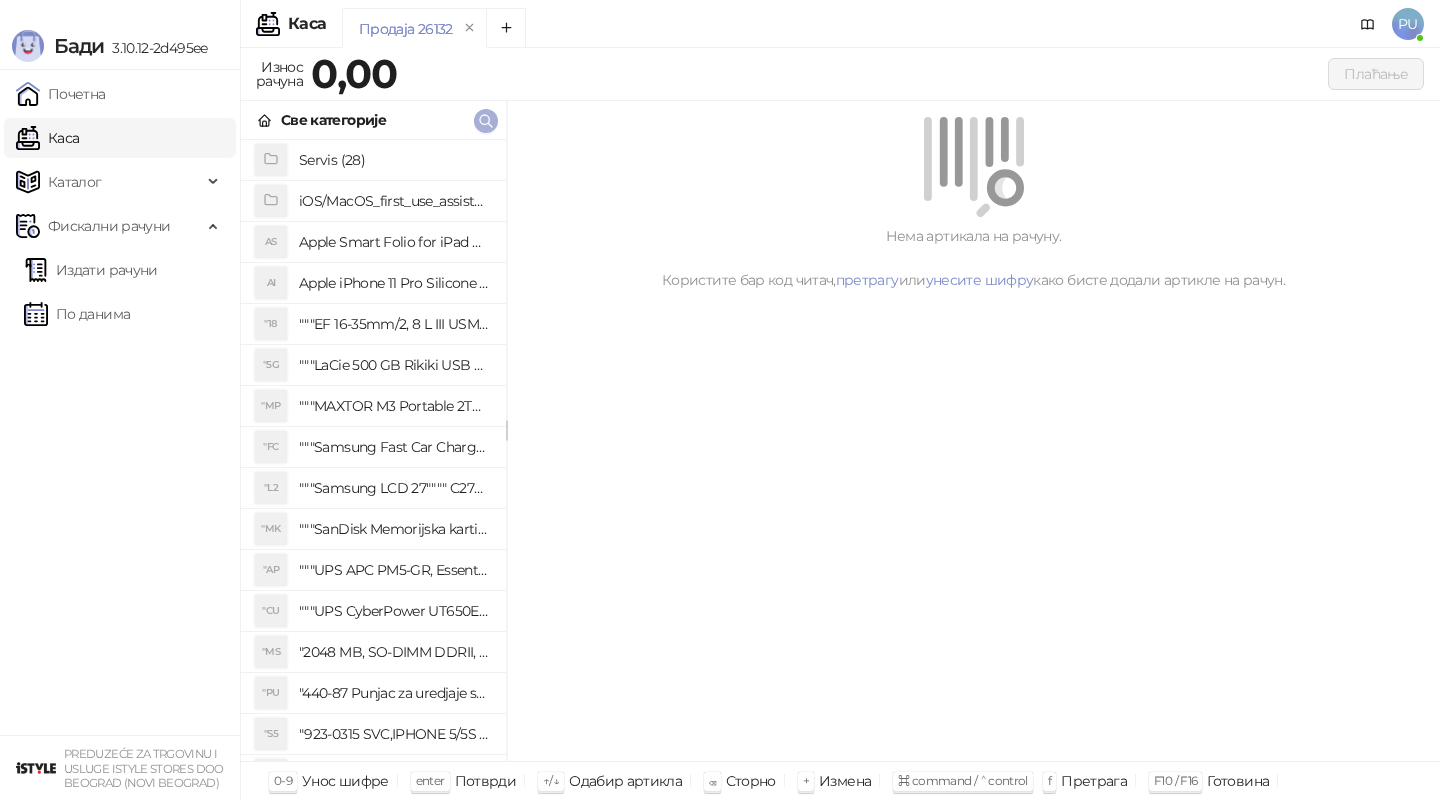 click 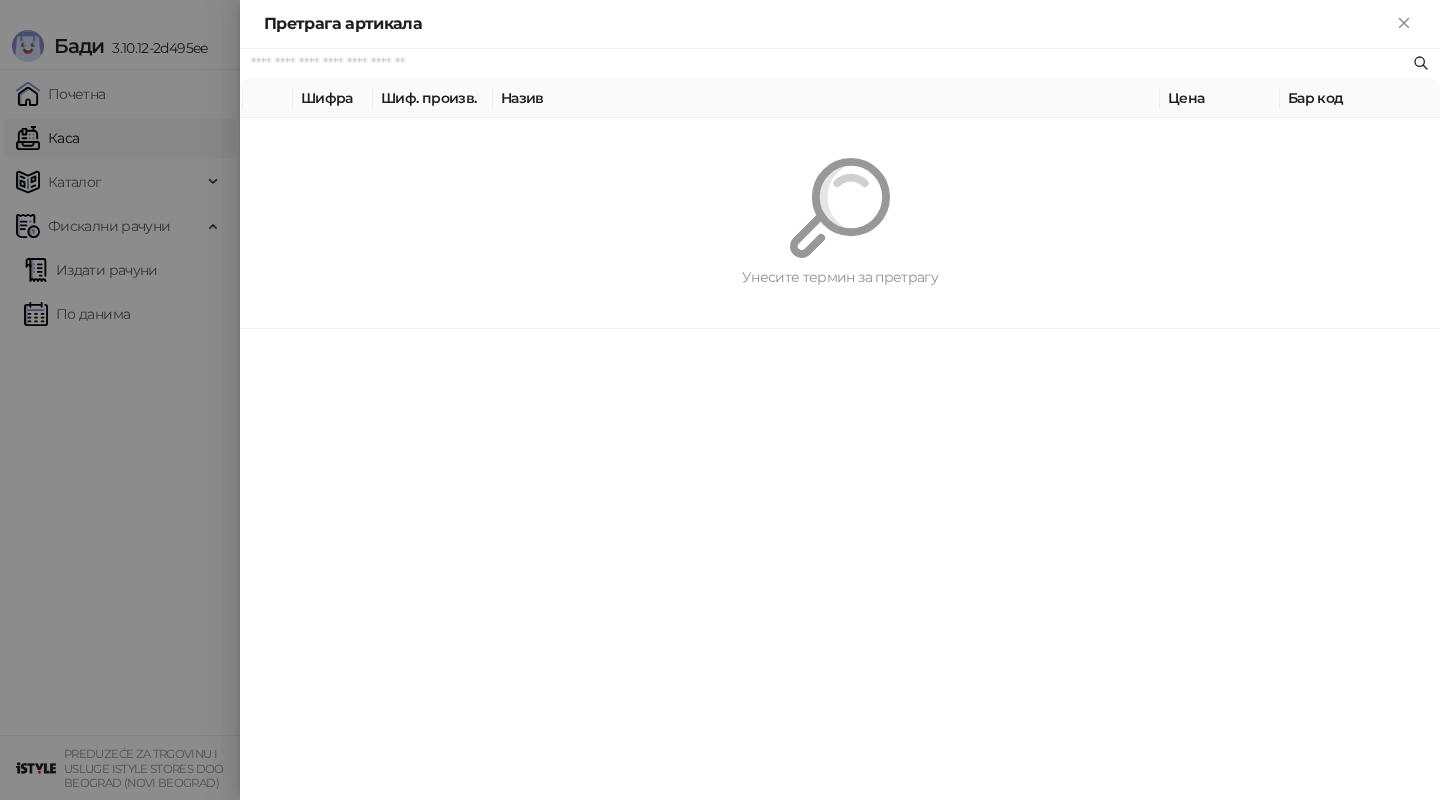 paste on "*********" 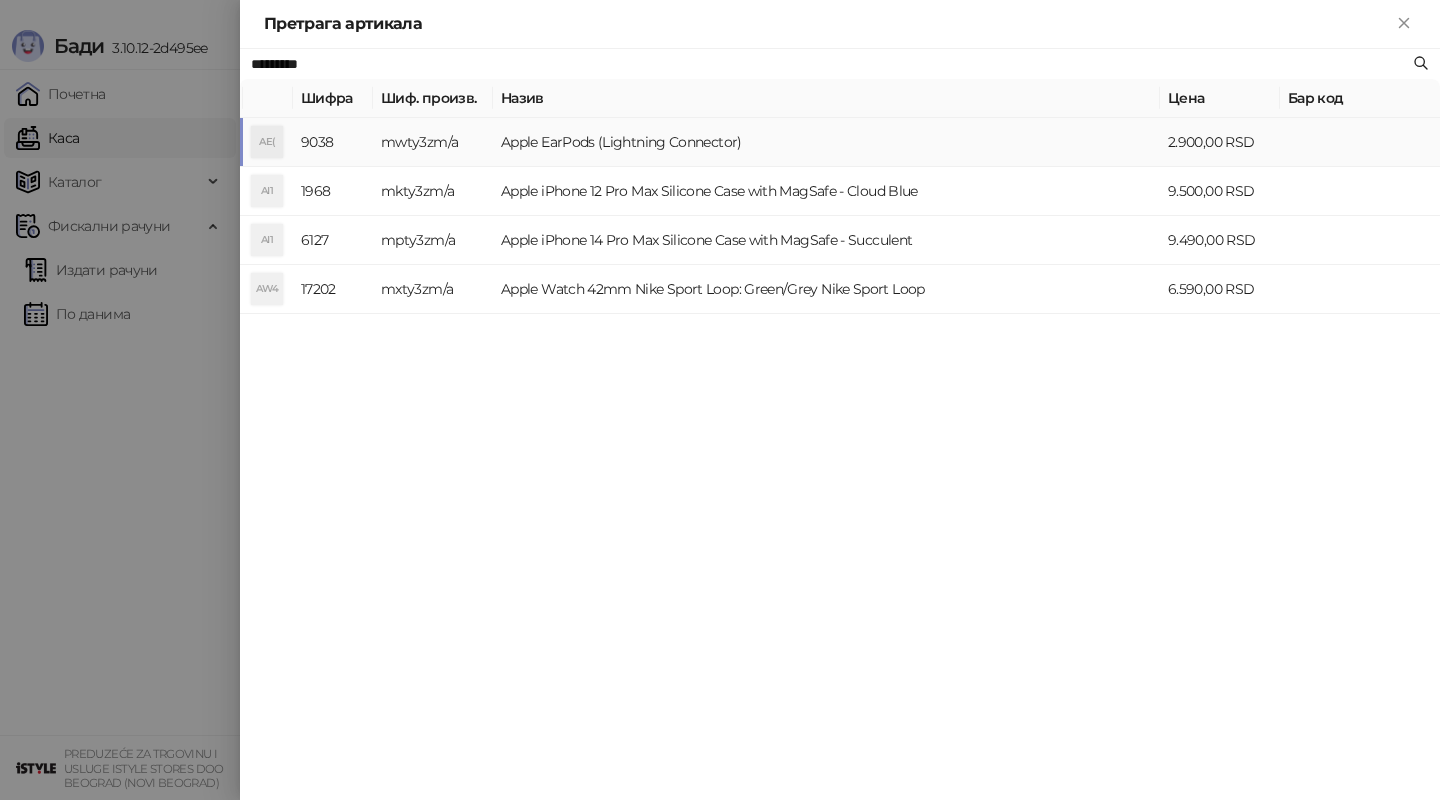 type on "*********" 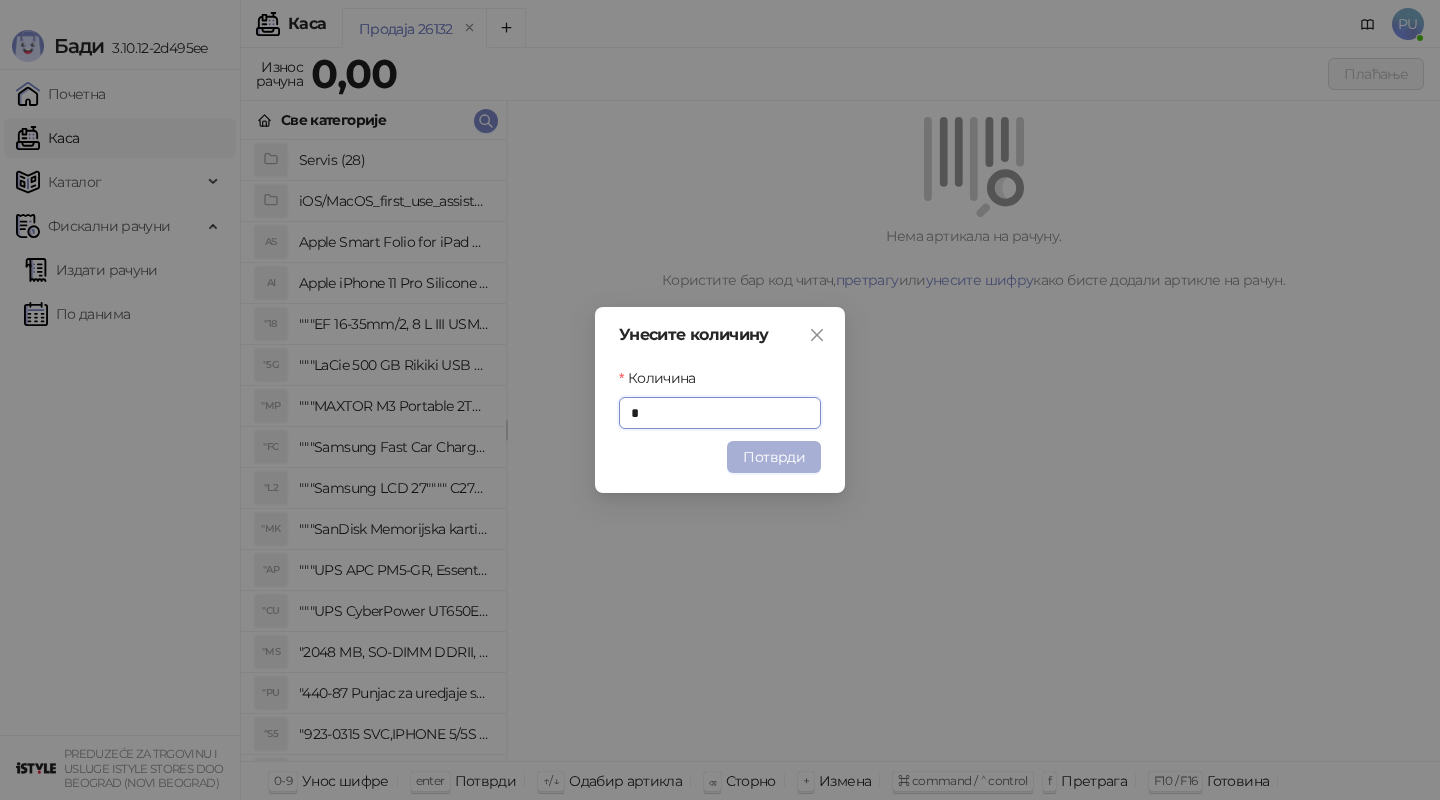 type on "*" 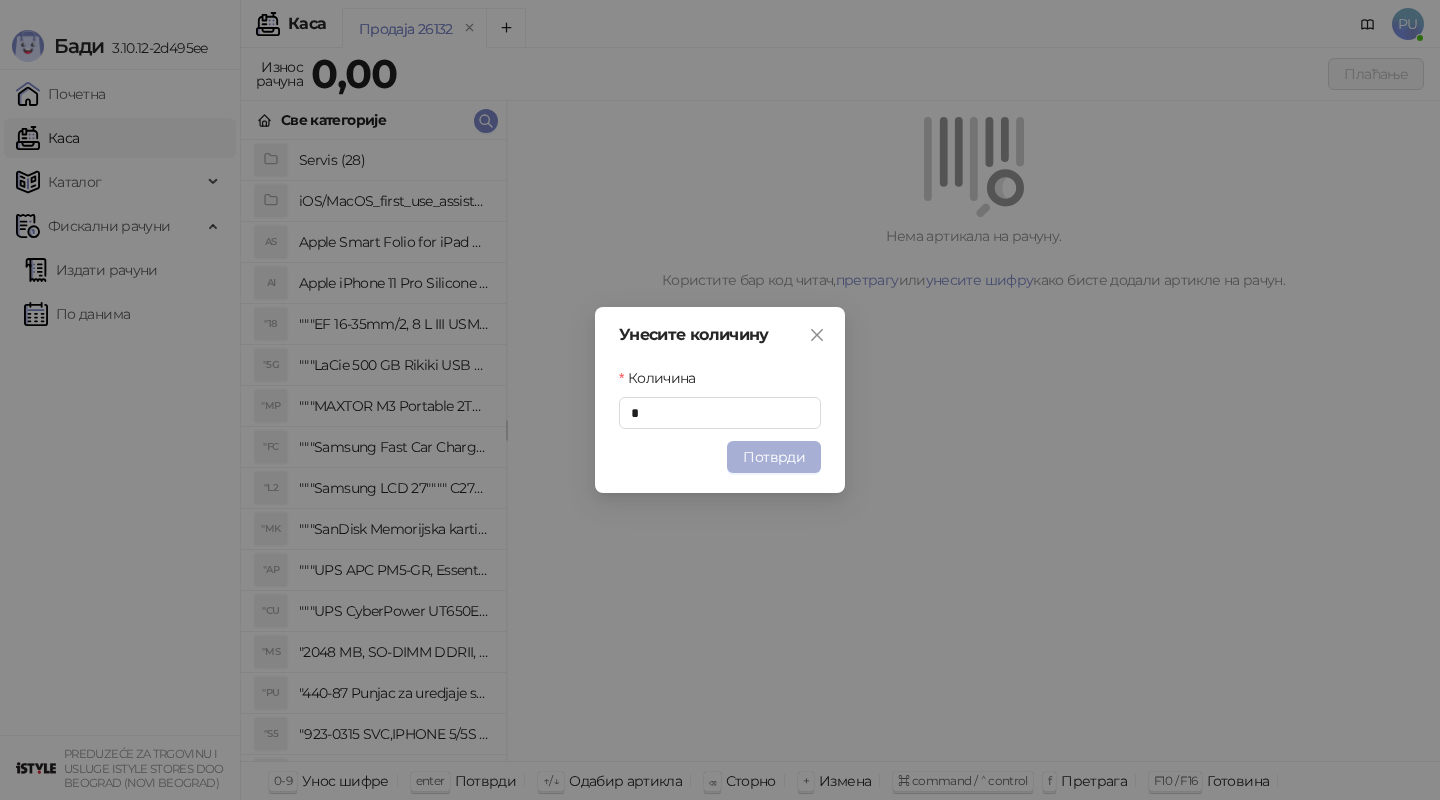 click on "Потврди" at bounding box center [774, 457] 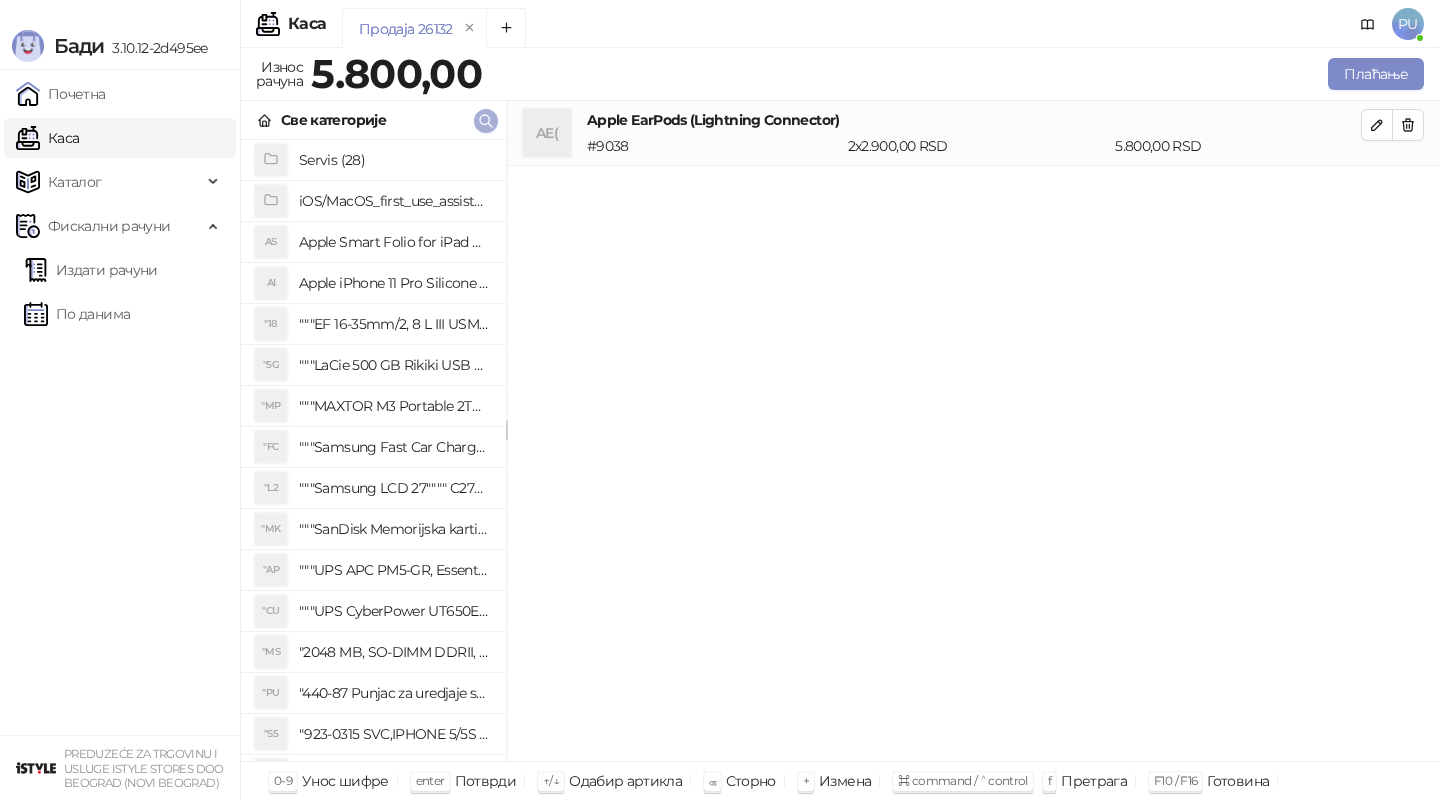 click 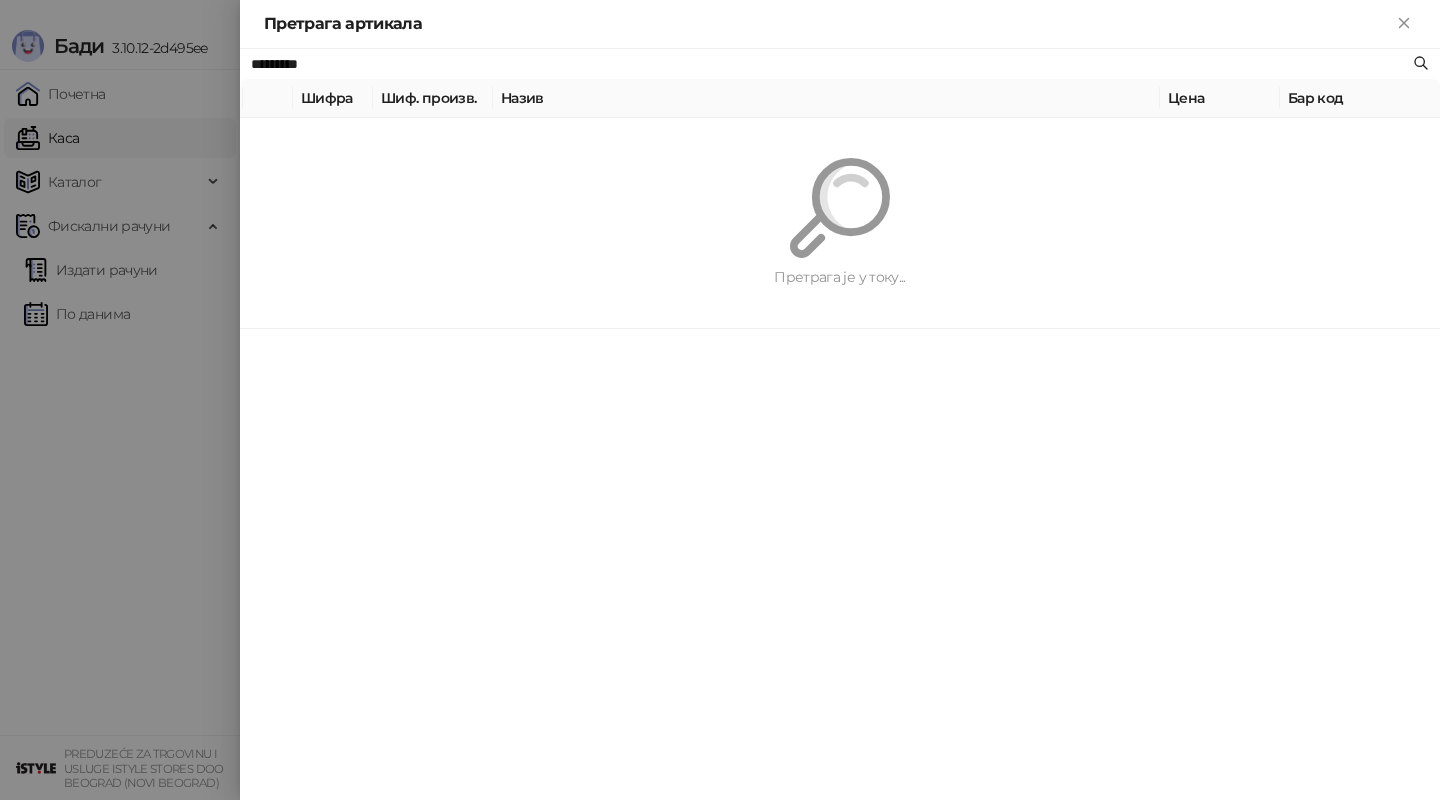 paste 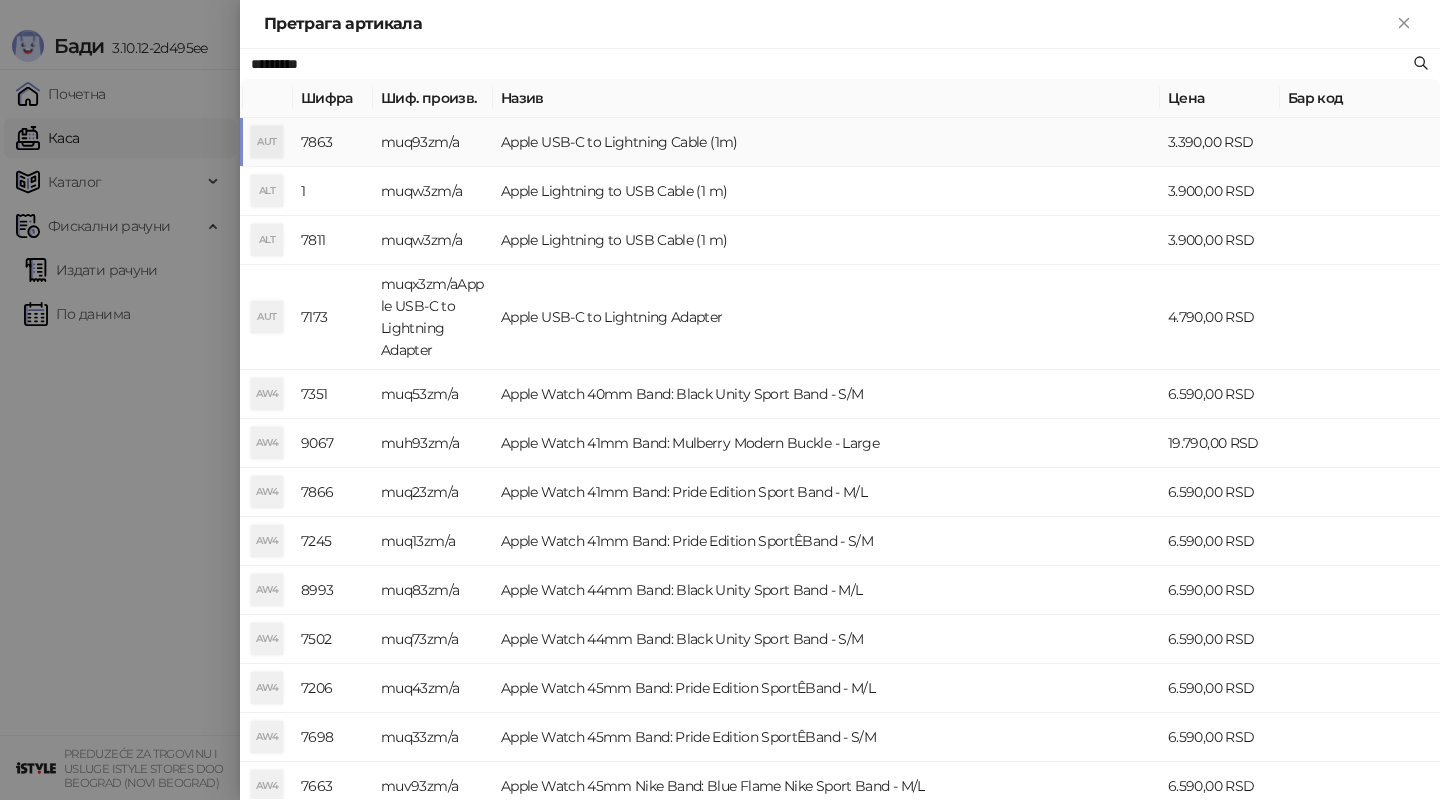 click on "Apple USB-C to Lightning Cable (1m)" at bounding box center (826, 142) 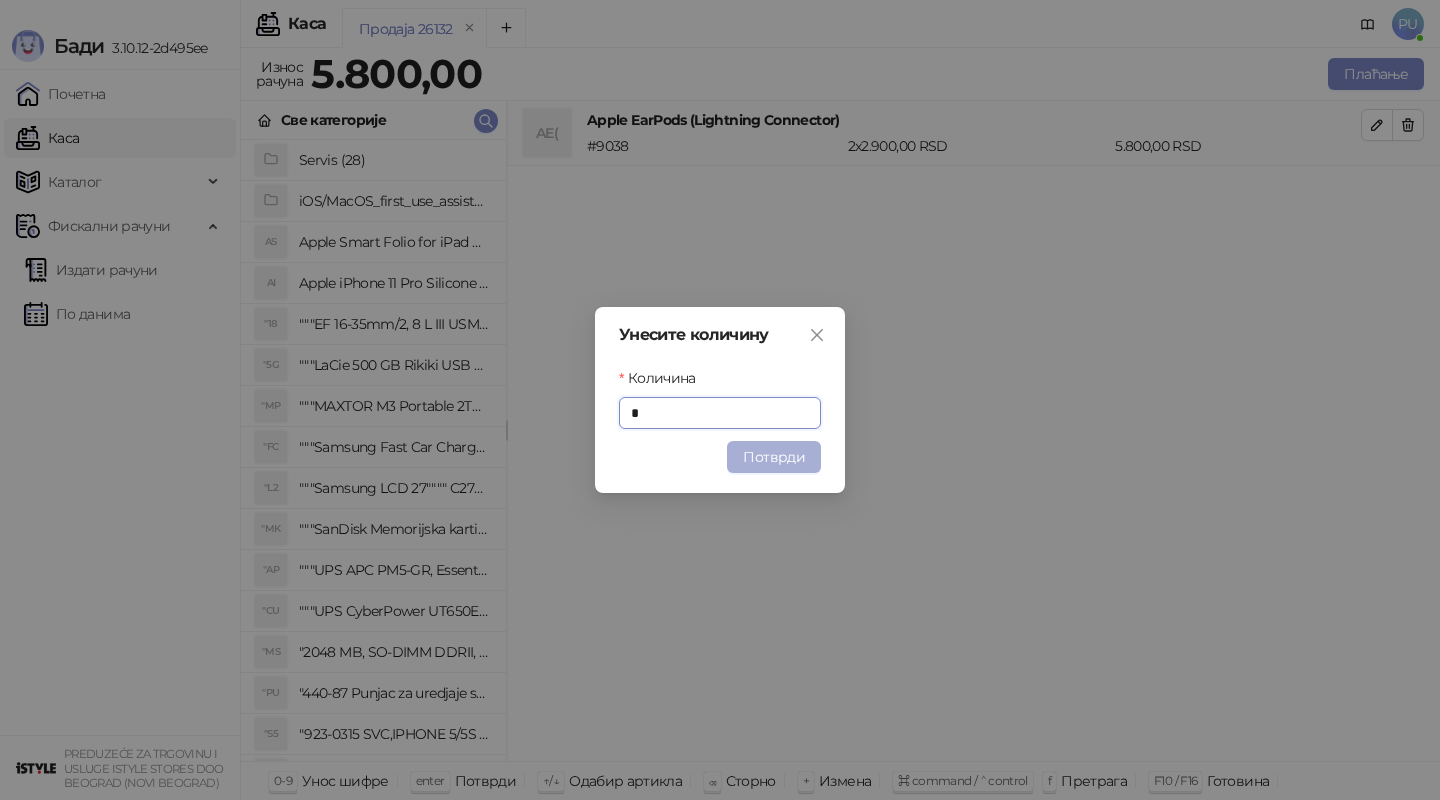 click on "Потврди" at bounding box center [774, 457] 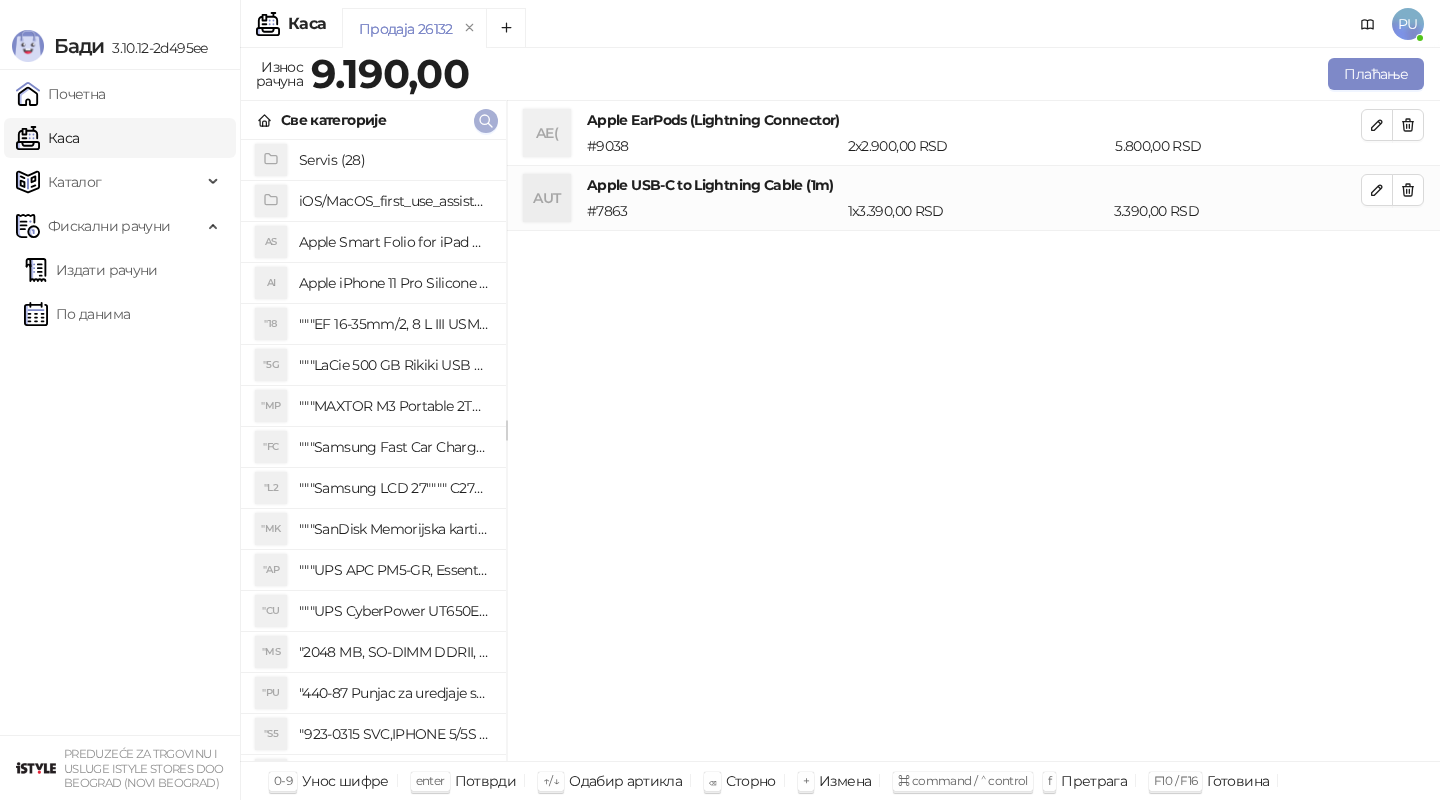 click 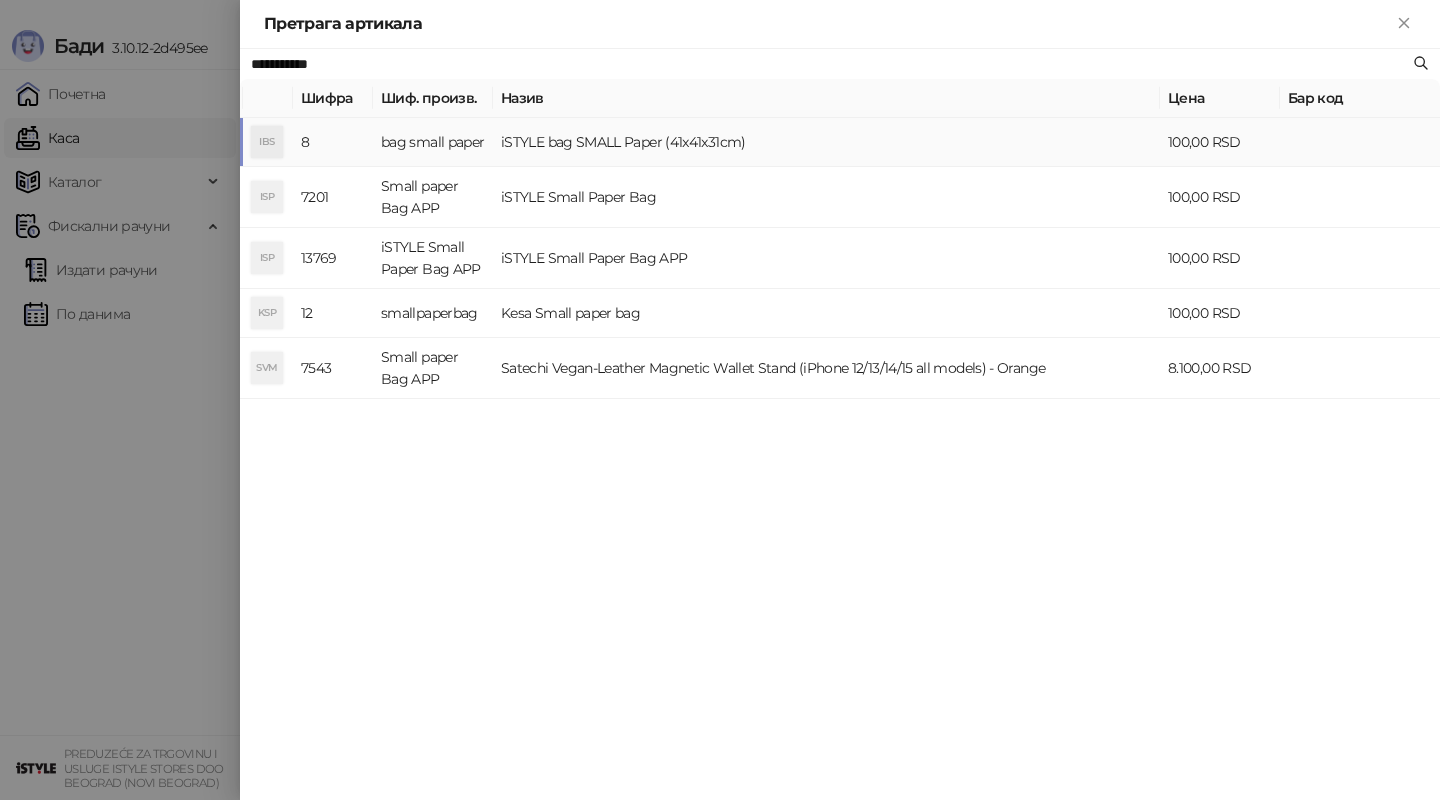 type on "**********" 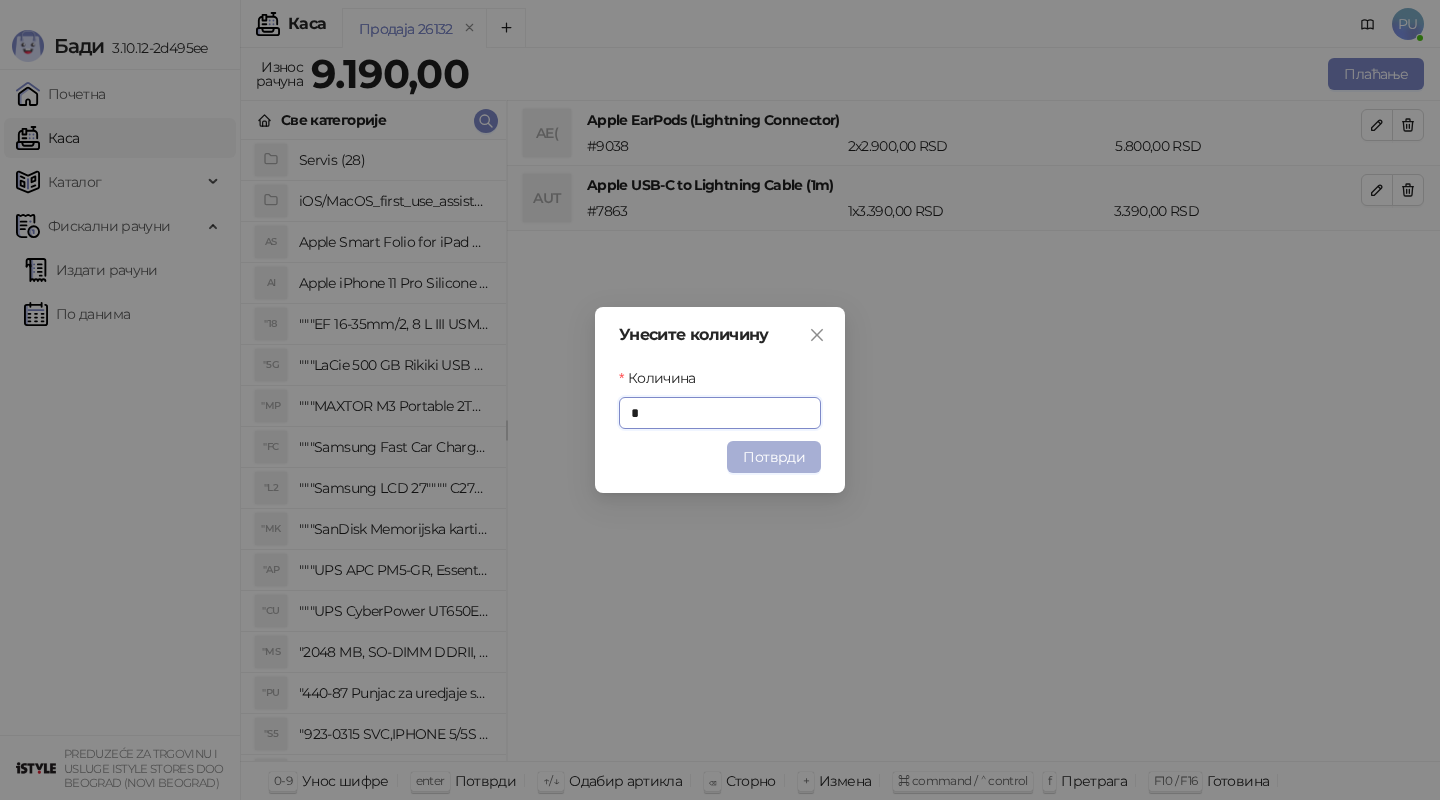 click on "Потврди" at bounding box center [774, 457] 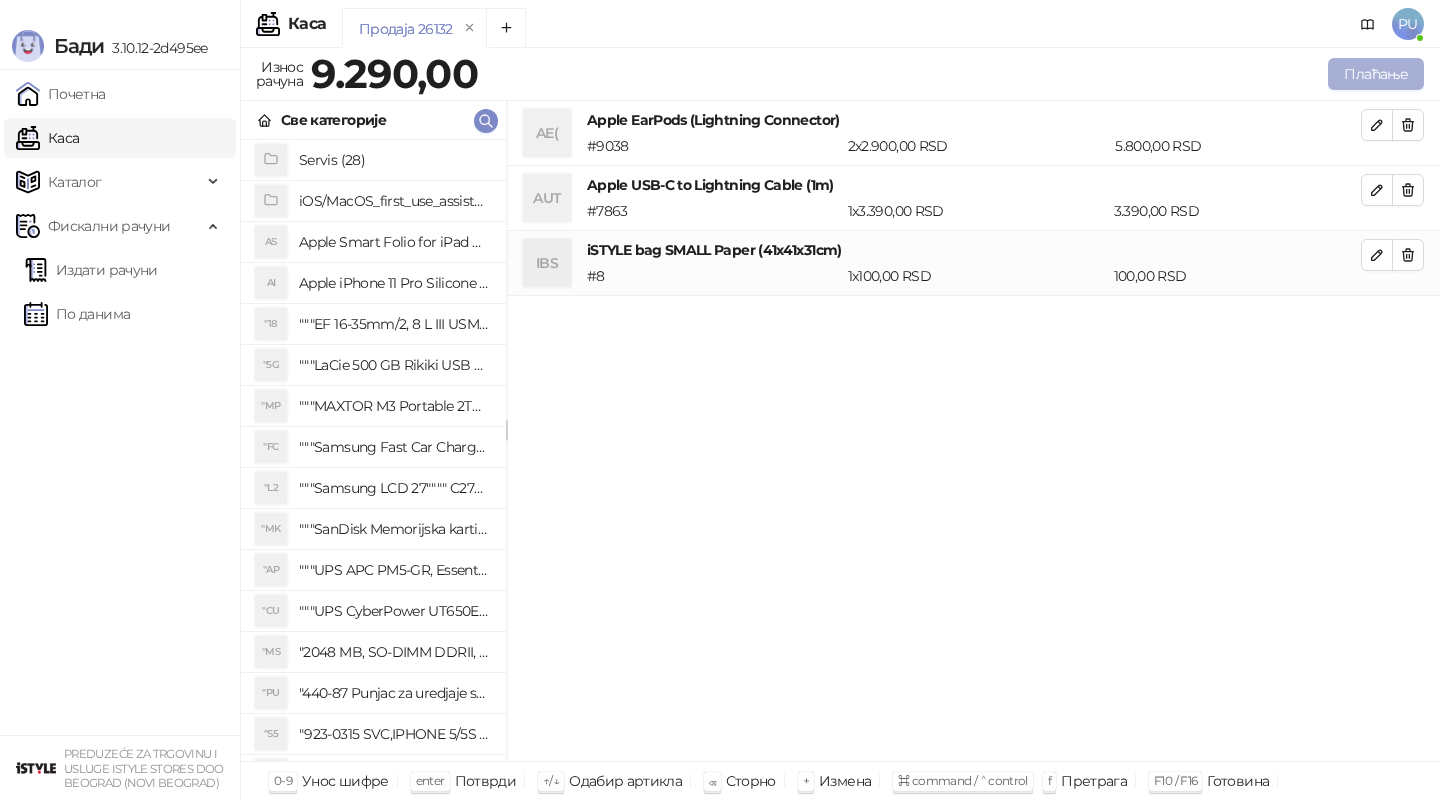 click on "Плаћање" at bounding box center [1376, 74] 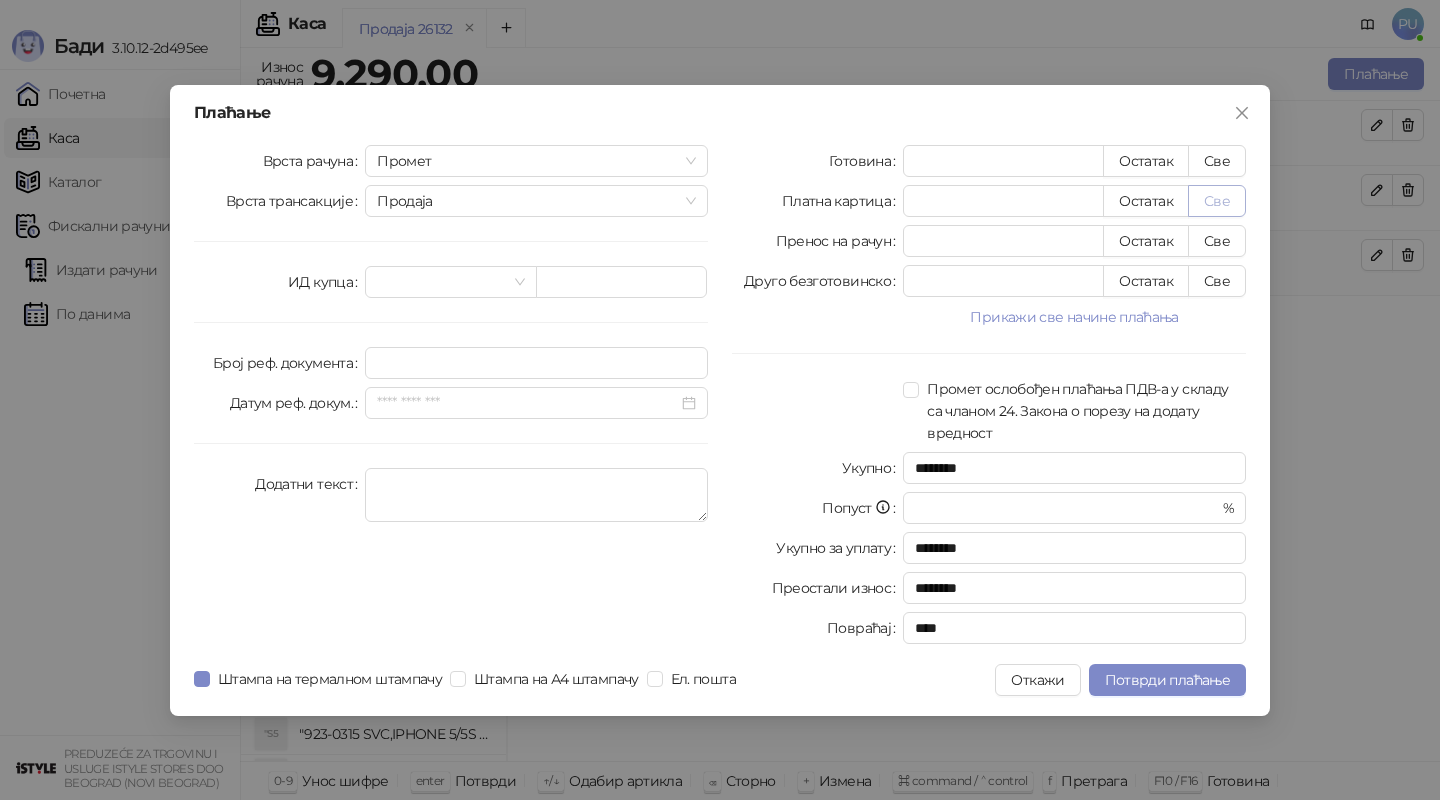 click on "Све" at bounding box center [1217, 201] 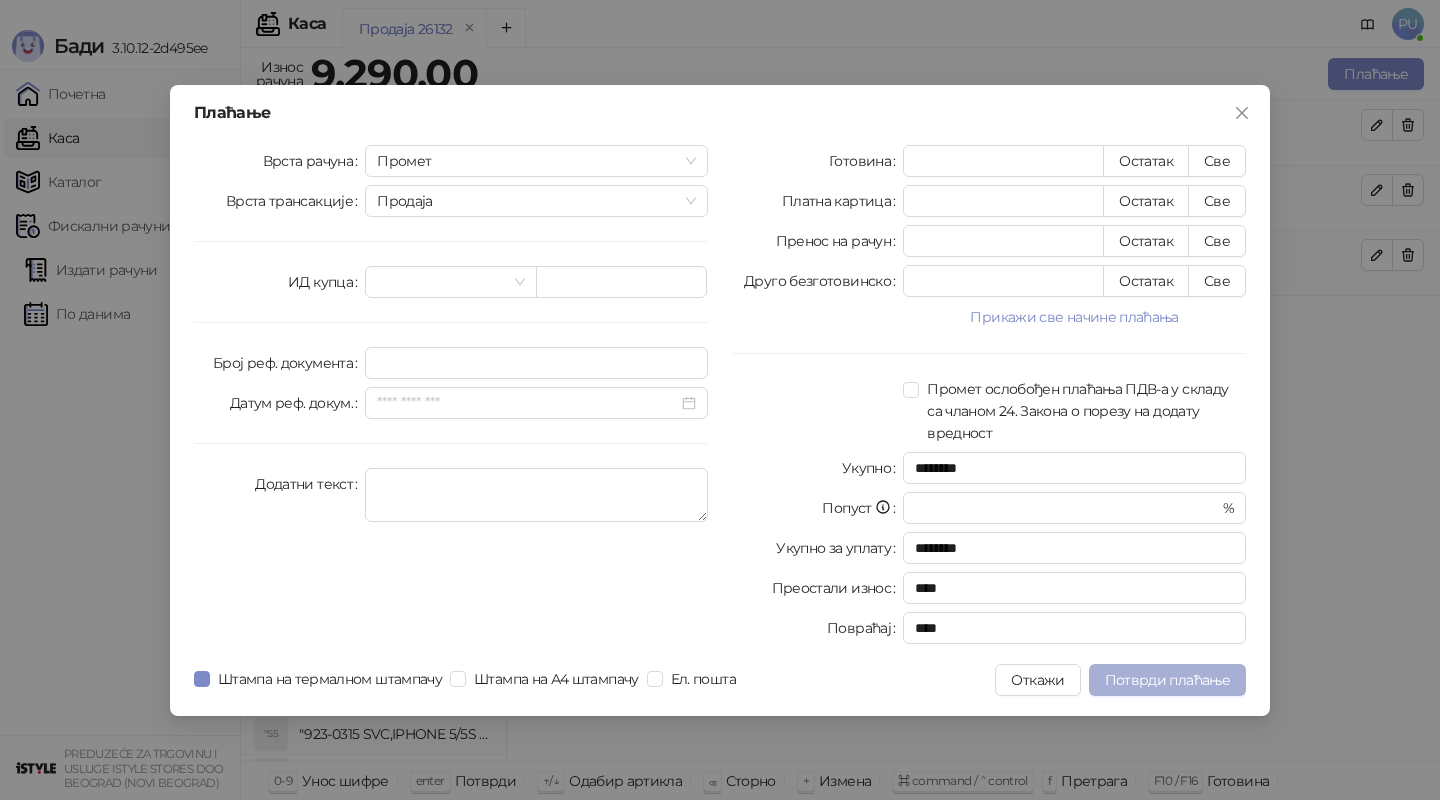 click on "Потврди плаћање" at bounding box center (1167, 680) 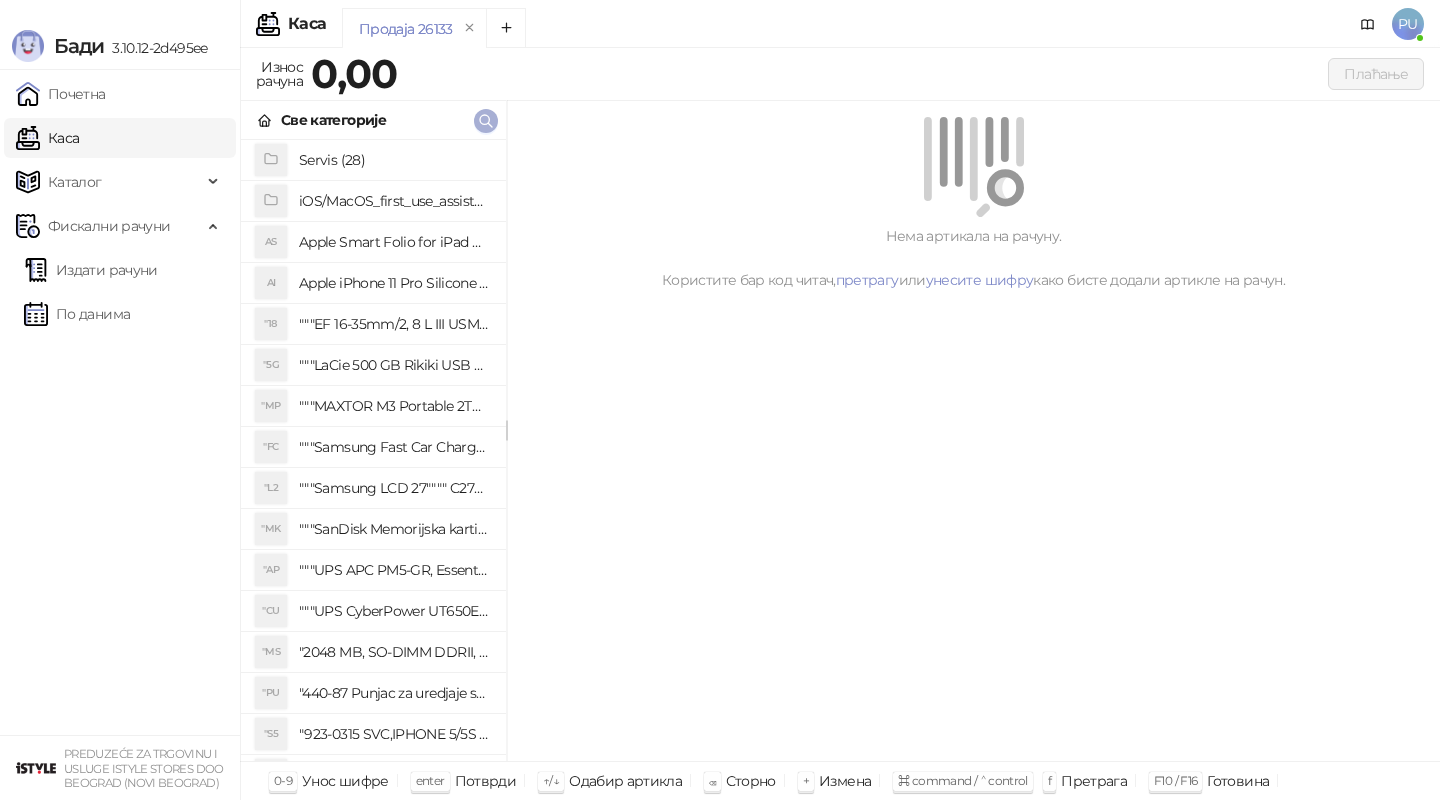 click 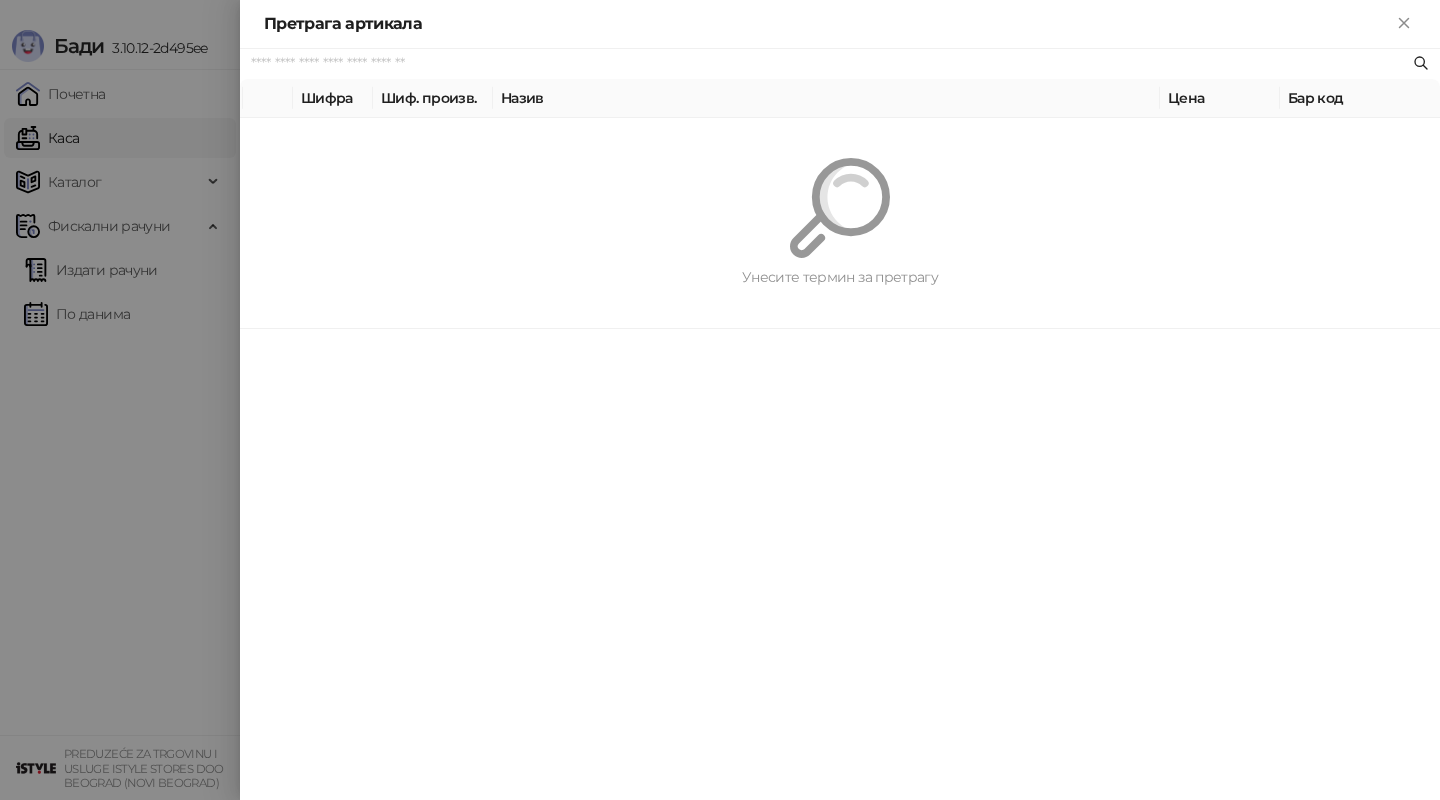 paste on "*********" 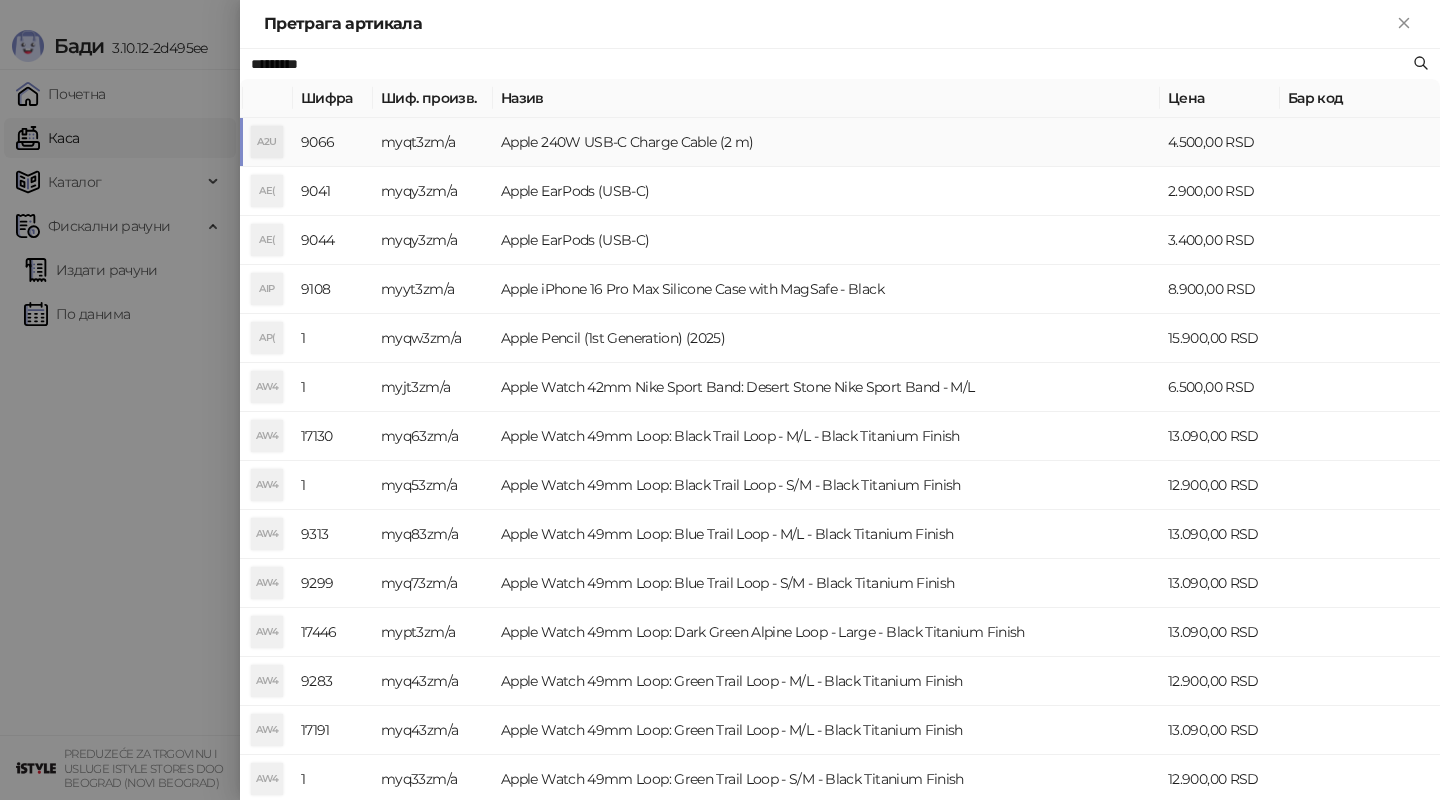 click on "Apple 240W USB-C Charge Cable (2 m)" at bounding box center (826, 142) 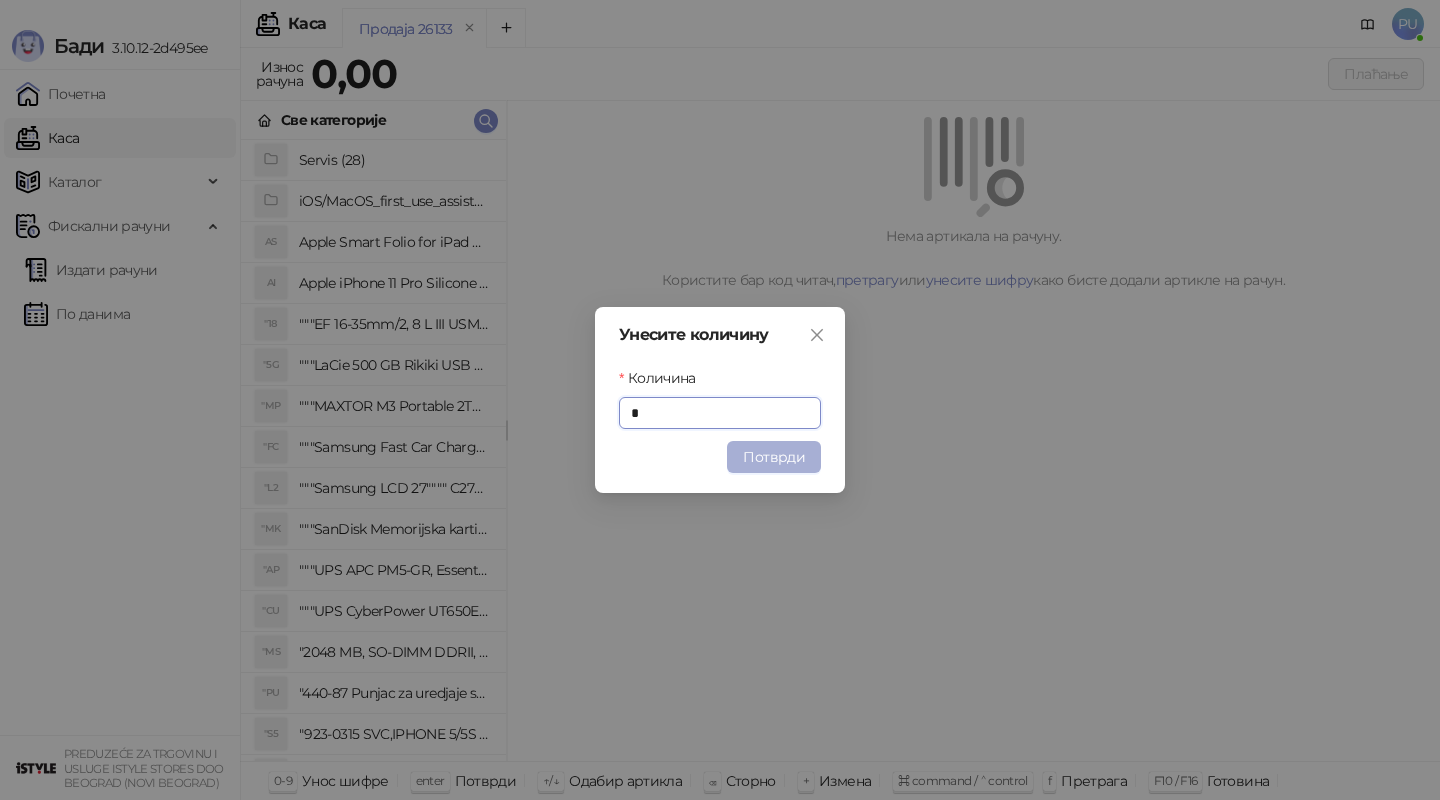 click on "Потврди" at bounding box center [774, 457] 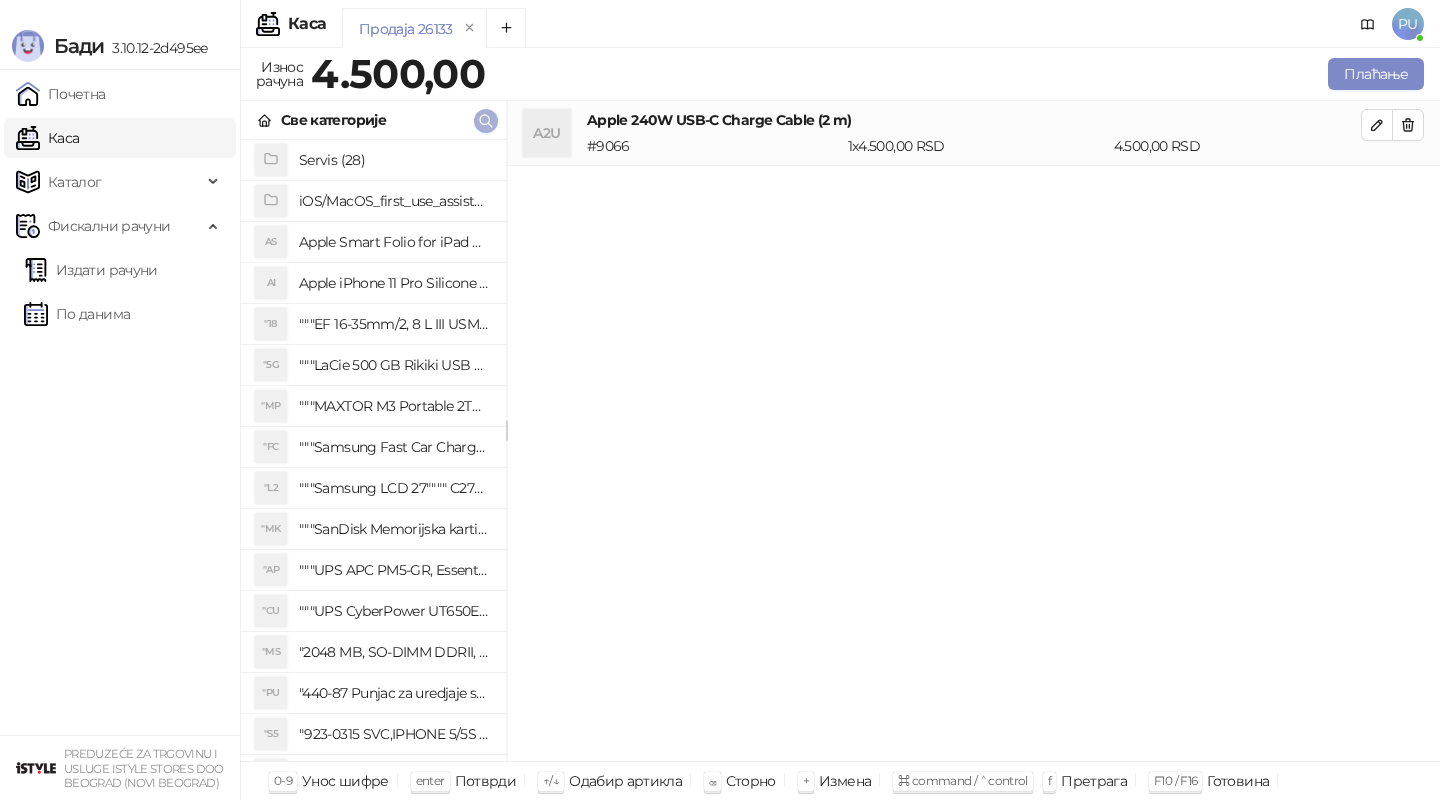 click 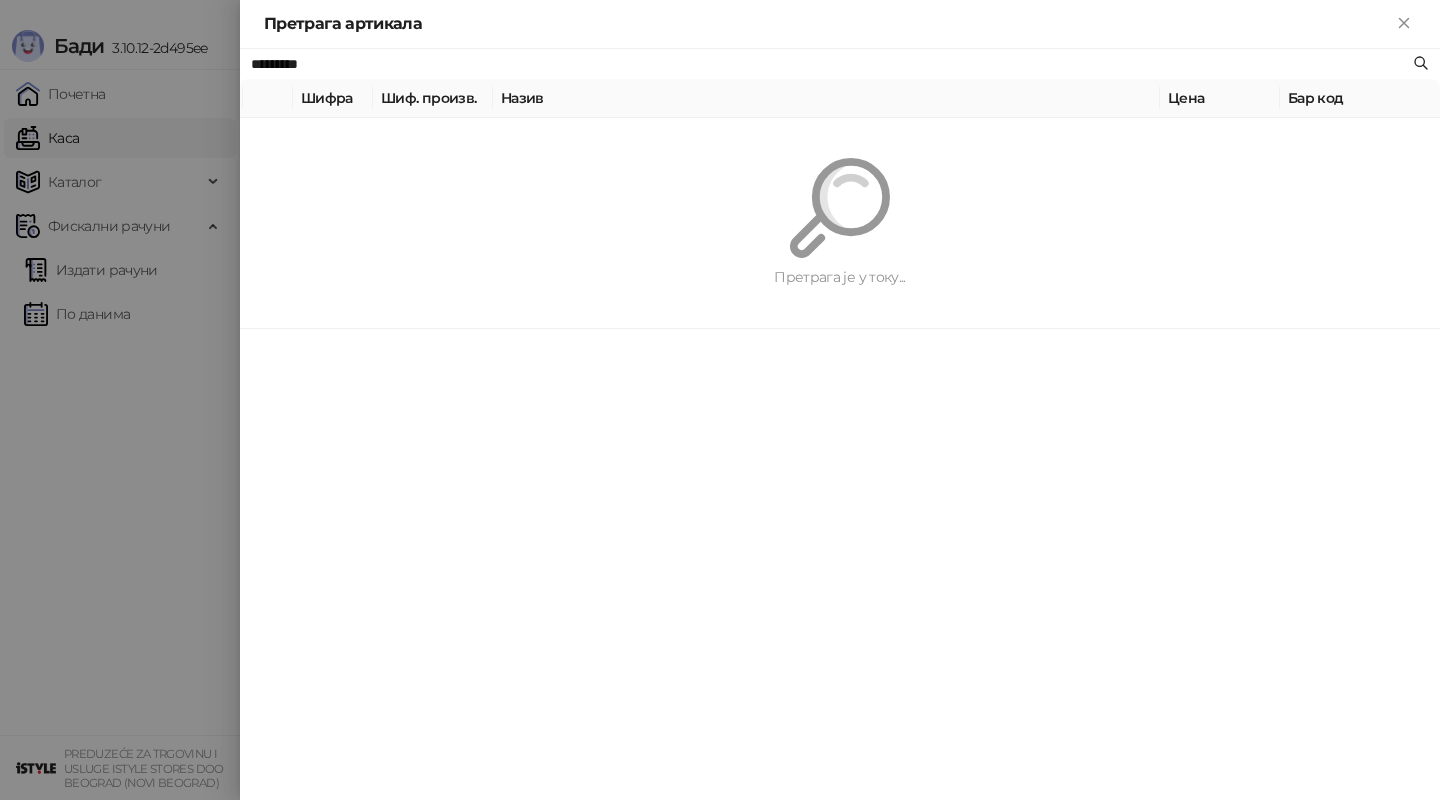 paste 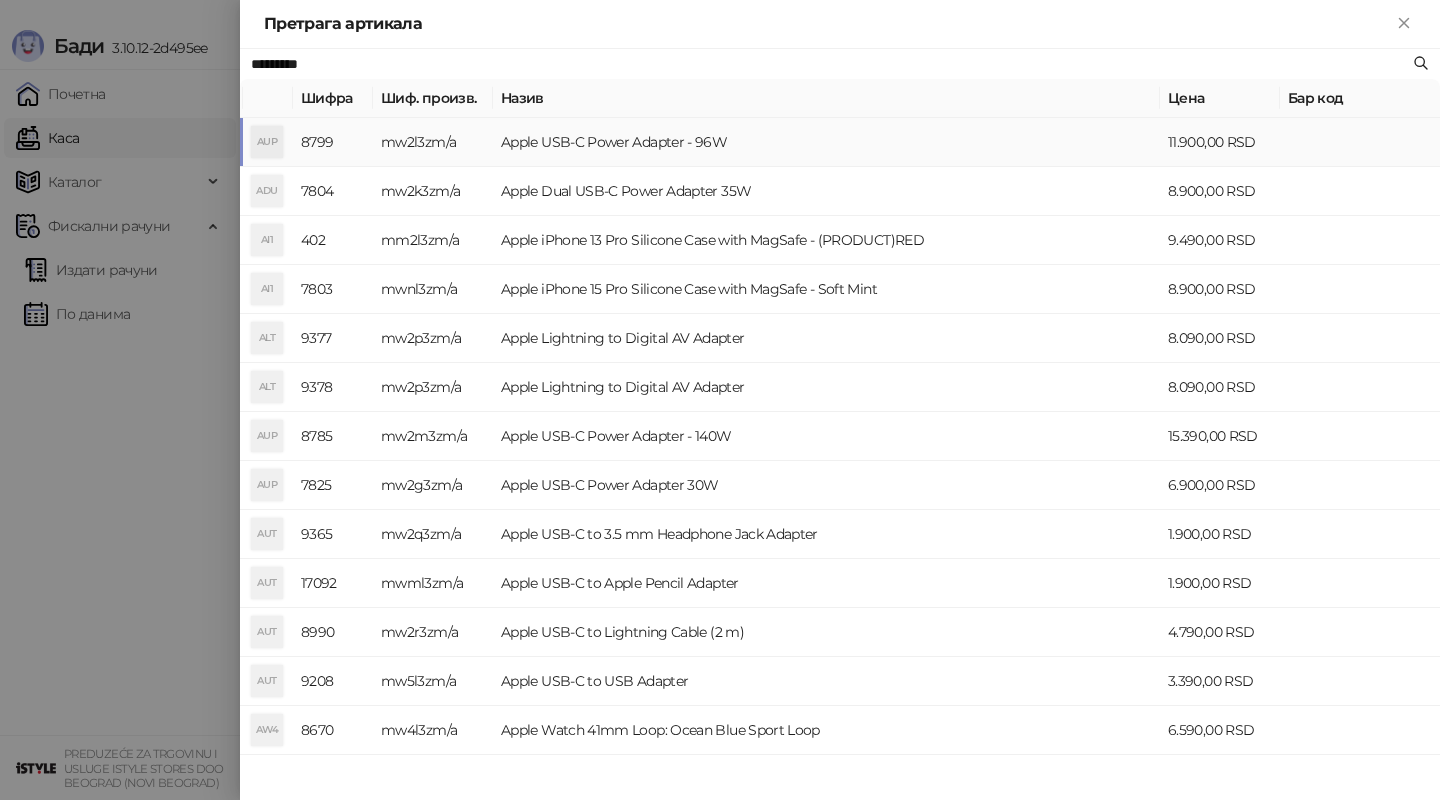 click on "Apple USB-C Power Adapter - 96W" at bounding box center [826, 142] 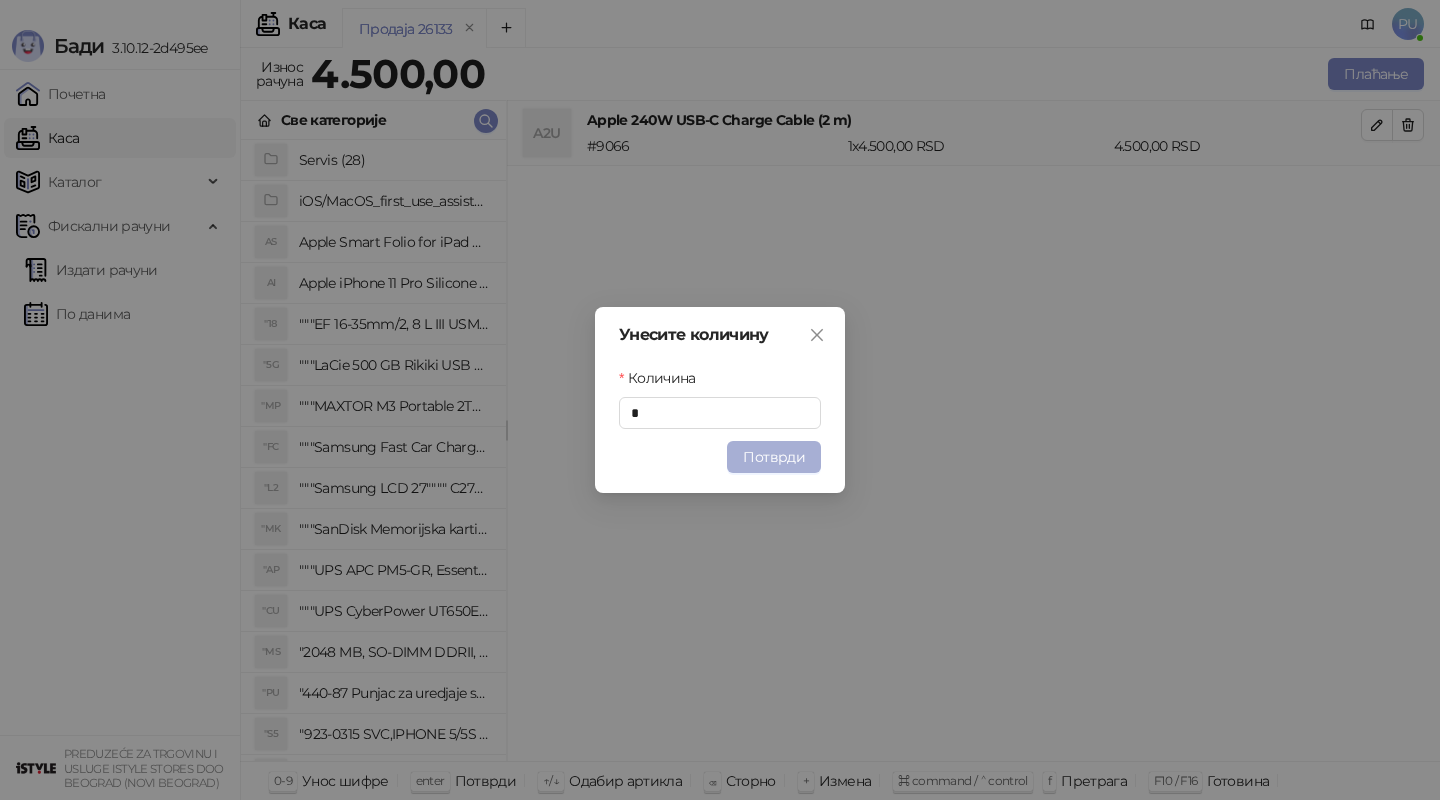 click on "Потврди" at bounding box center (774, 457) 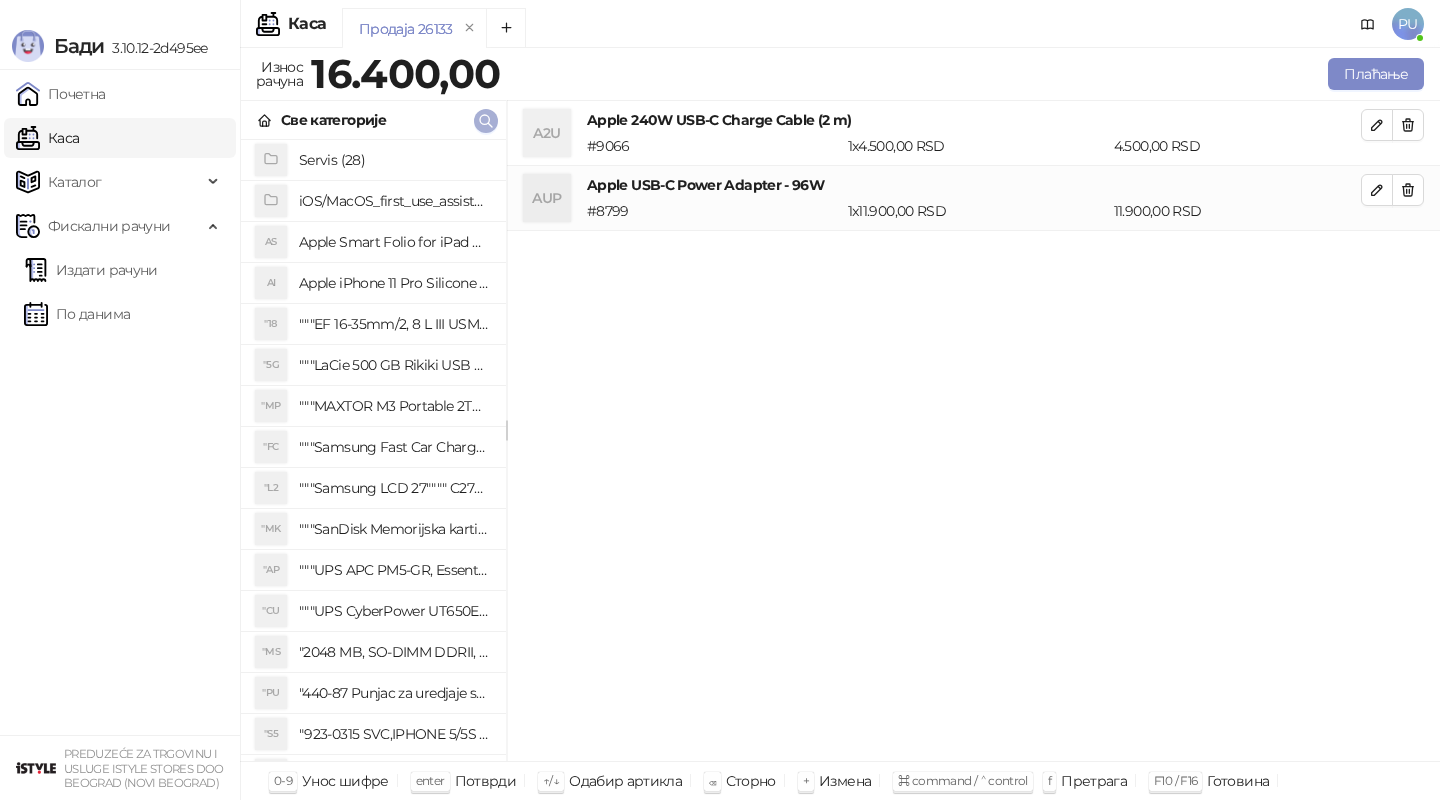 click 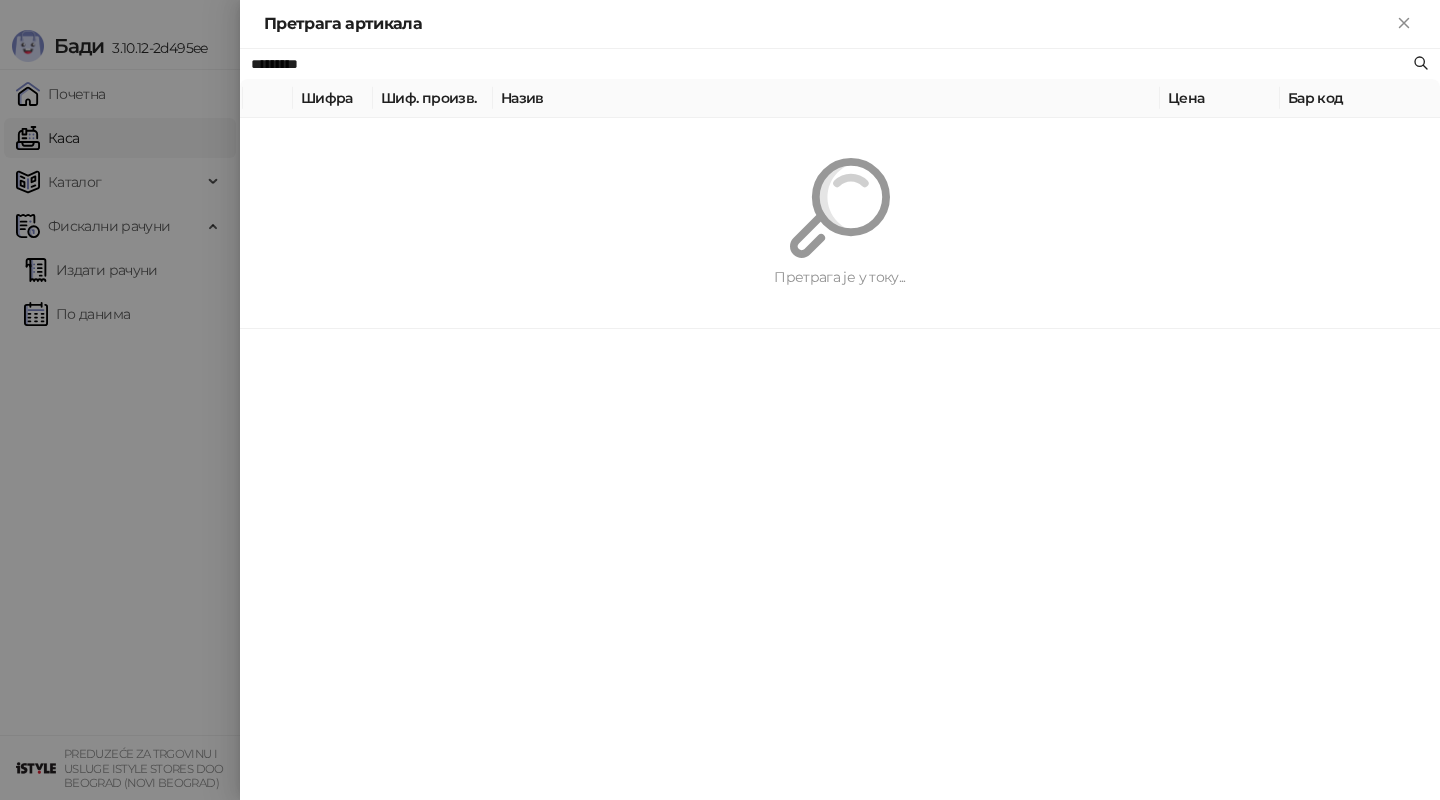 paste on "**********" 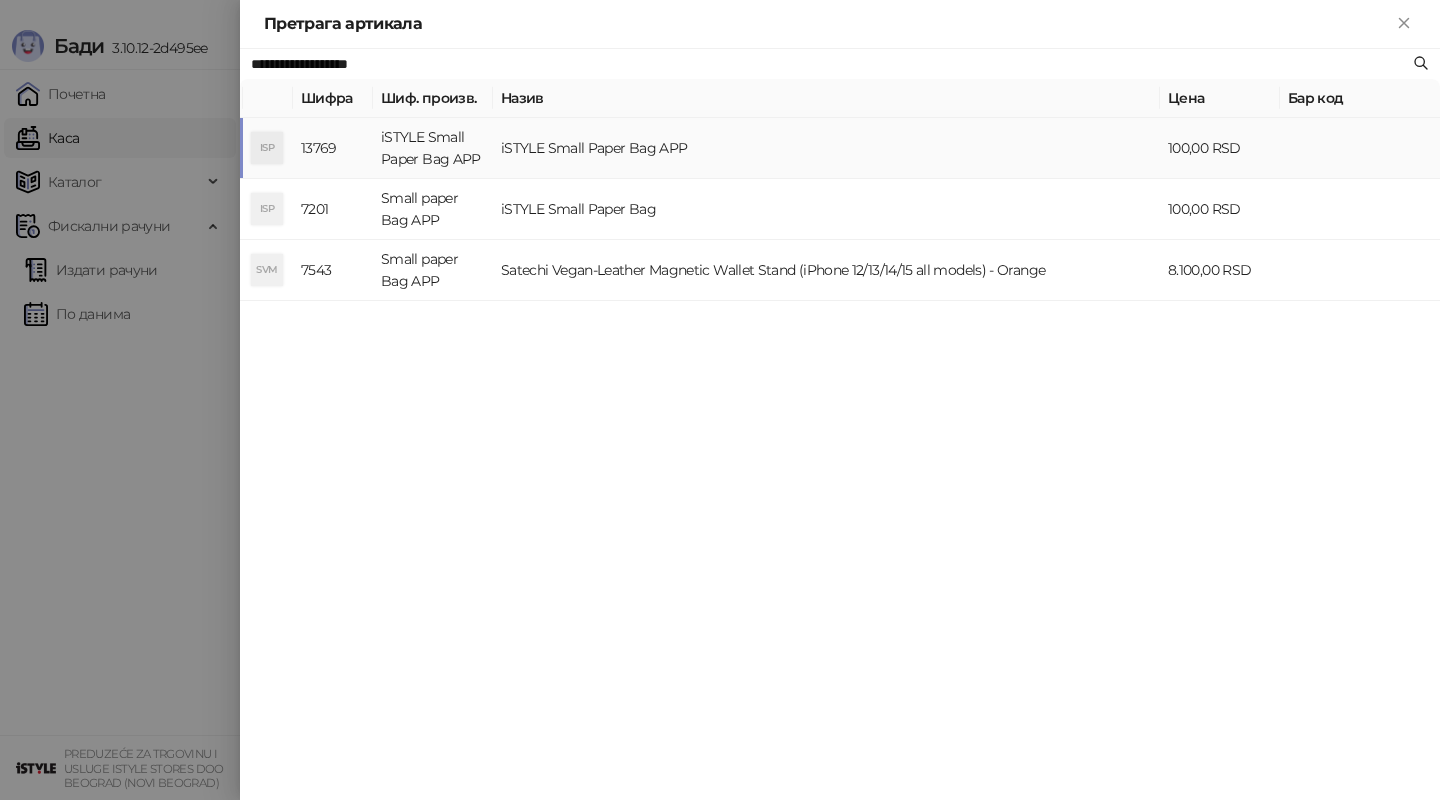 type on "**********" 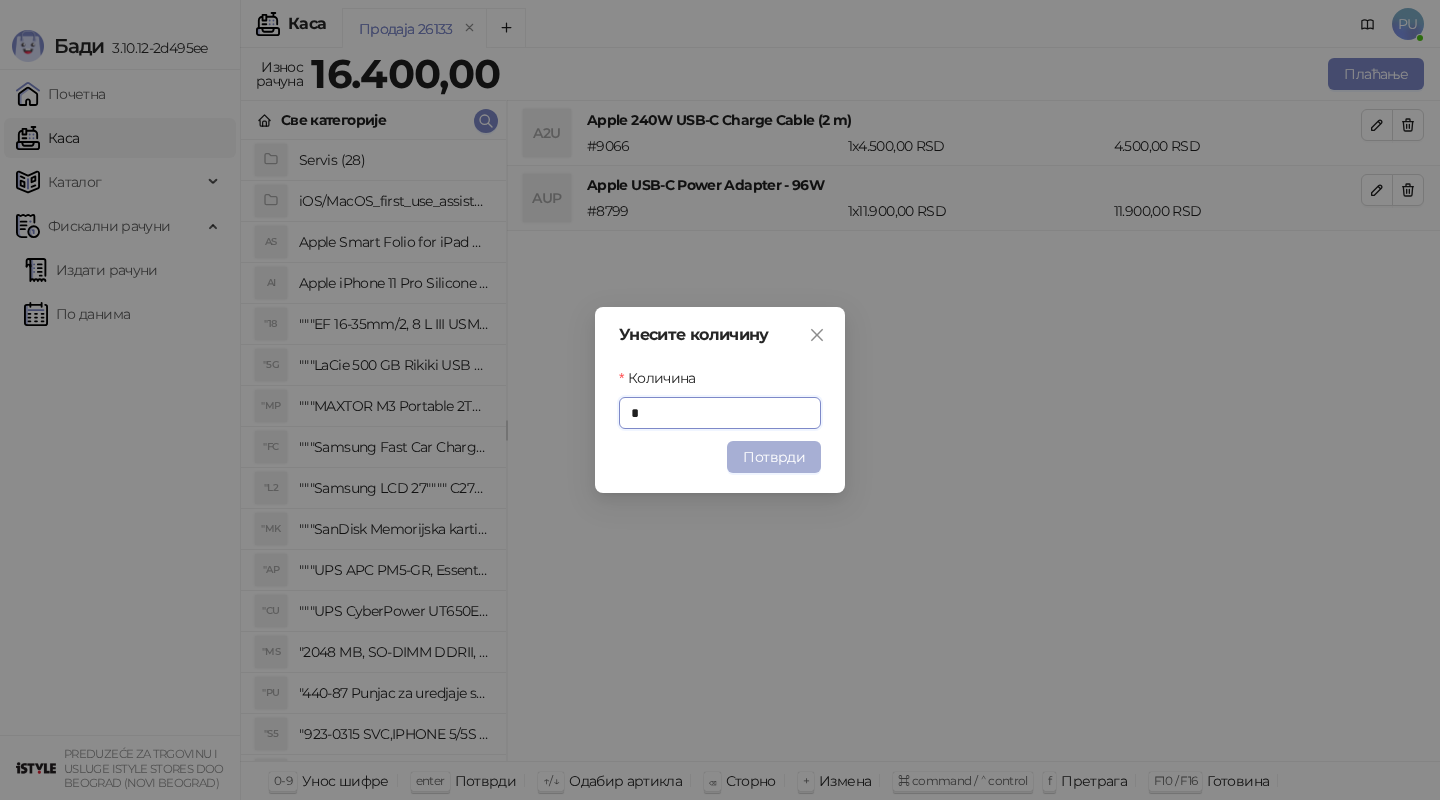 click on "Потврди" at bounding box center [774, 457] 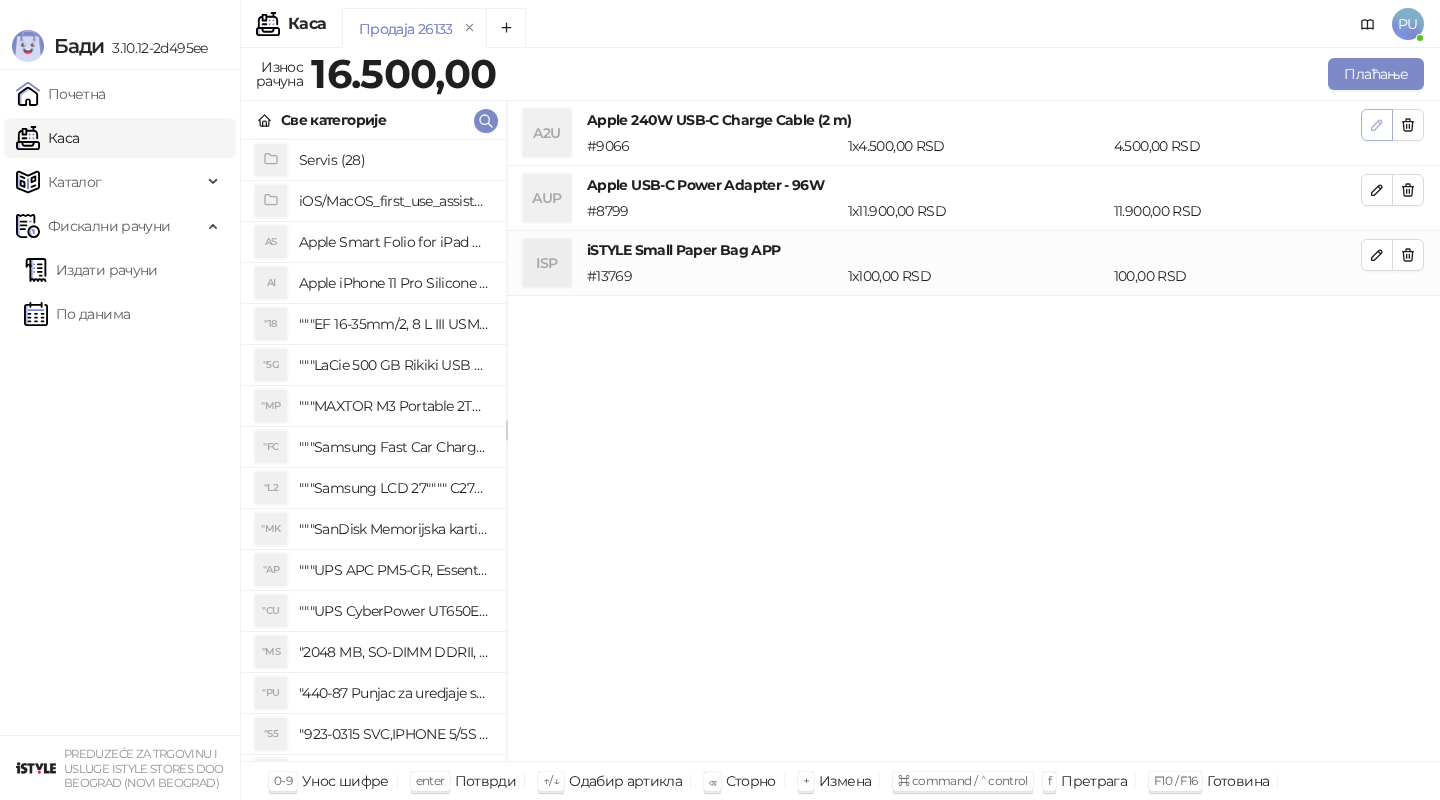 click 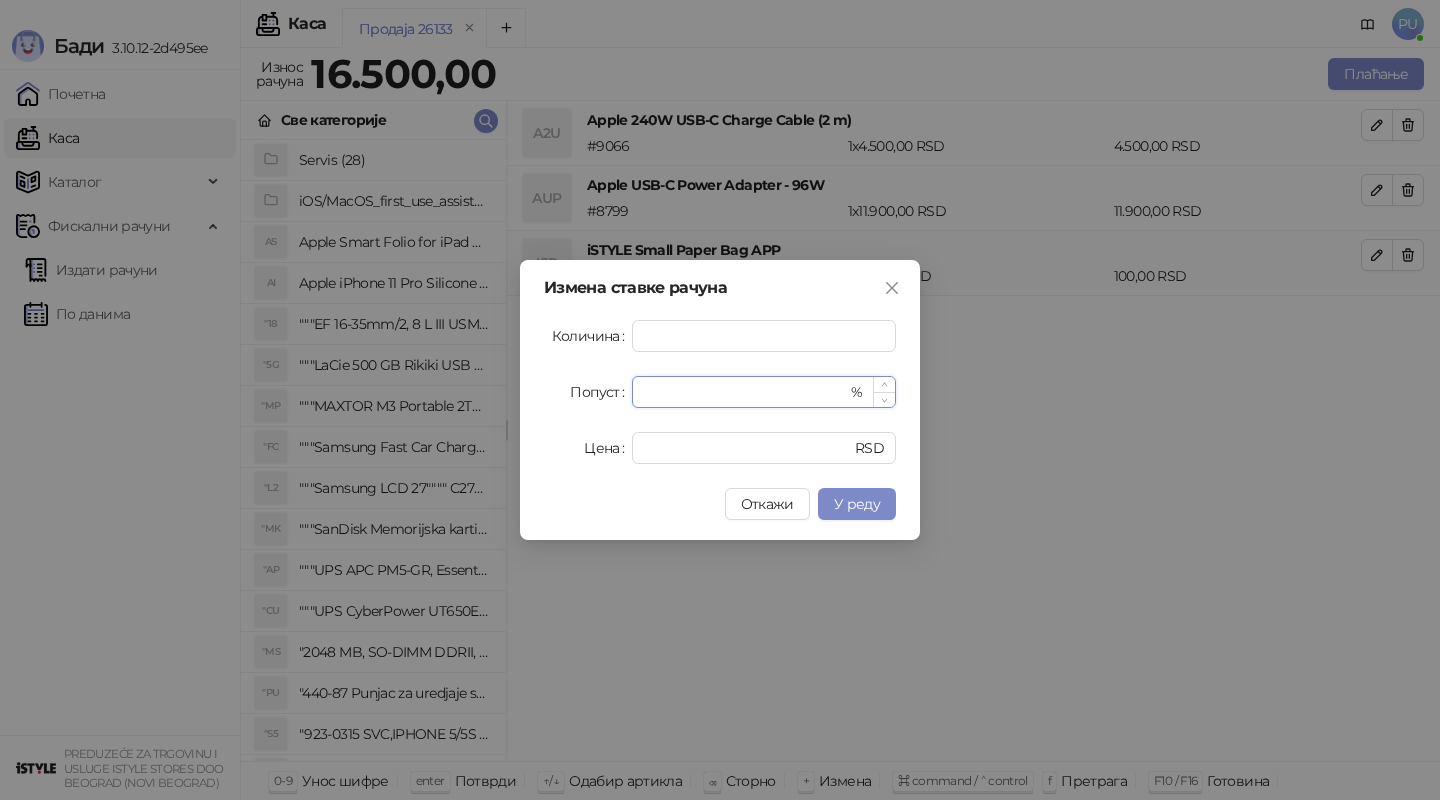 click on "*" at bounding box center [745, 392] 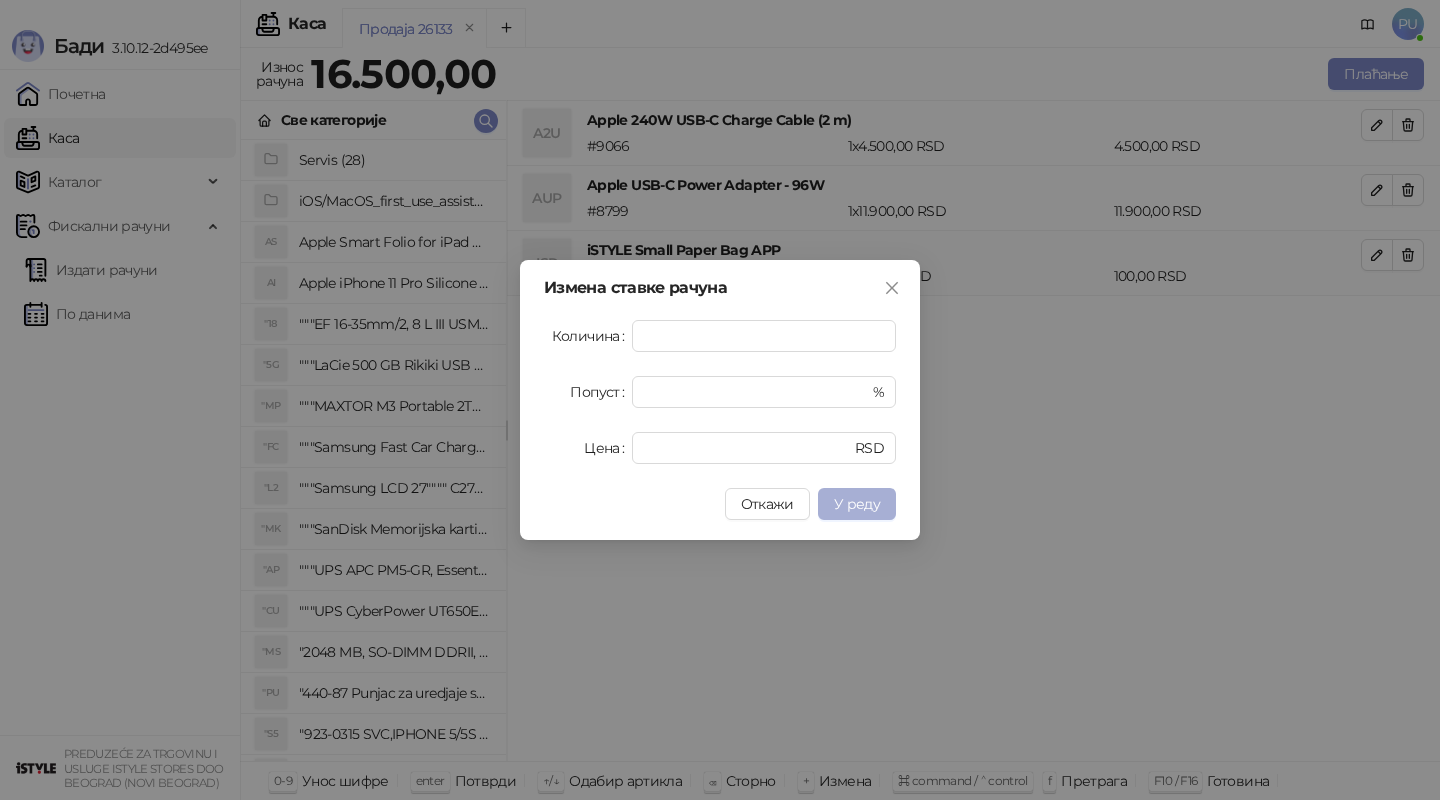 click on "У реду" at bounding box center (857, 504) 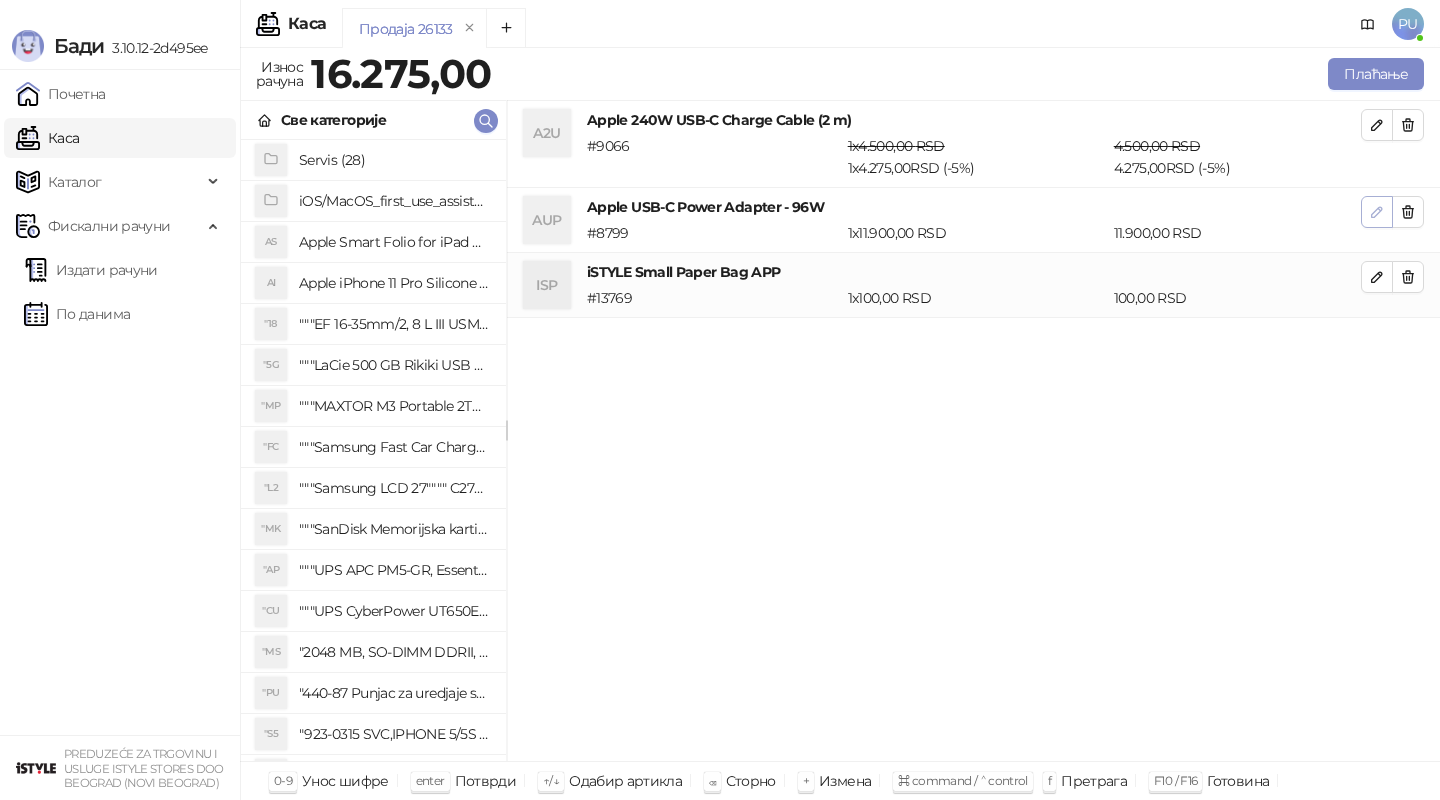 click 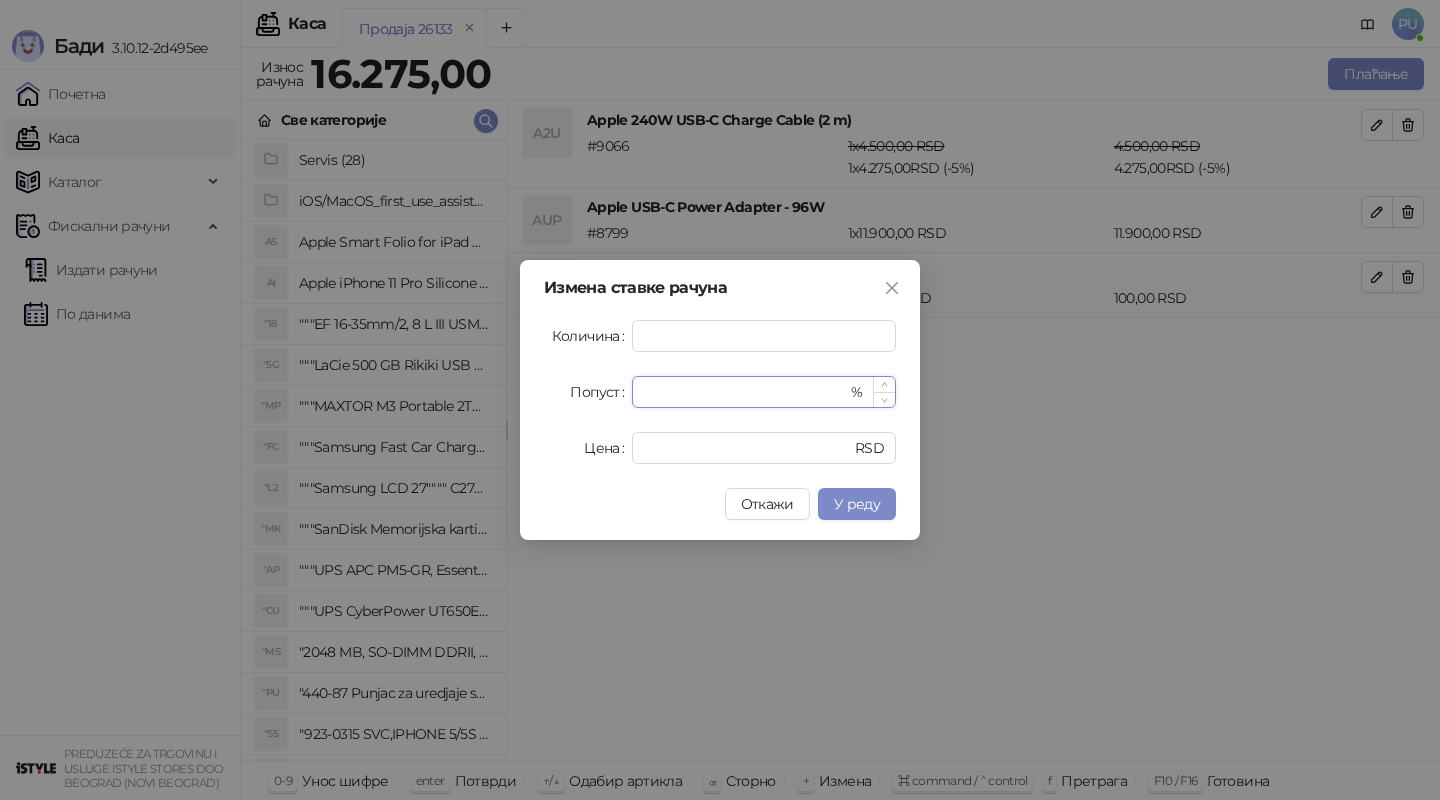 click on "*" at bounding box center (745, 392) 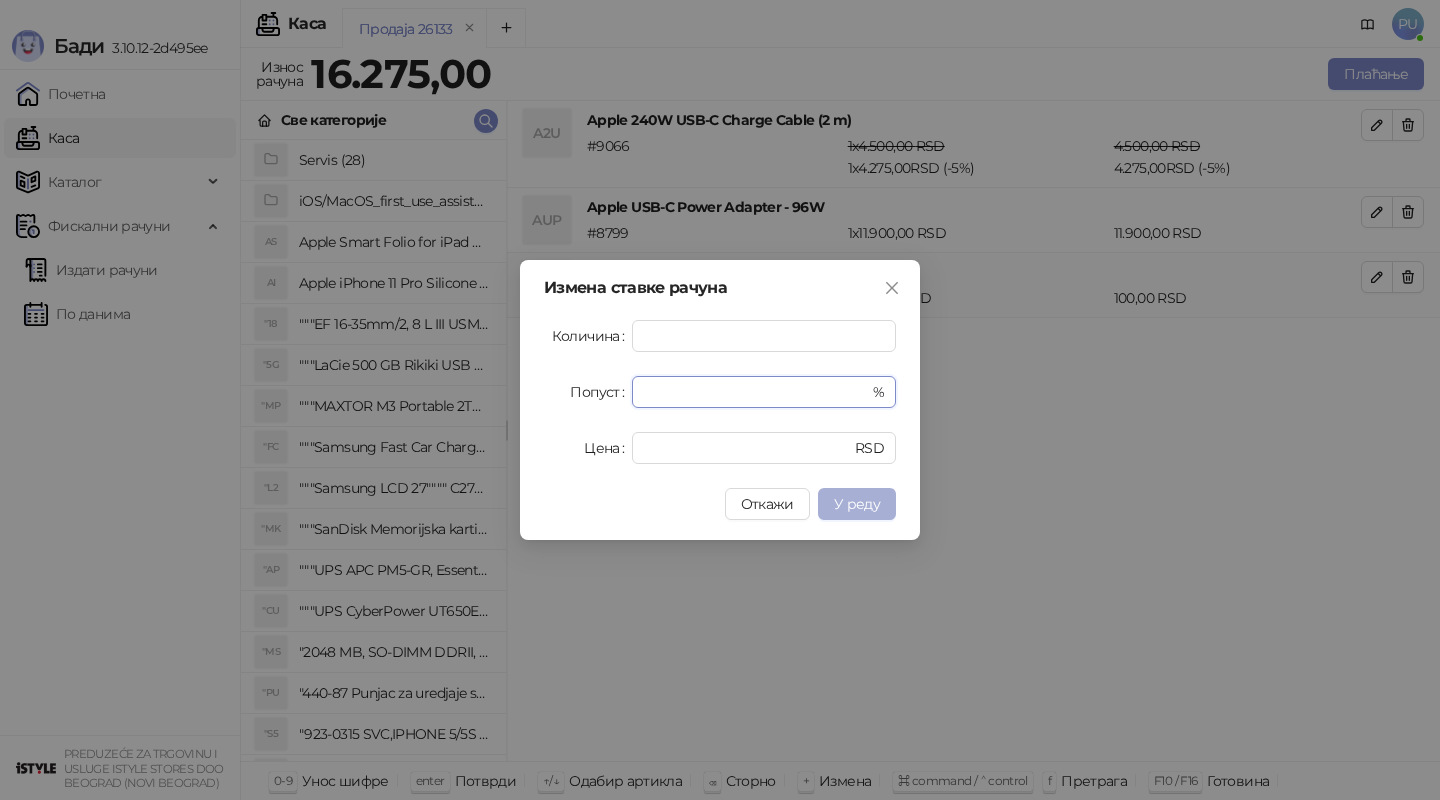 type on "*" 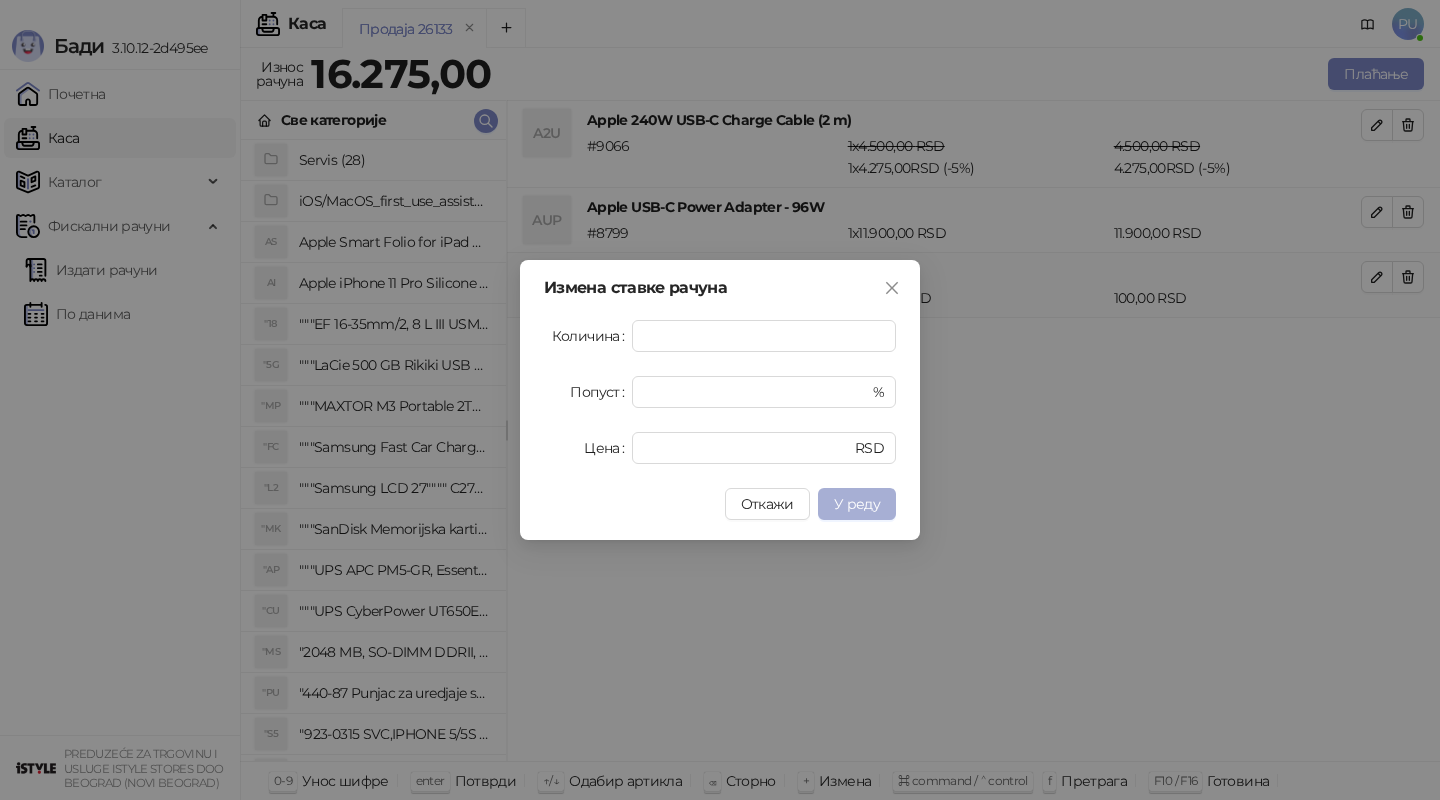 click on "У реду" at bounding box center (857, 504) 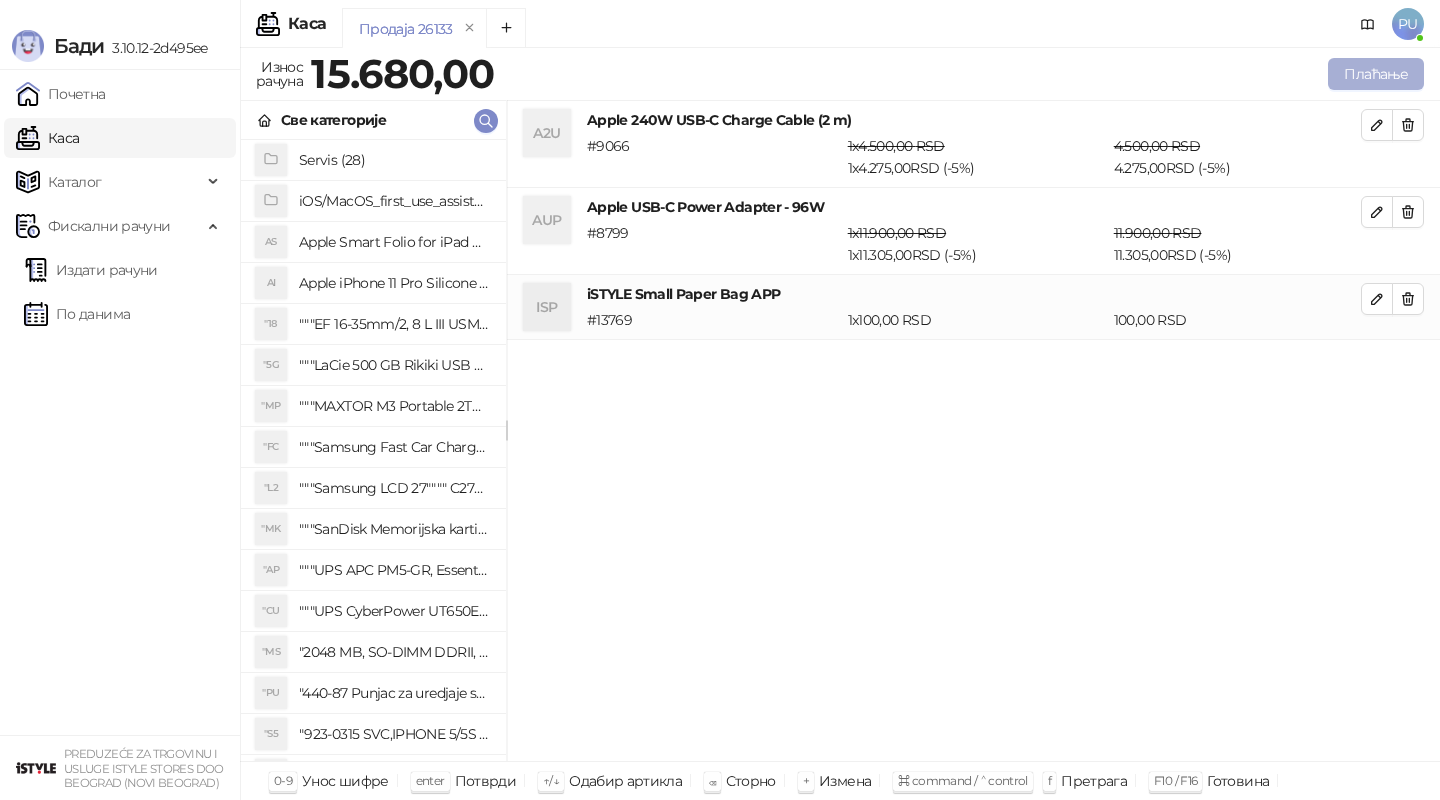 click on "Плаћање" at bounding box center [1376, 74] 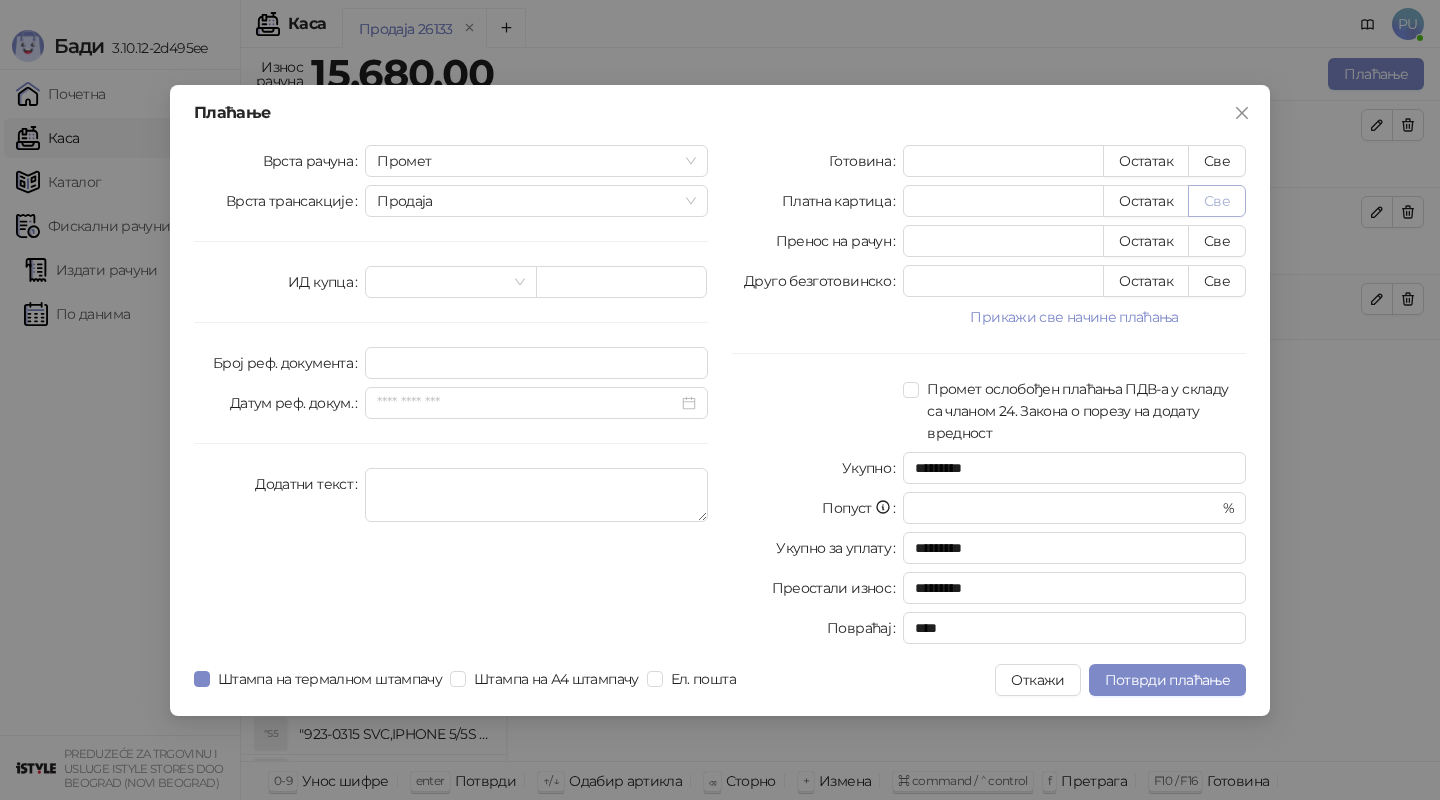 click on "Све" at bounding box center (1217, 201) 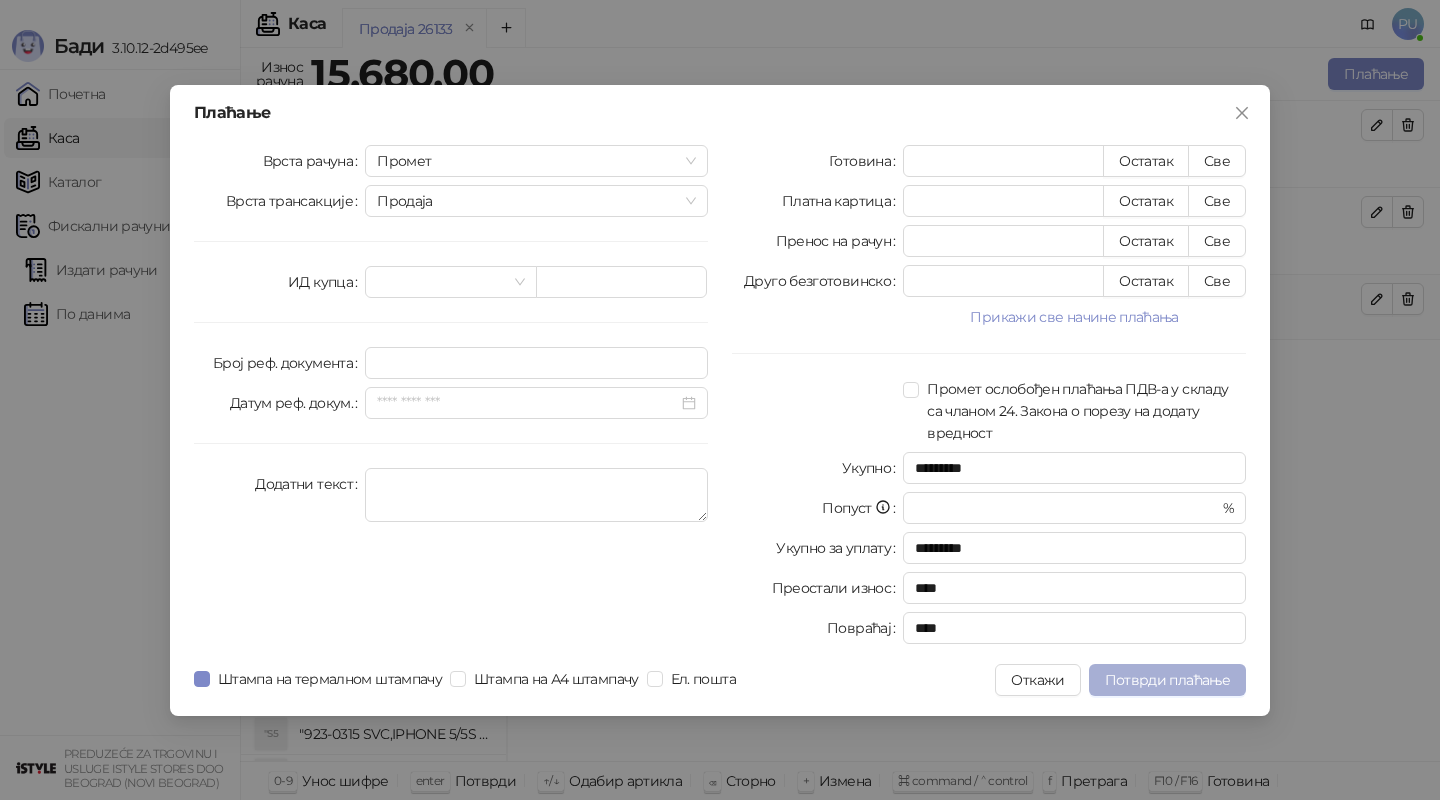 click on "Потврди плаћање" at bounding box center [1167, 680] 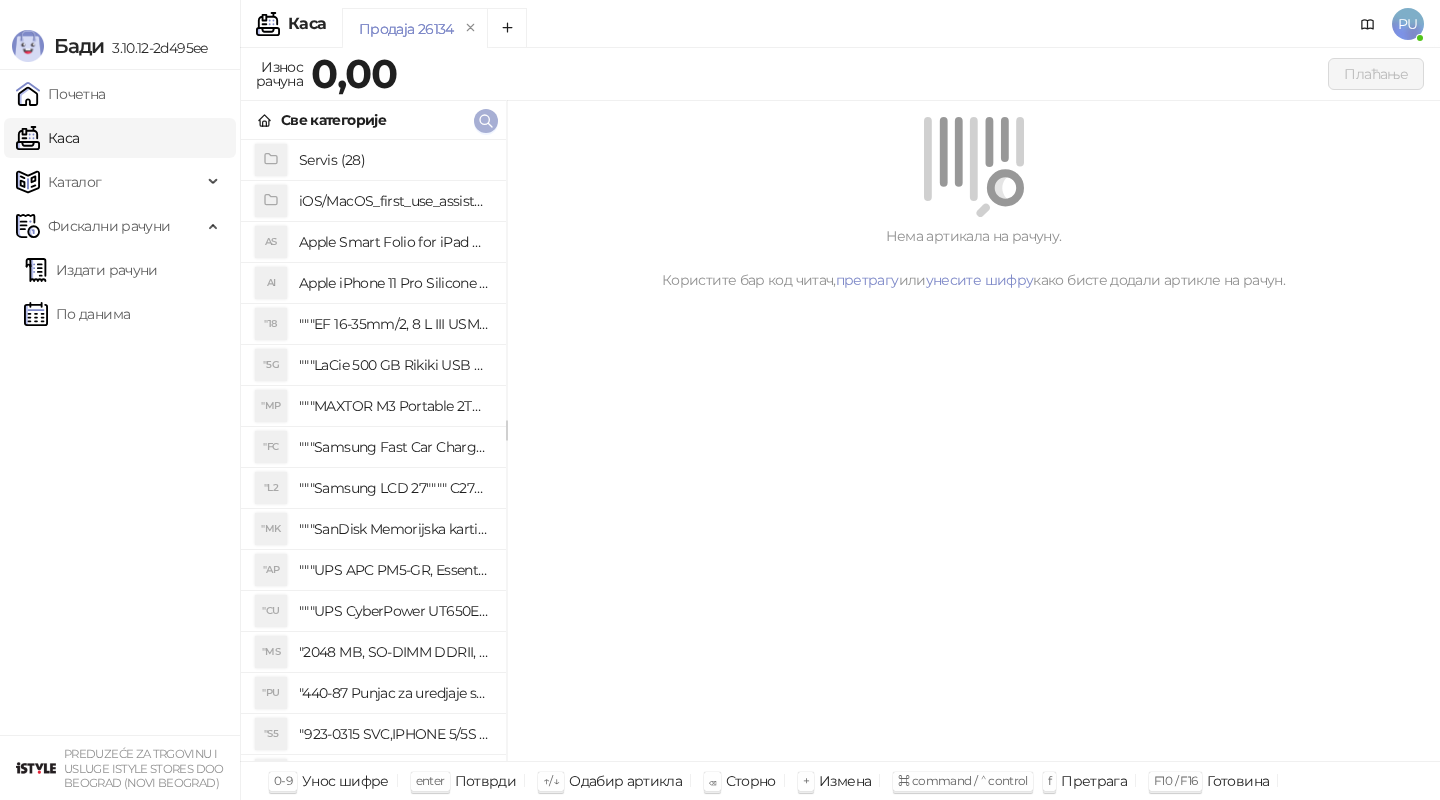 click 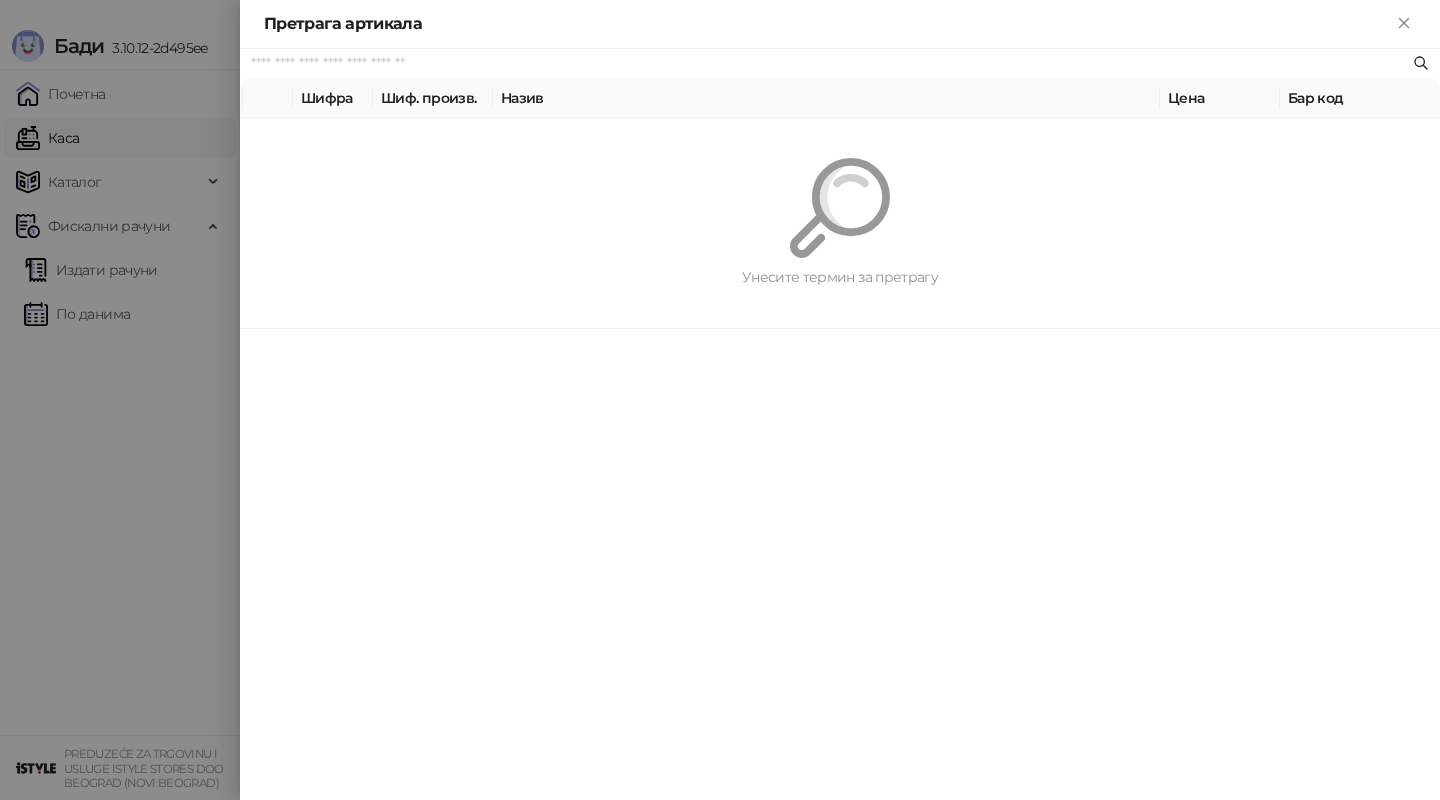 paste on "**********" 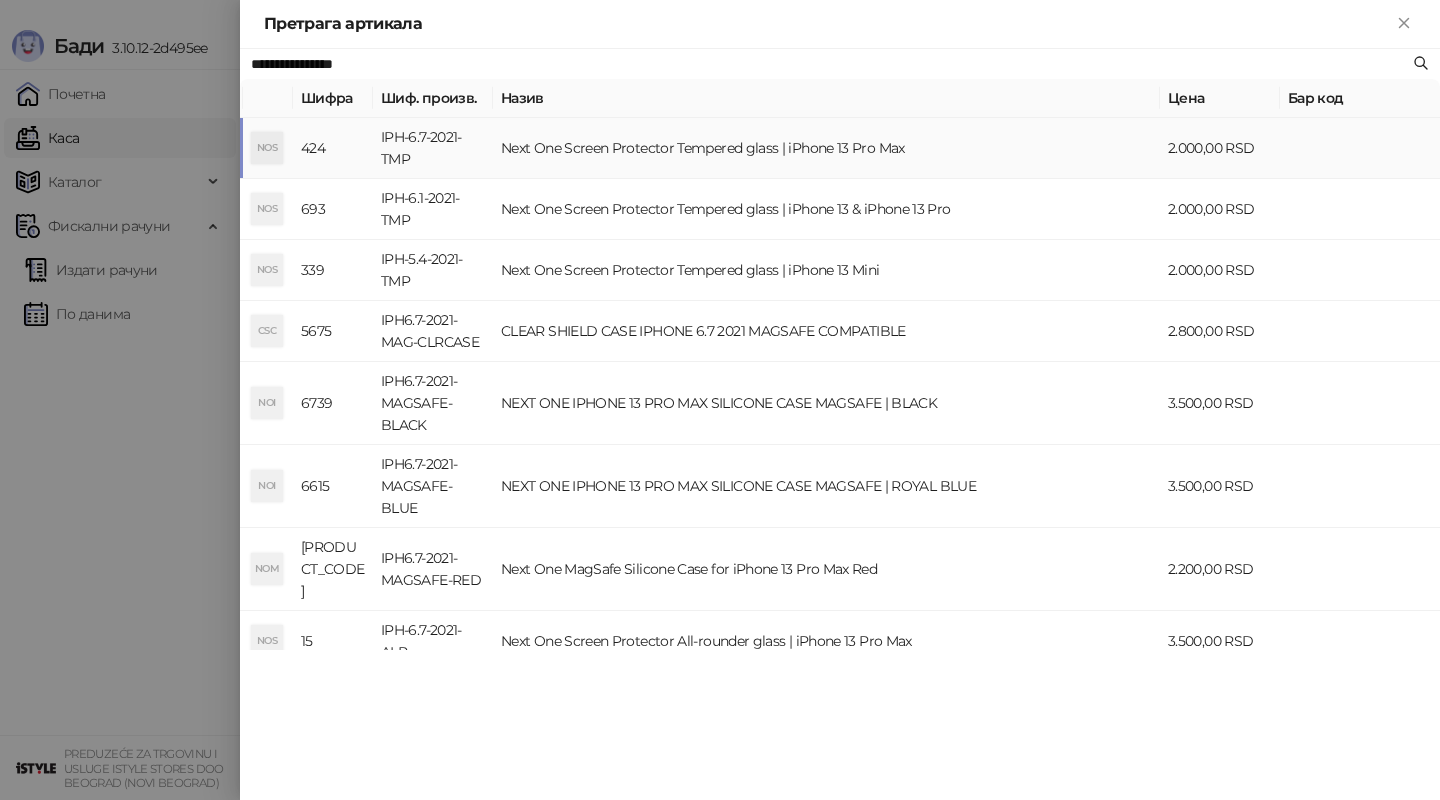 click on "Next One Screen Protector Tempered glass | iPhone 13 Pro Max" at bounding box center [826, 148] 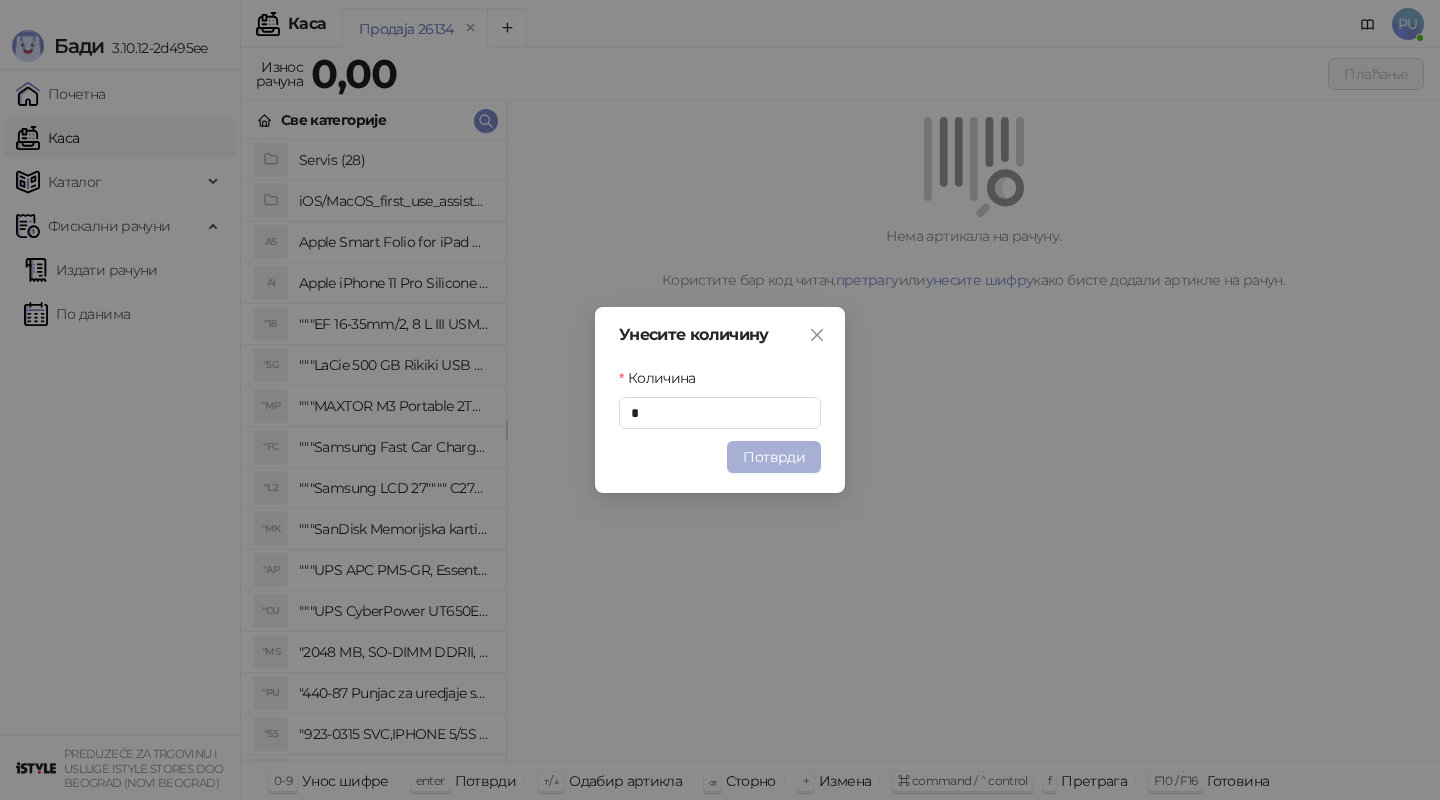 click on "Потврди" at bounding box center [774, 457] 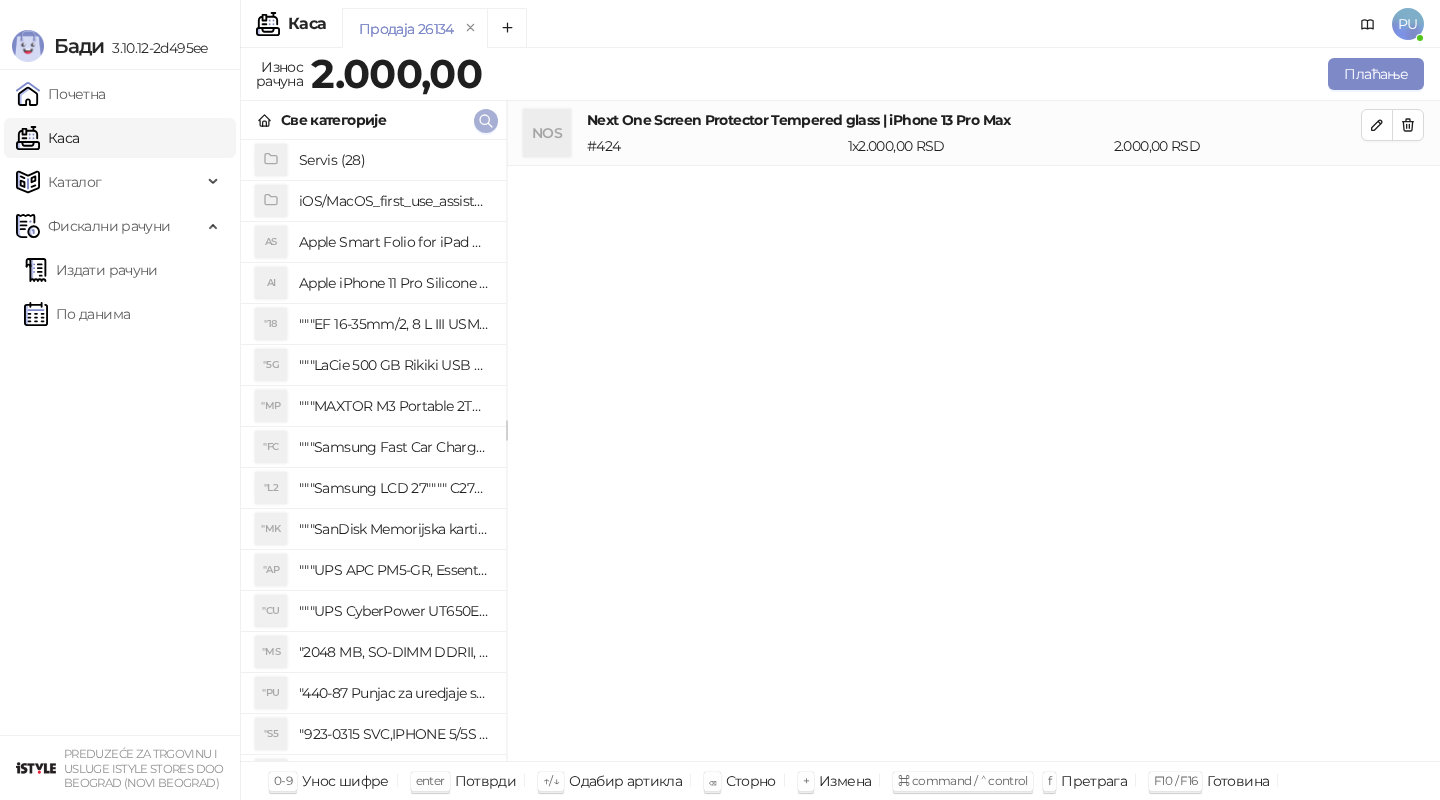 click 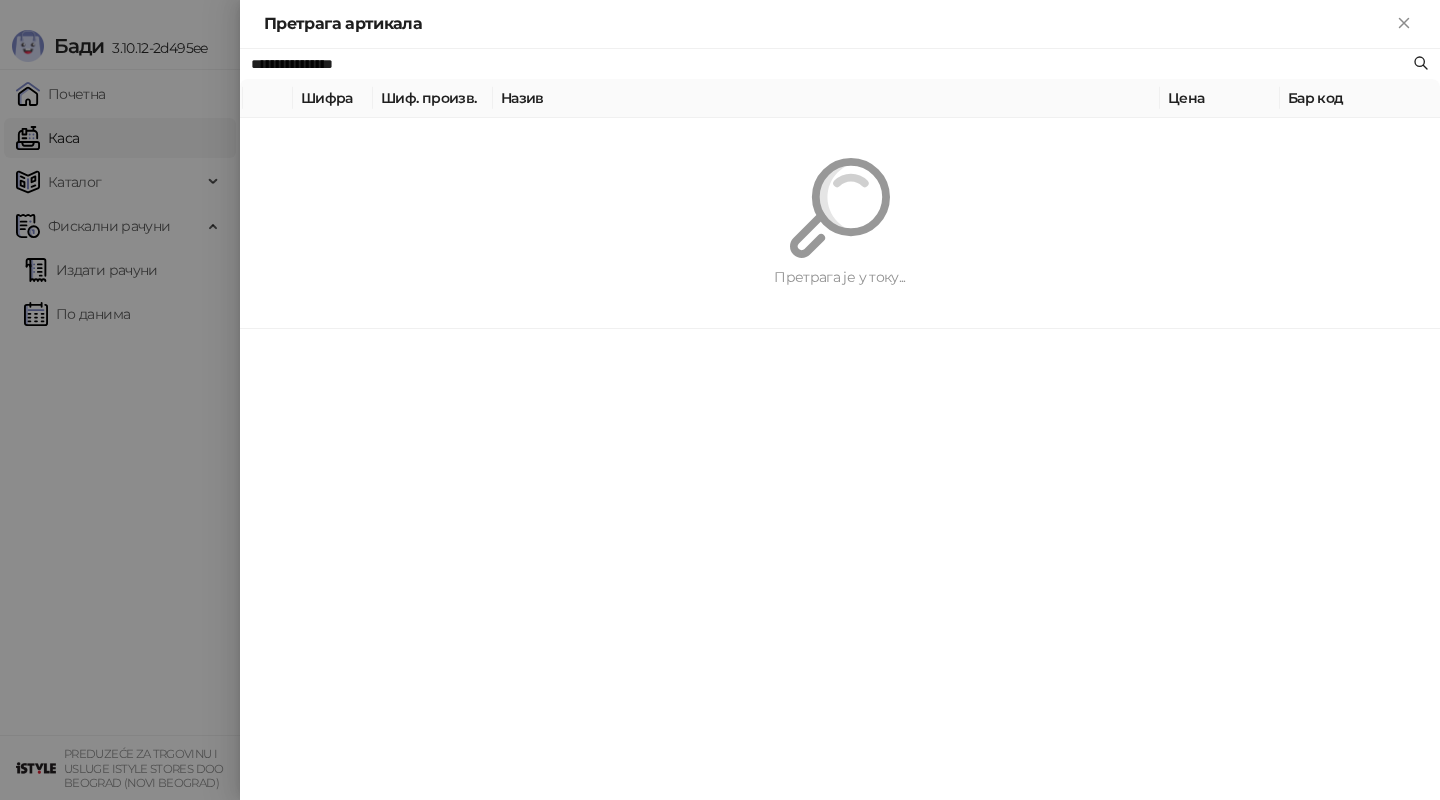 paste on "*********" 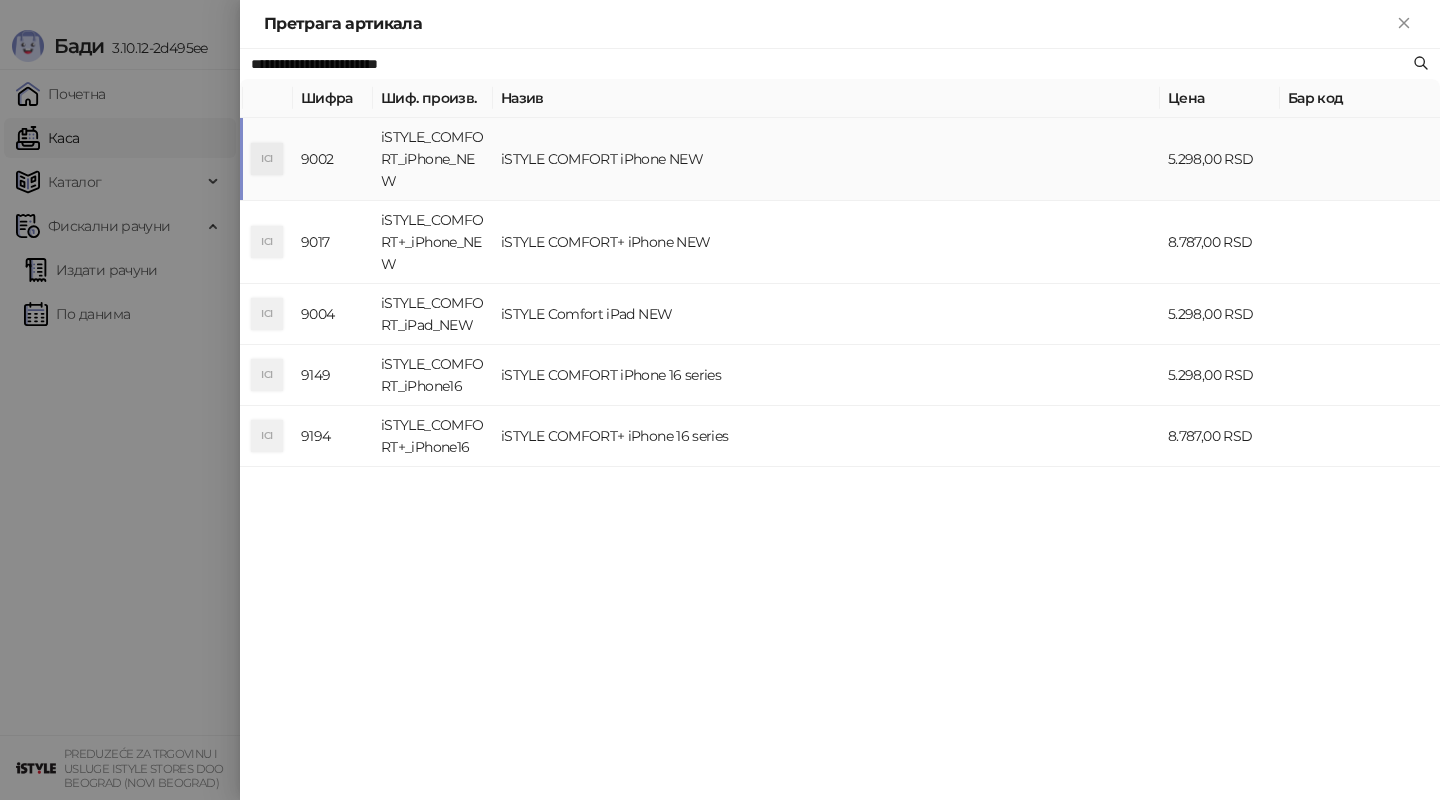 type on "**********" 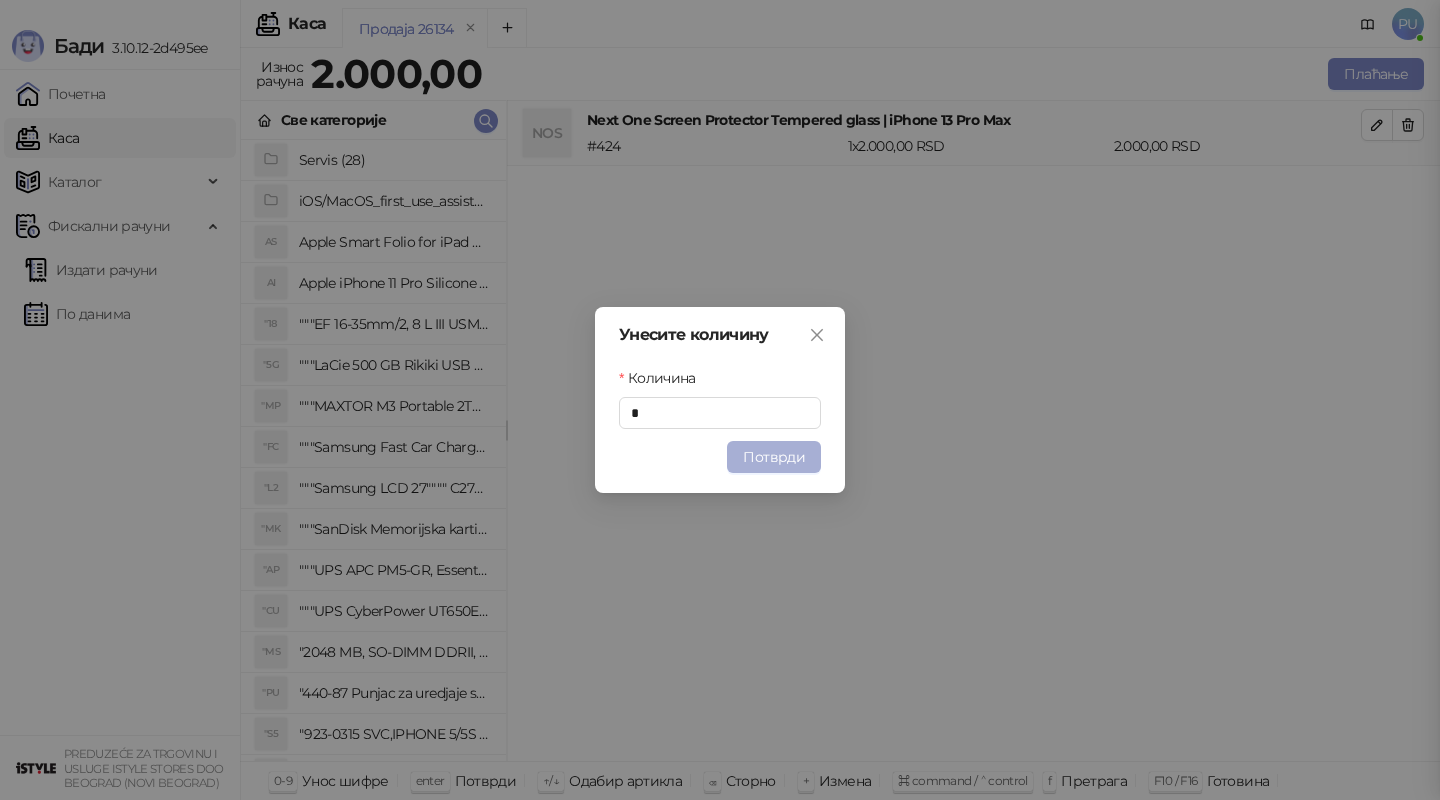 click on "Потврди" at bounding box center [774, 457] 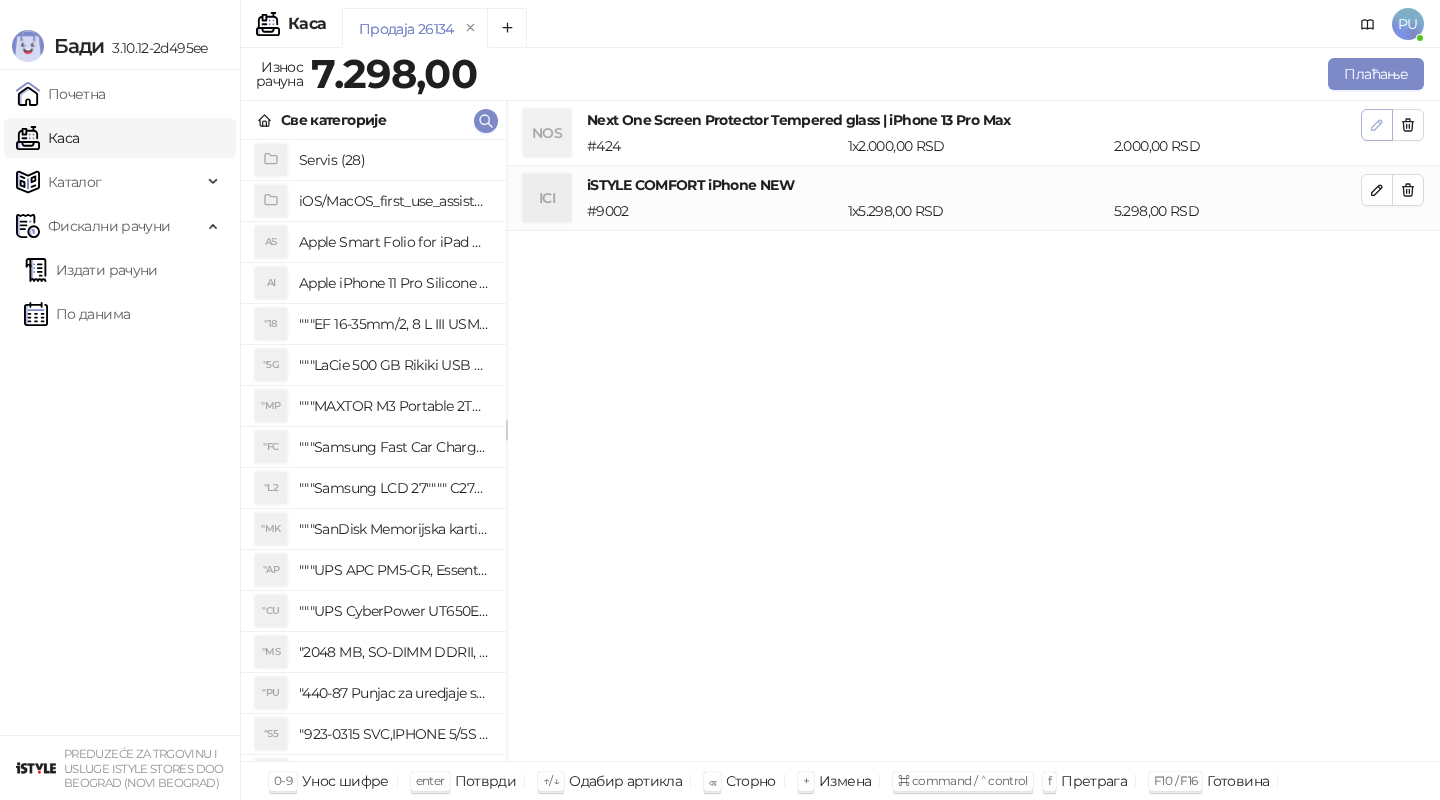 click 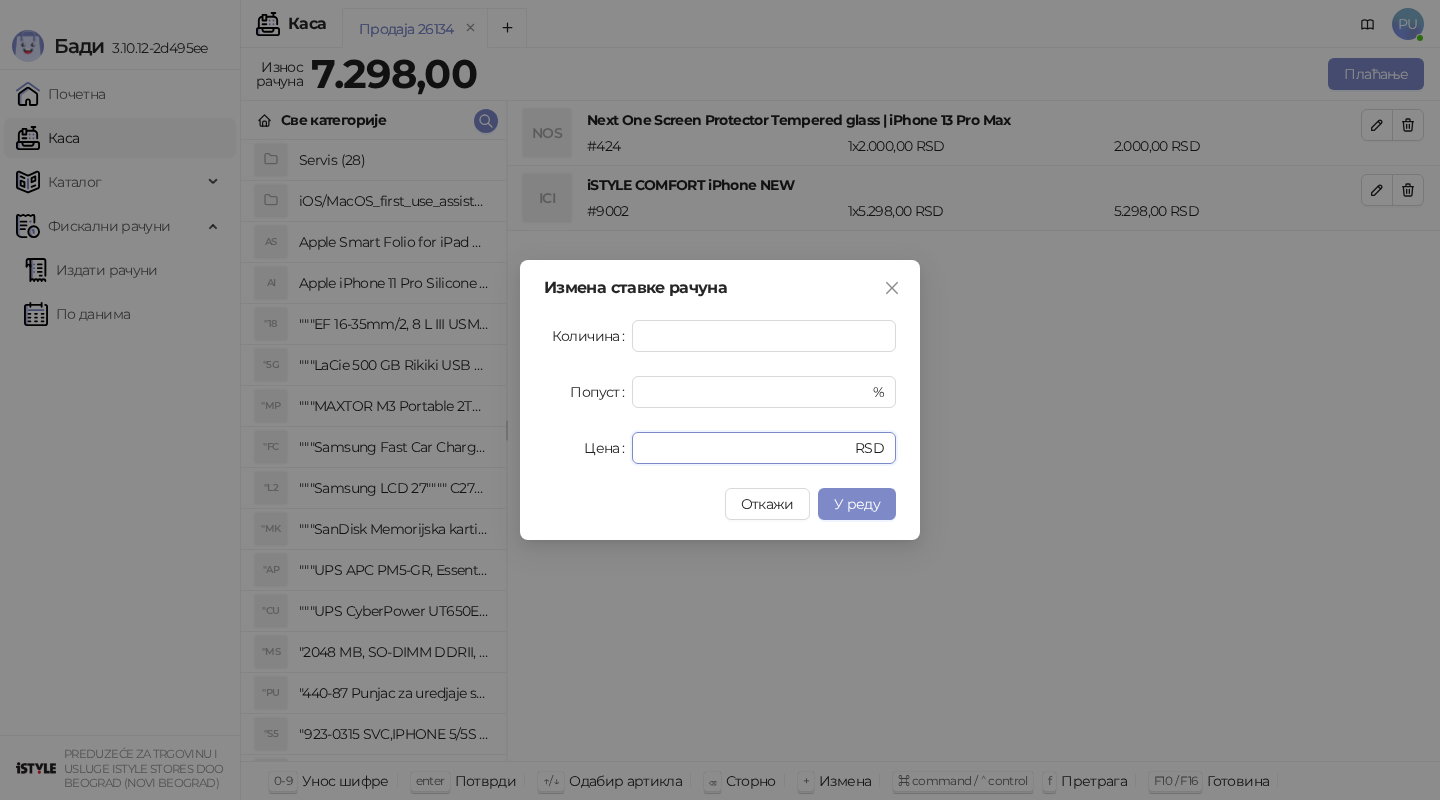 drag, startPoint x: 730, startPoint y: 448, endPoint x: 583, endPoint y: 445, distance: 147.03061 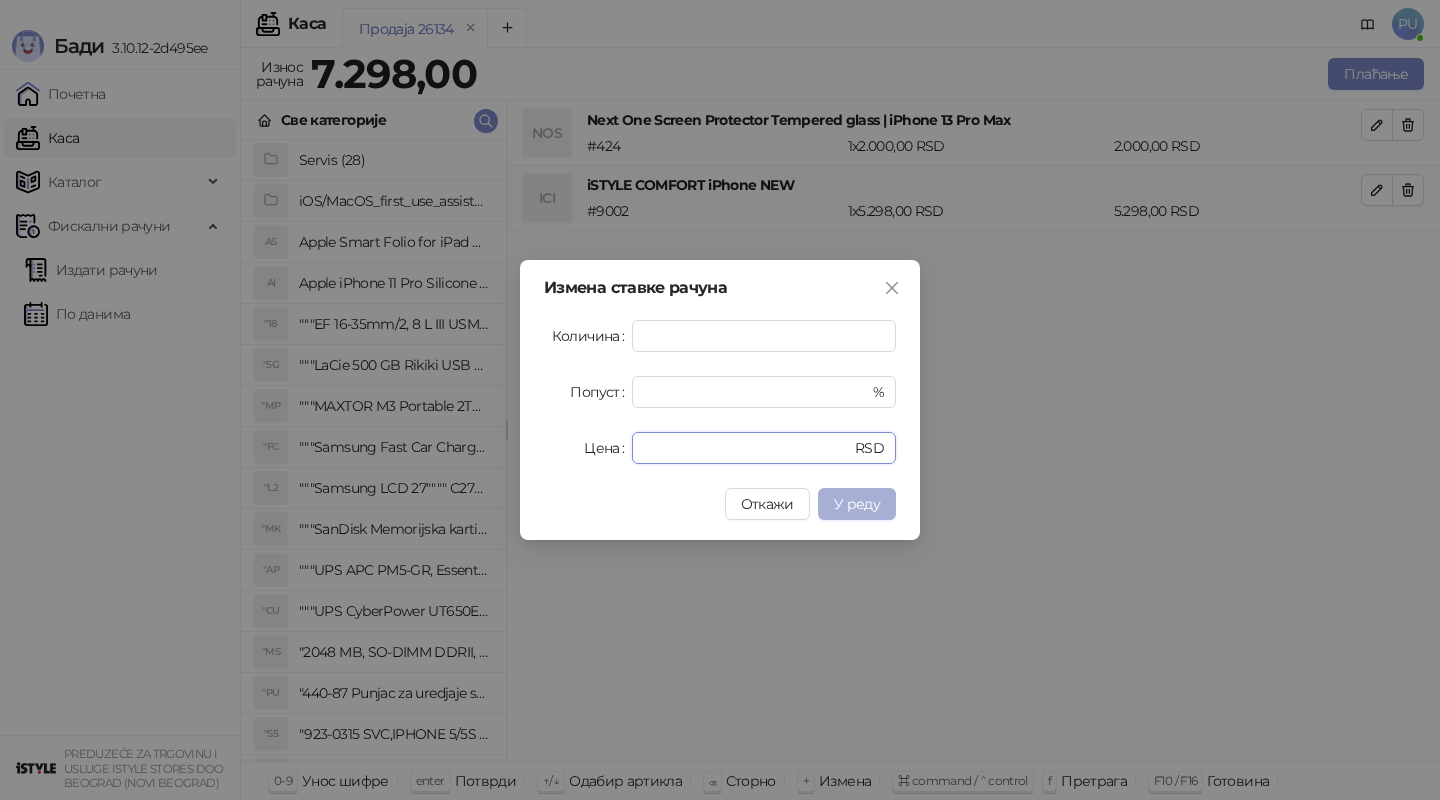 type on "*" 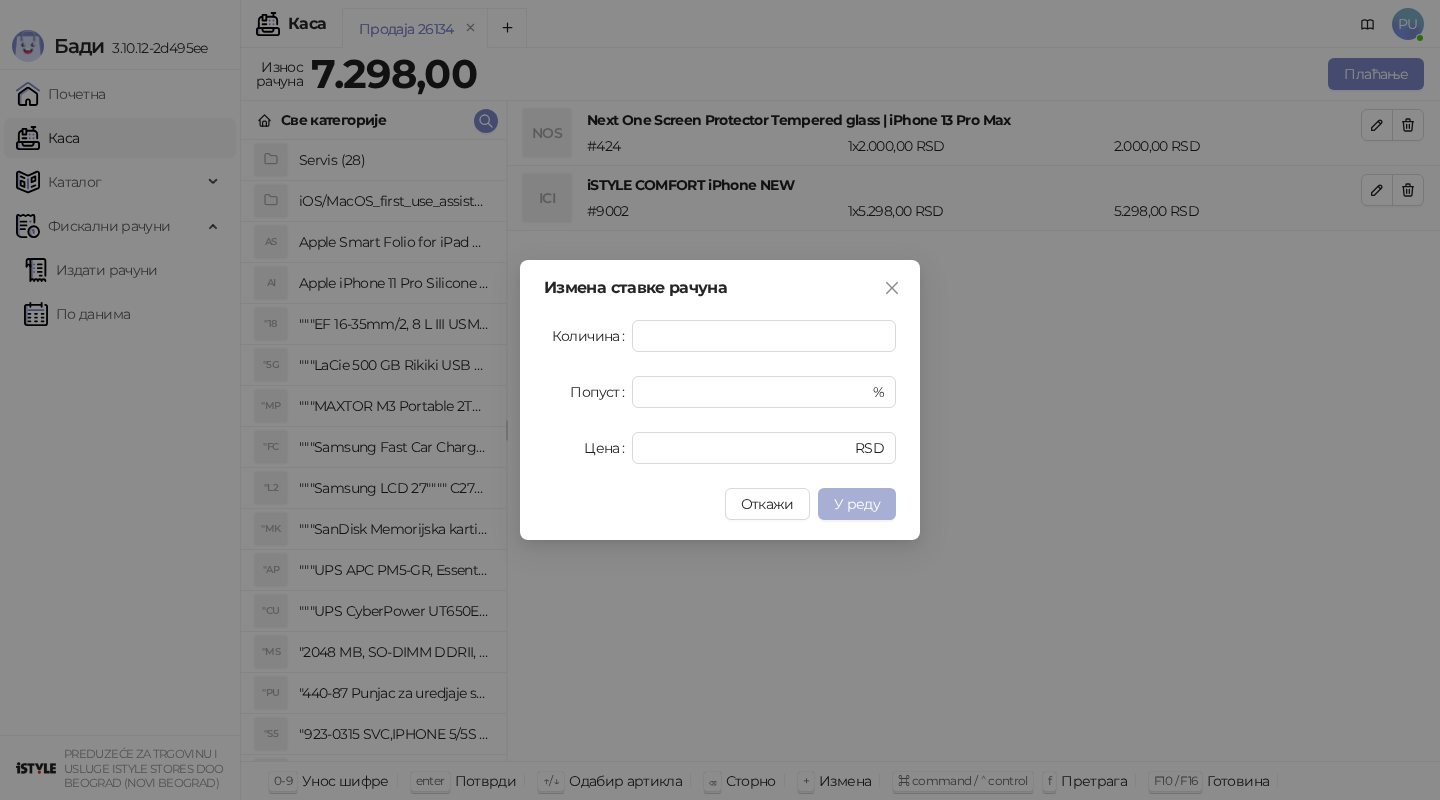click on "У реду" at bounding box center (857, 504) 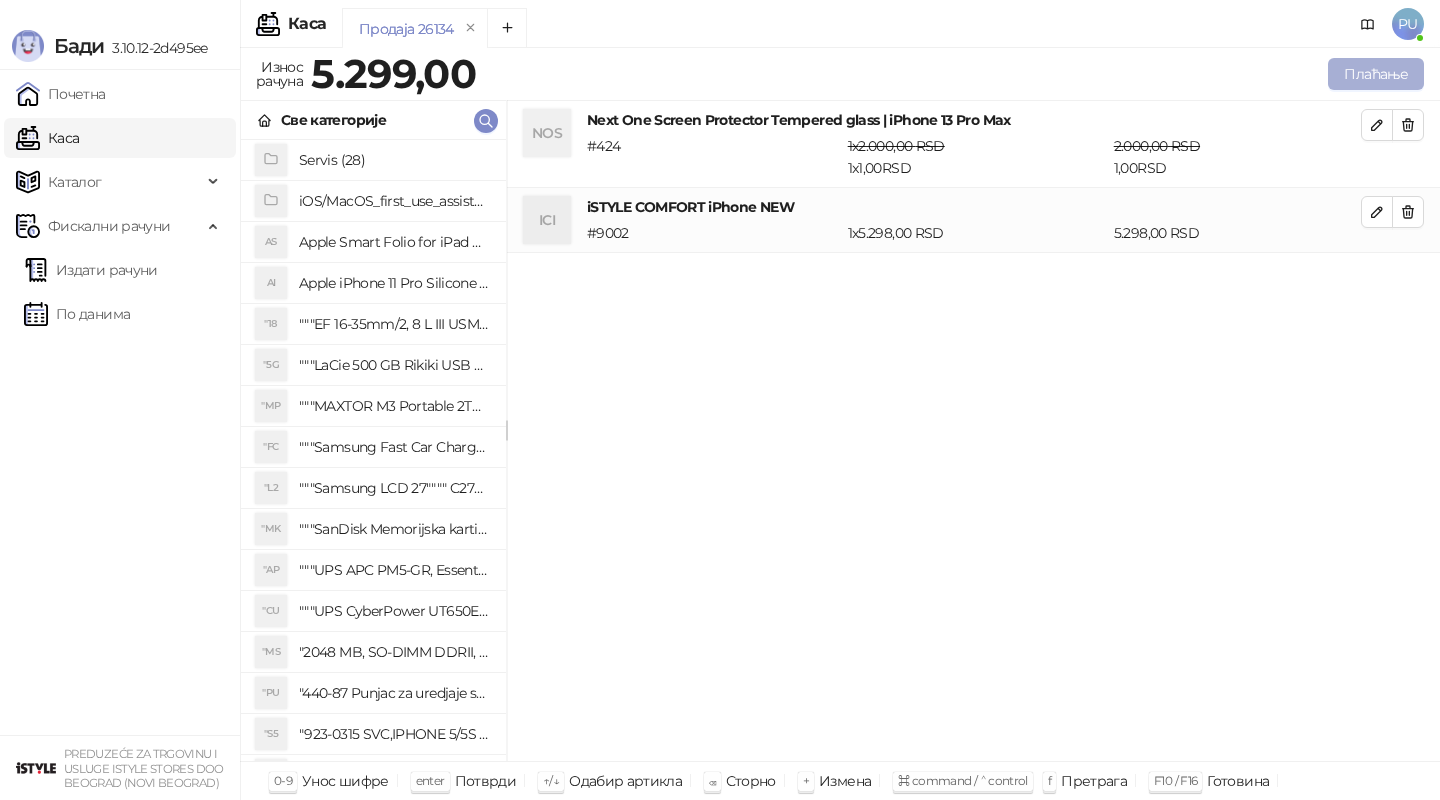 click on "Плаћање" at bounding box center [1376, 74] 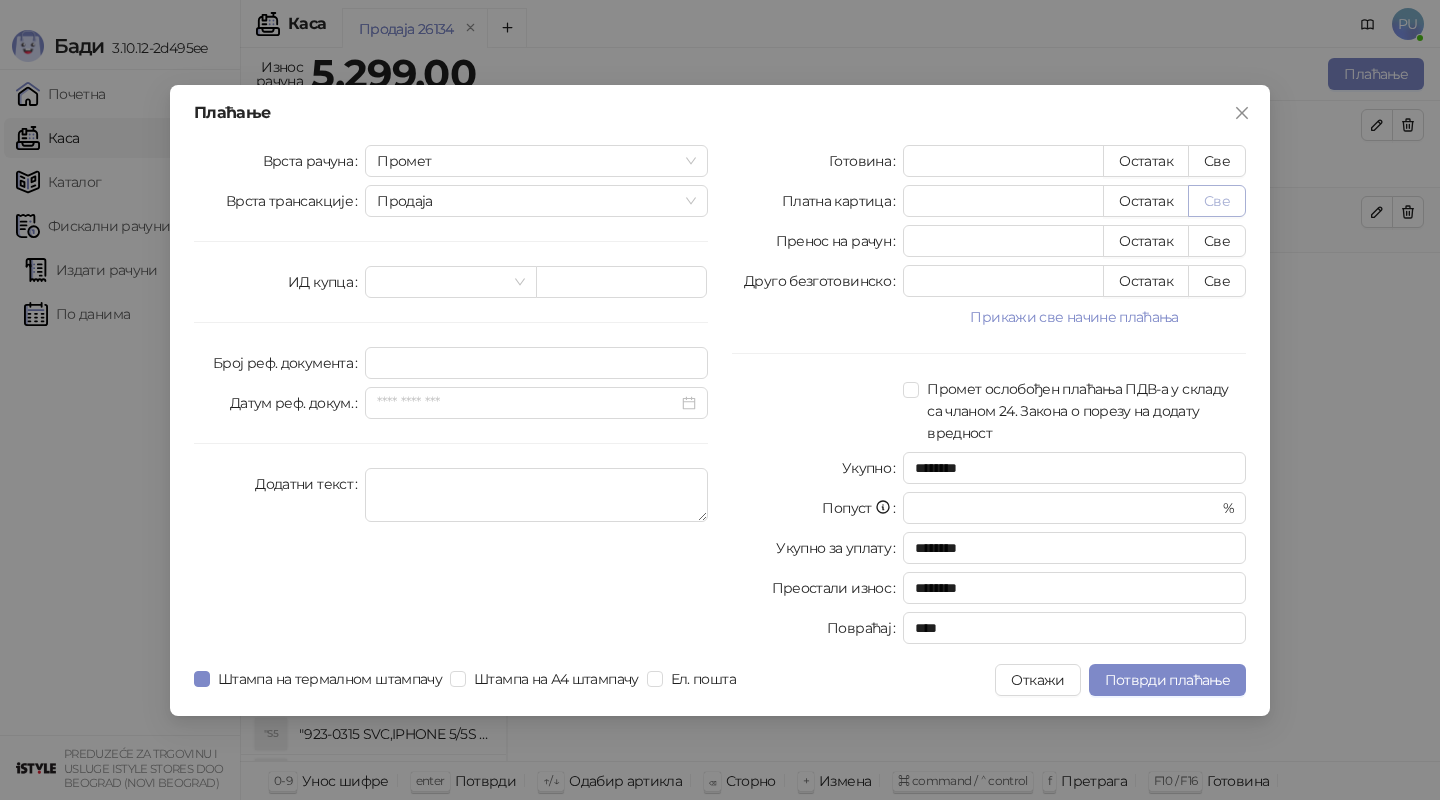 click on "Све" at bounding box center (1217, 201) 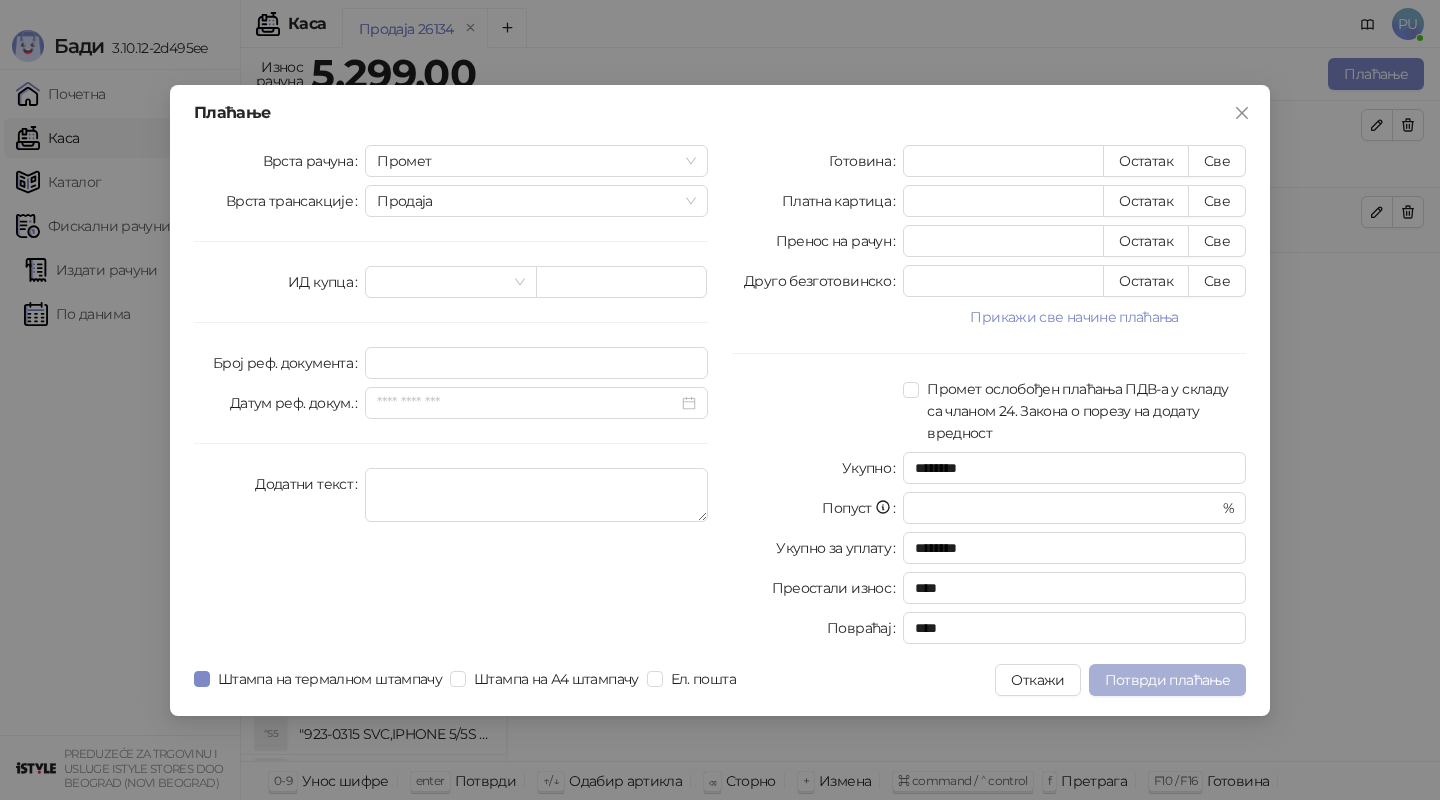 click on "Потврди плаћање" at bounding box center [1167, 680] 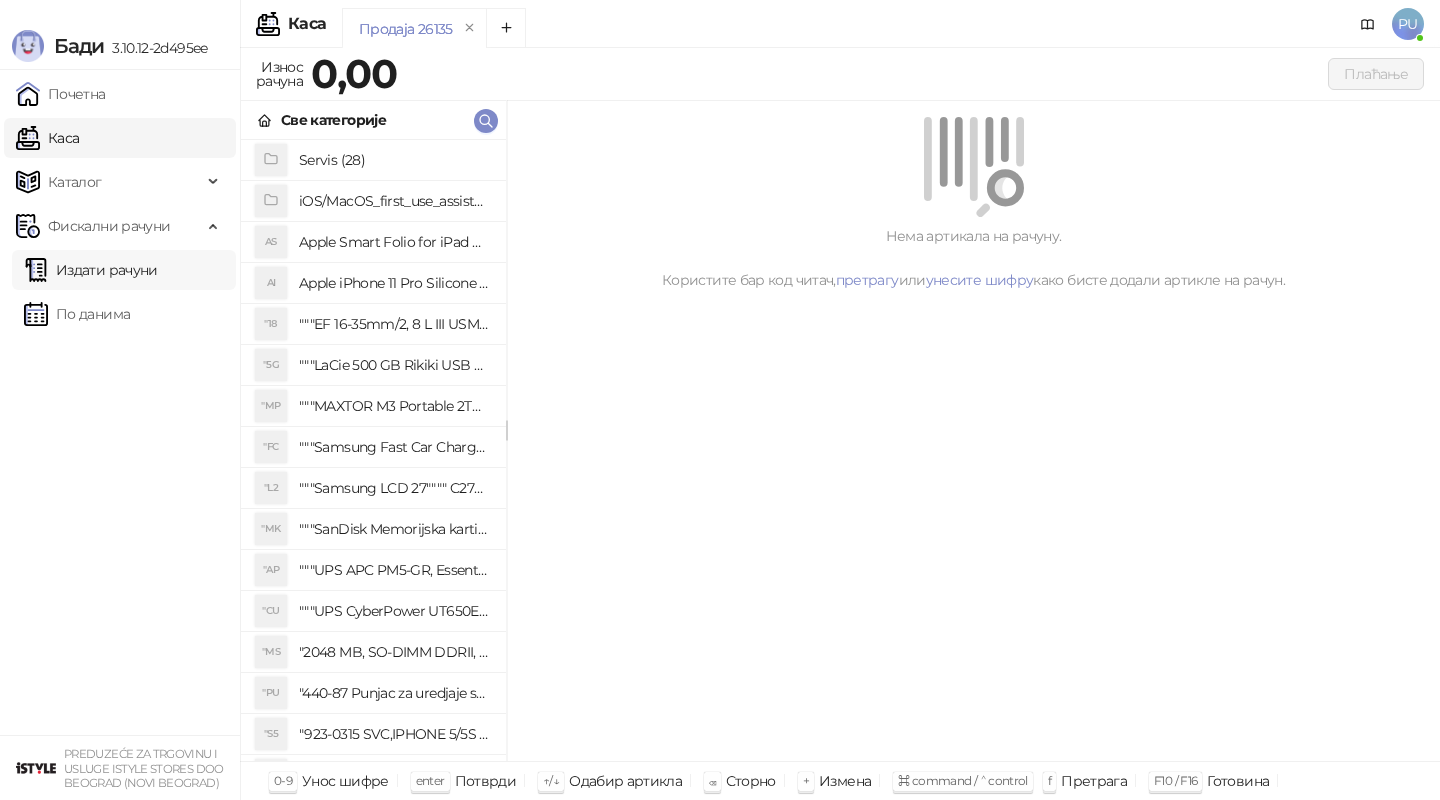 click on "Издати рачуни" at bounding box center [91, 270] 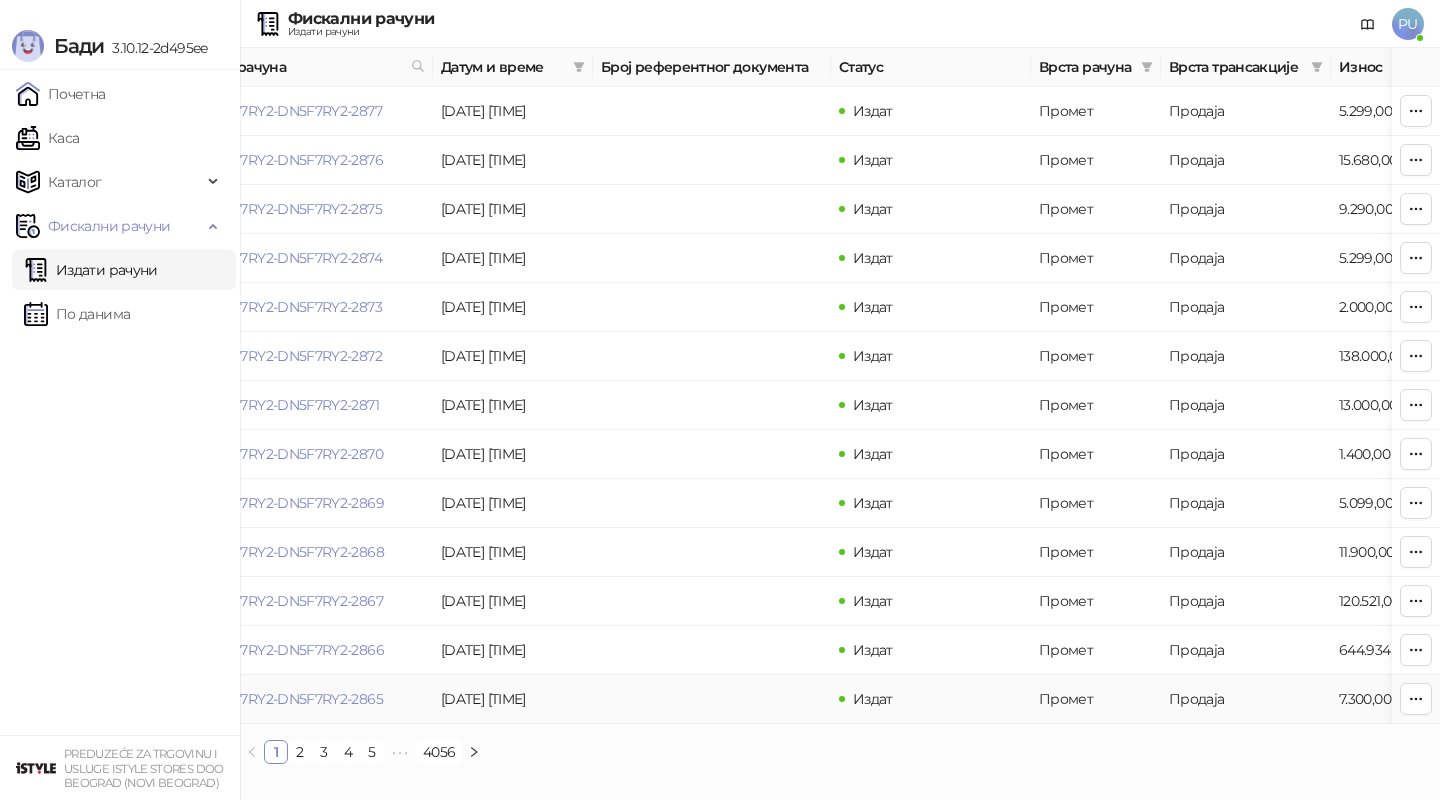 scroll, scrollTop: 0, scrollLeft: 0, axis: both 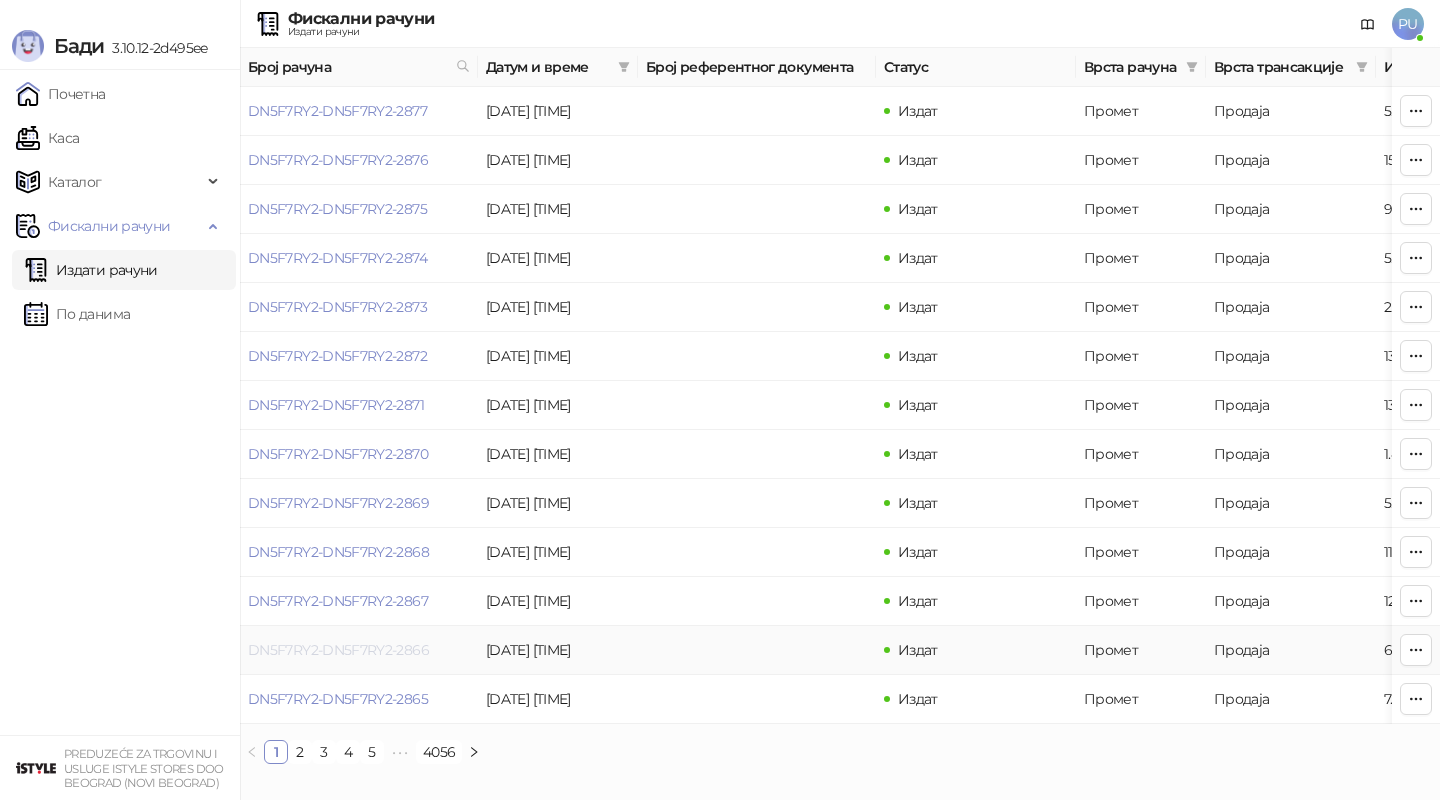 click on "DN5F7RY2-DN5F7RY2-2866" at bounding box center [338, 650] 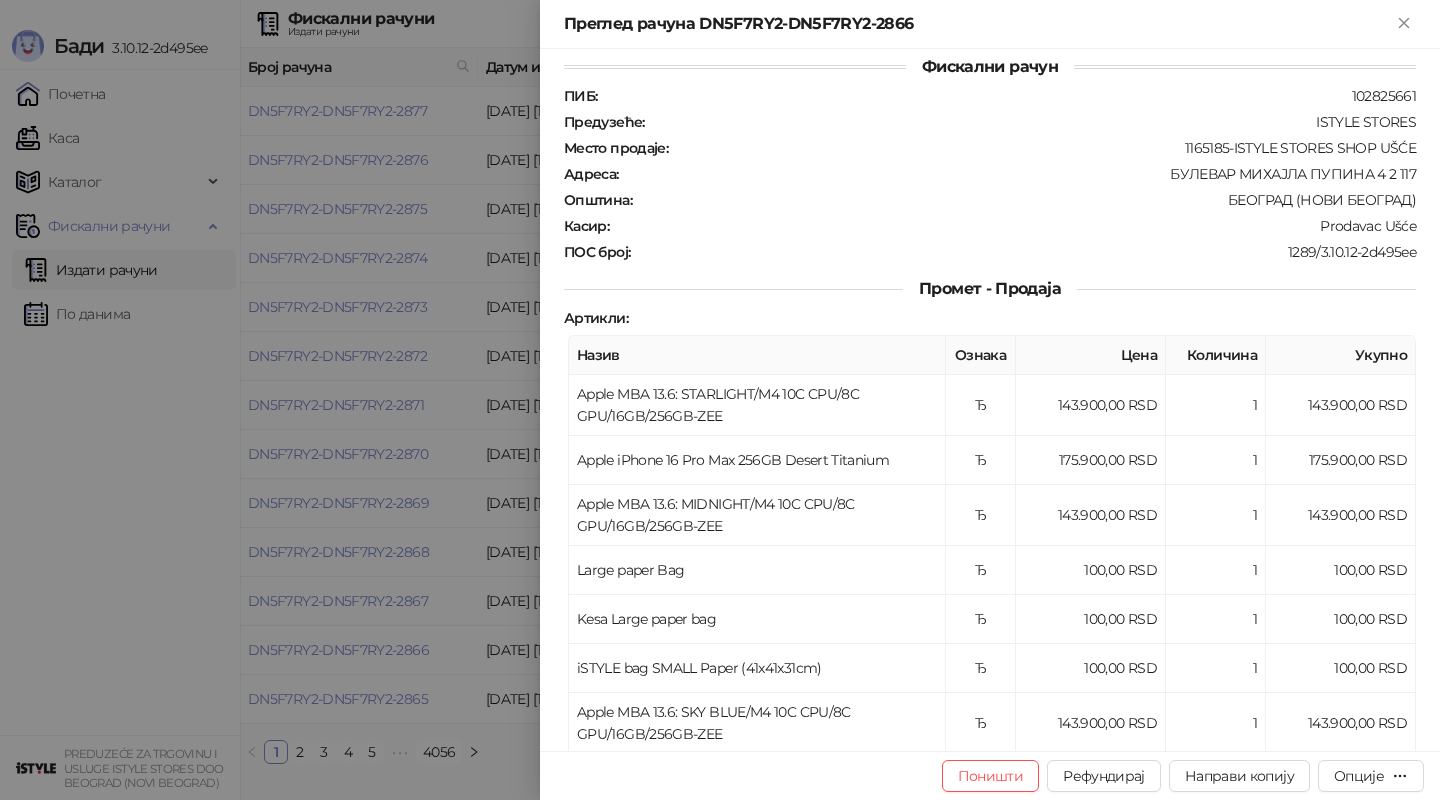 scroll, scrollTop: 0, scrollLeft: 0, axis: both 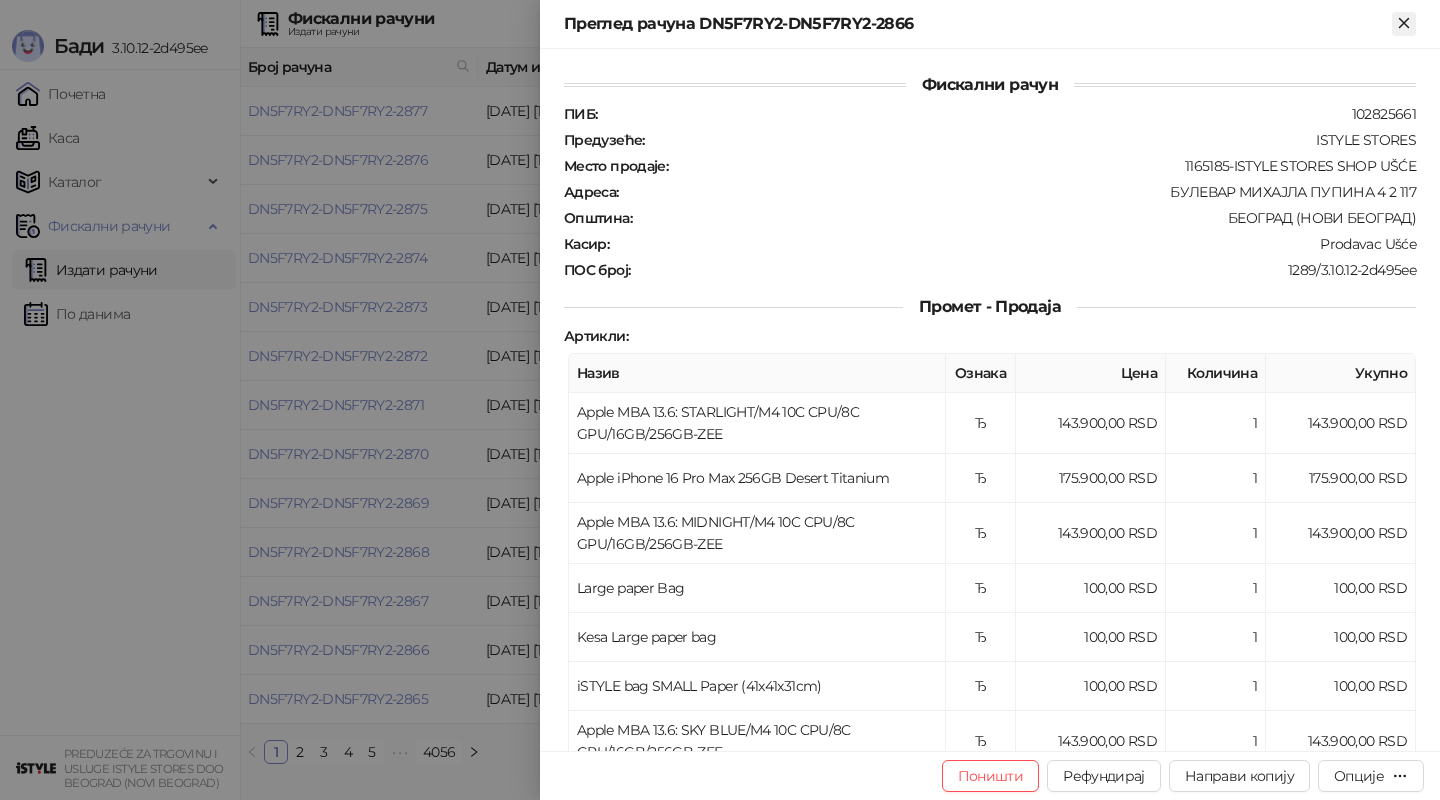 click 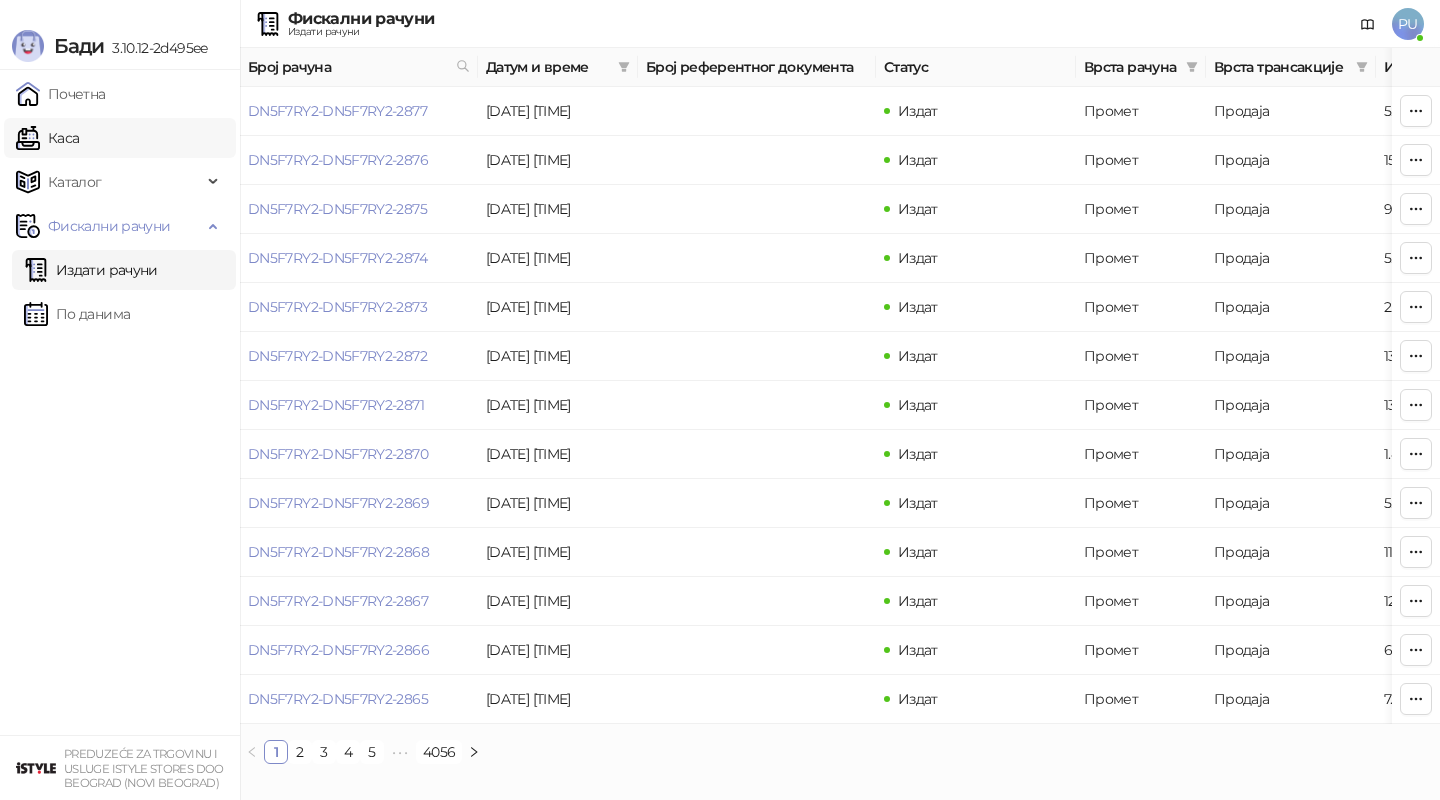 click on "Каса" at bounding box center (47, 138) 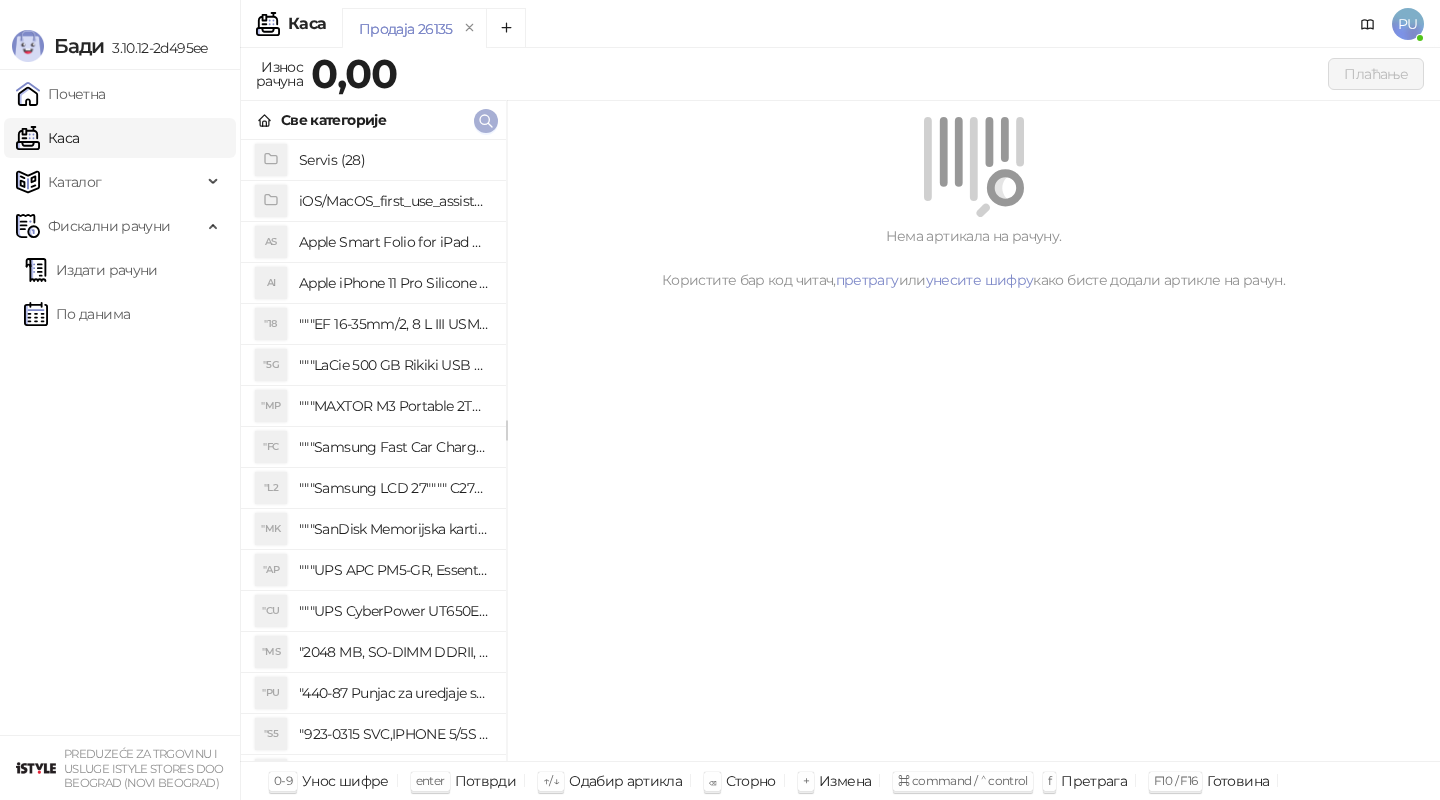 click 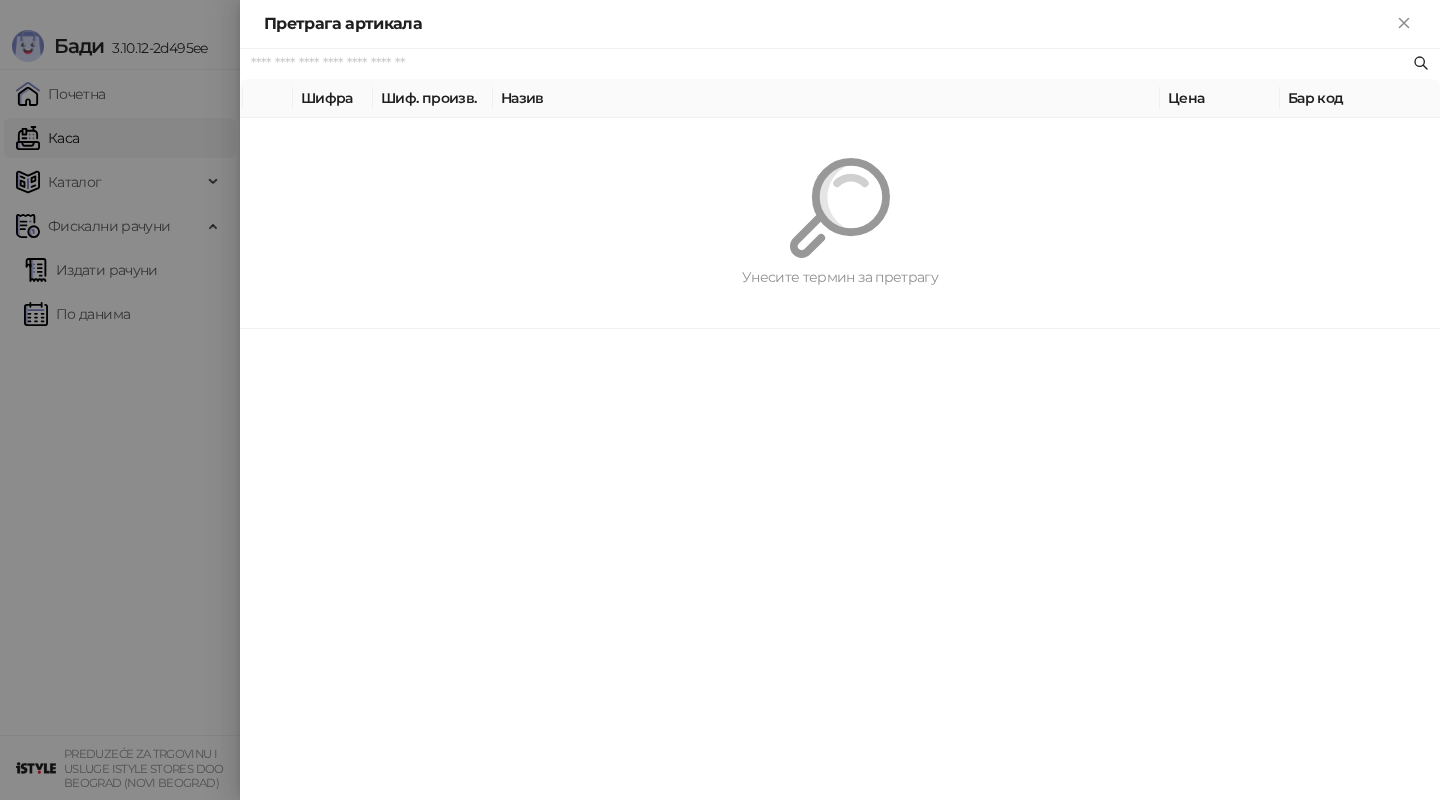 paste on "*********" 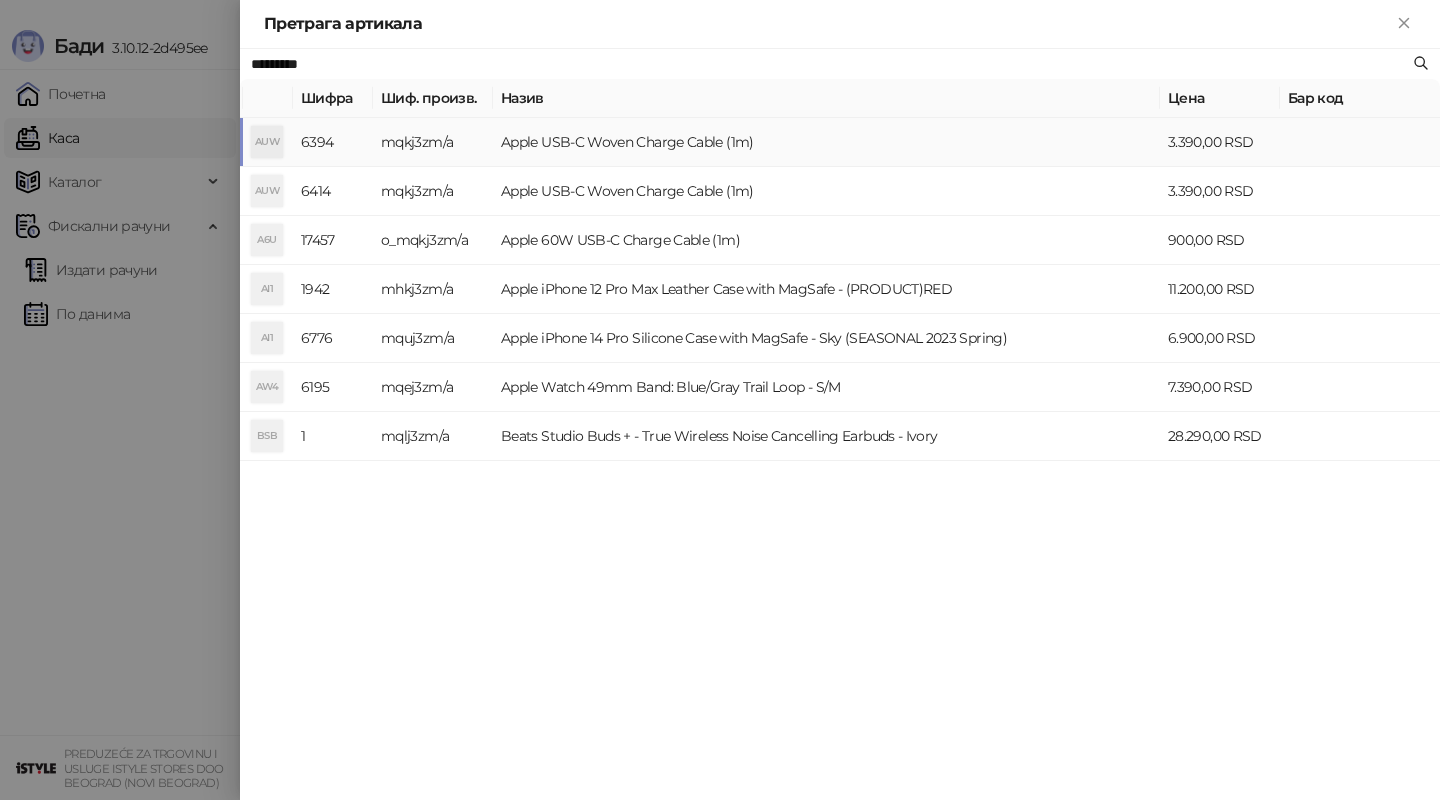 type on "*********" 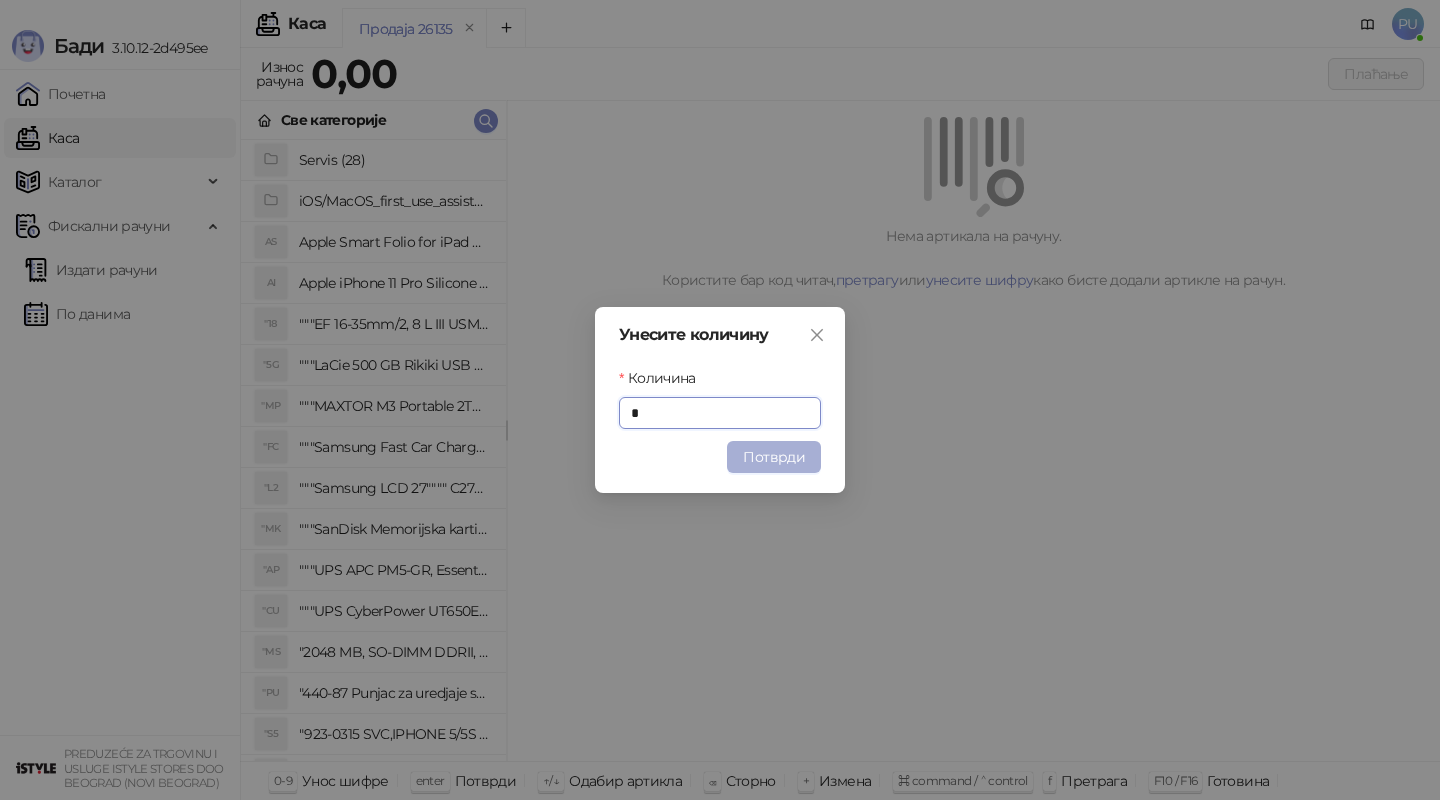 click on "Потврди" at bounding box center [774, 457] 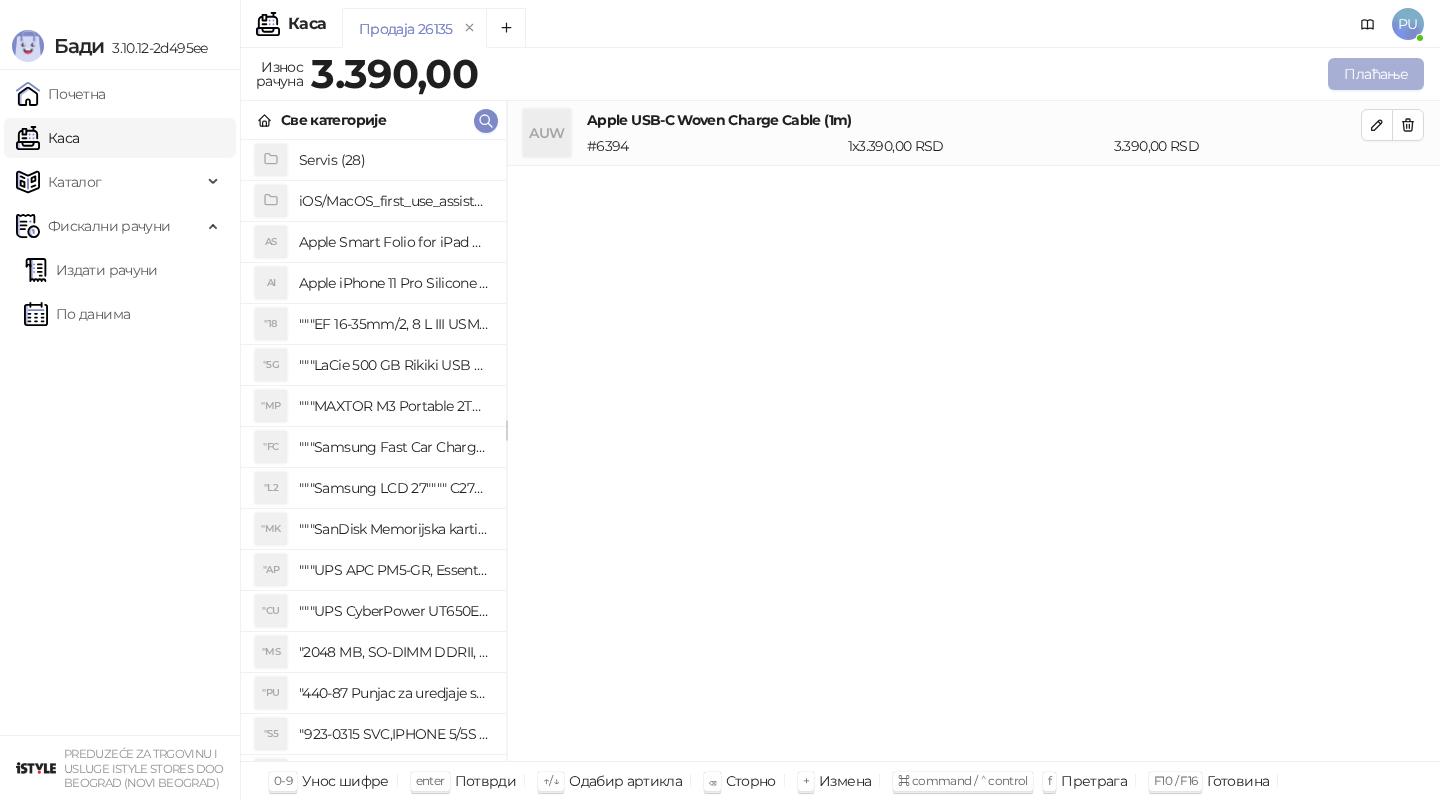 click on "Плаћање" at bounding box center [1376, 74] 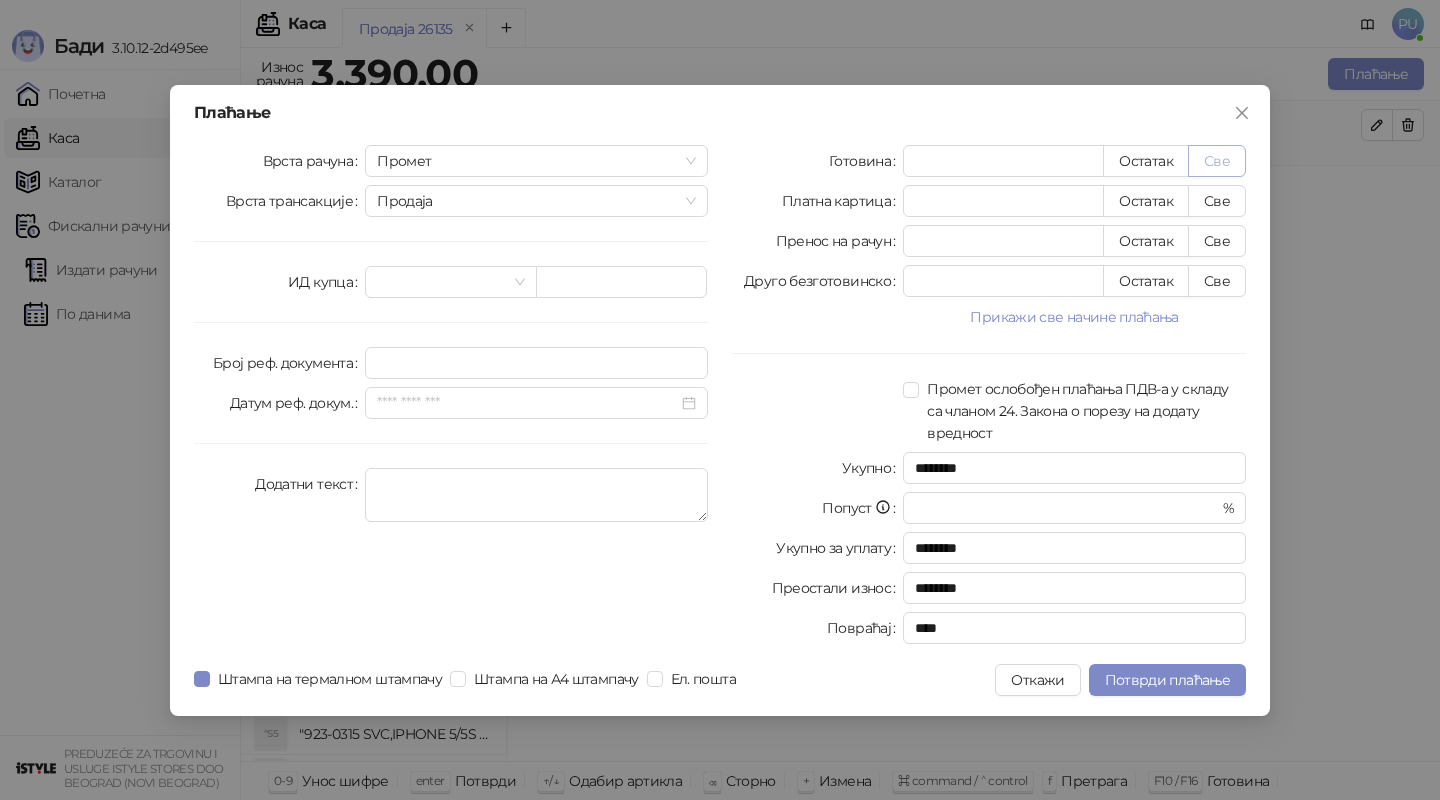 click on "Све" at bounding box center [1217, 161] 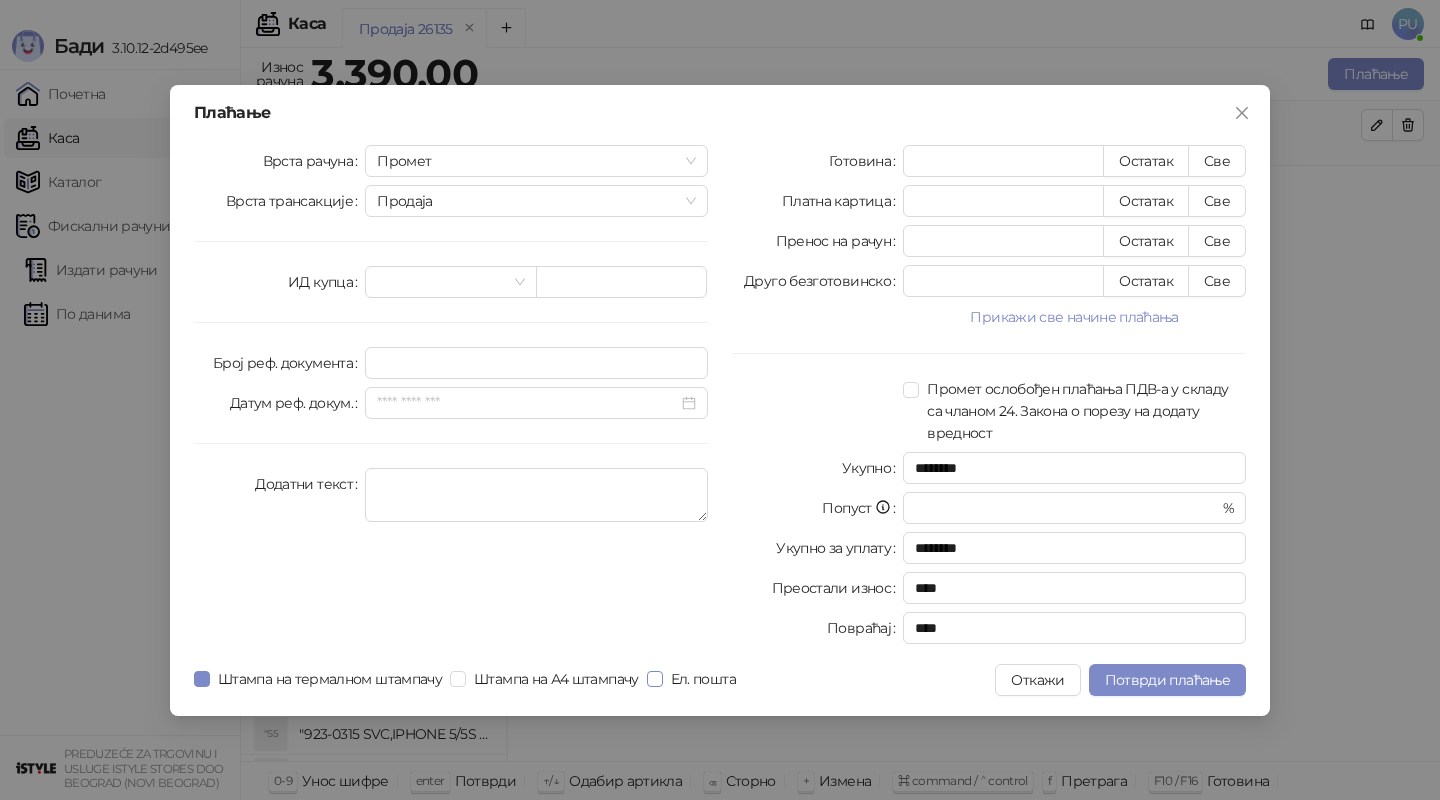 click on "Ел. пошта" at bounding box center [703, 679] 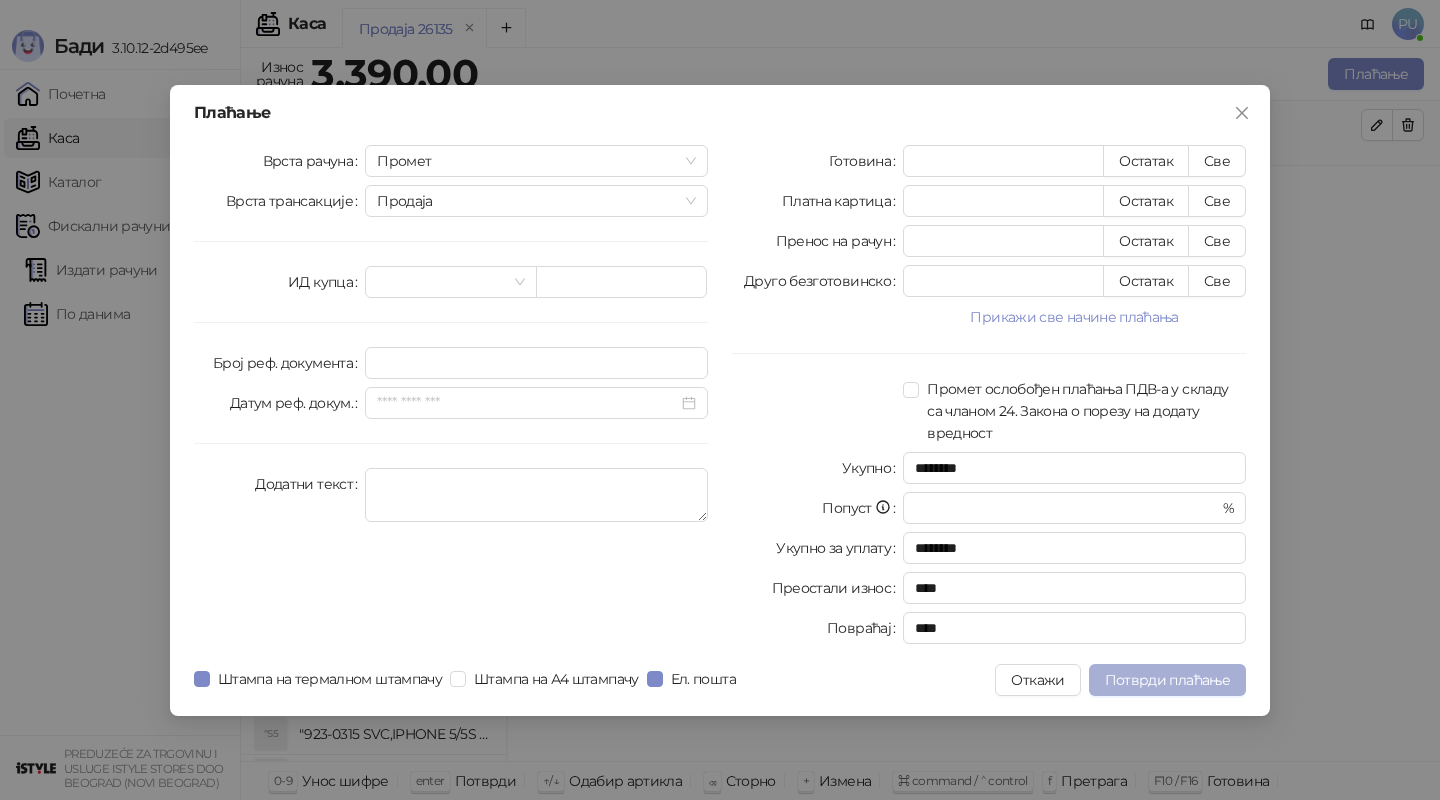 click on "Потврди плаћање" at bounding box center [1167, 680] 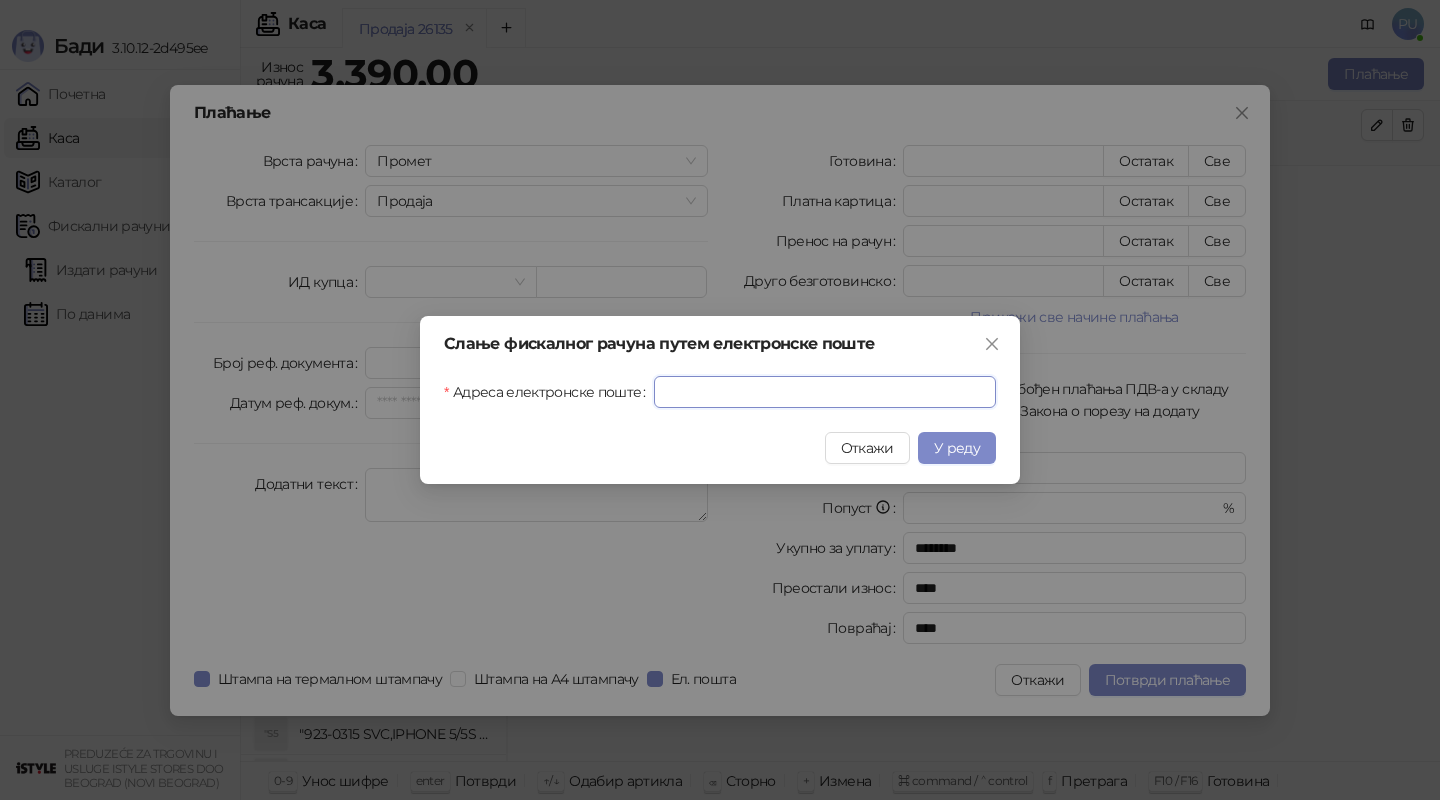 click on "Адреса електронске поште" at bounding box center (825, 392) 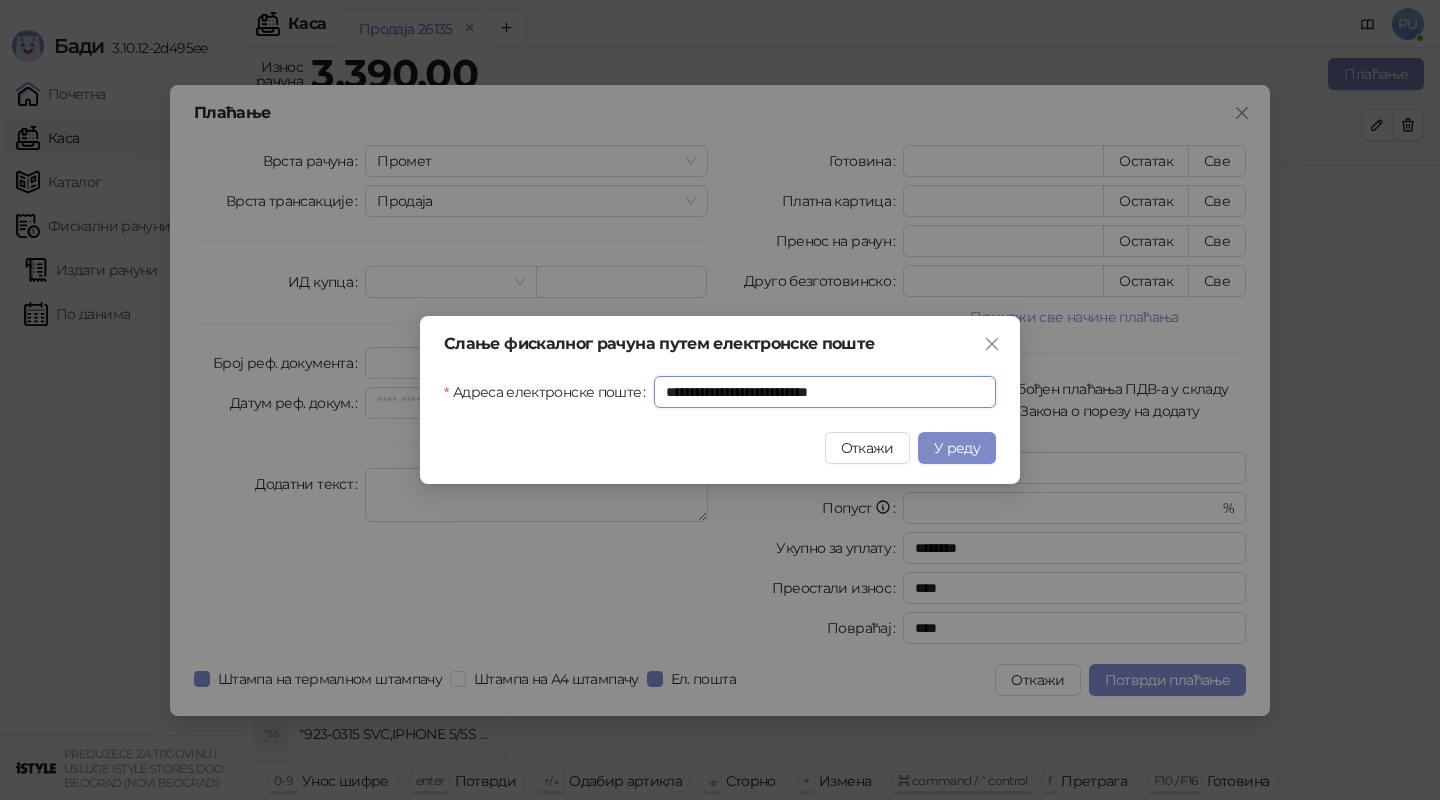 drag, startPoint x: 873, startPoint y: 388, endPoint x: 617, endPoint y: 386, distance: 256.0078 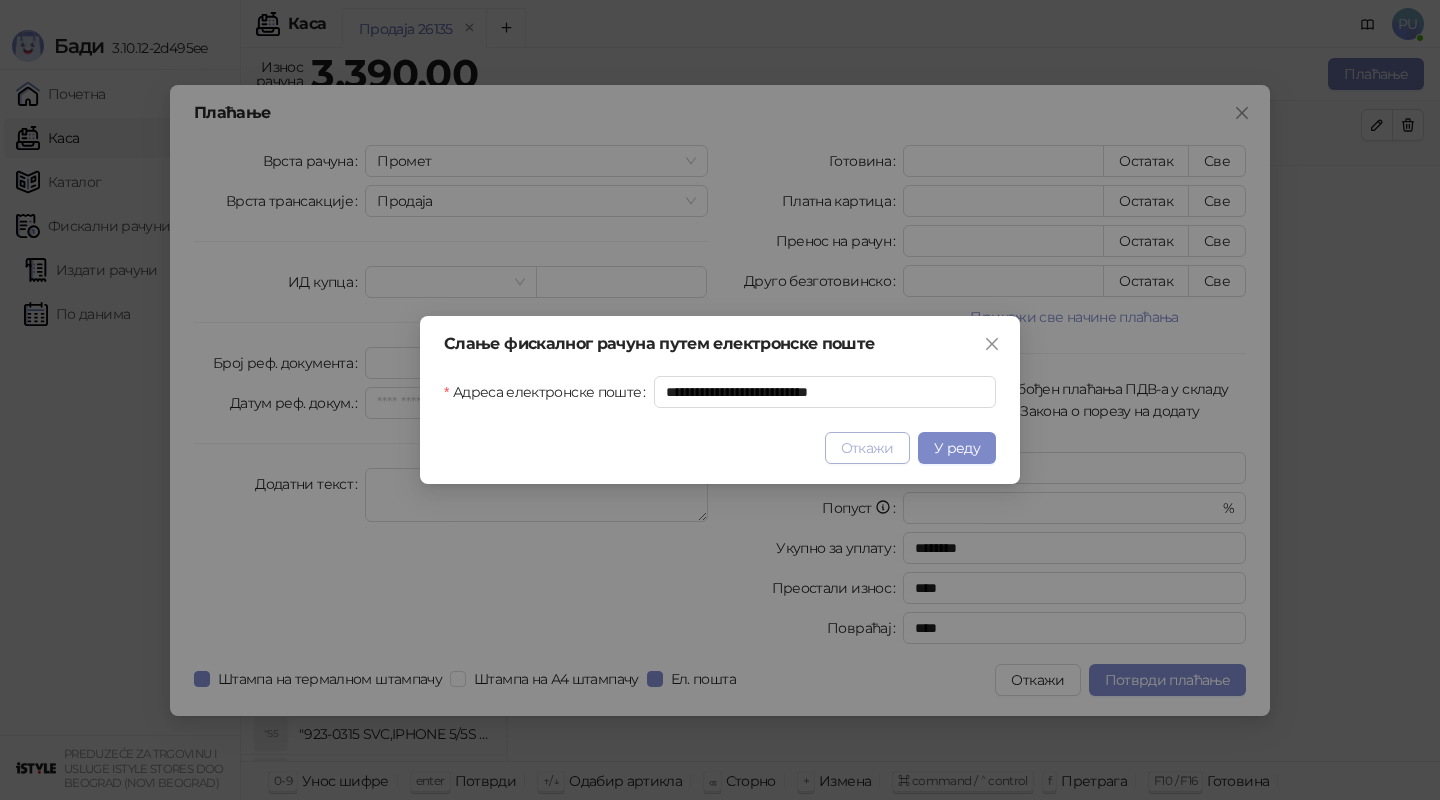 click on "Откажи" at bounding box center (867, 448) 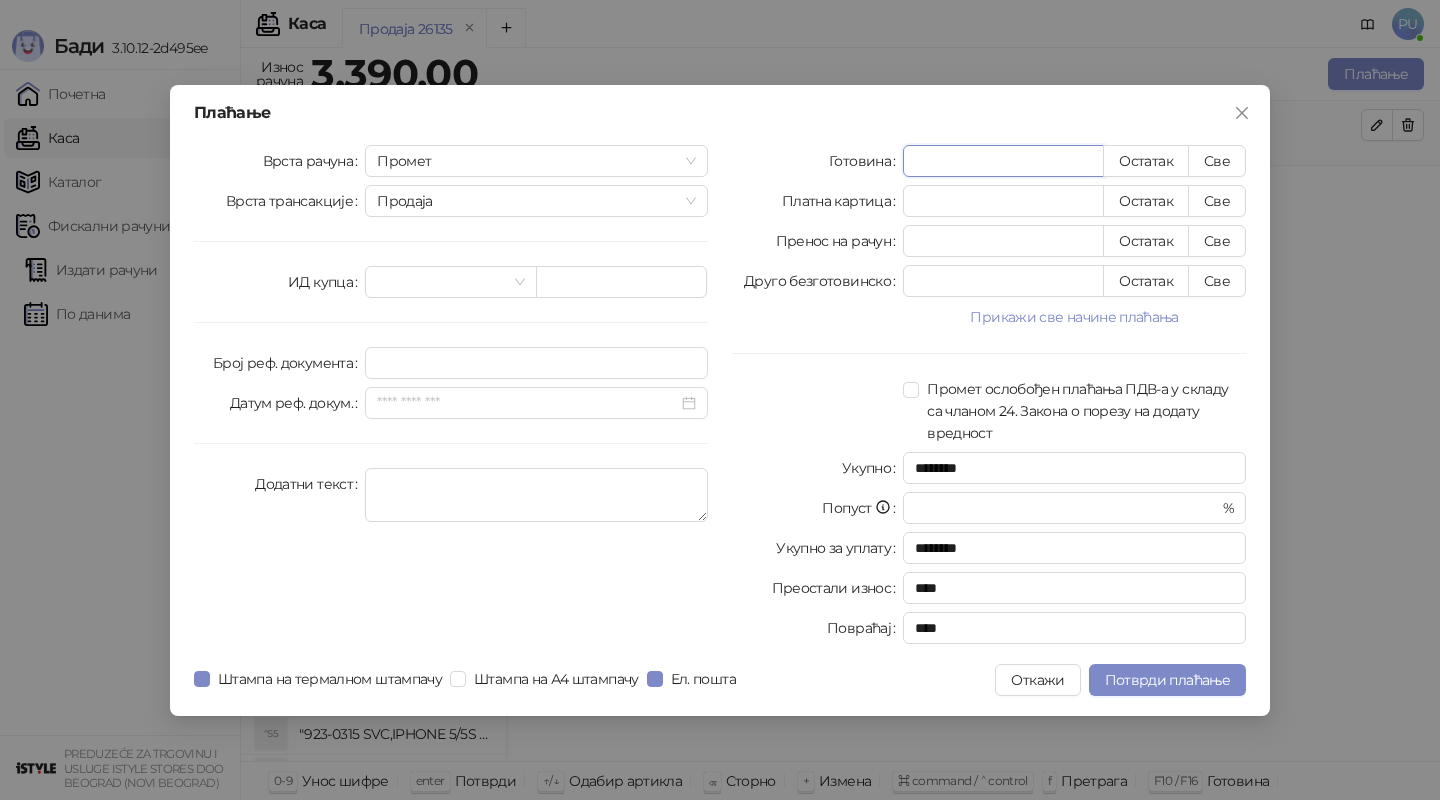 drag, startPoint x: 1000, startPoint y: 162, endPoint x: 858, endPoint y: 158, distance: 142.05632 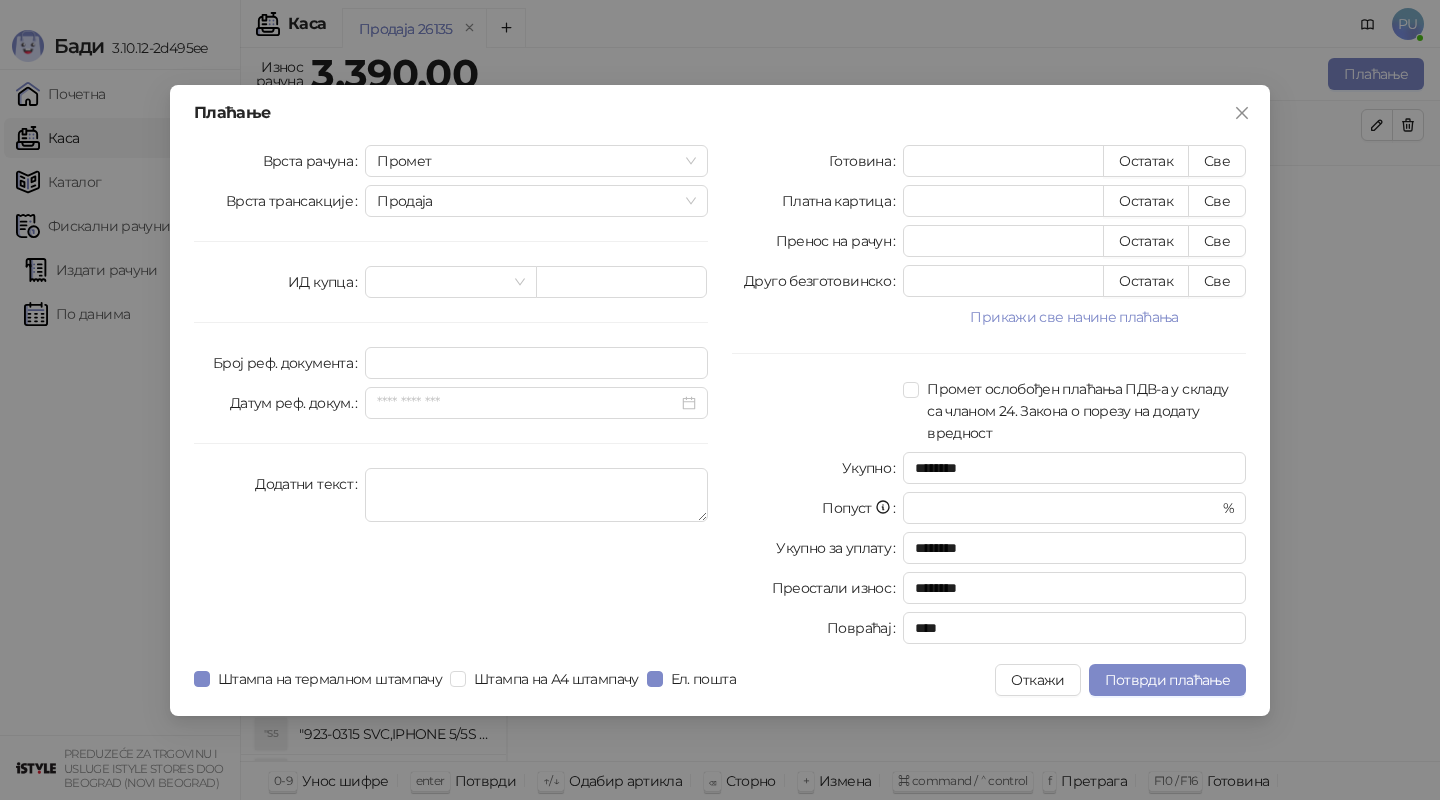 click on "Готовина Остатак Све Платна картица * Остатак Све Пренос на рачун * Остатак Све Друго безготовинско * Остатак Све Прикажи све начине плаћања Чек * Остатак Све Ваучер * Остатак Све Инстант плаћање * Остатак Све   Промет ослобођен плаћања ПДВ-а у складу са чланом 24. Закона о порезу на додату вредност Укупно ******** Попуст   * % Укупно за уплату ******** Преостали износ ******** Повраћај ****" at bounding box center (989, 398) 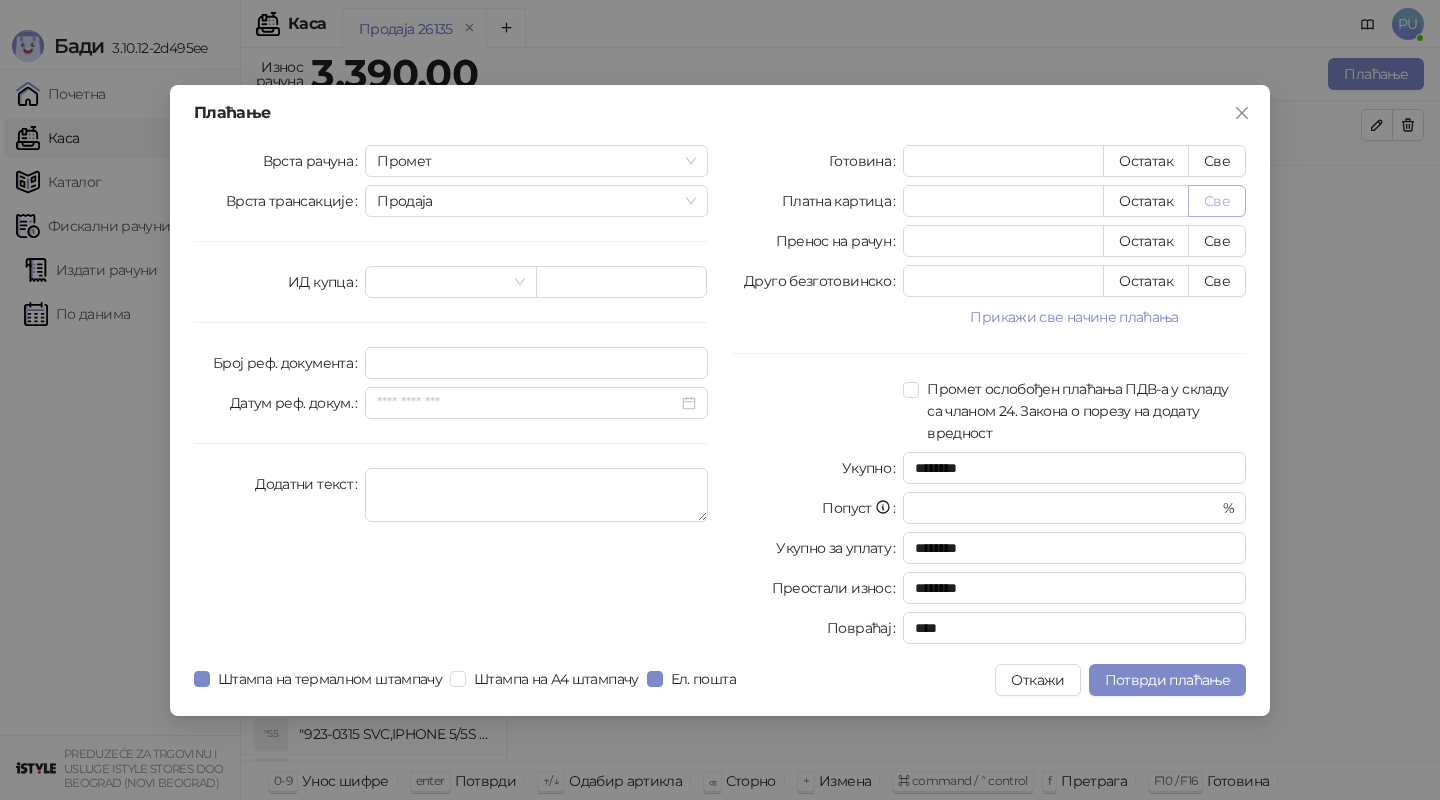 click on "Све" at bounding box center (1217, 201) 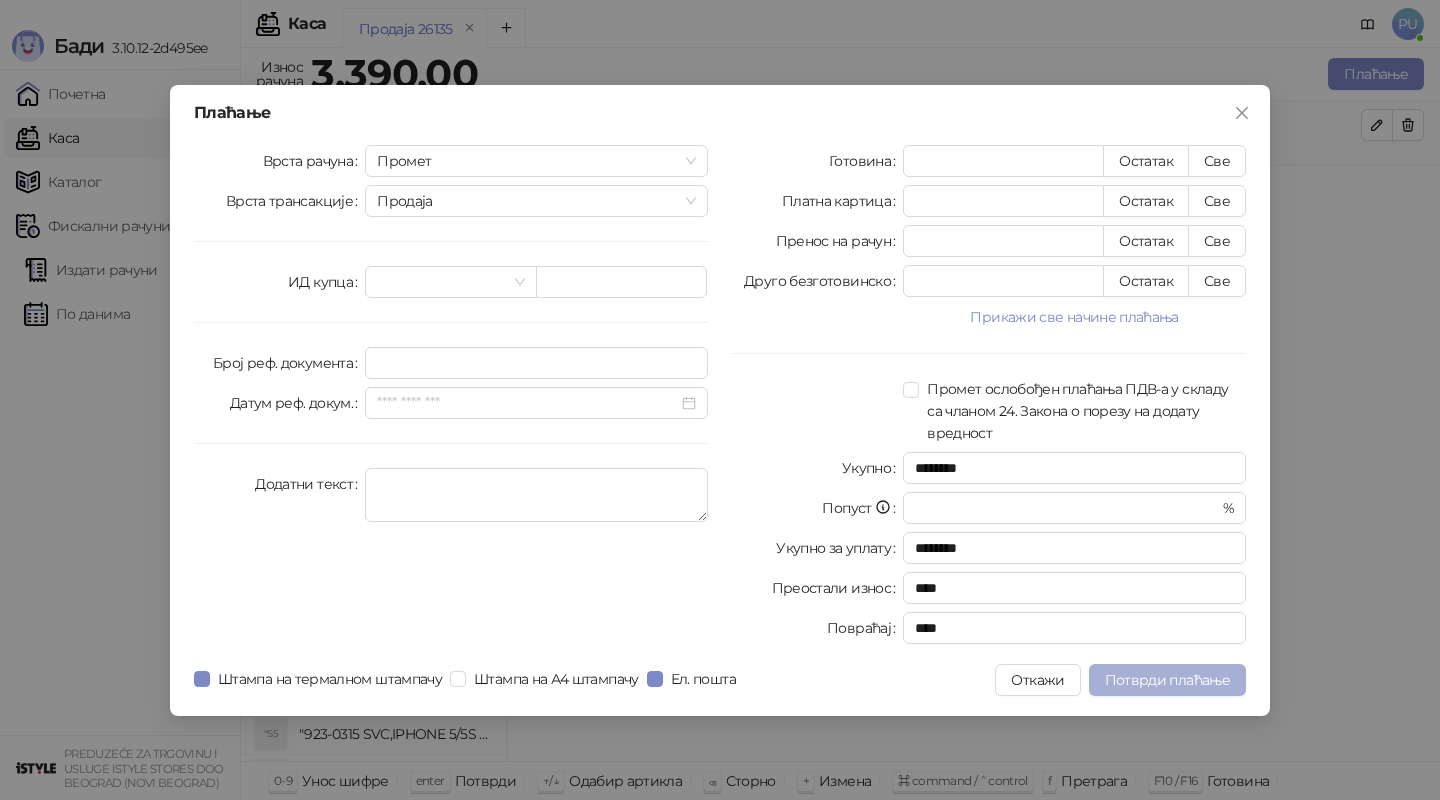 click on "Потврди плаћање" at bounding box center [1167, 680] 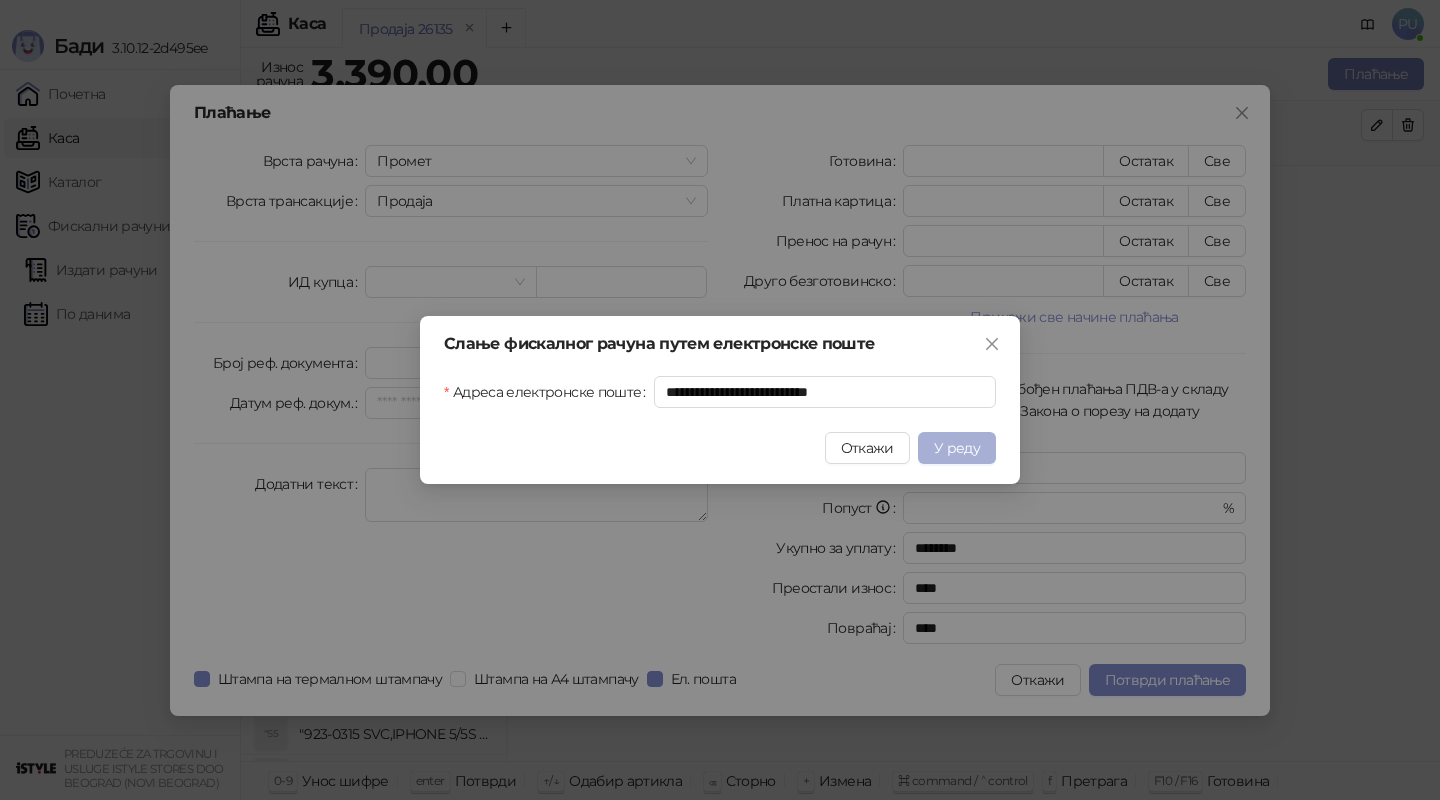 click on "У реду" at bounding box center [957, 448] 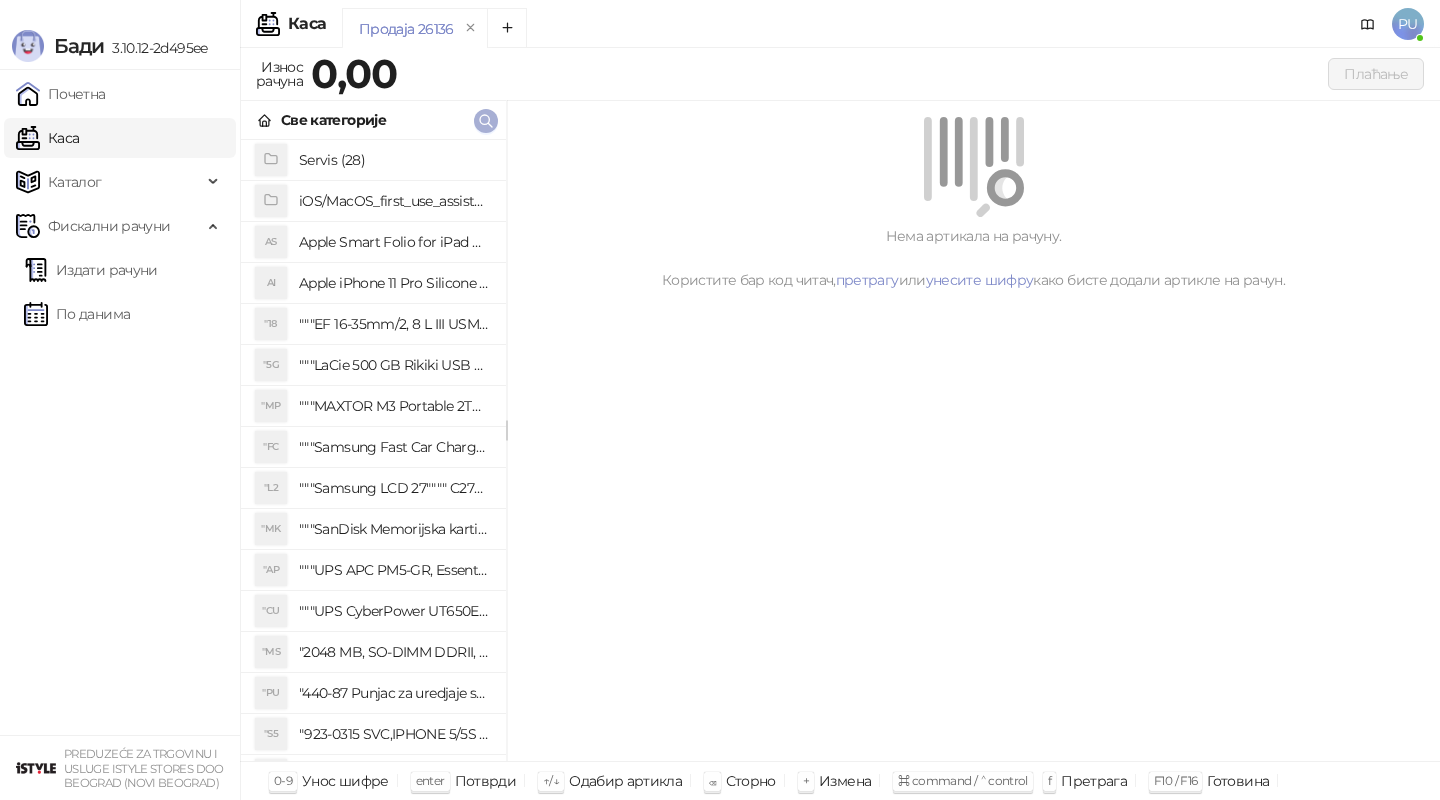click 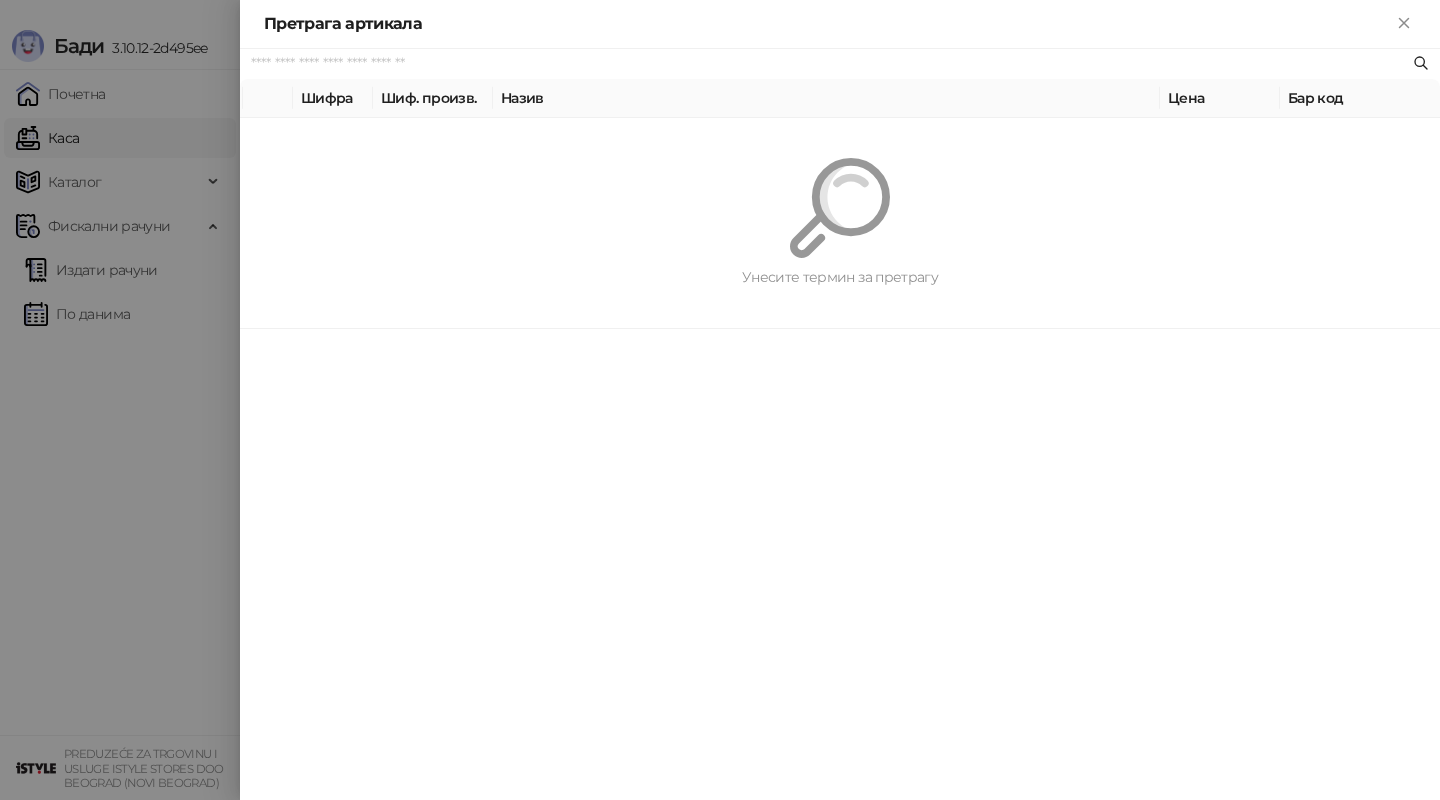 paste on "**********" 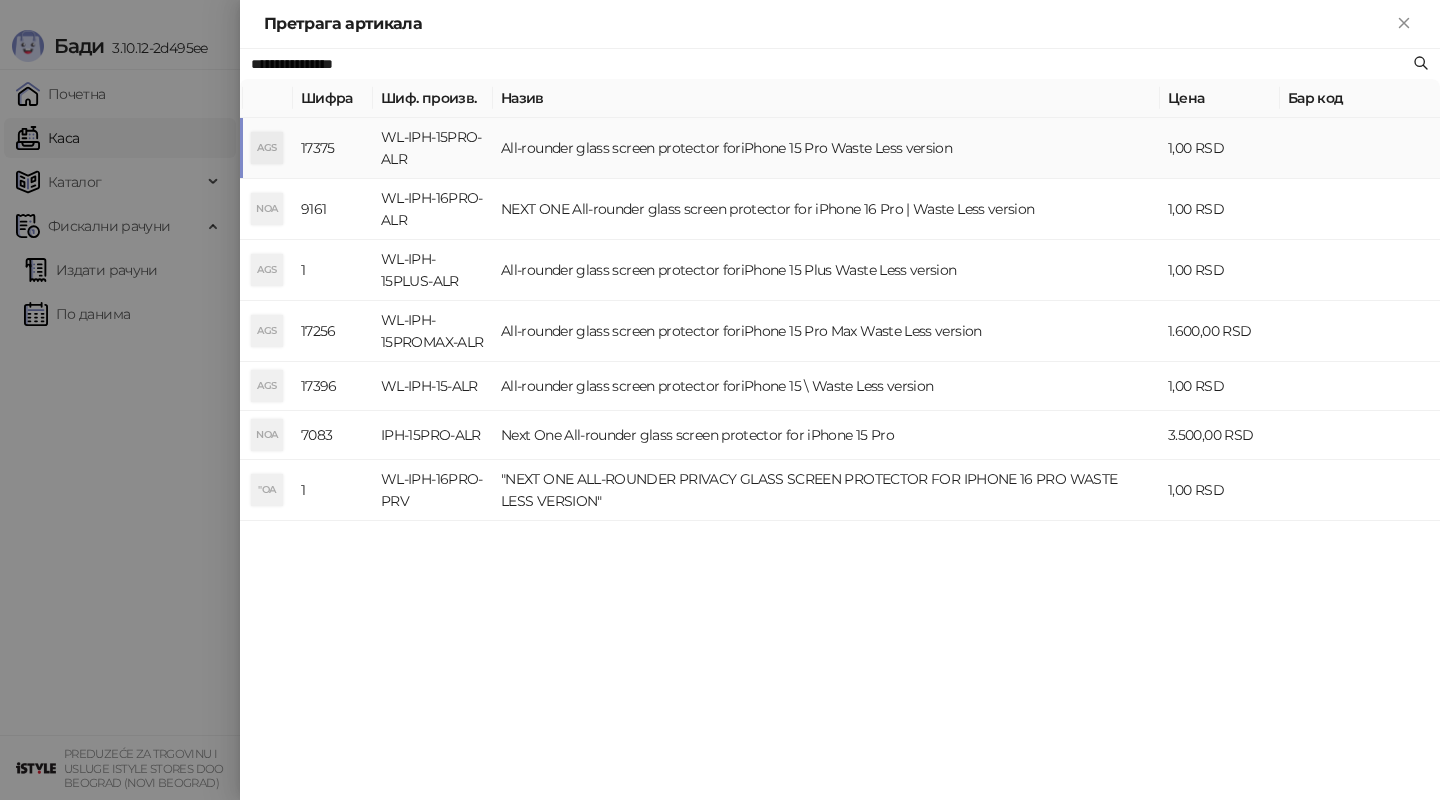 click on "All-rounder glass screen protector foriPhone 15 Pro Waste Less version" at bounding box center [826, 148] 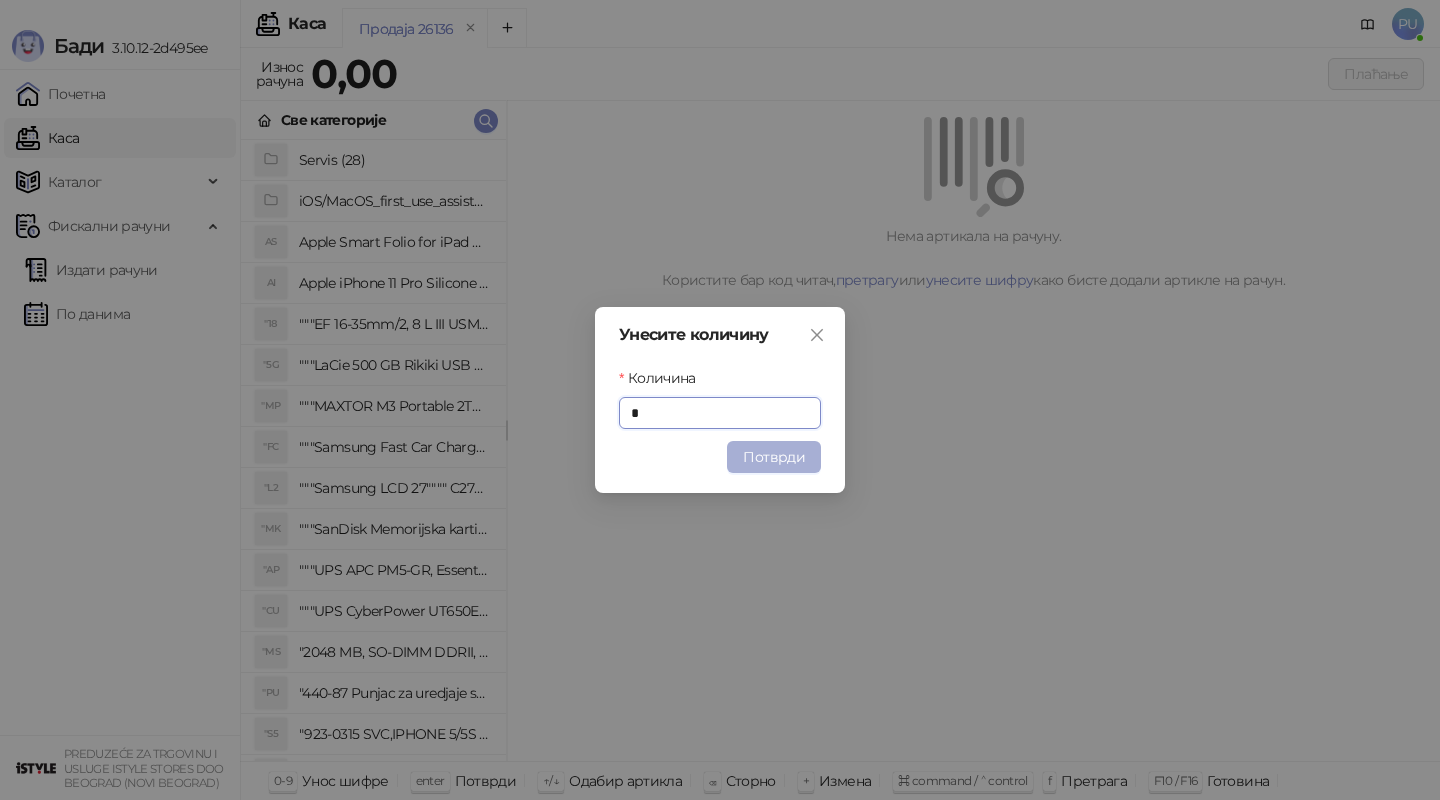 click on "Потврди" at bounding box center [774, 457] 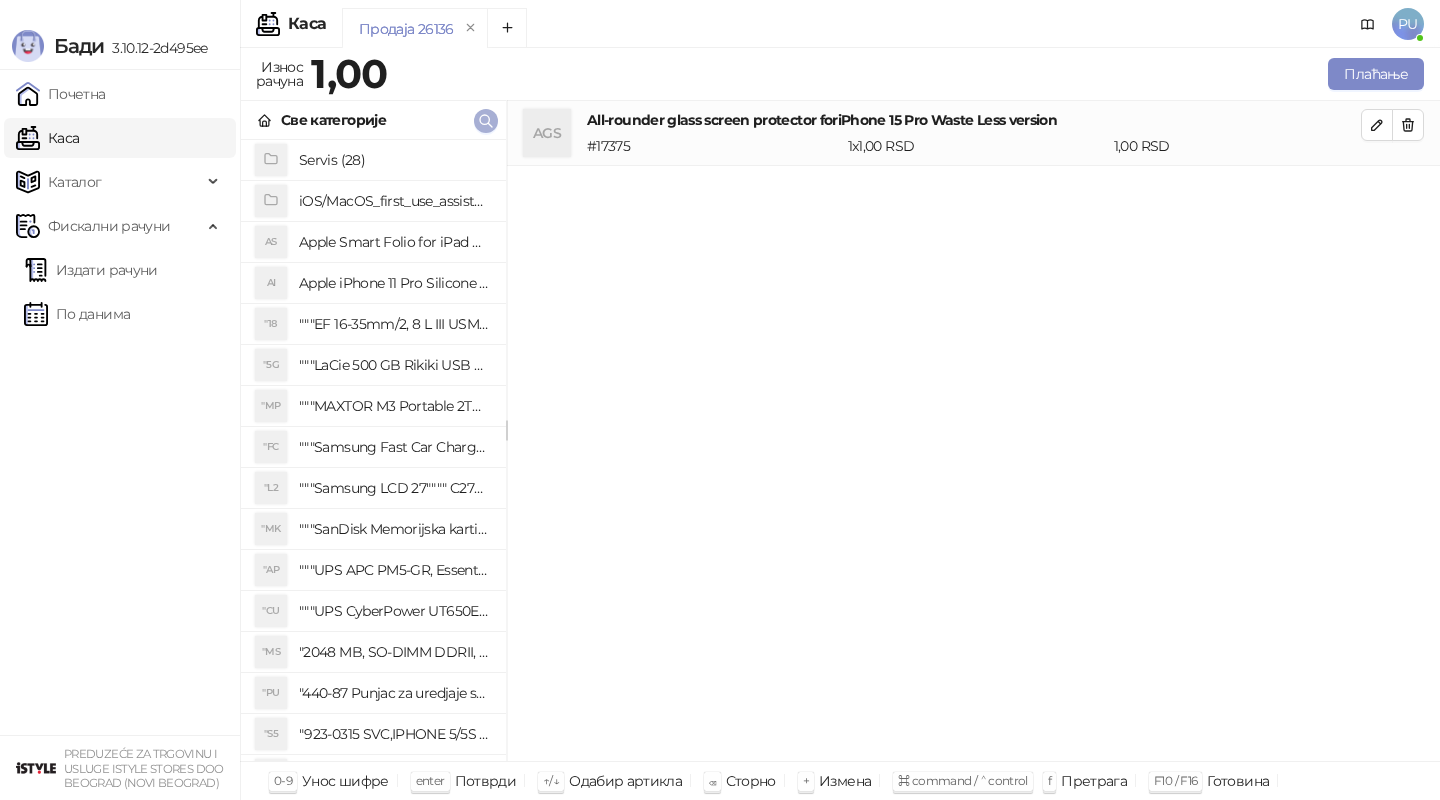 click 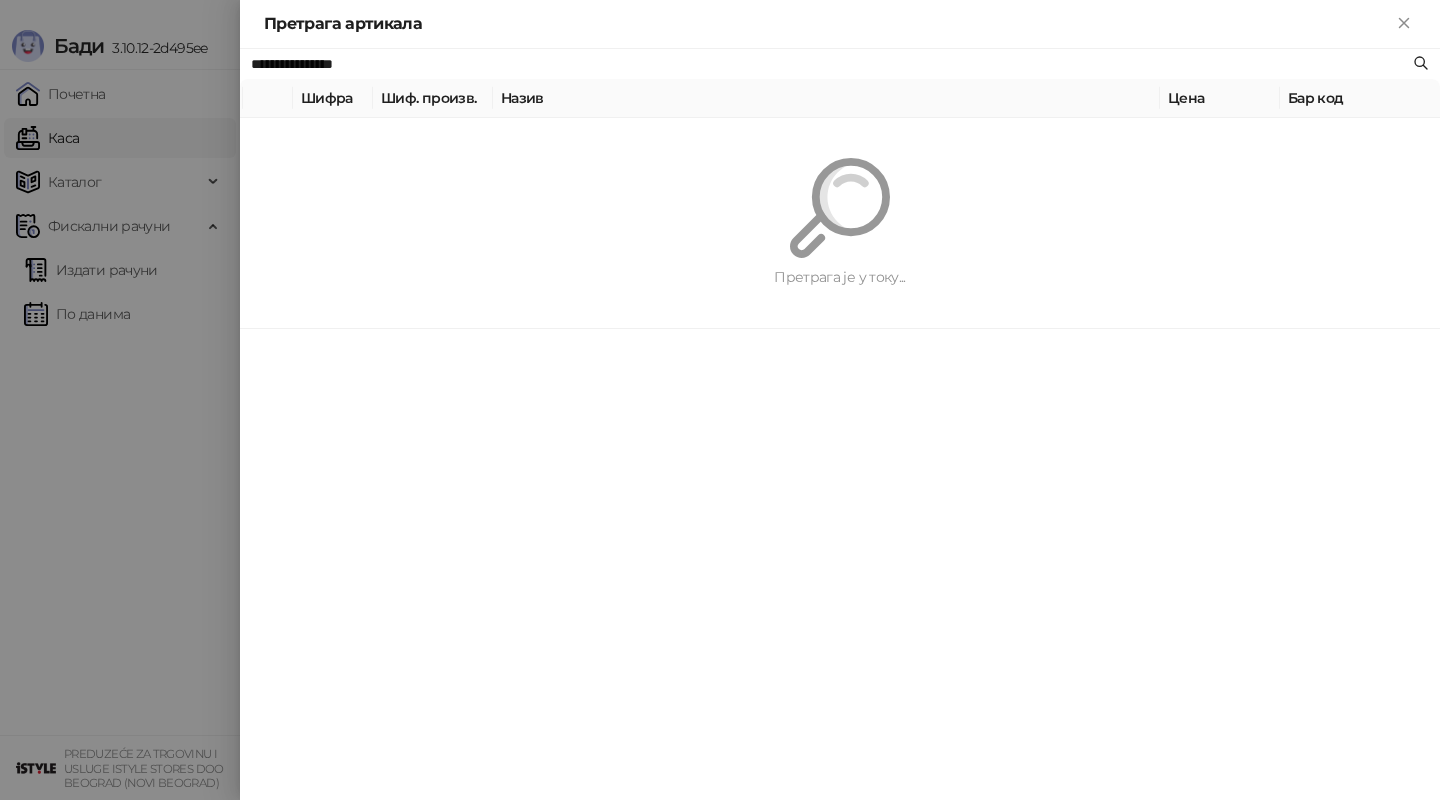 paste on "*********" 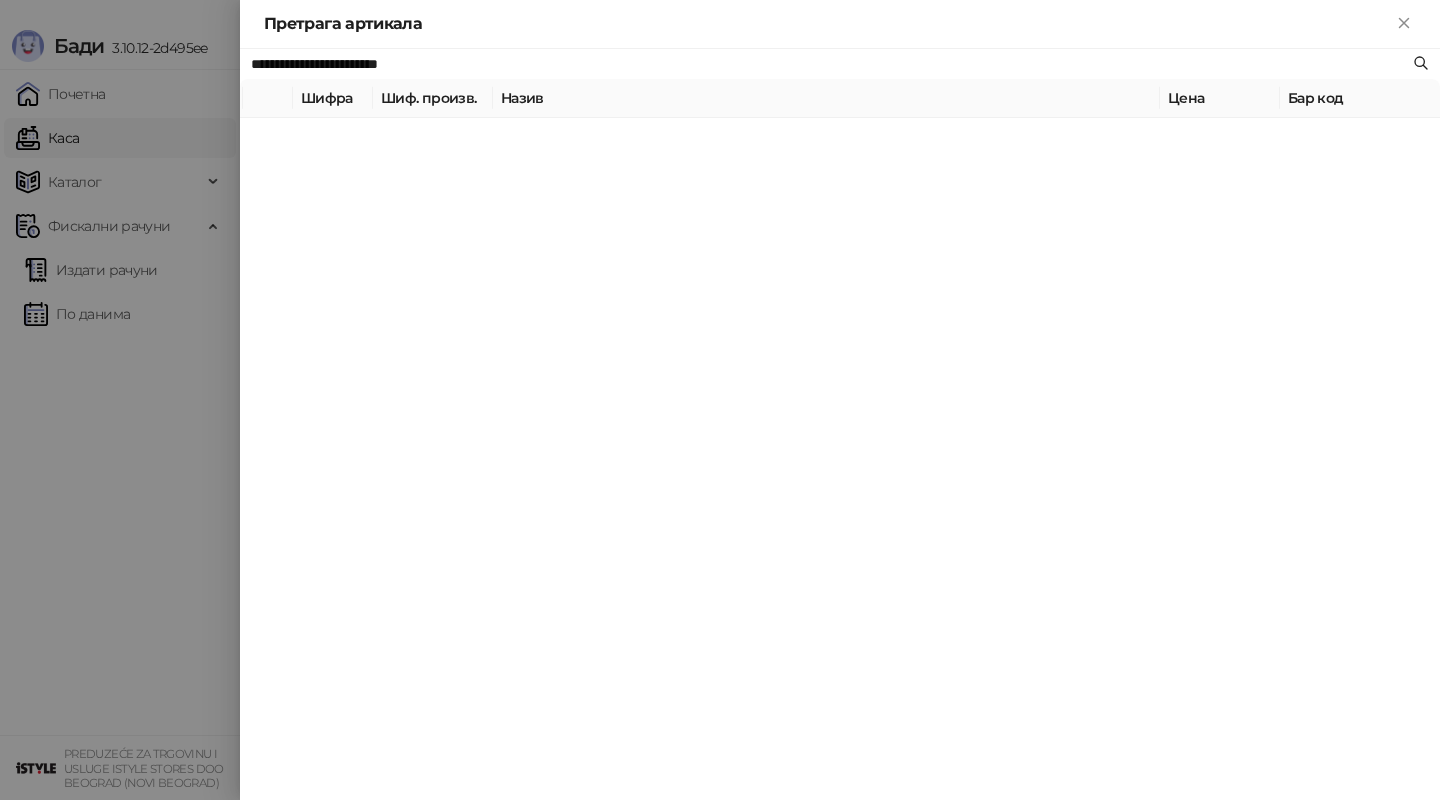 type on "**********" 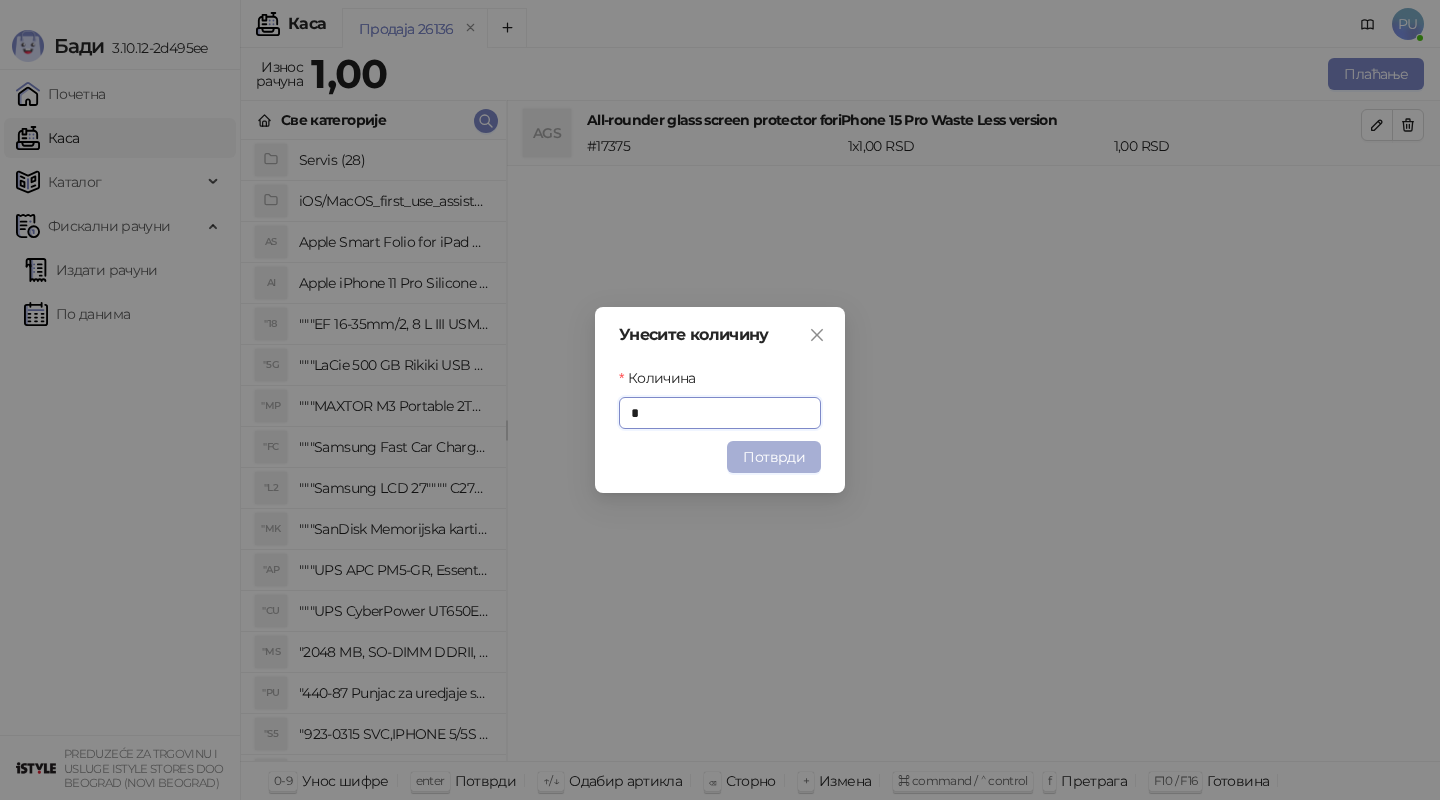 click on "Потврди" at bounding box center [774, 457] 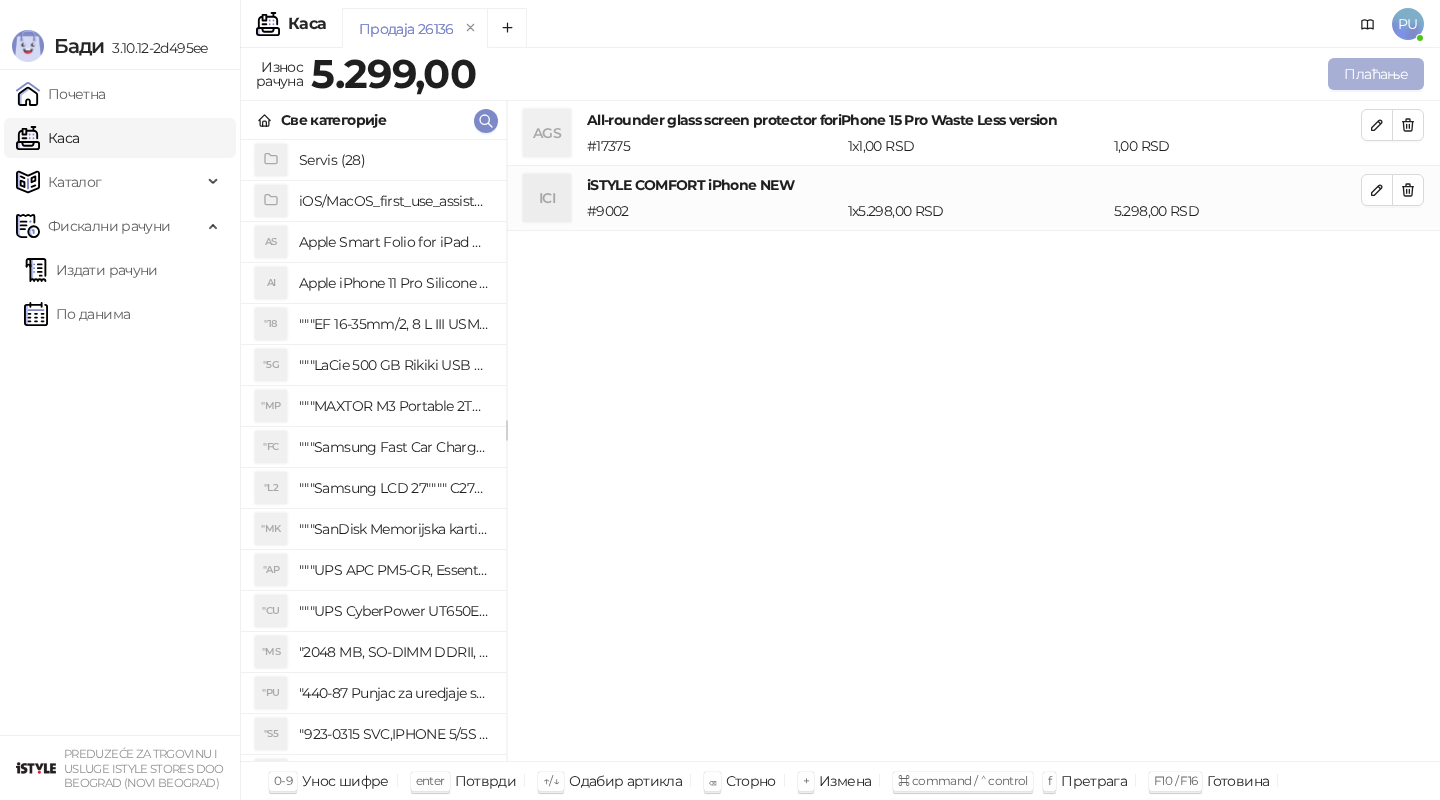 click on "Плаћање" at bounding box center [1376, 74] 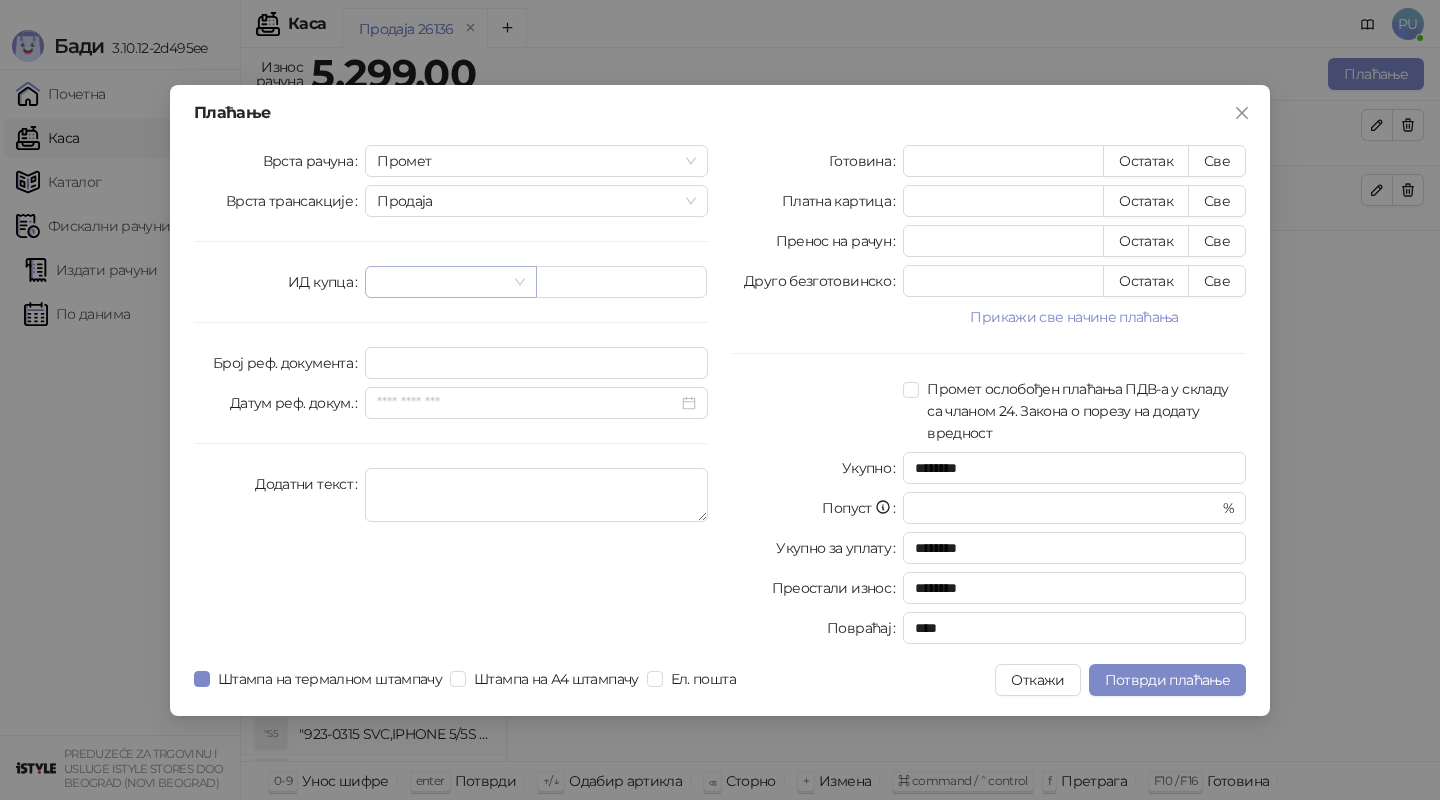 click at bounding box center (450, 282) 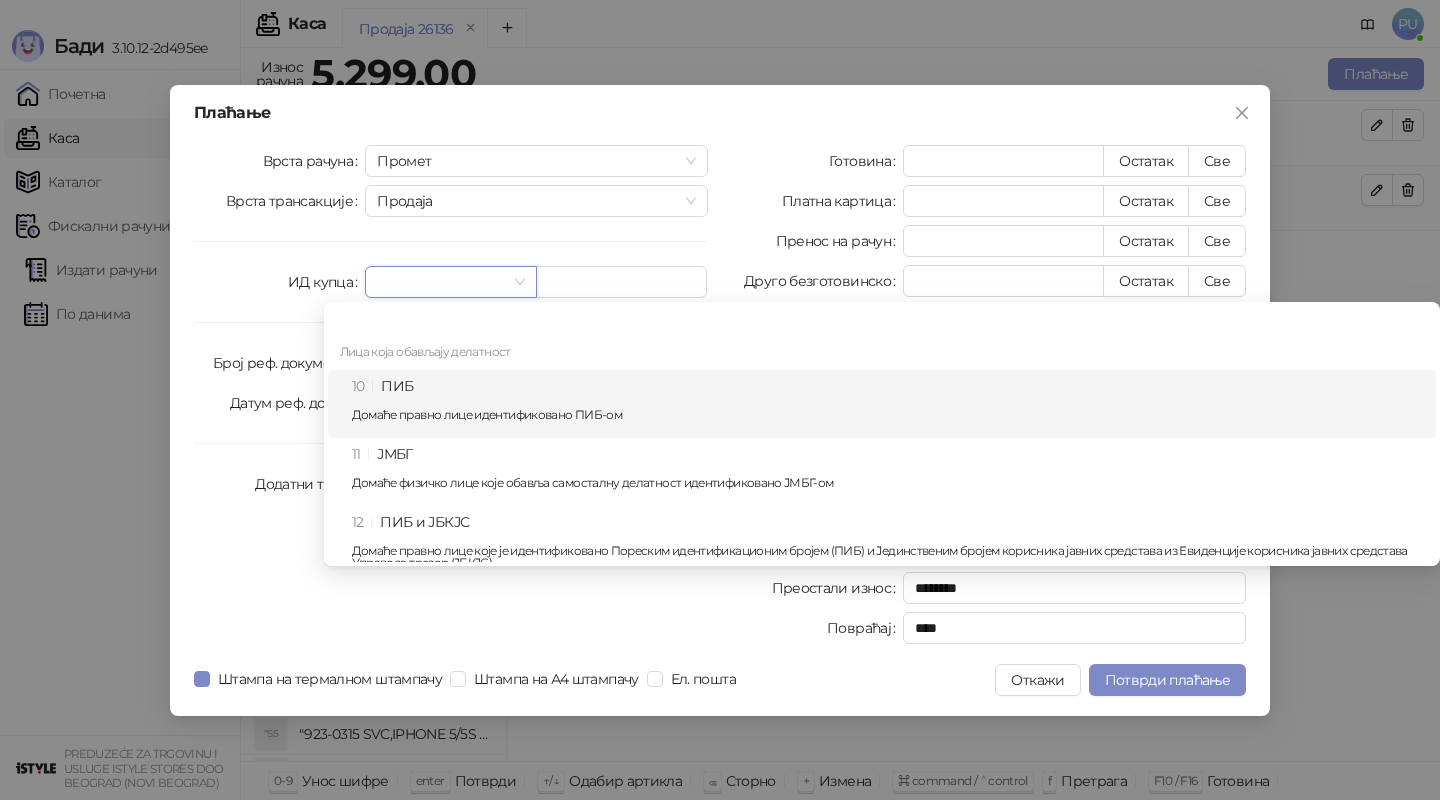 click on "10 ПИБ Домаће правно лице идентификовано ПИБ-ом" at bounding box center (888, 404) 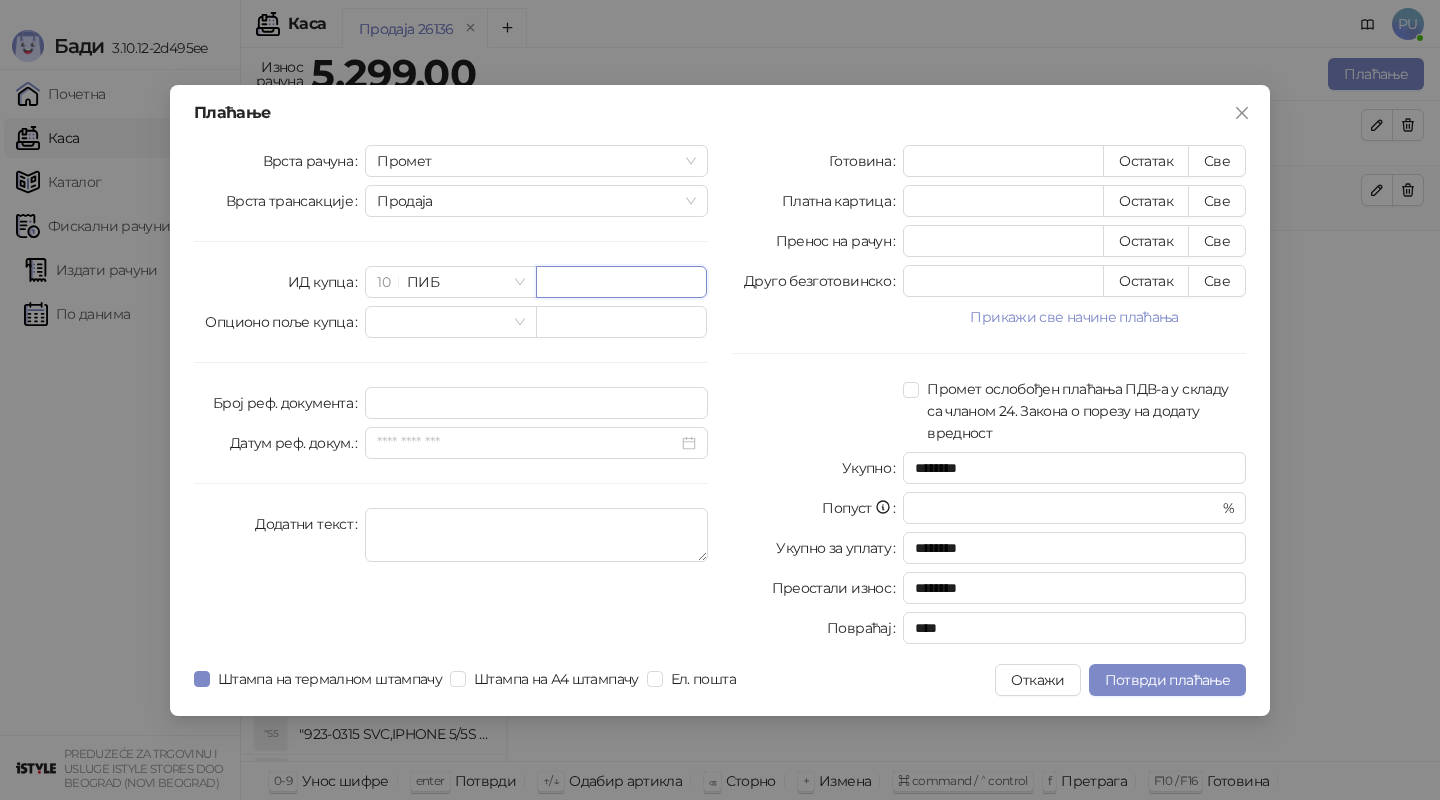 click at bounding box center [621, 282] 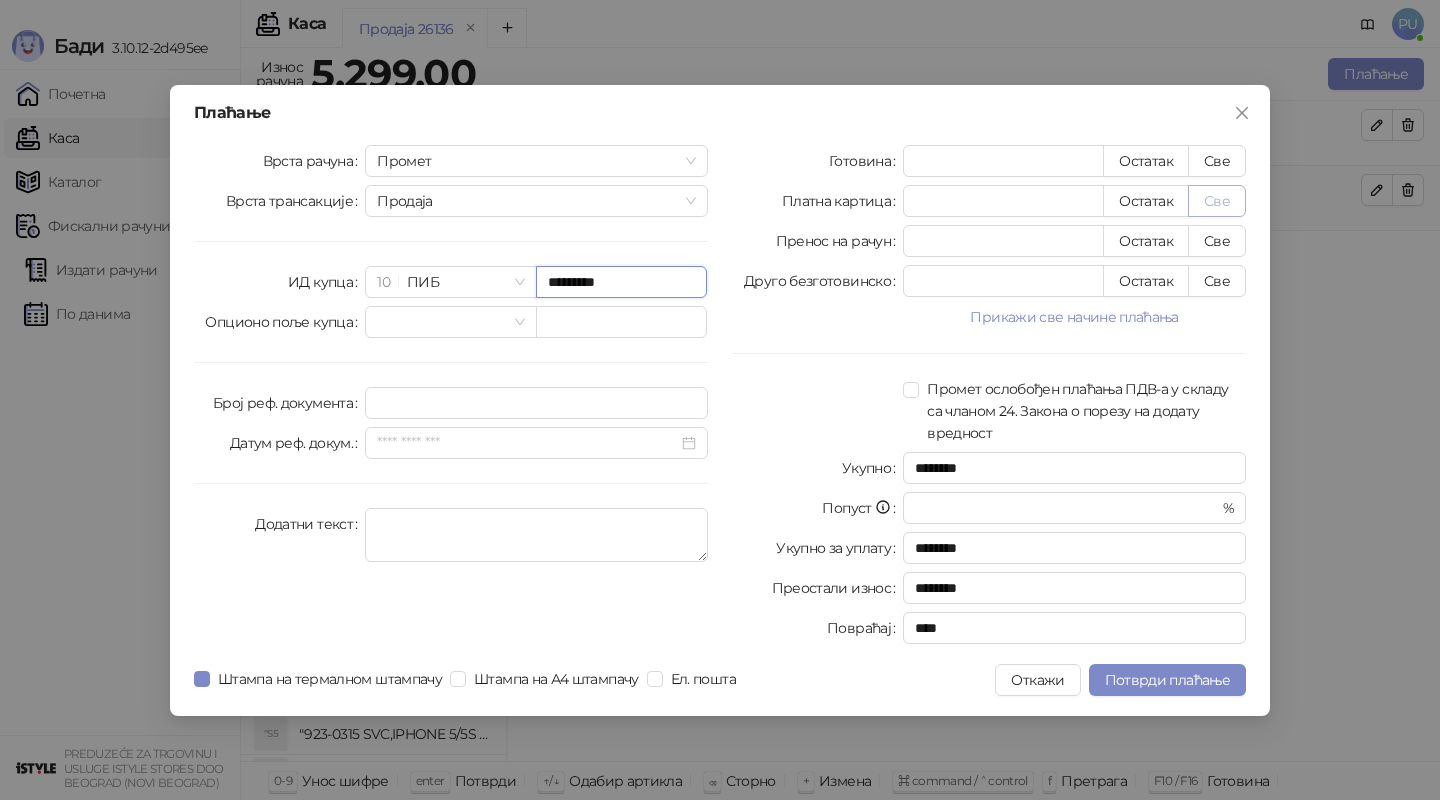 type on "*********" 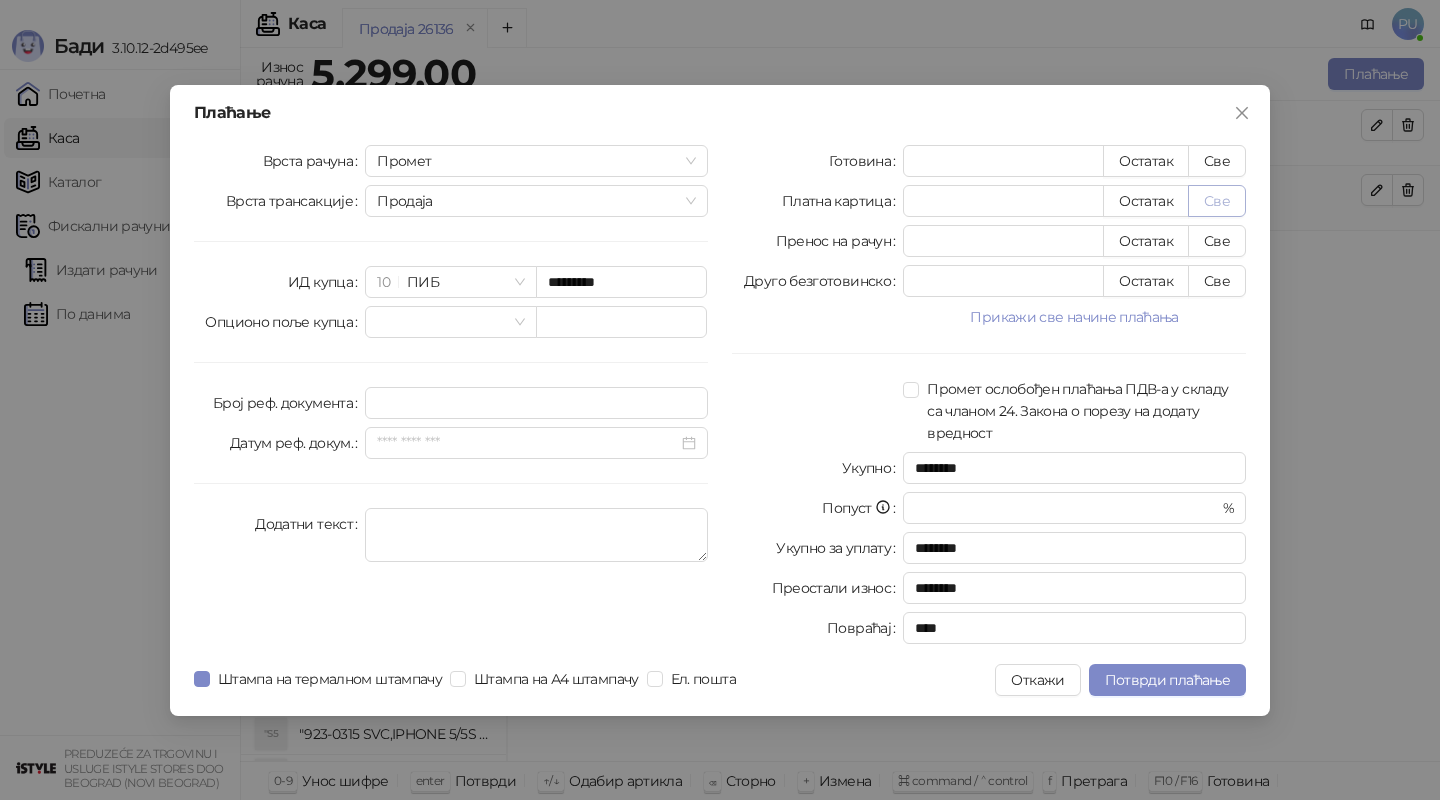 click on "Све" at bounding box center (1217, 201) 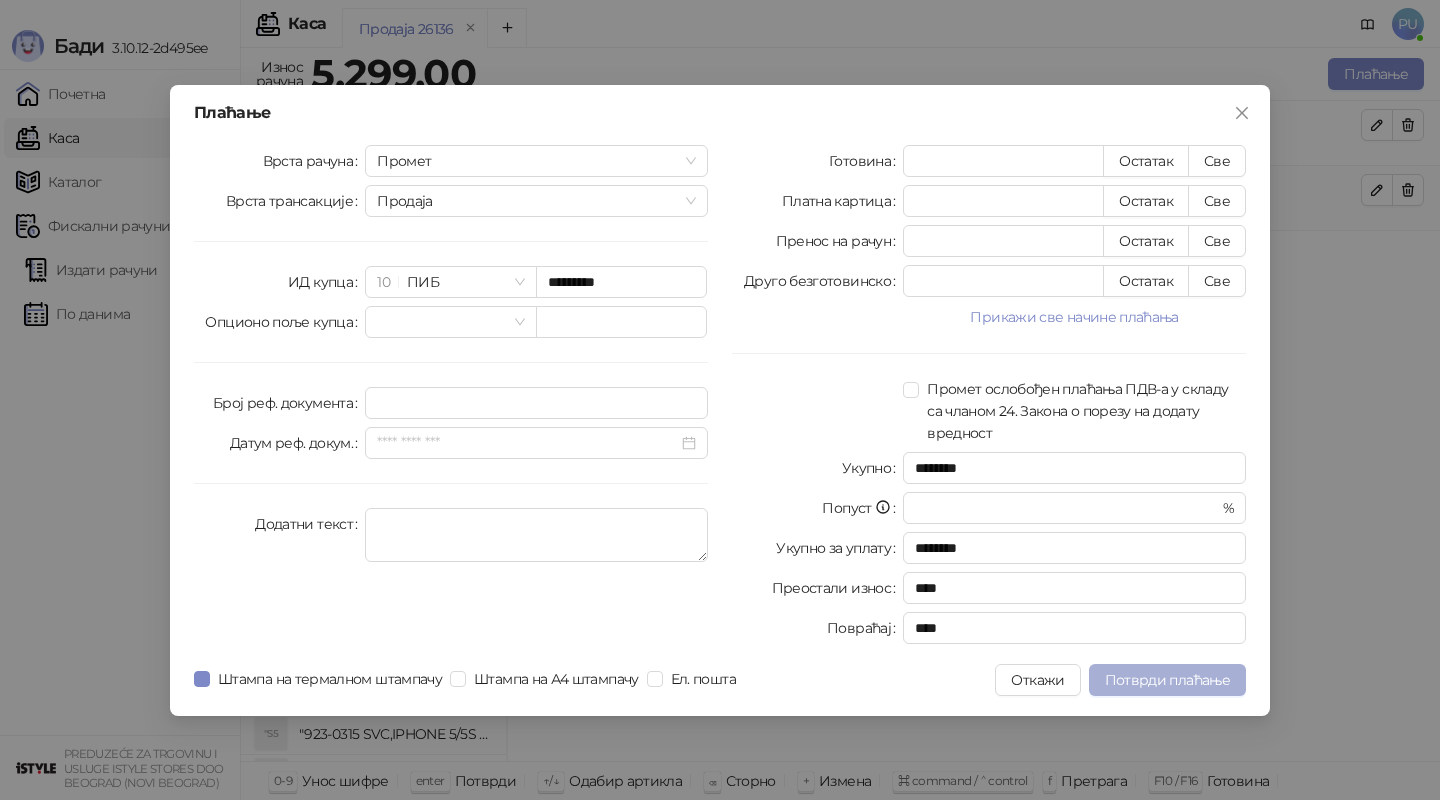 click on "Потврди плаћање" at bounding box center [1167, 680] 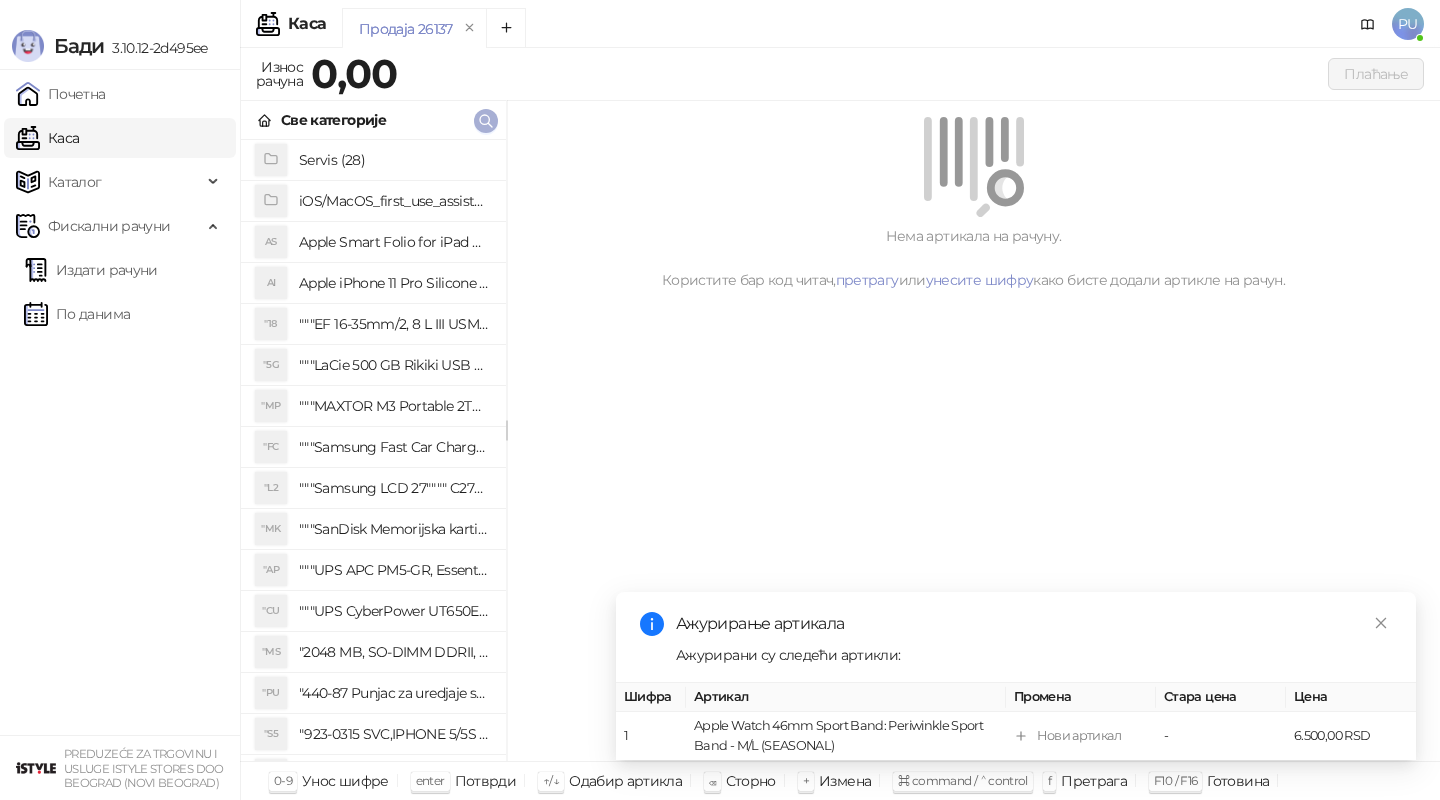 click 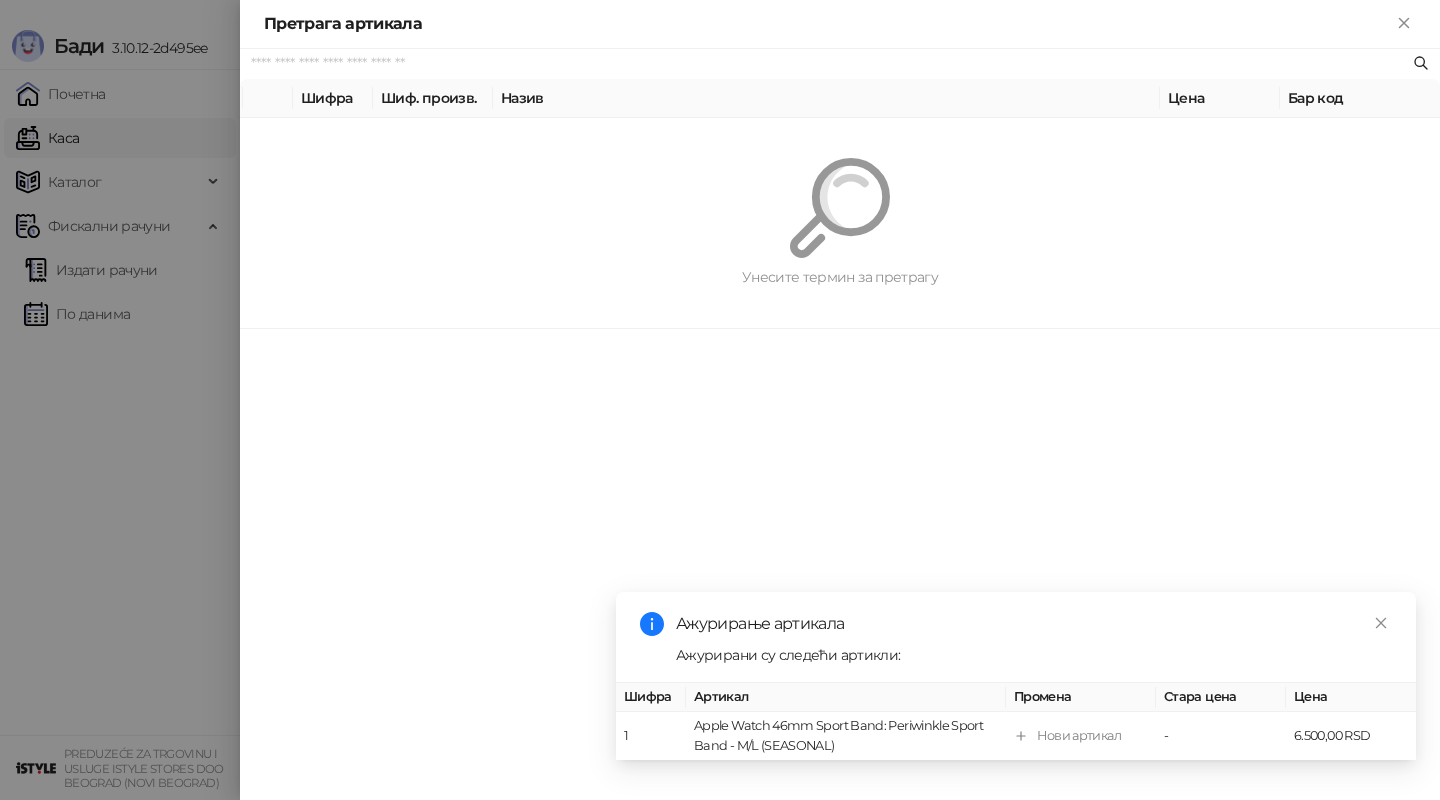 paste on "**********" 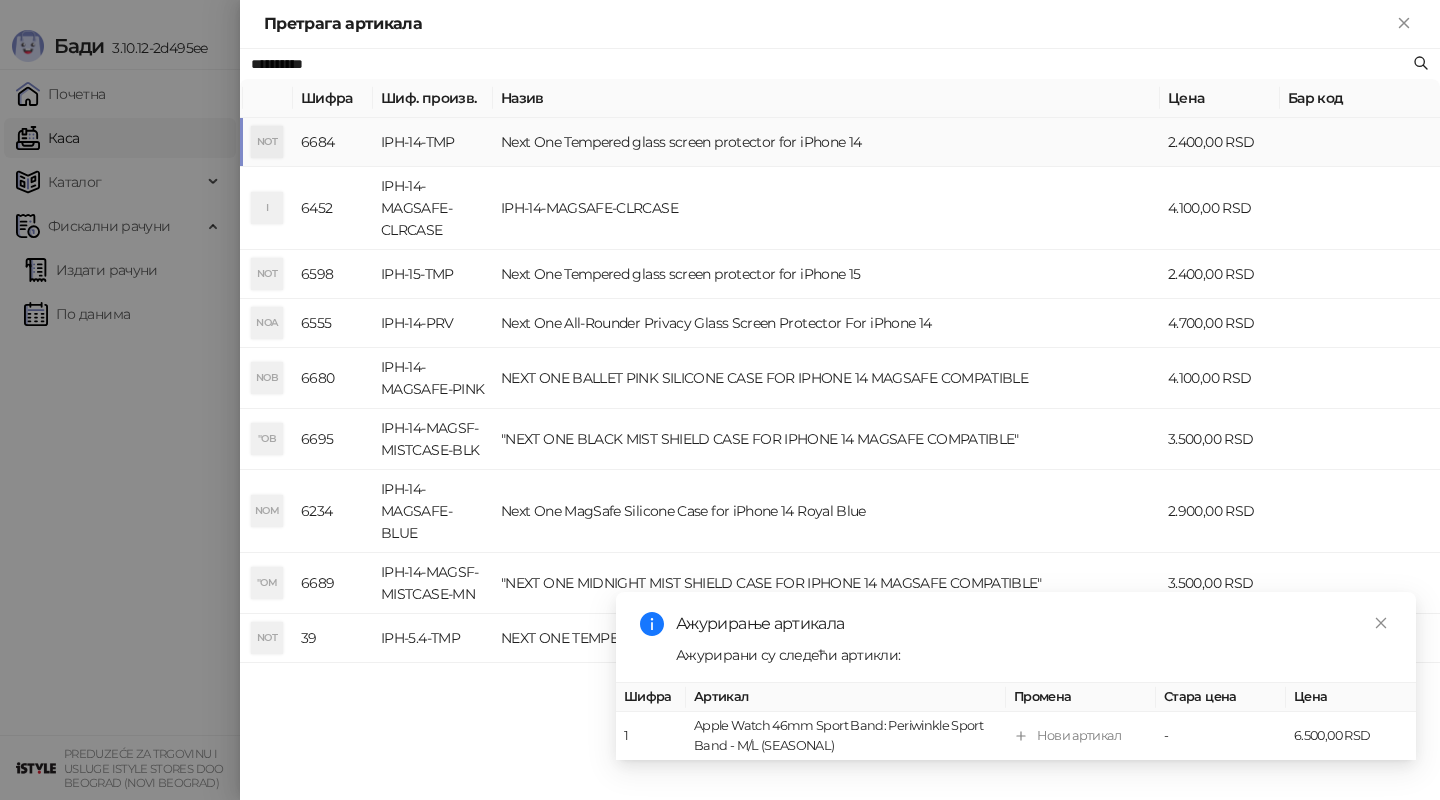 click on "Next One Tempered glass screen protector for iPhone 14" at bounding box center (826, 142) 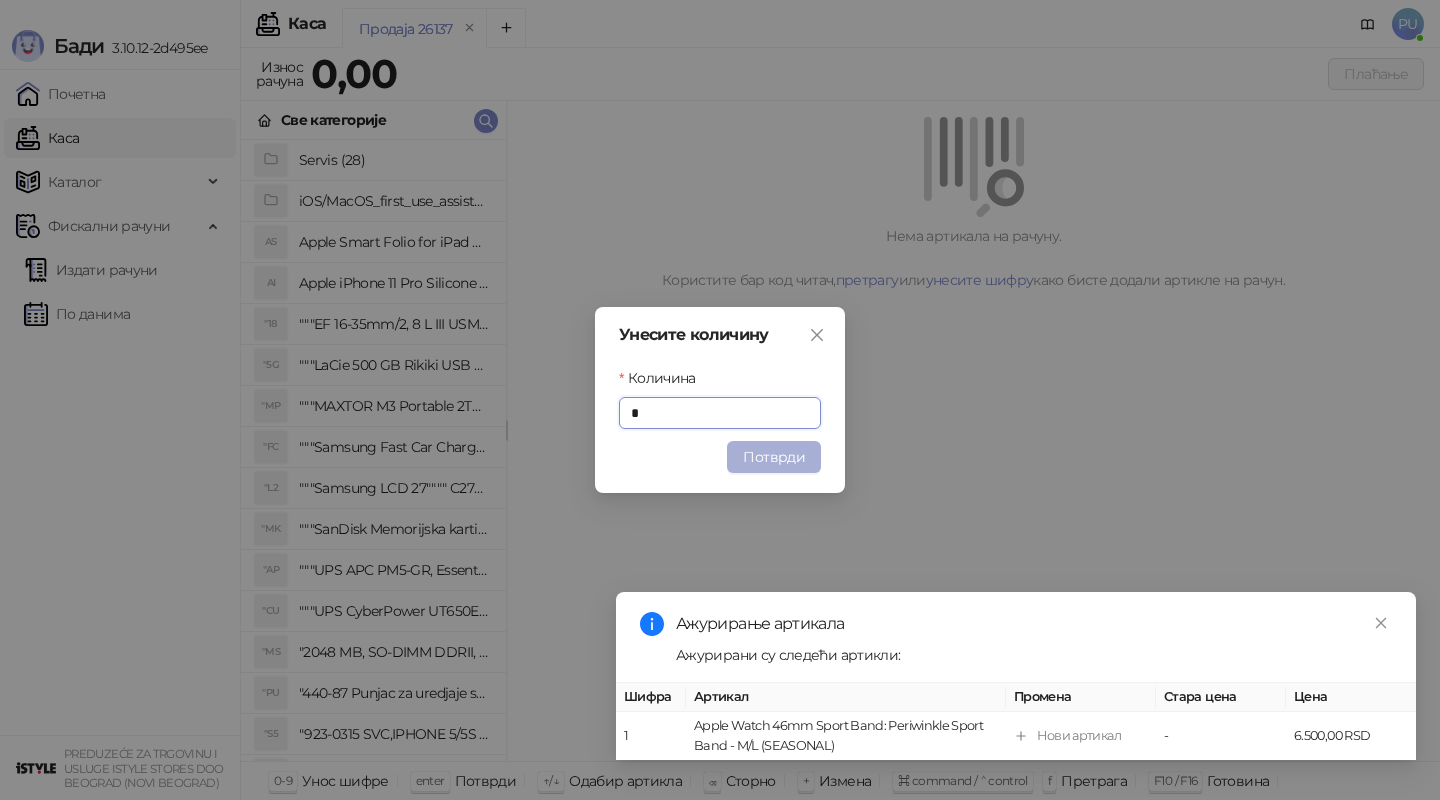 click on "Потврди" at bounding box center (774, 457) 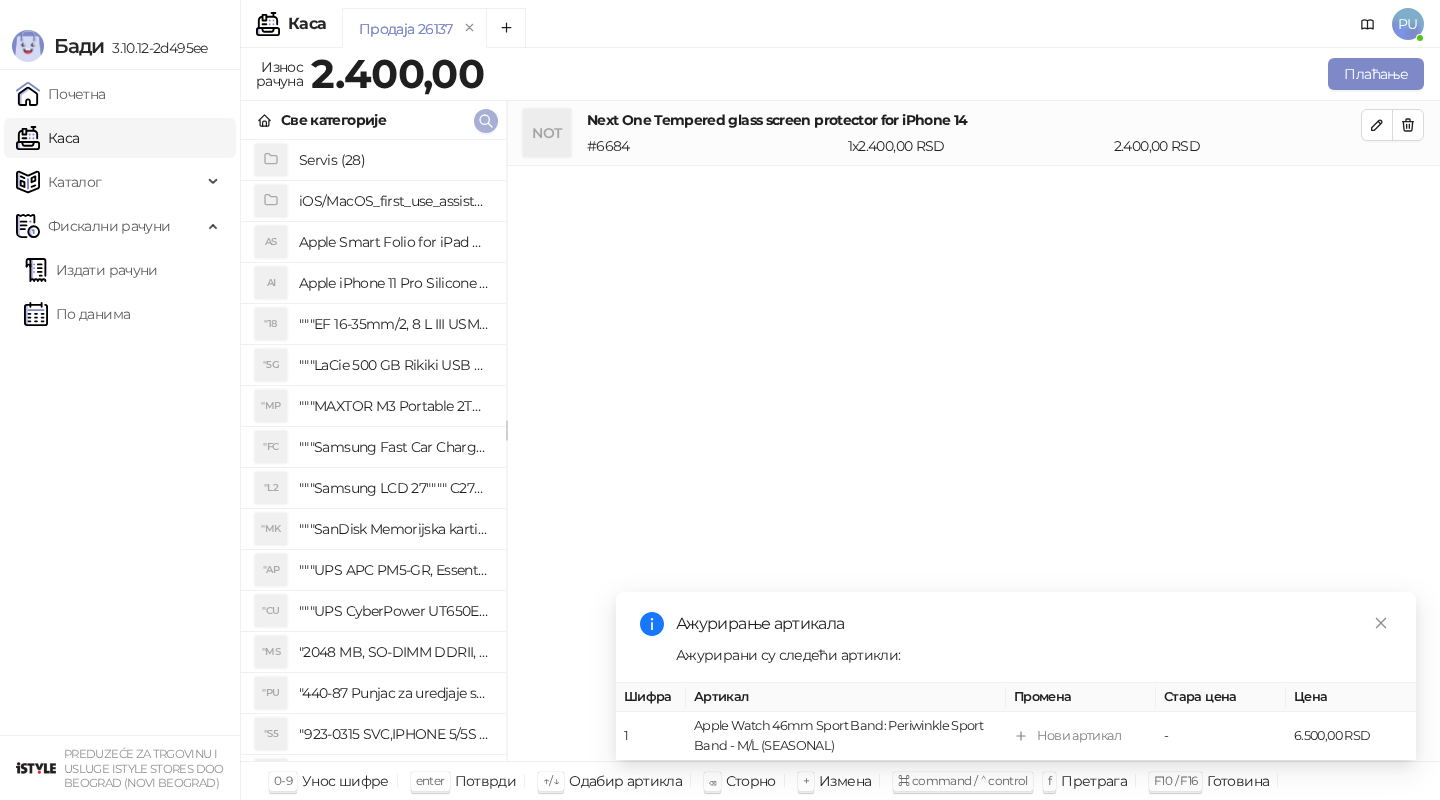 click 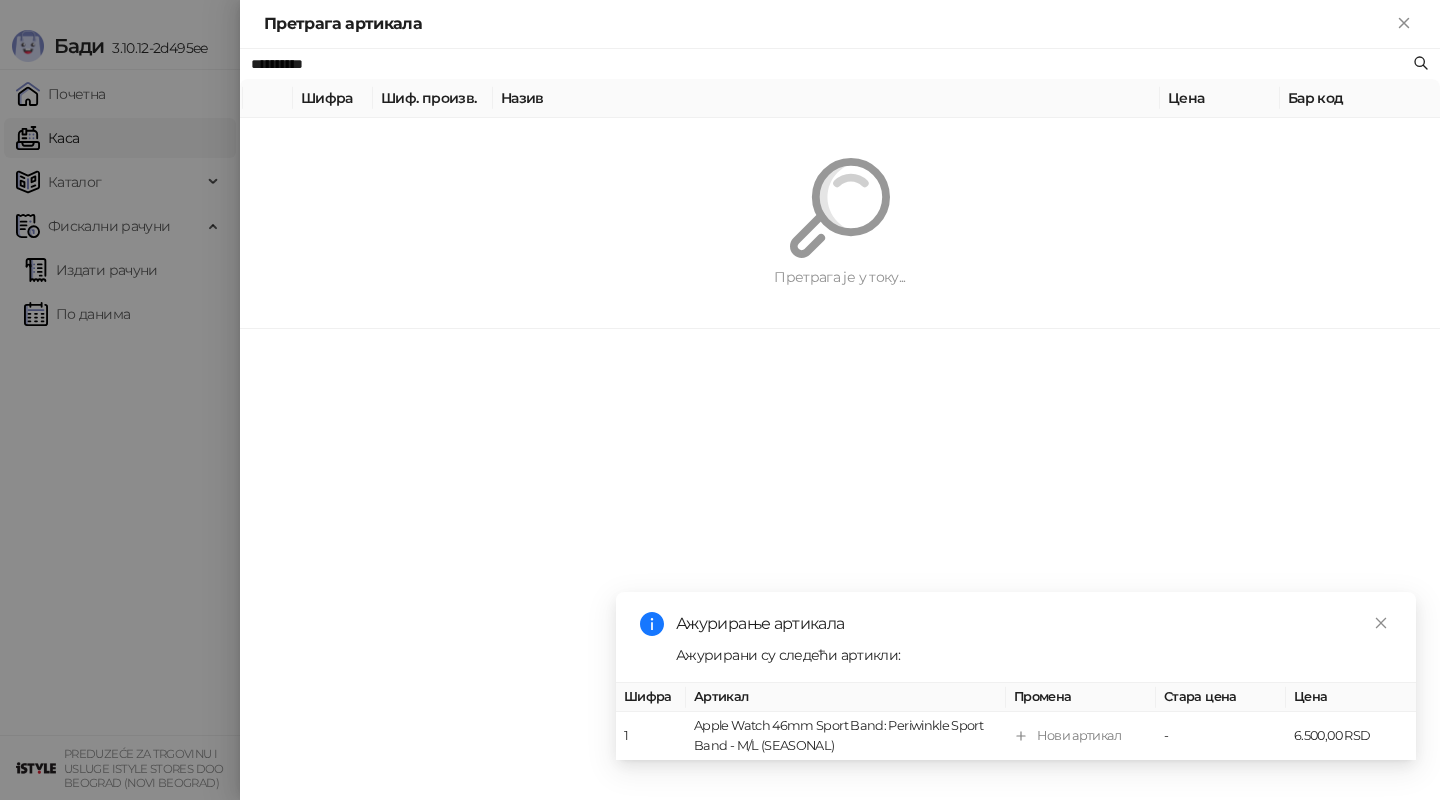 paste on "**********" 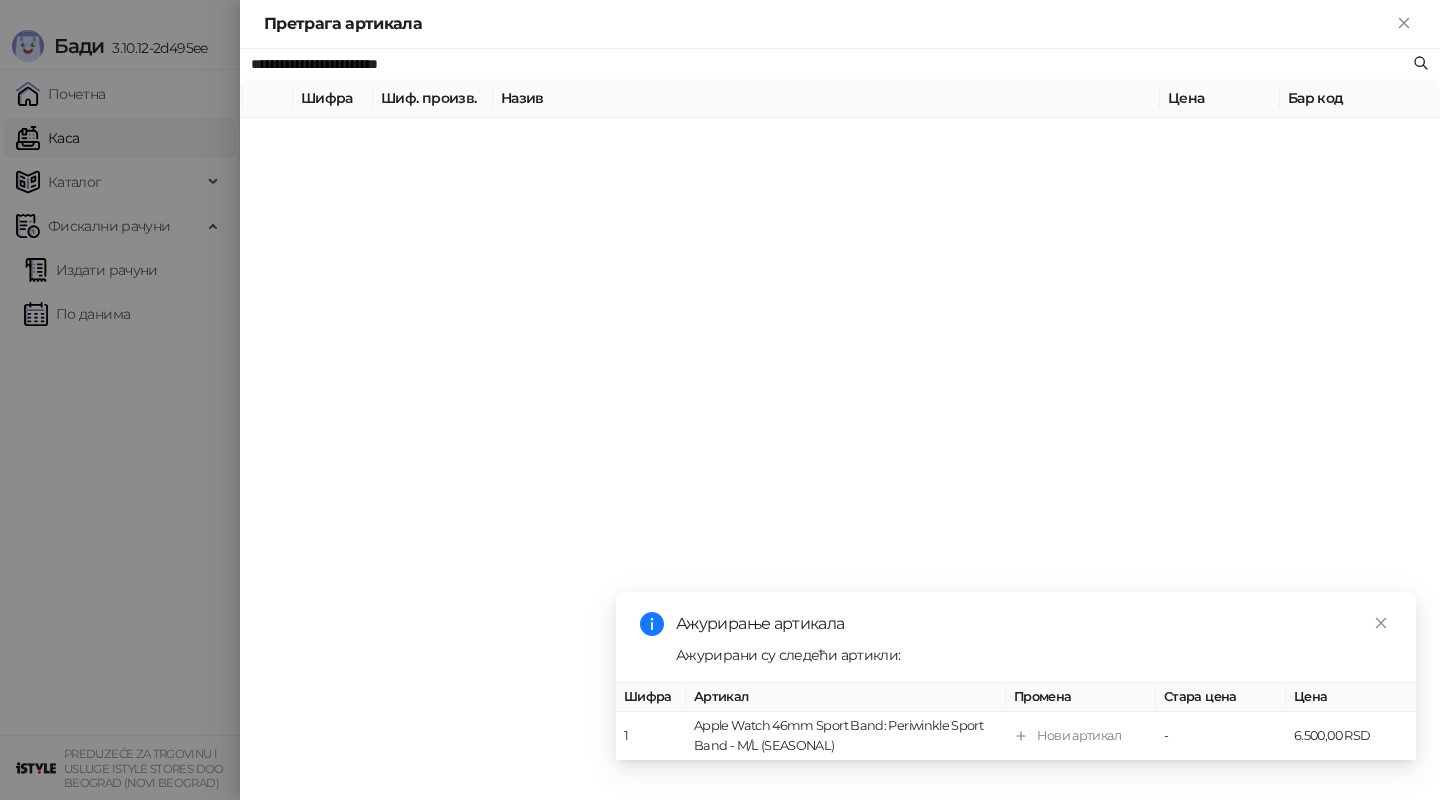 type on "**********" 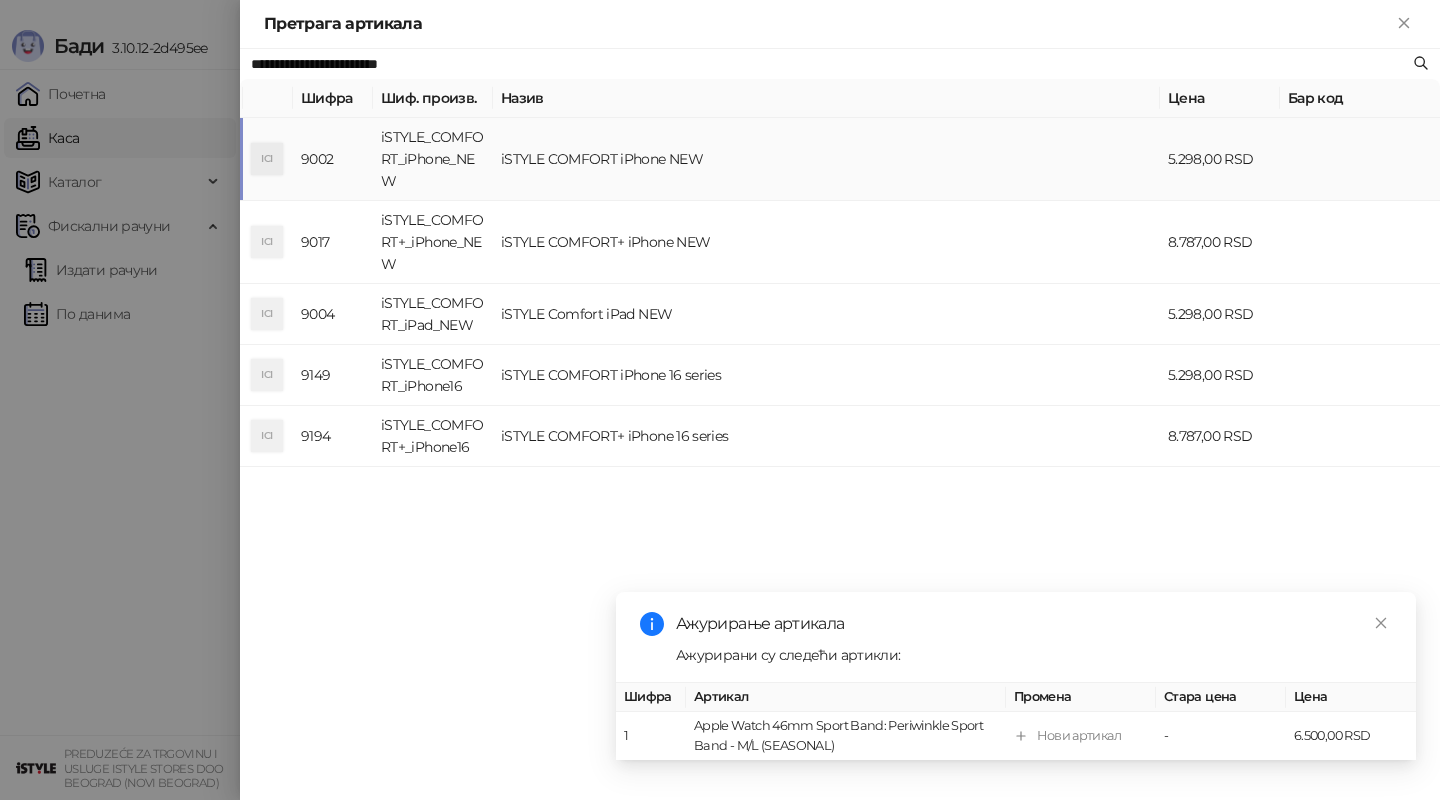 click on "iSTYLE COMFORT iPhone NEW" at bounding box center [826, 159] 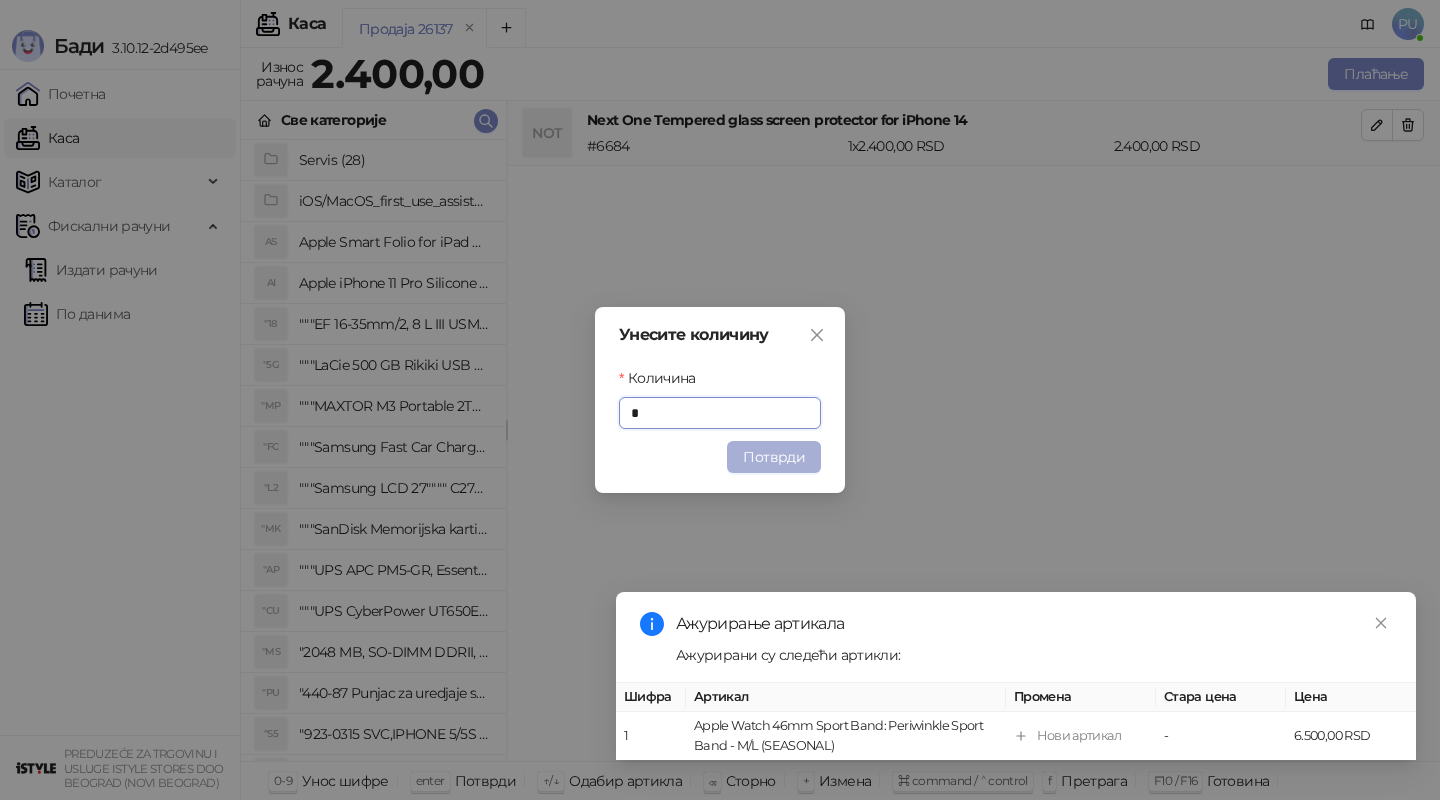 click on "Потврди" at bounding box center [774, 457] 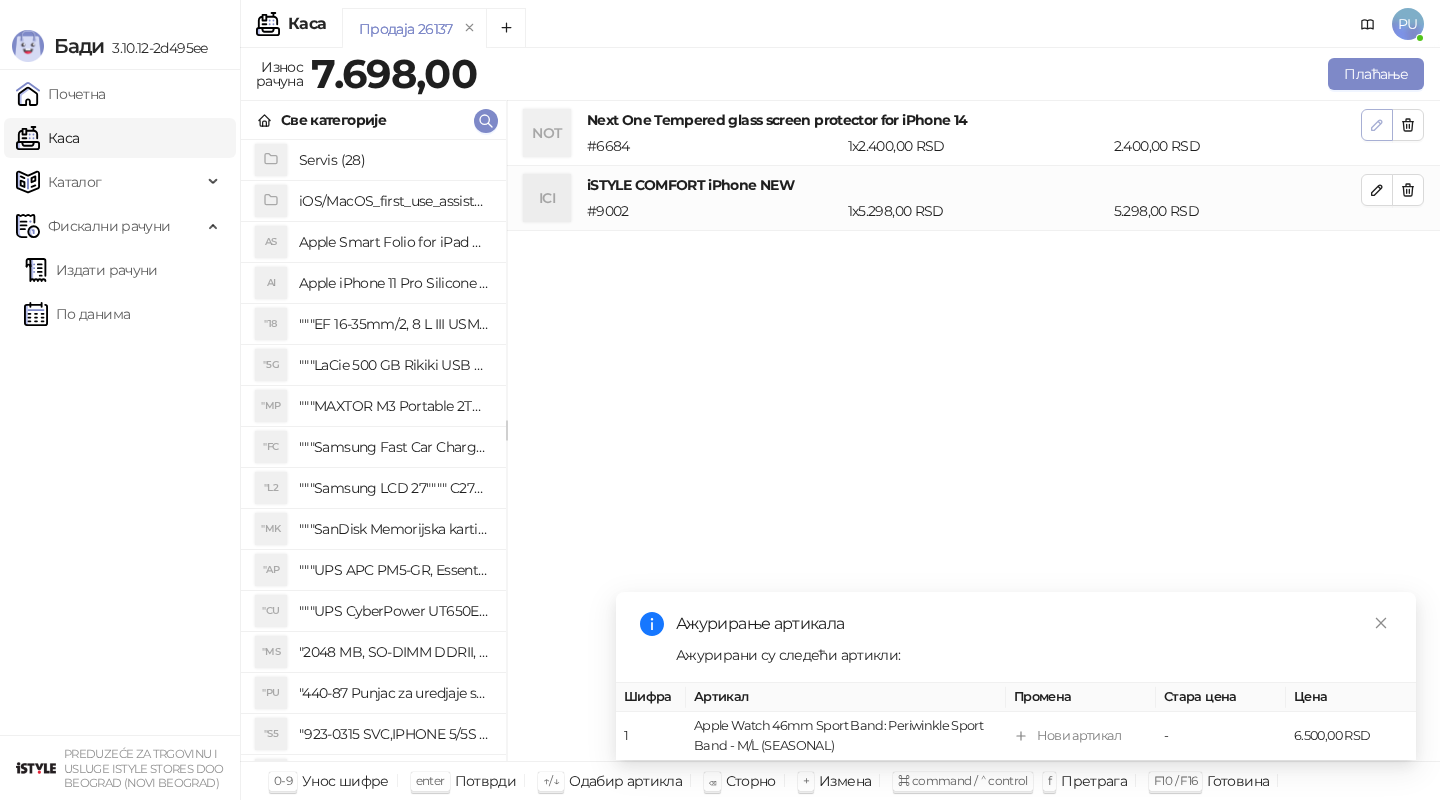 click 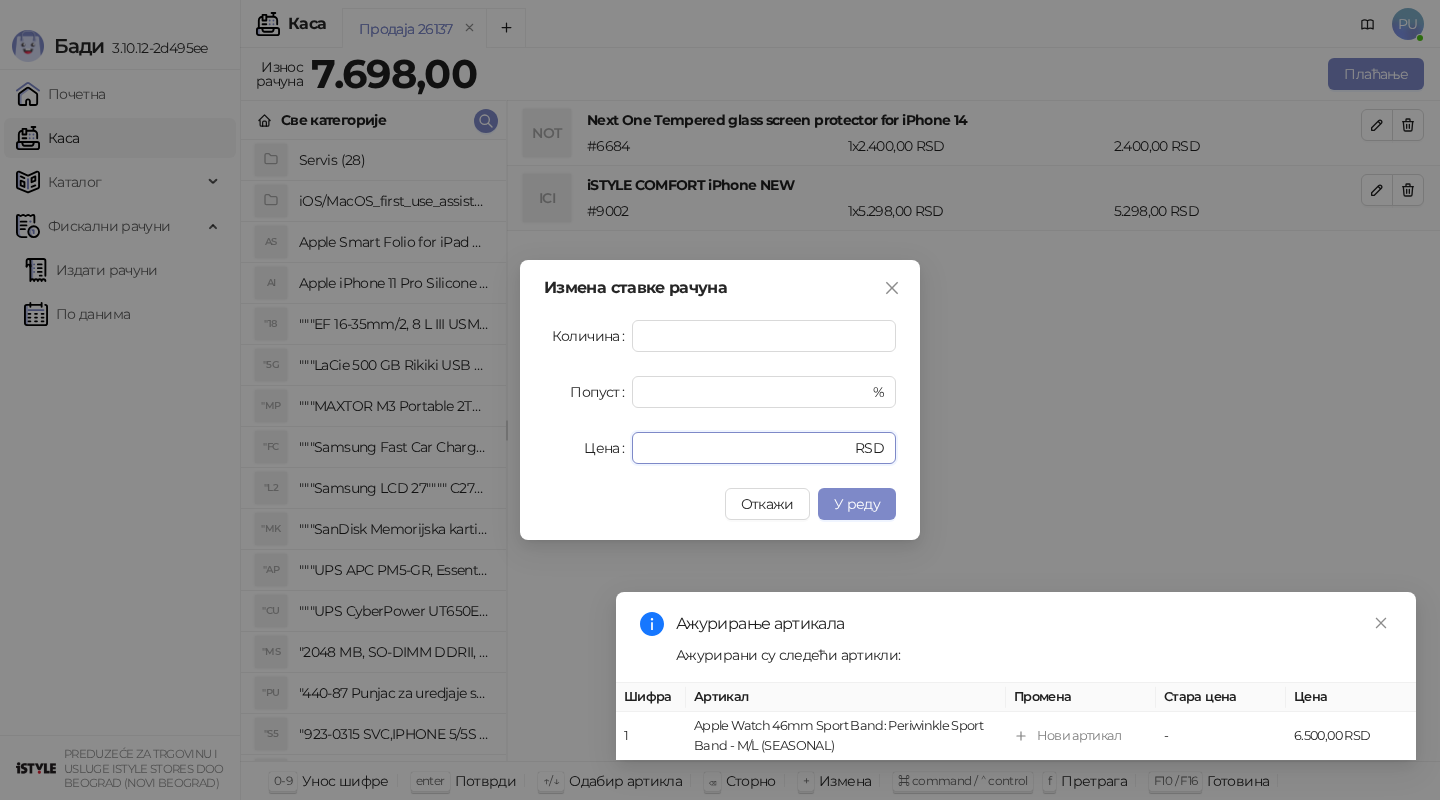drag, startPoint x: 700, startPoint y: 445, endPoint x: 555, endPoint y: 419, distance: 147.31259 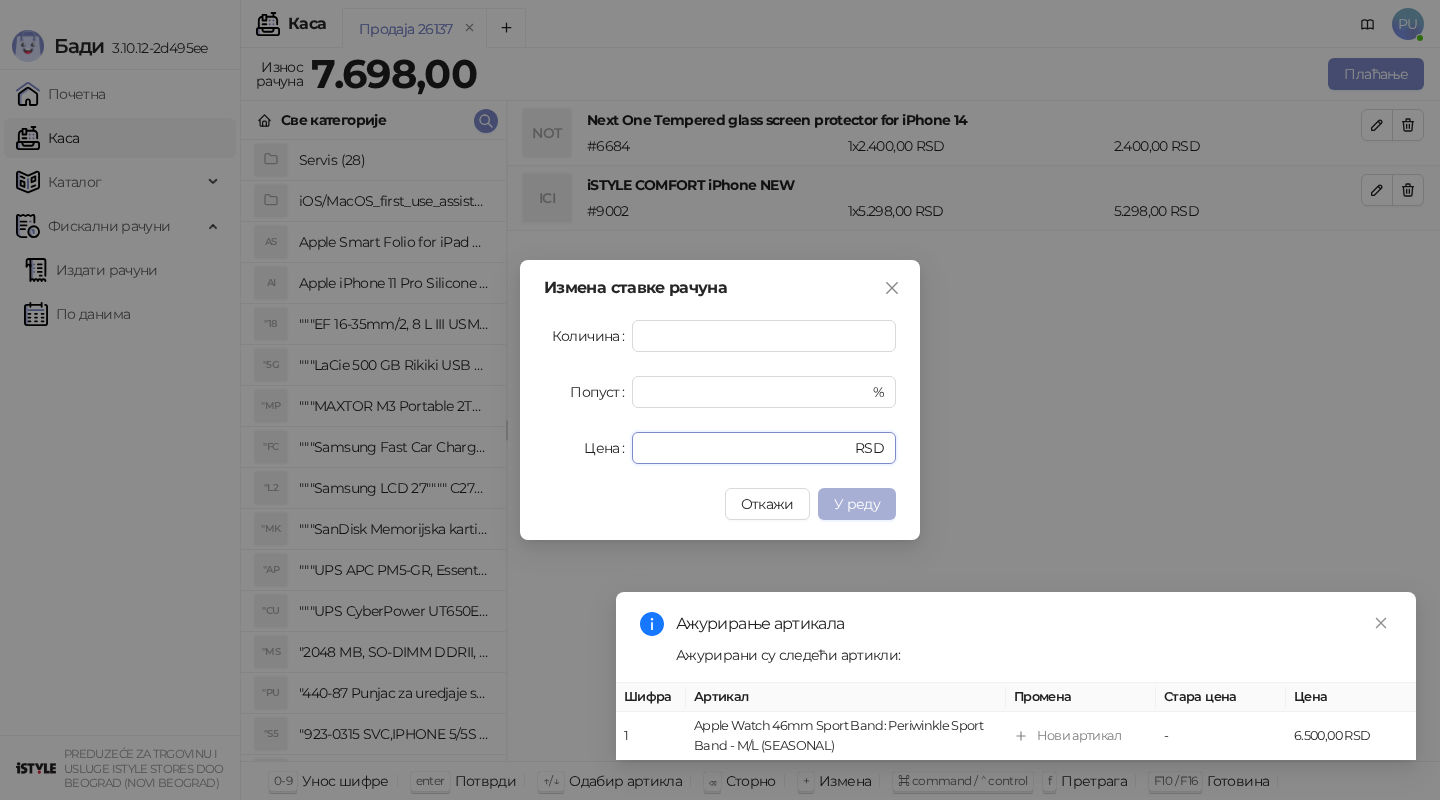 type on "*" 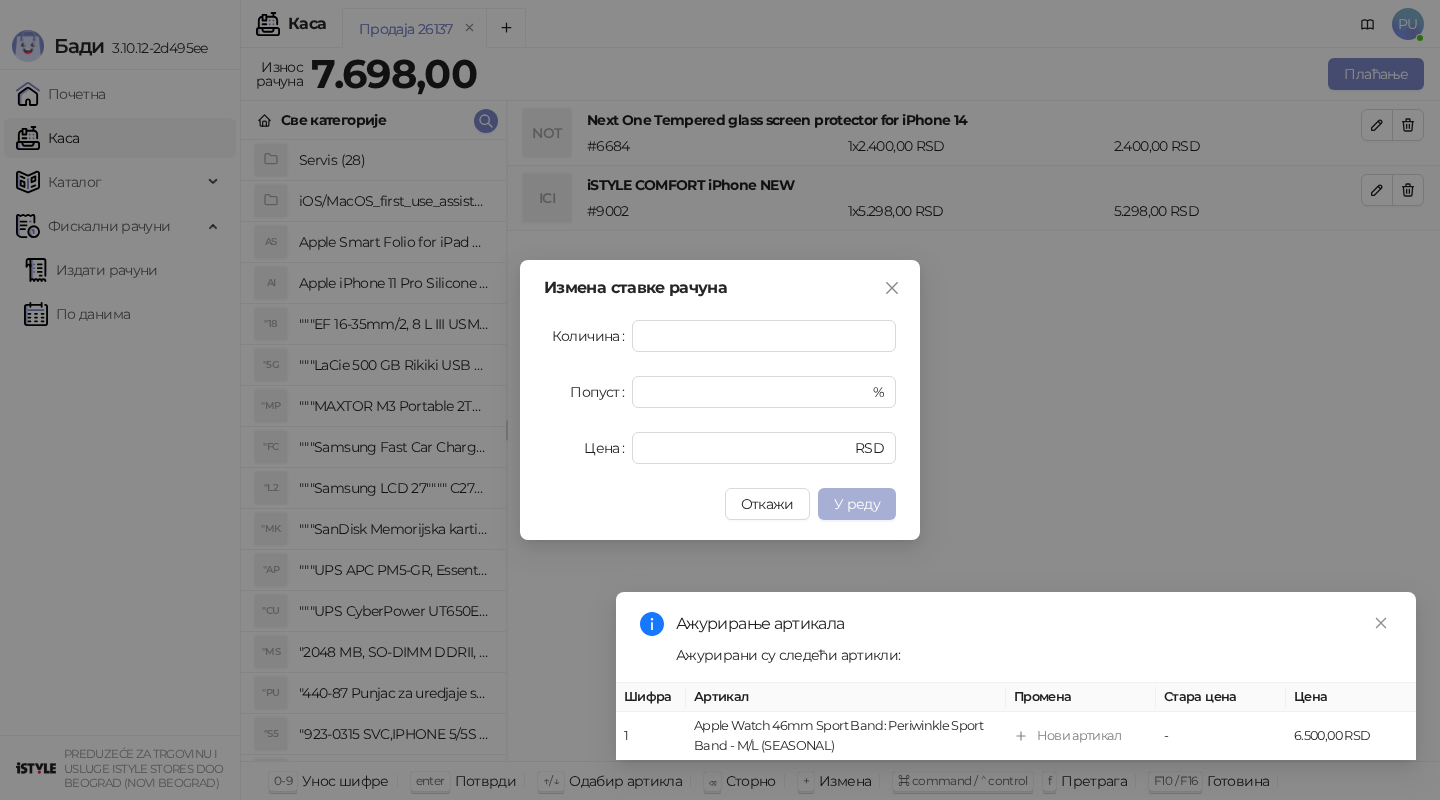 click on "У реду" at bounding box center (857, 504) 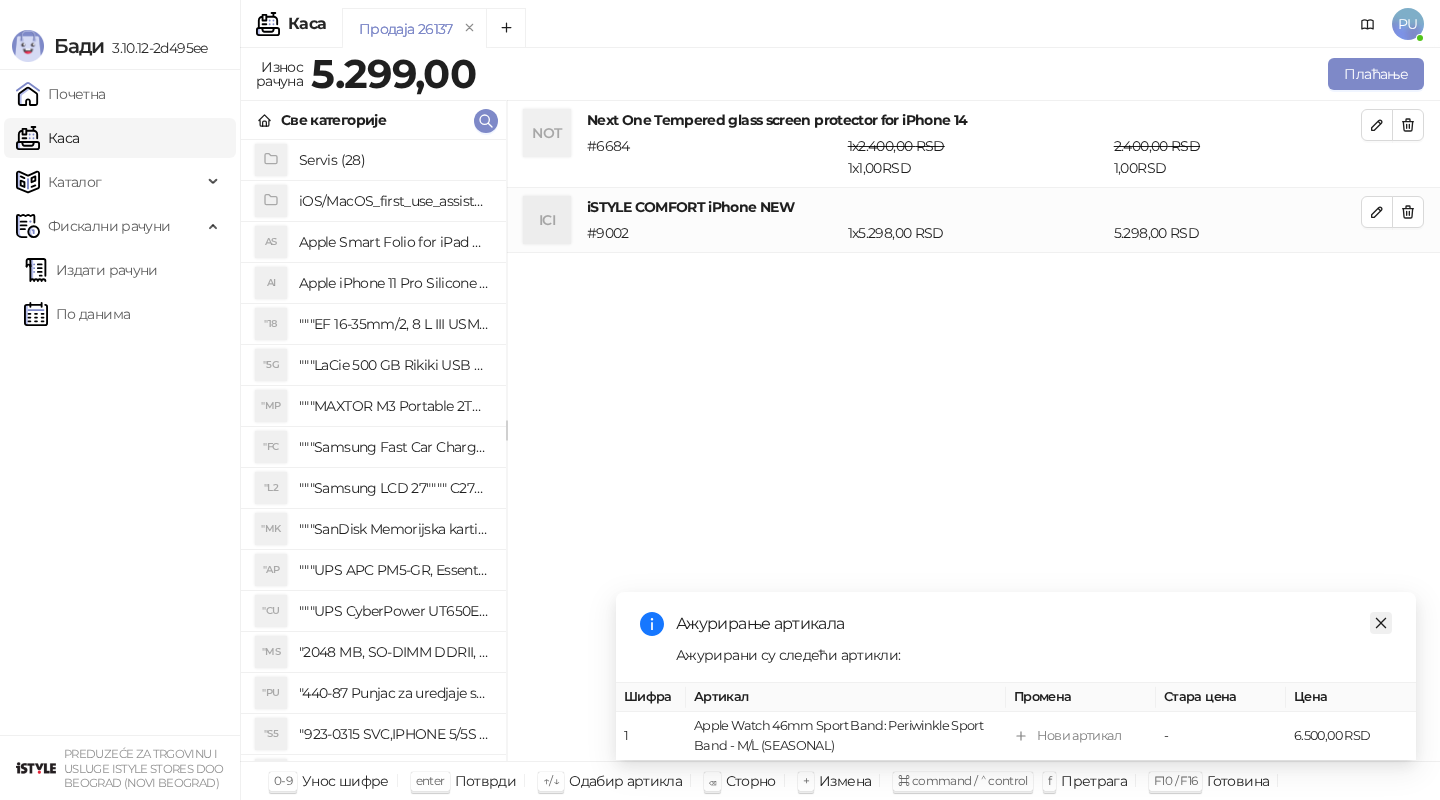 click 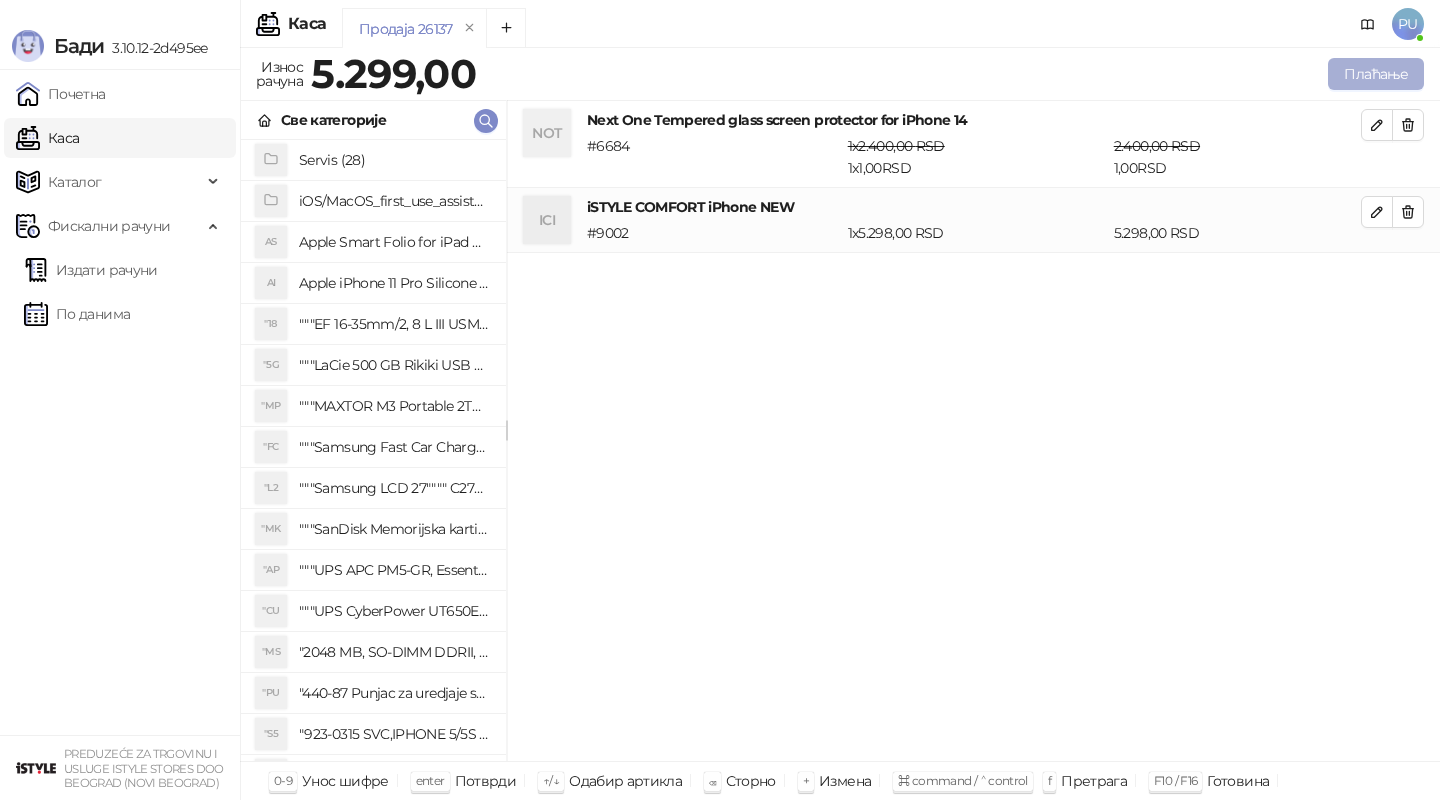 click on "Плаћање" at bounding box center [1376, 74] 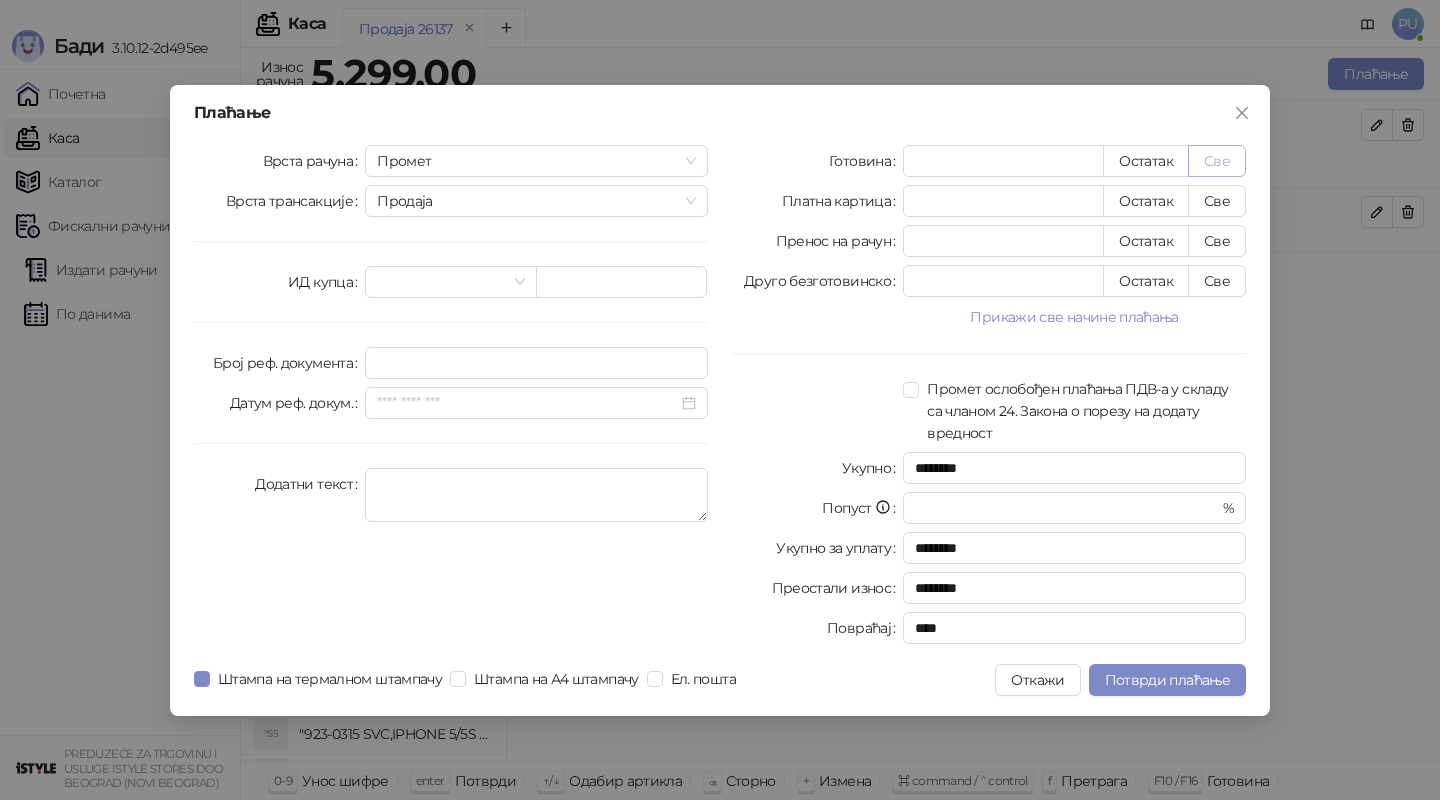 click on "Све" at bounding box center [1217, 161] 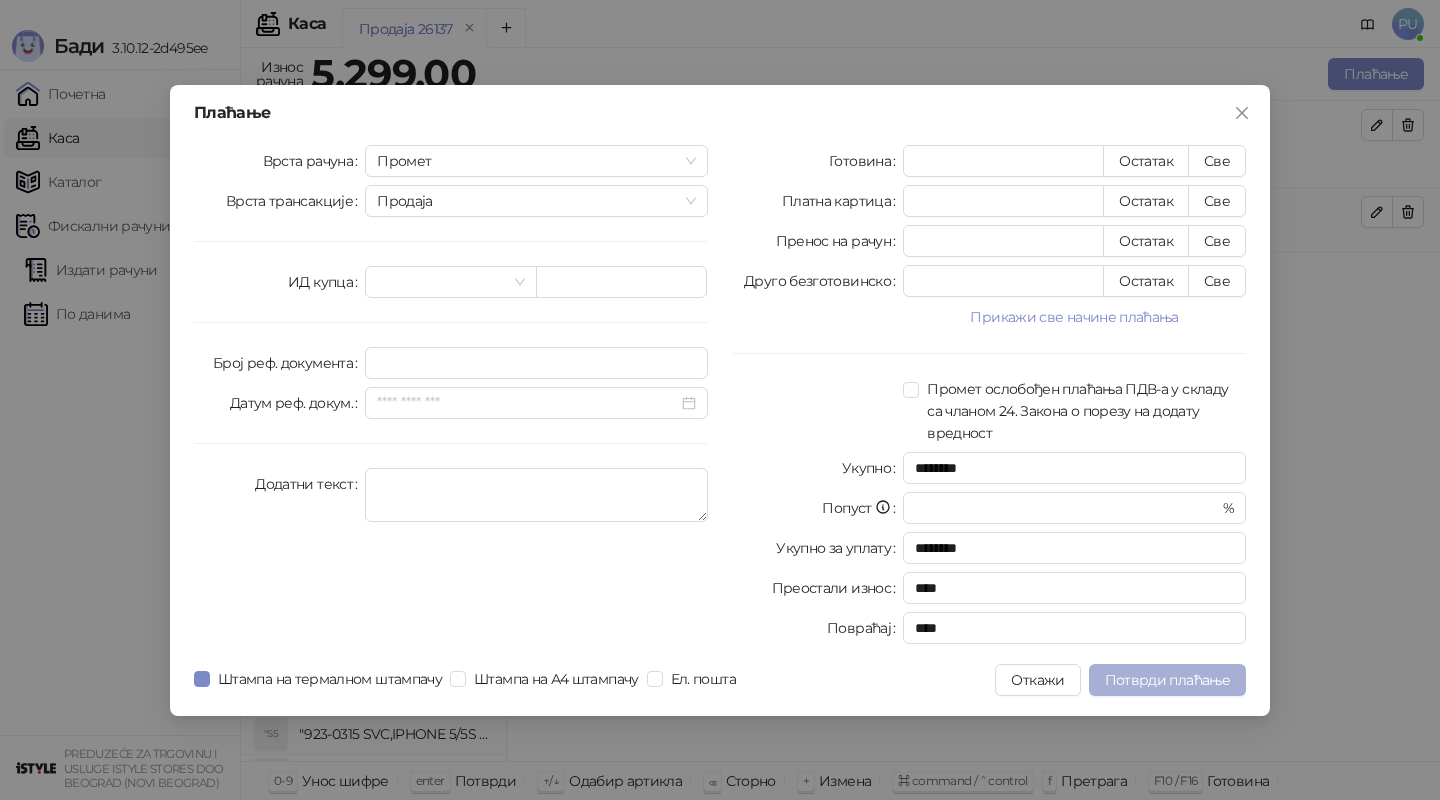 click on "Потврди плаћање" at bounding box center [1167, 680] 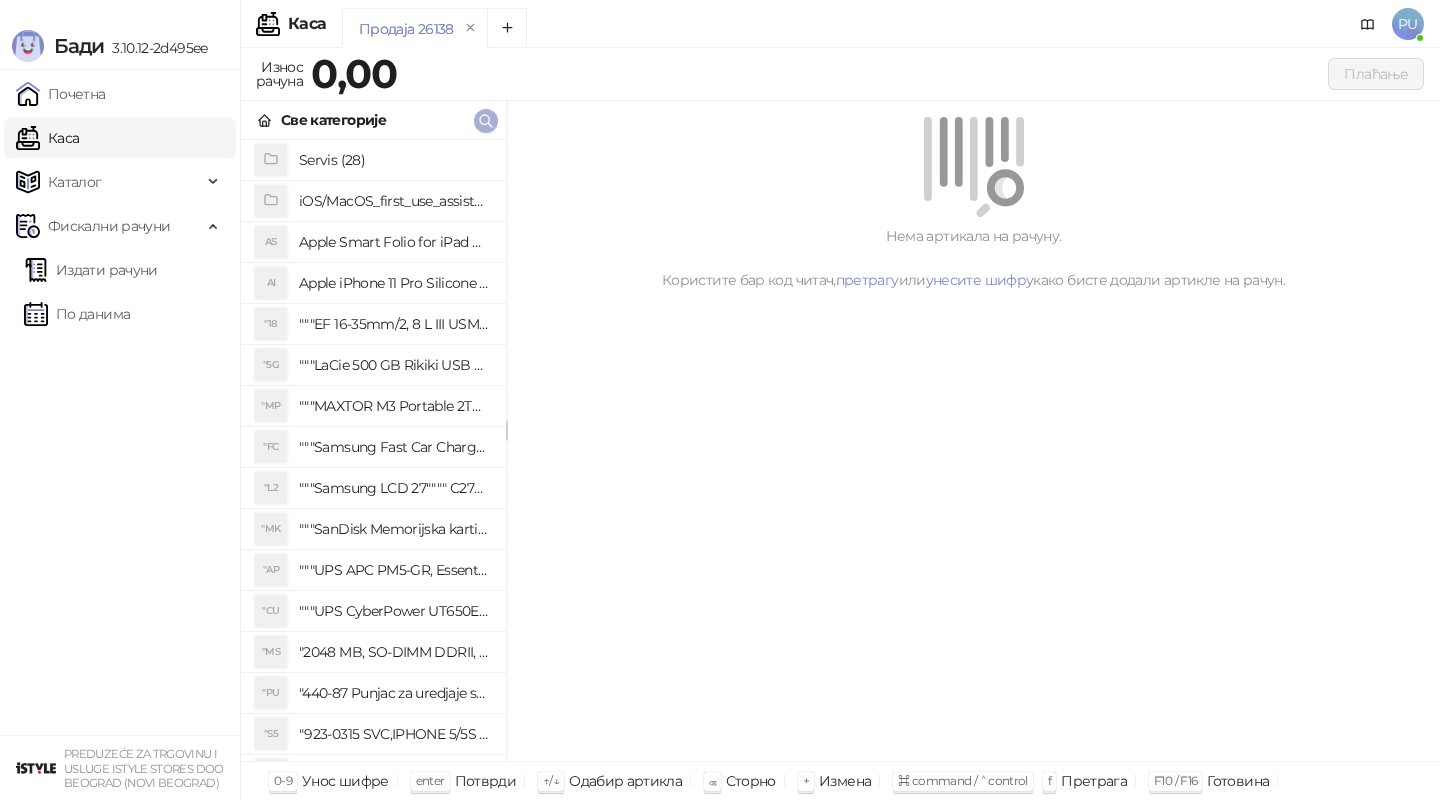 click 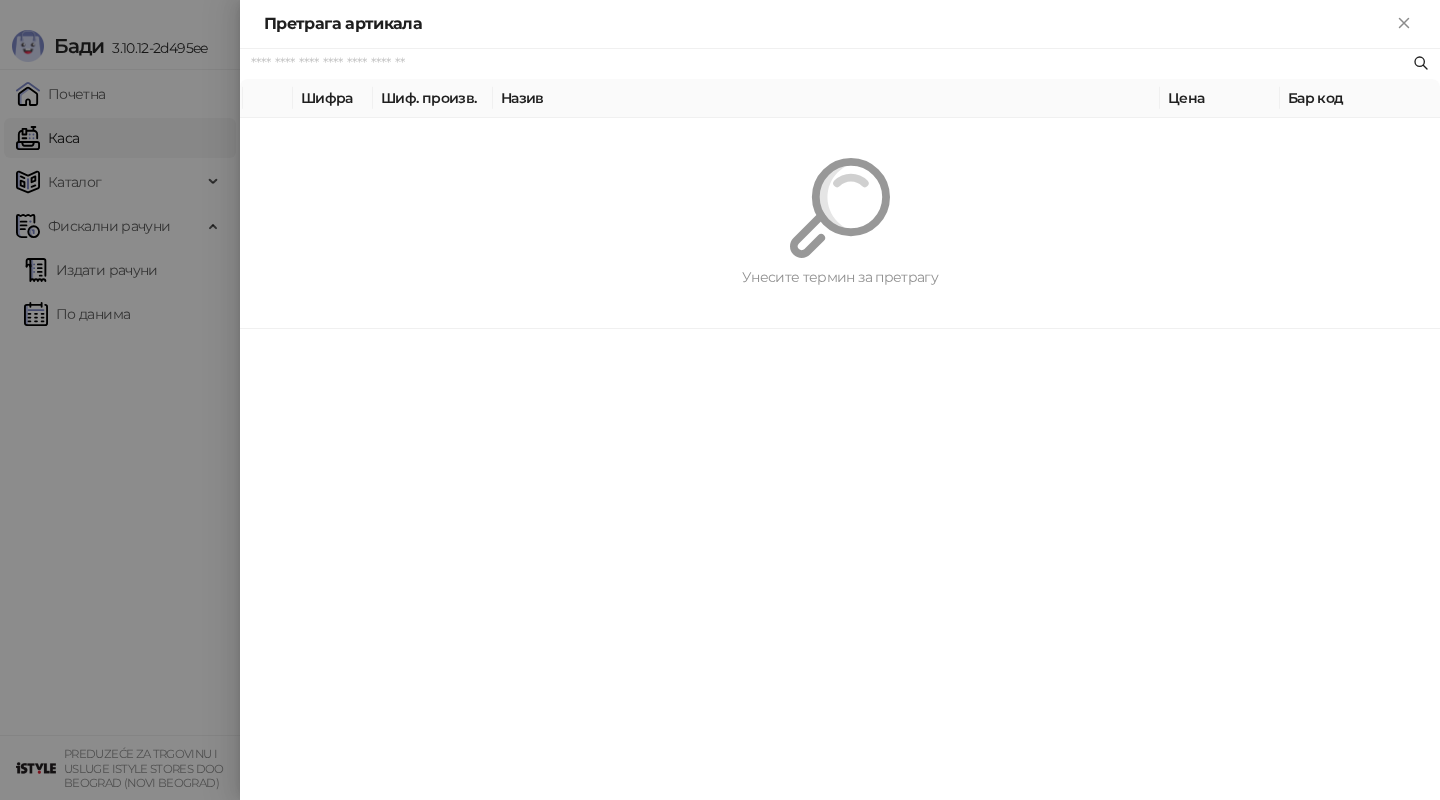 paste on "*********" 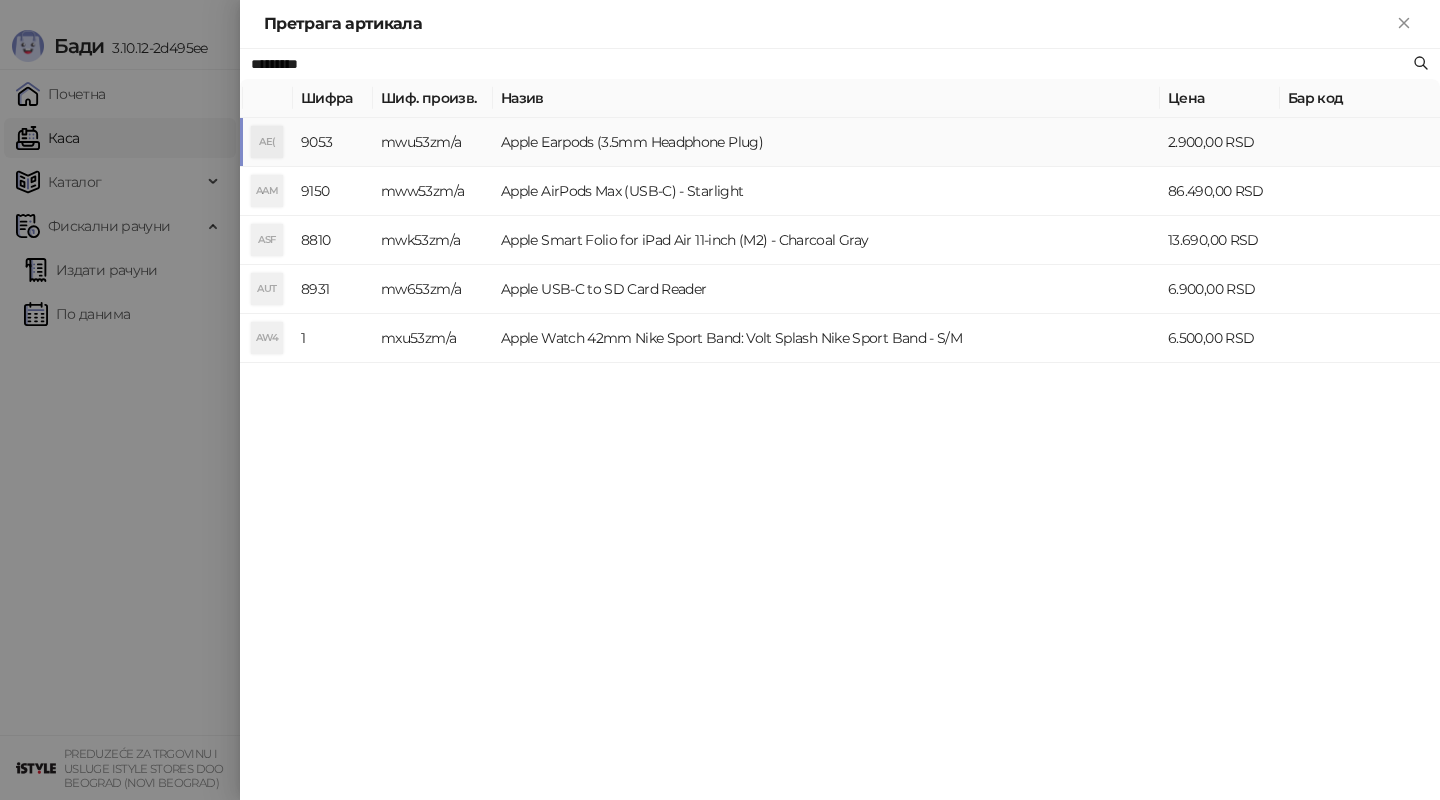 click on "Apple Earpods (3.5mm Headphone Plug)" at bounding box center (826, 142) 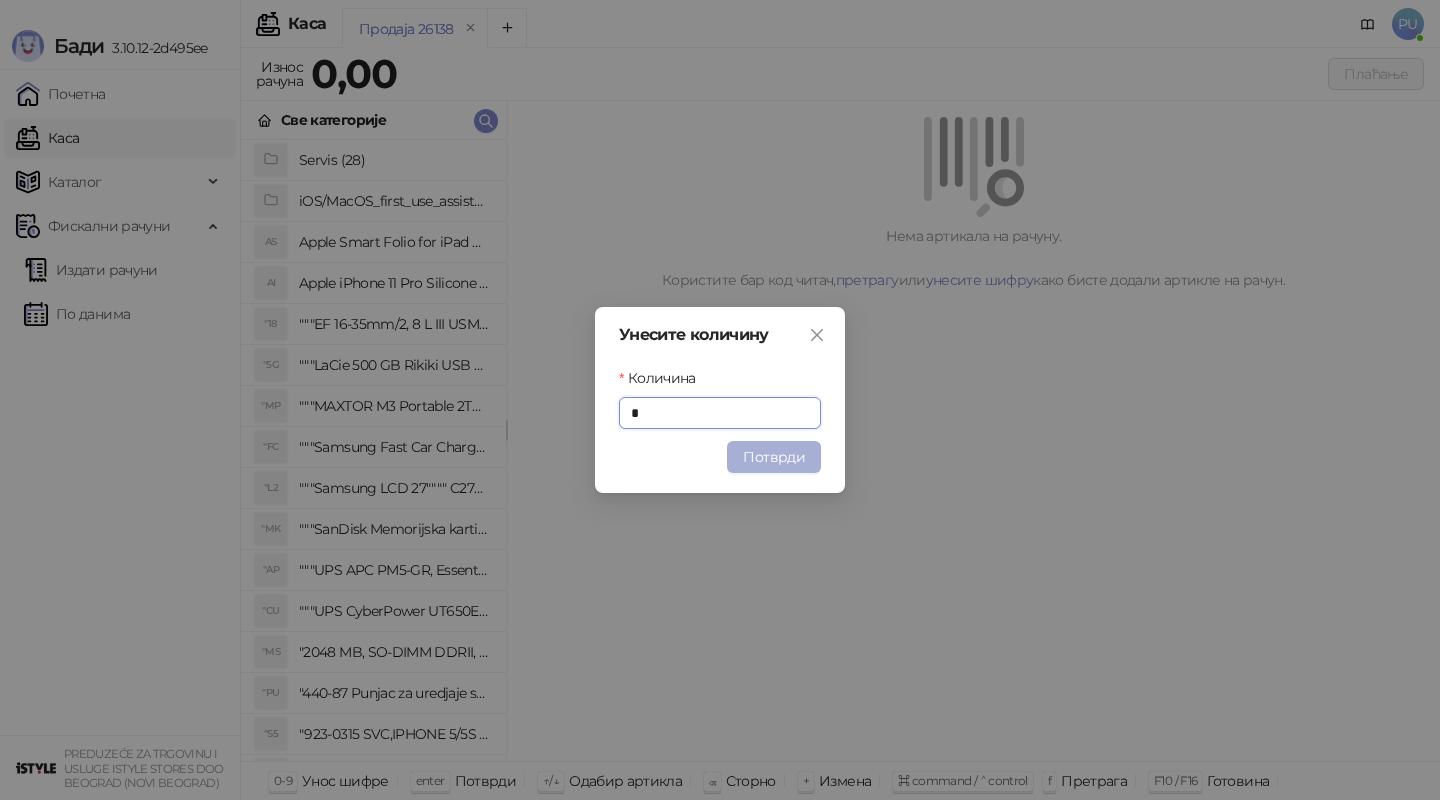 click on "Потврди" at bounding box center [774, 457] 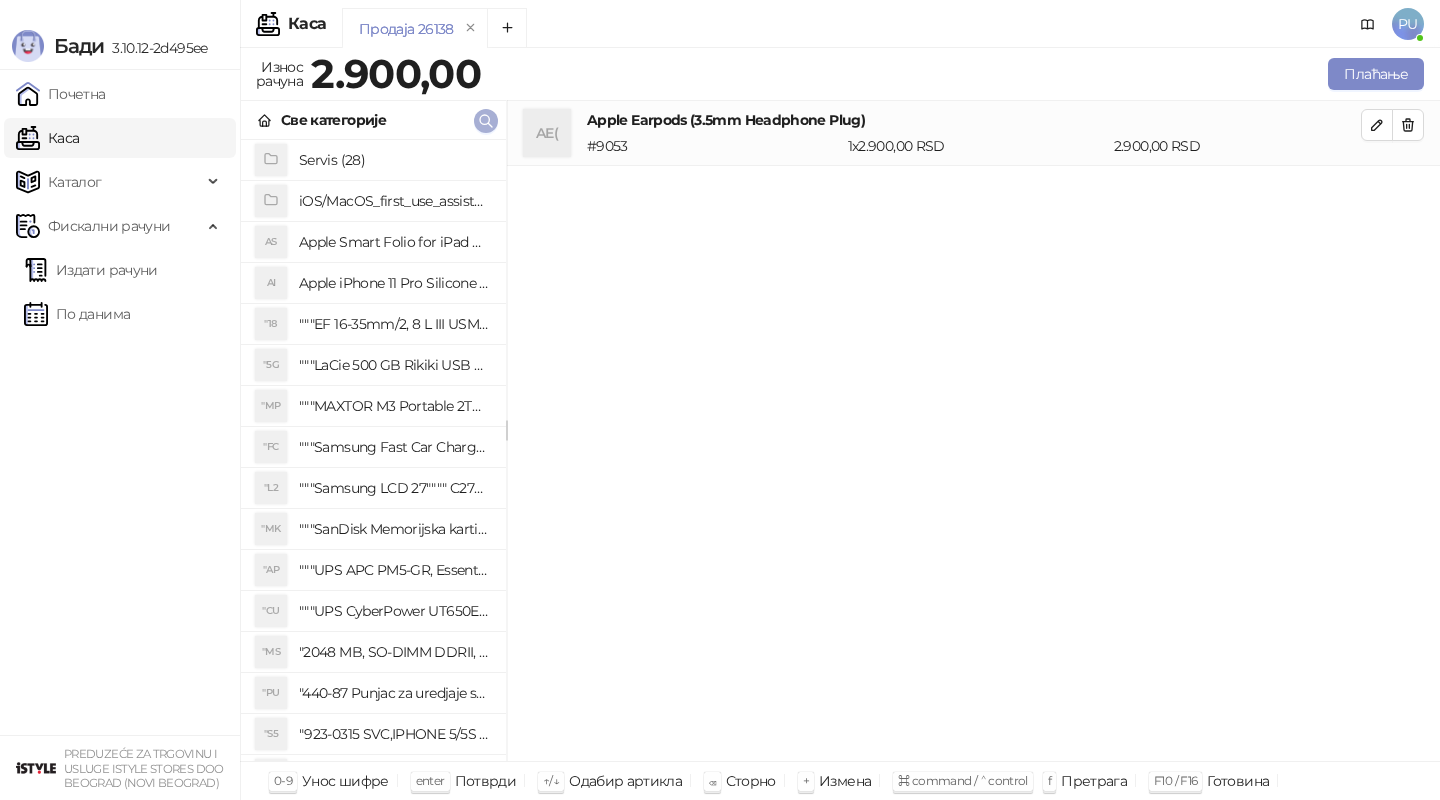click 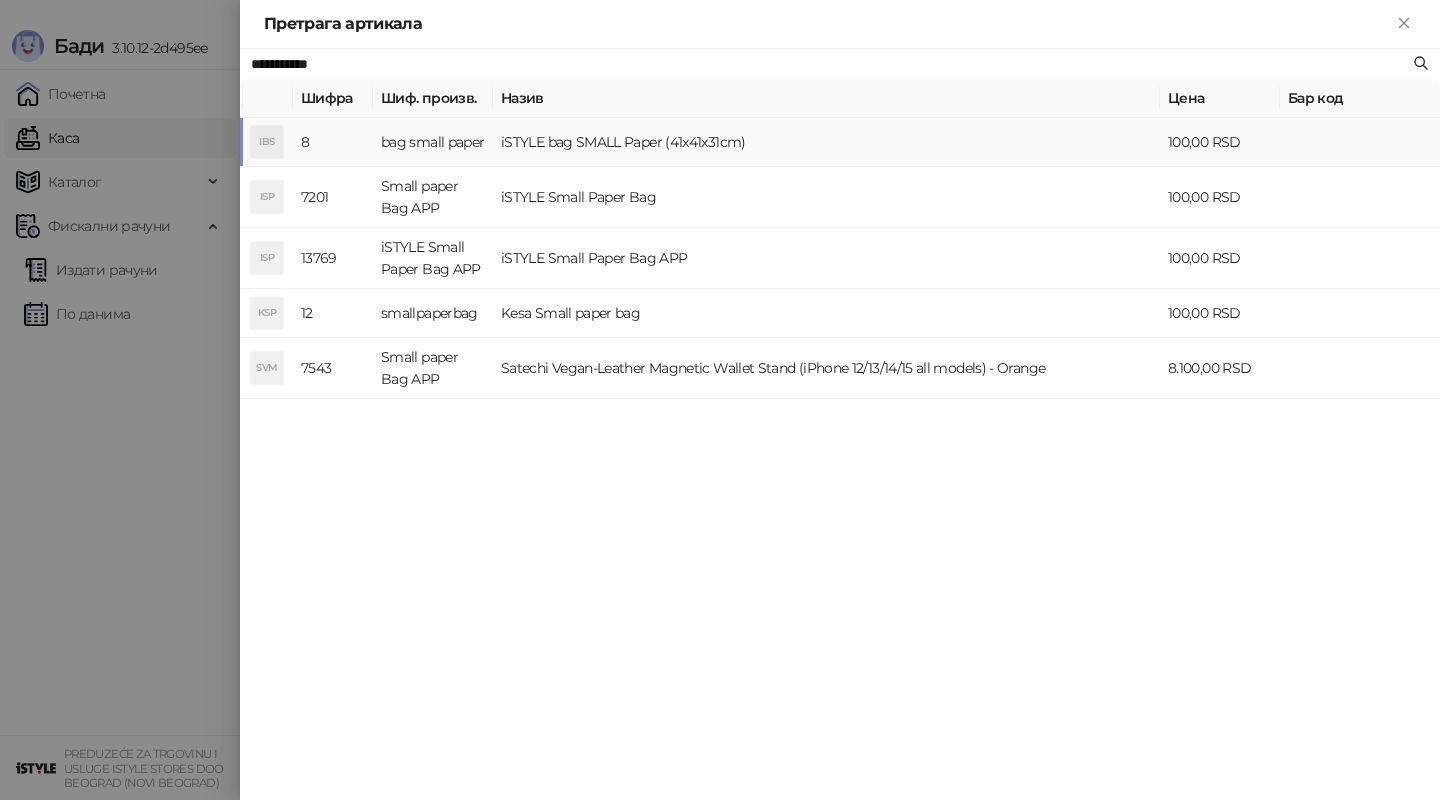 type on "**********" 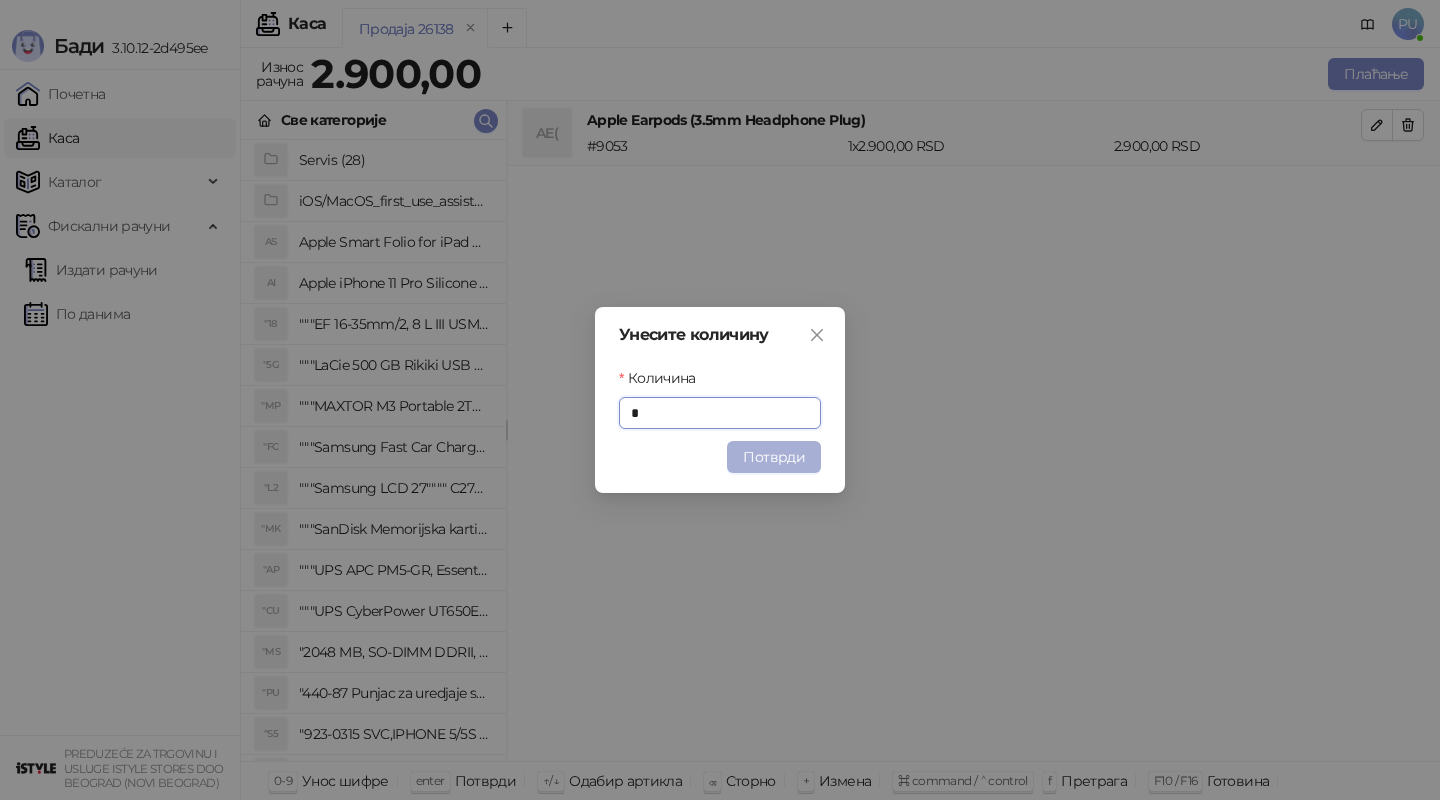 click on "Потврди" at bounding box center [774, 457] 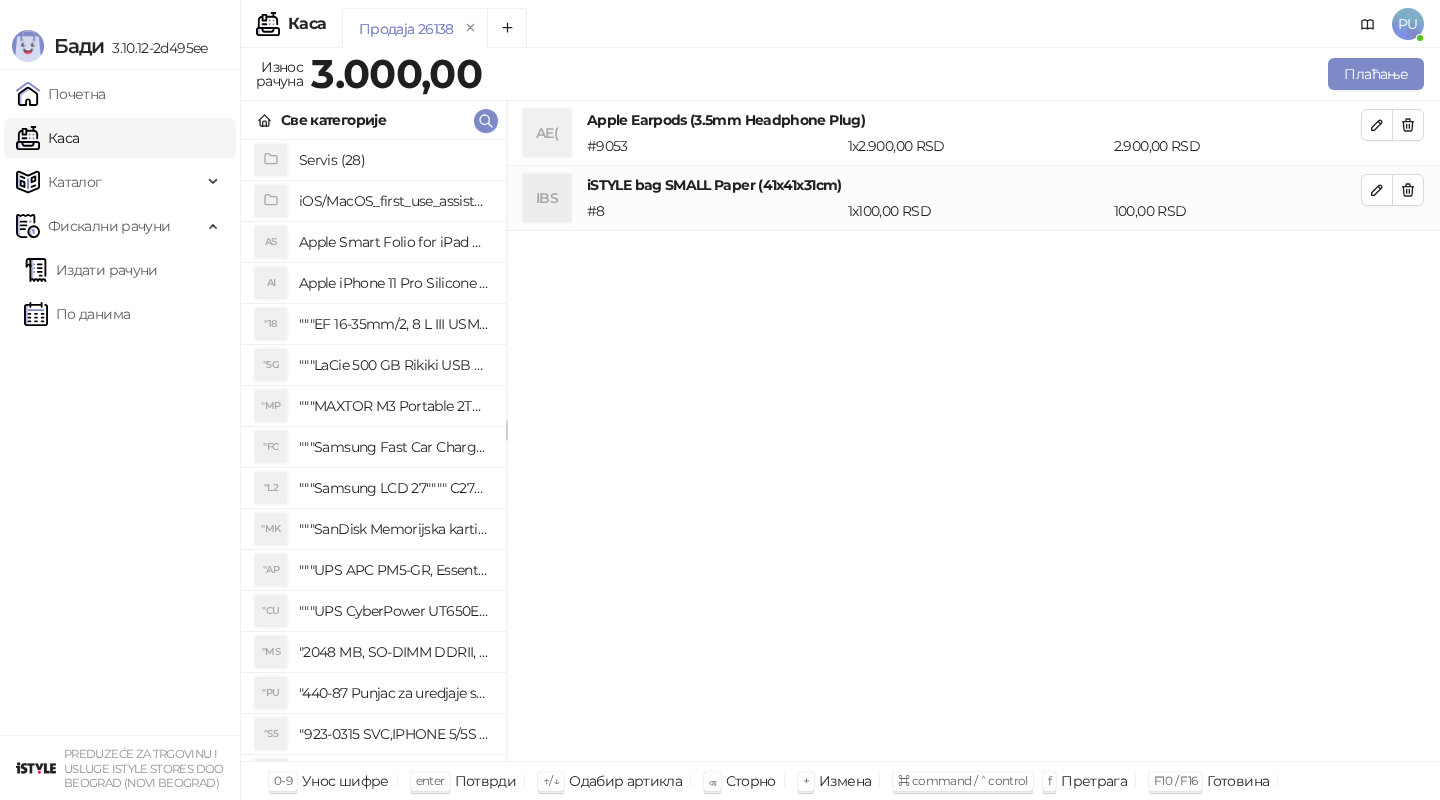 click on "AE( Apple Earpods (3.5mm Headphone Plug)    # 9053 1  x  2.900,00 RSD 2.900,00 RSD" at bounding box center (973, 133) 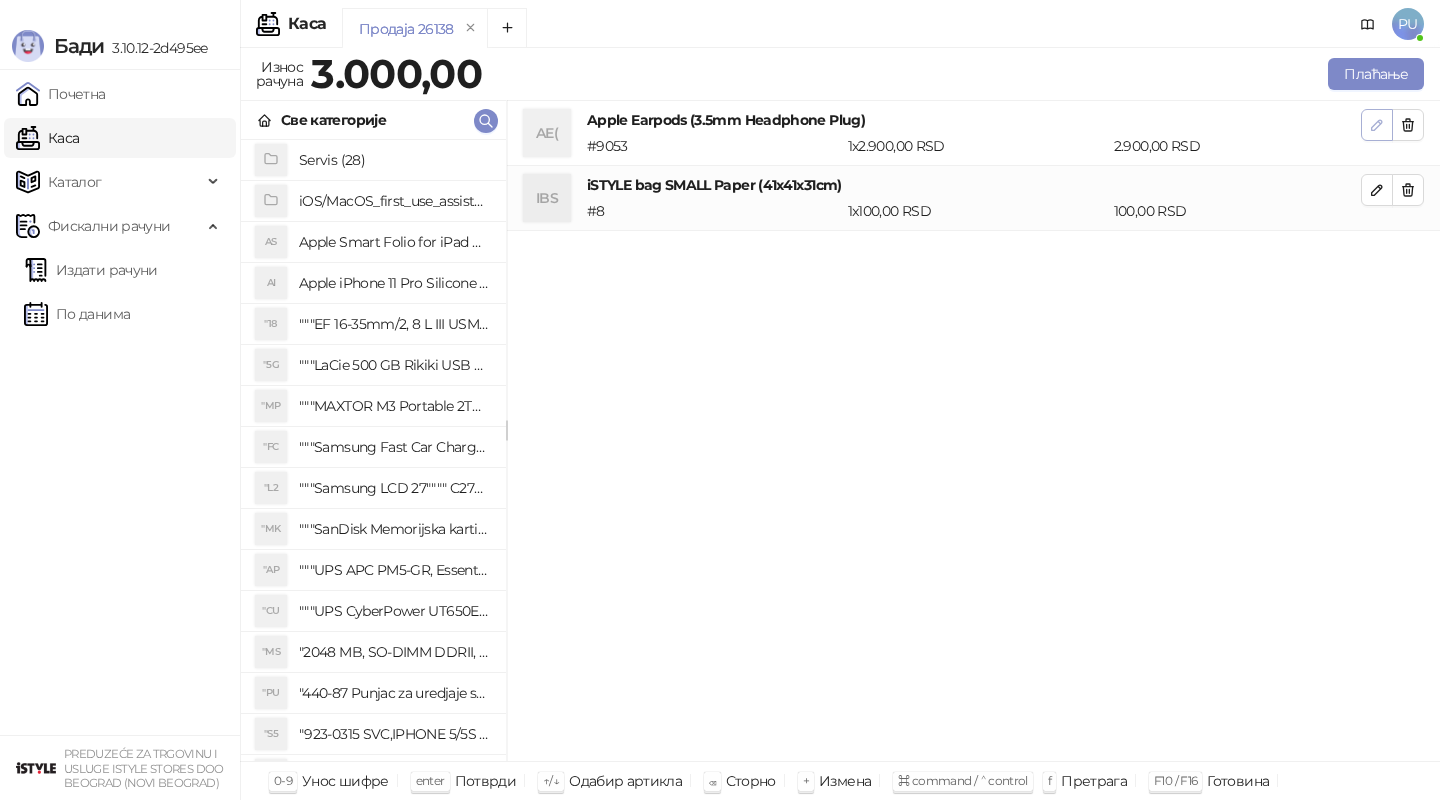 click 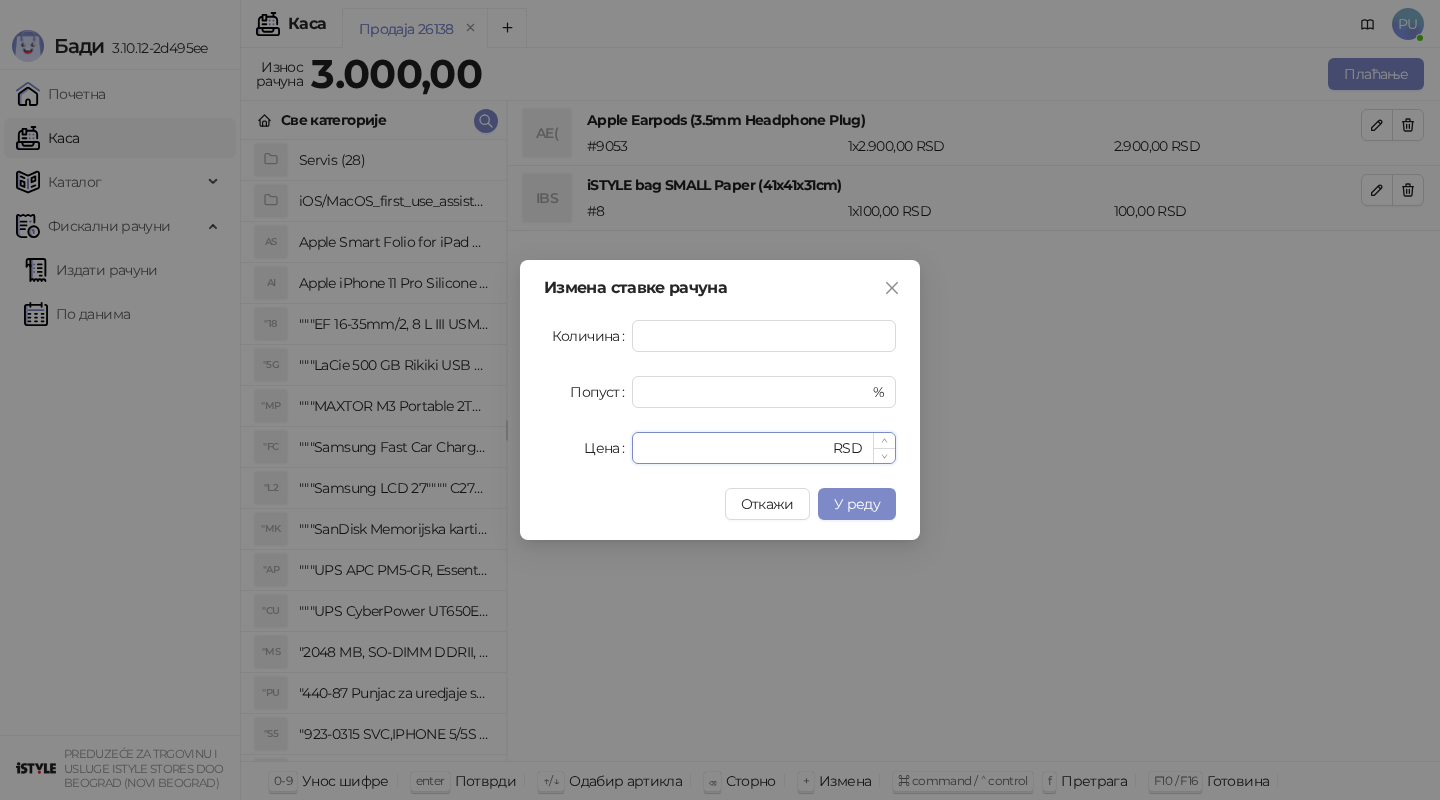 click on "****" at bounding box center (736, 448) 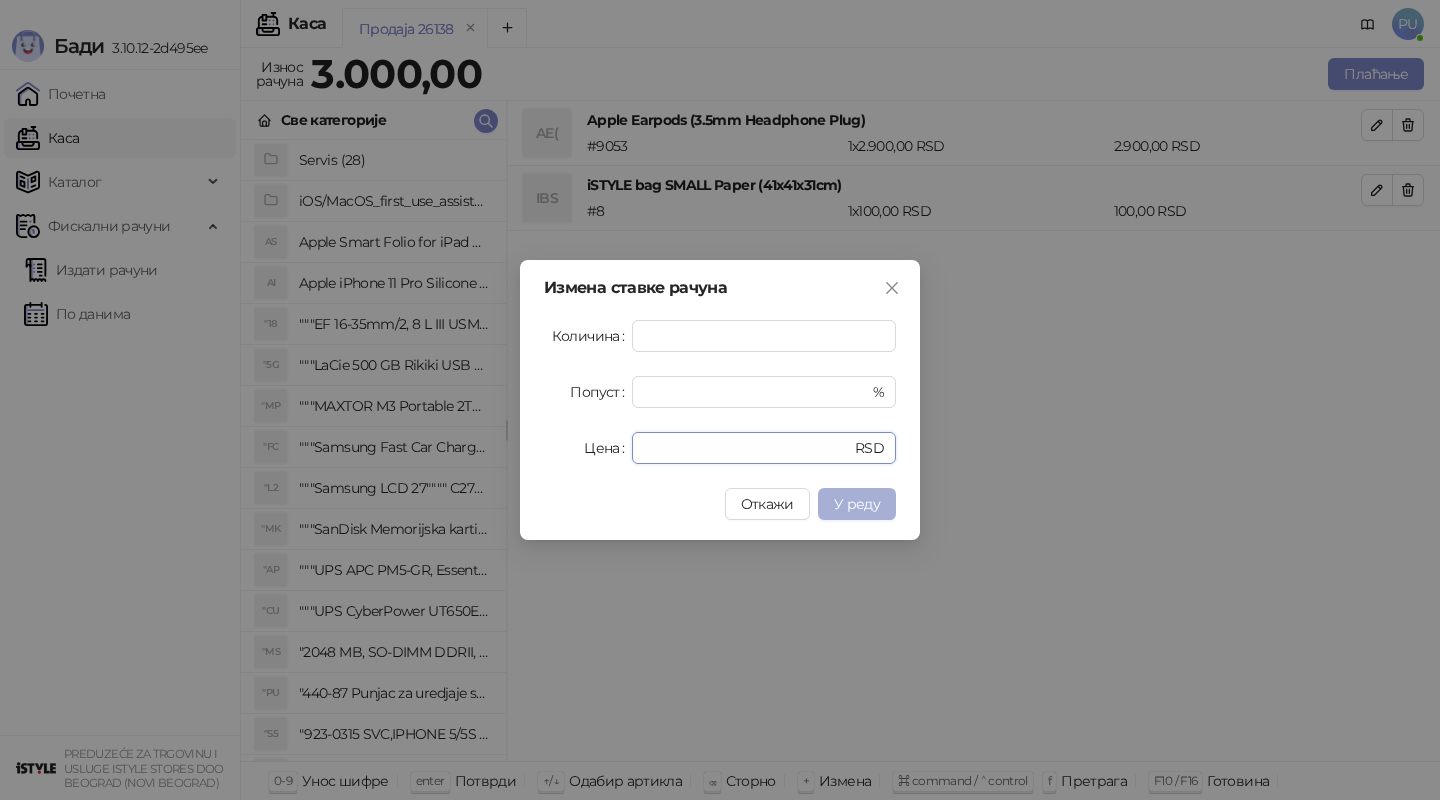 type on "****" 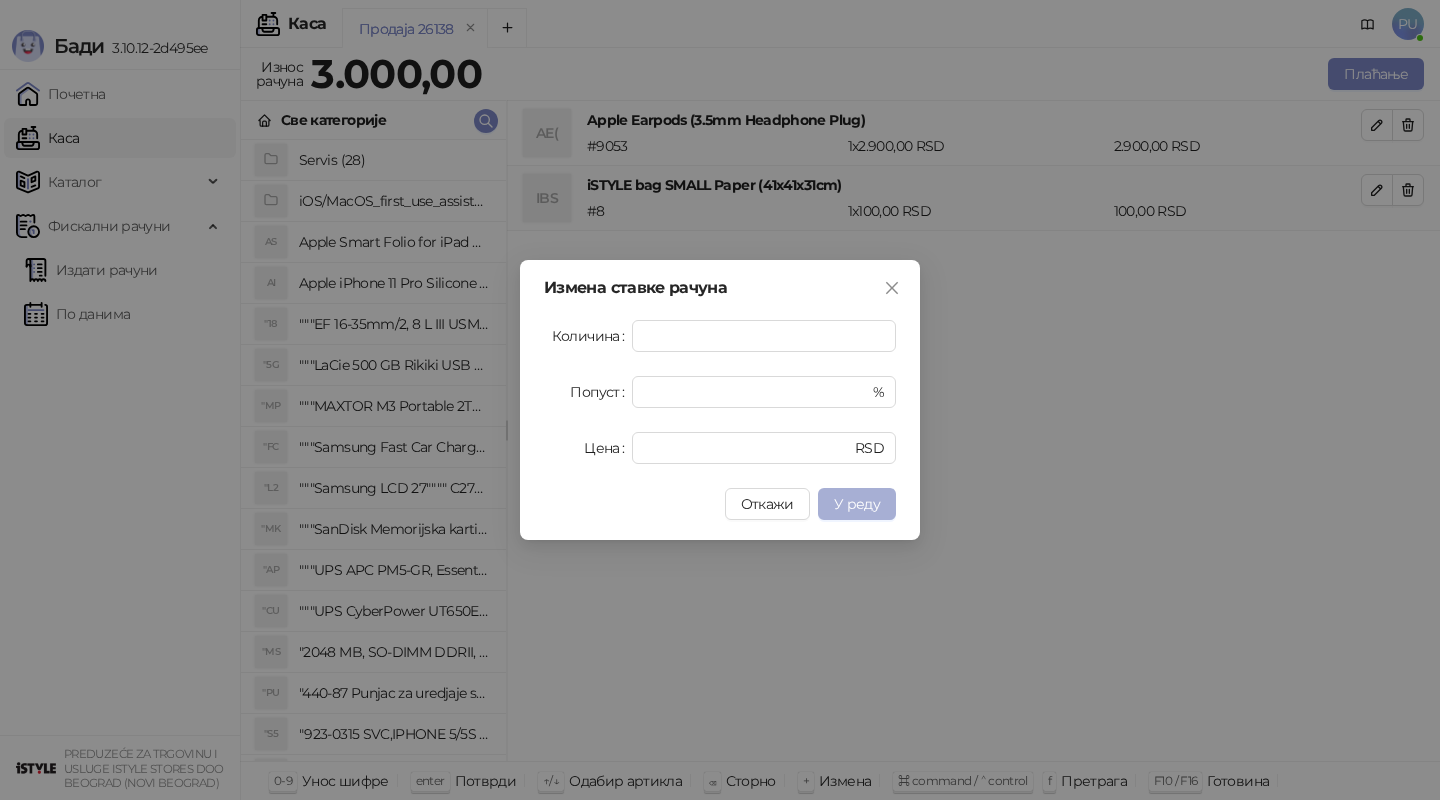 click on "У реду" at bounding box center (857, 504) 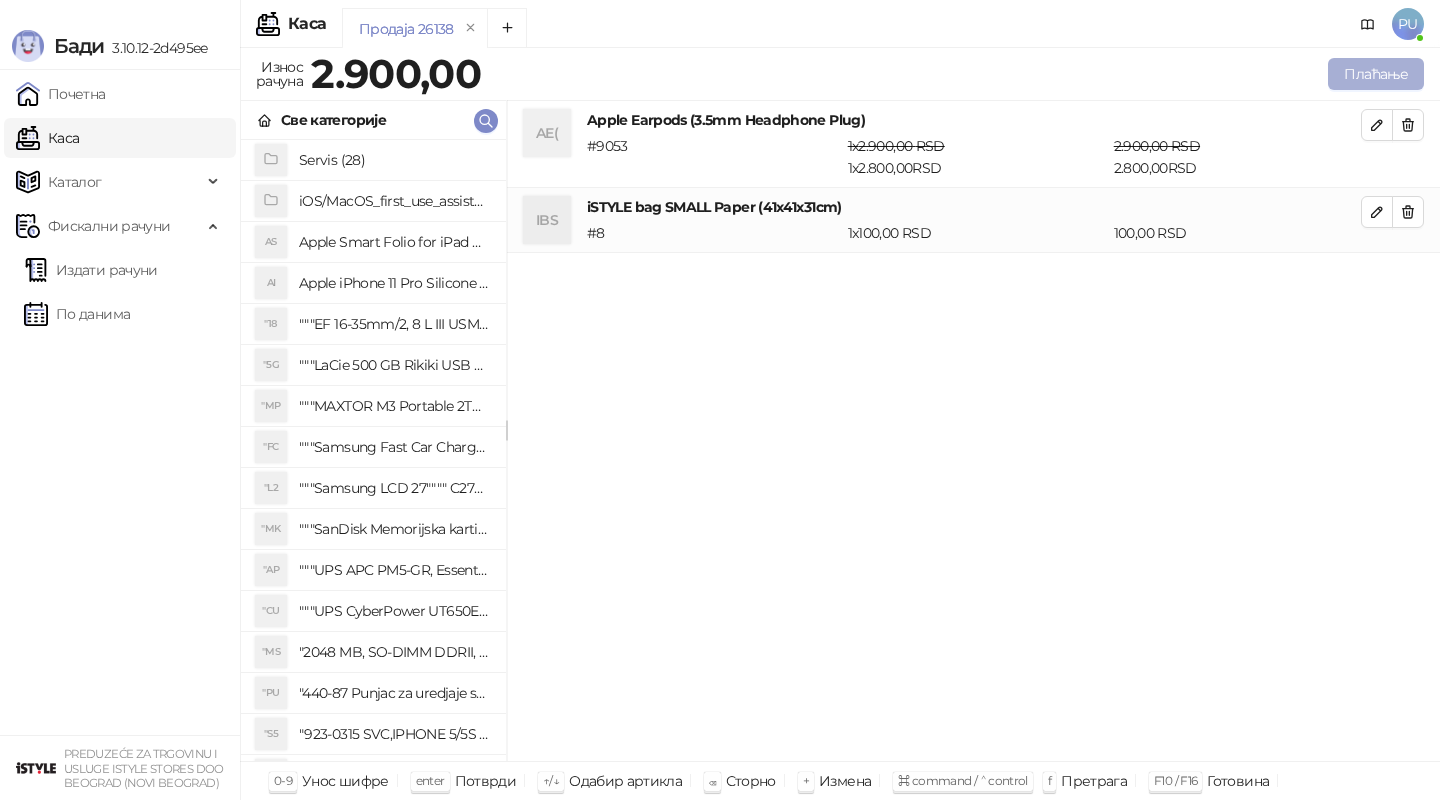 click on "Плаћање" at bounding box center [1376, 74] 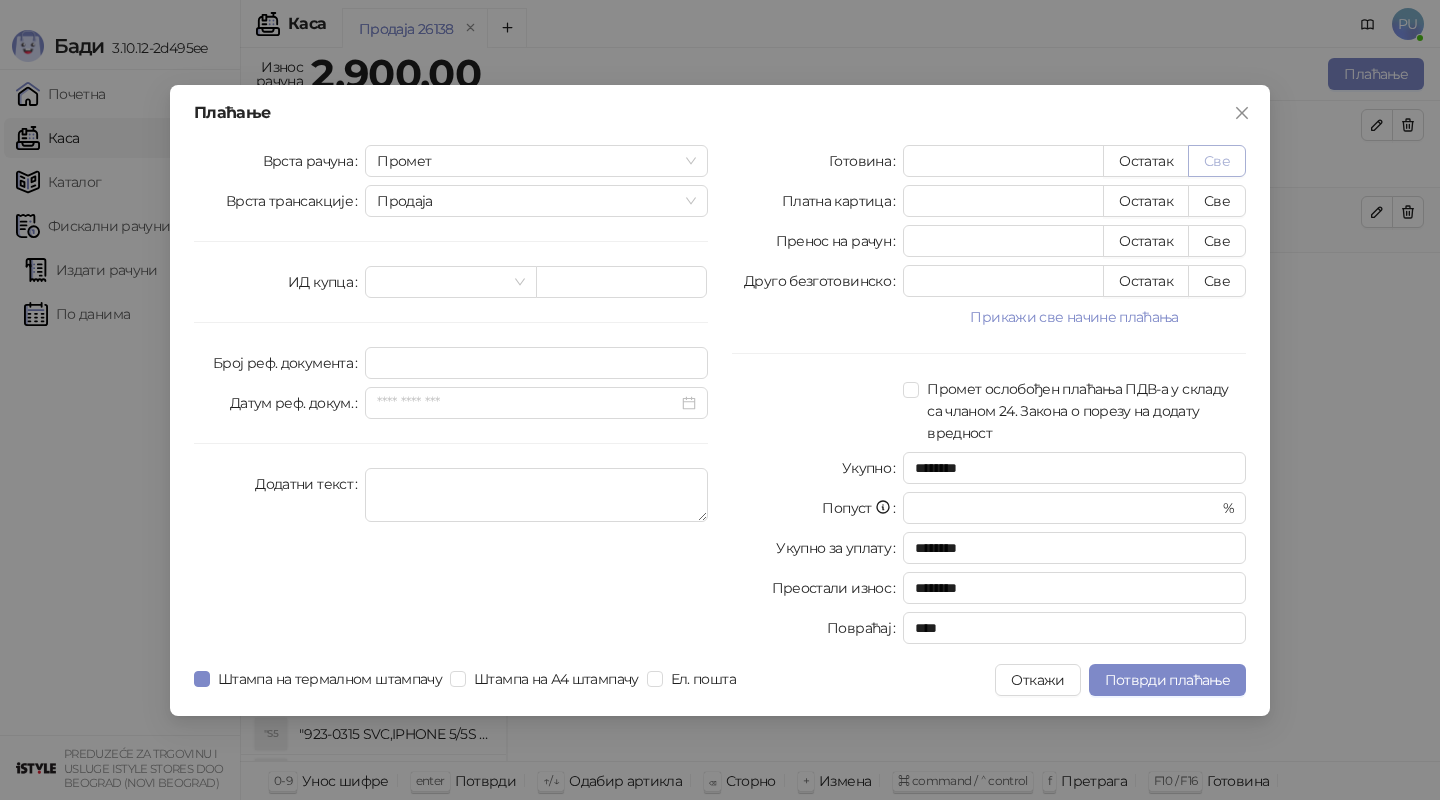 click on "Све" at bounding box center (1217, 161) 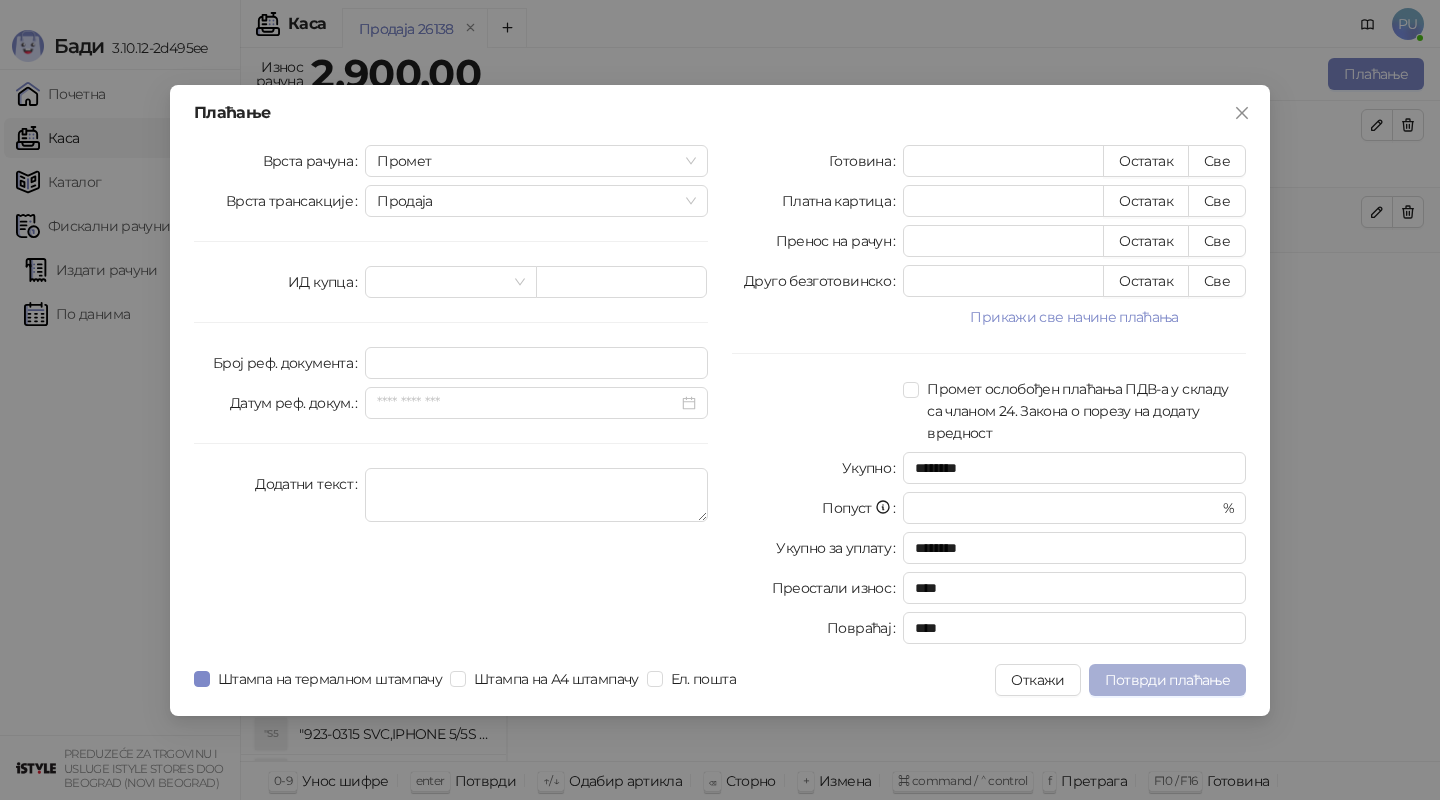 click on "Потврди плаћање" at bounding box center [1167, 680] 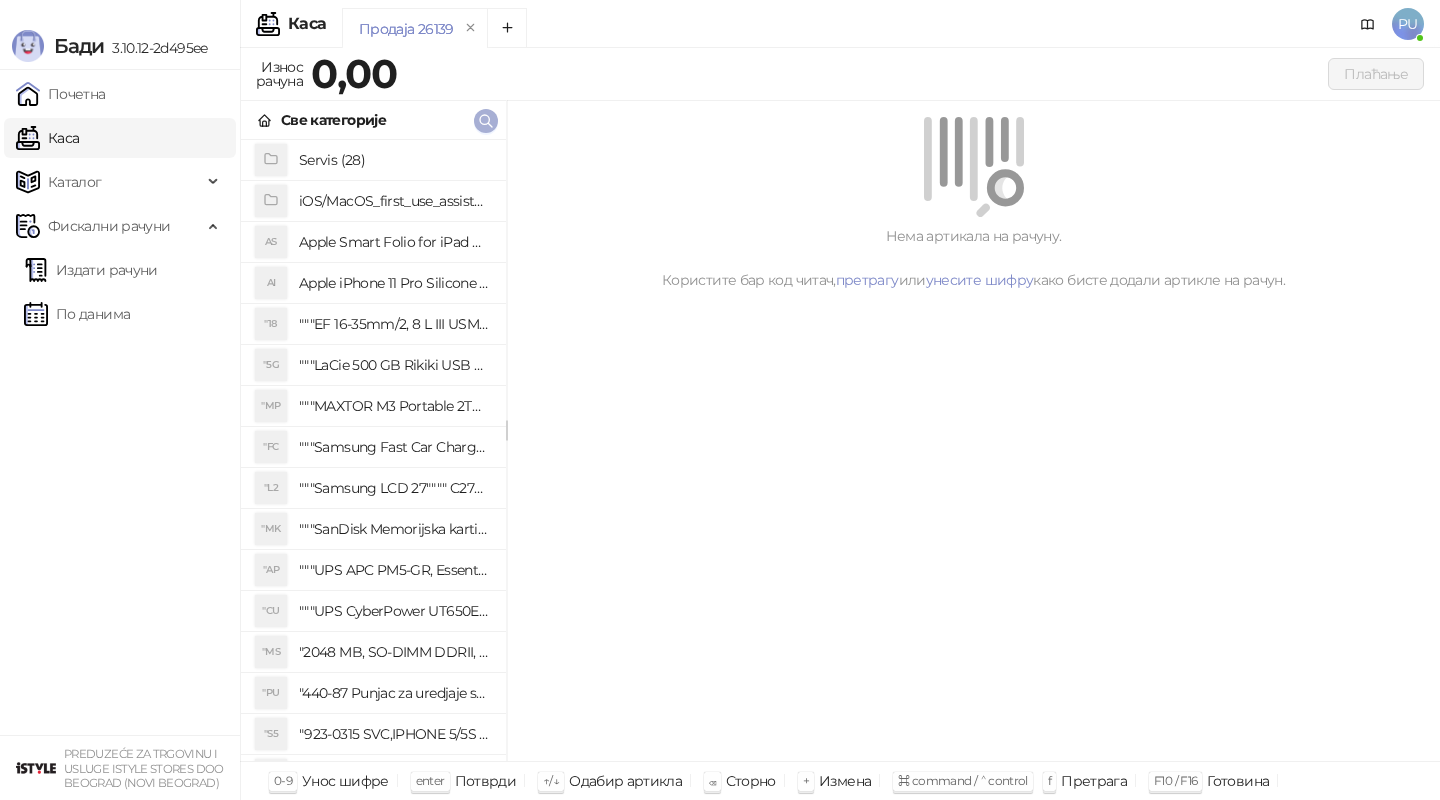 click 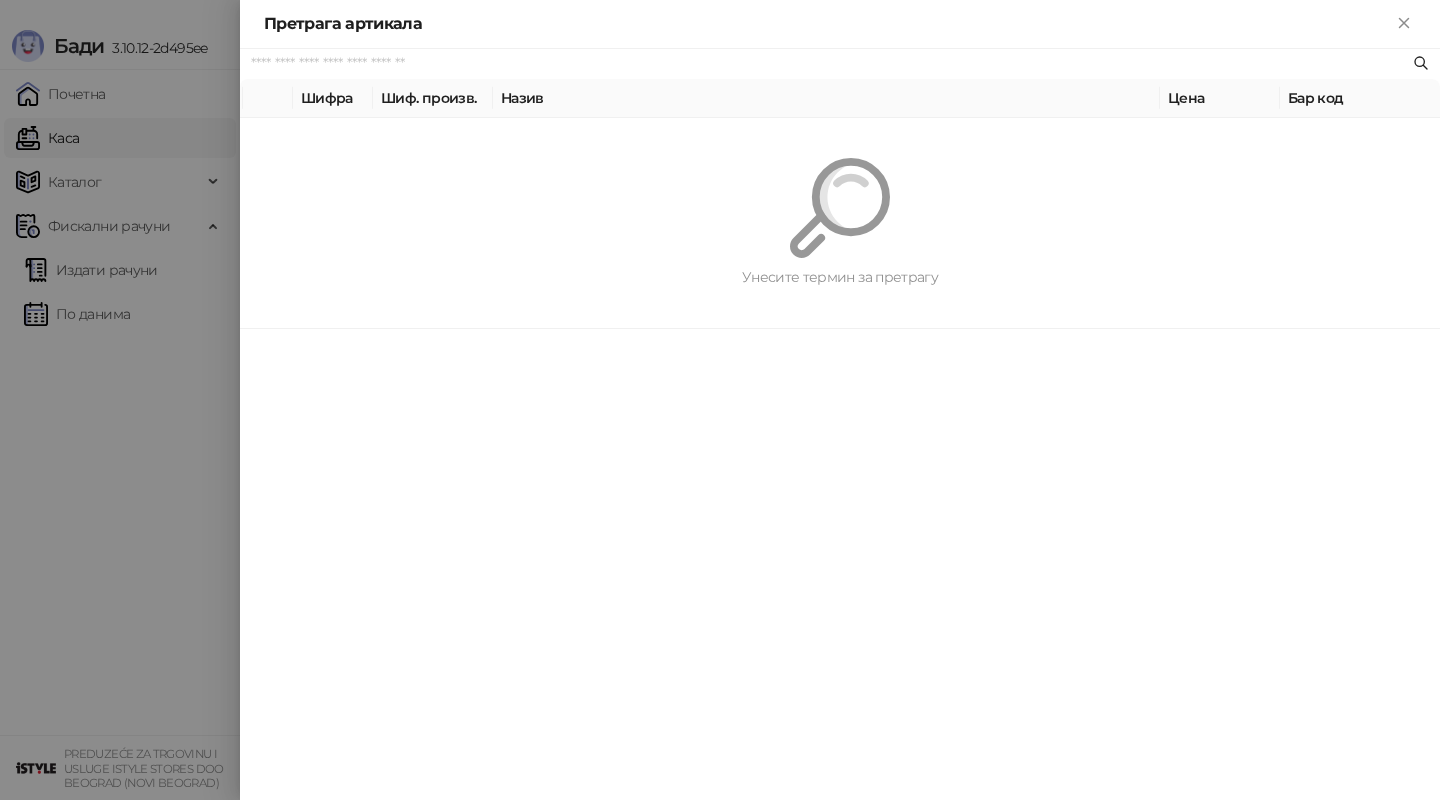 paste on "*********" 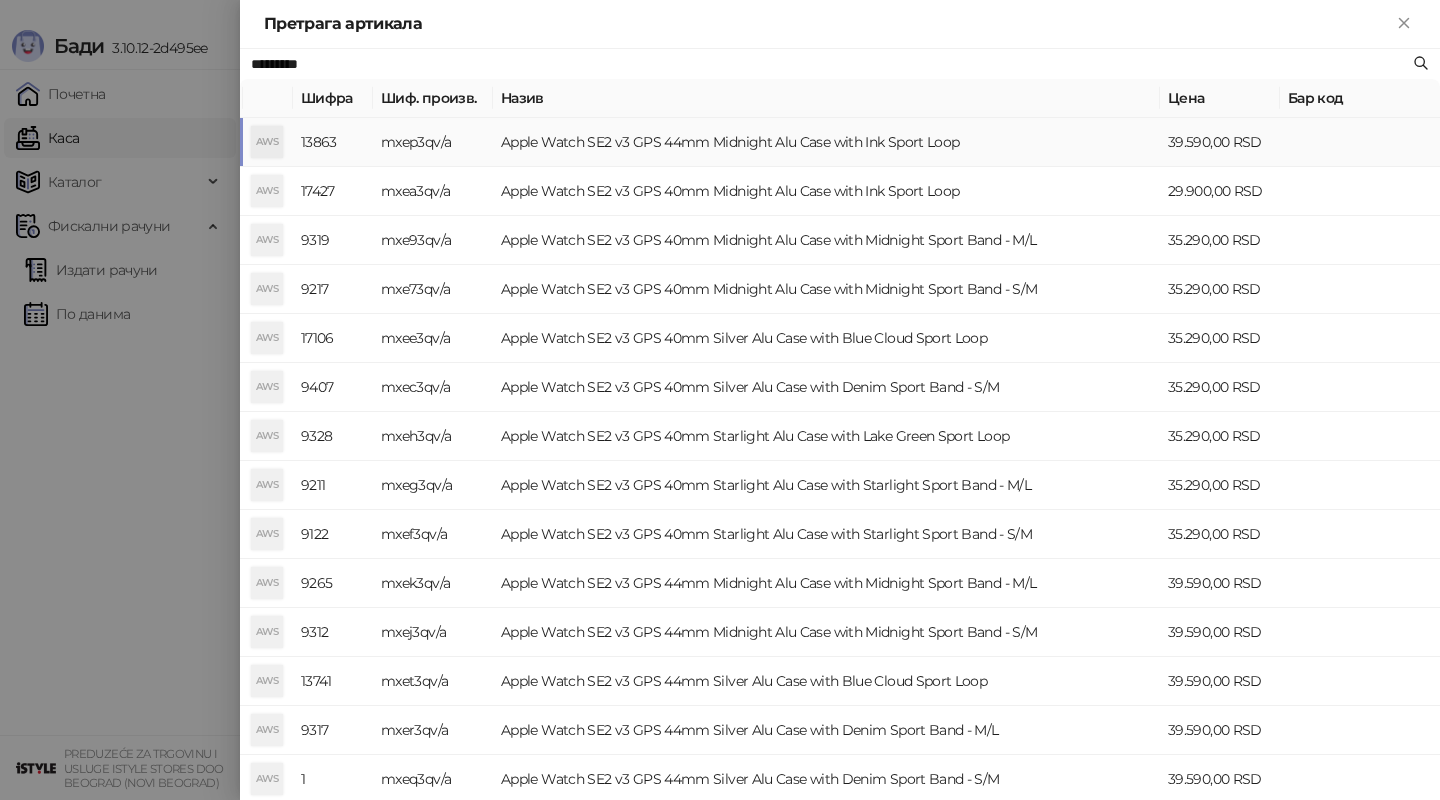 type on "*********" 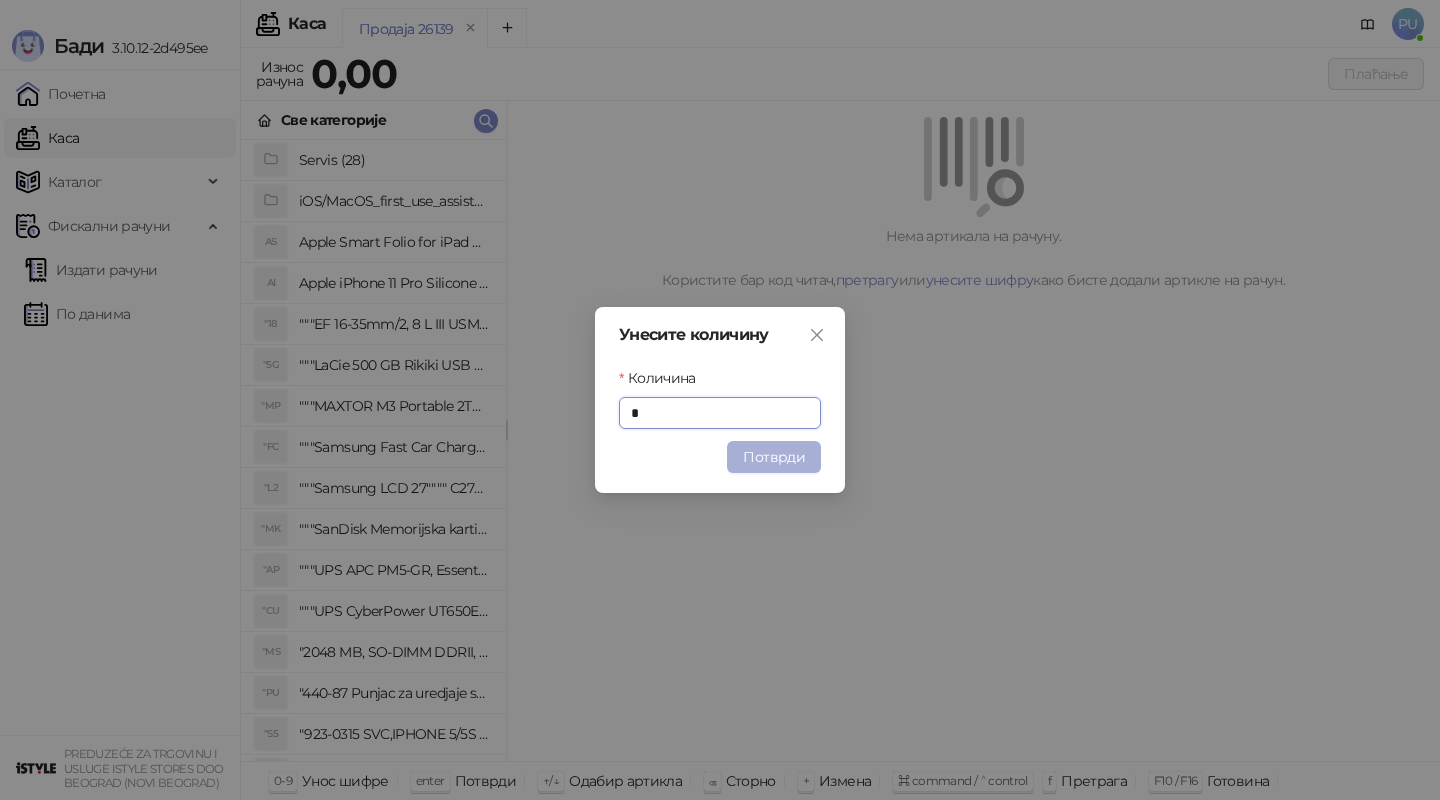 click on "Потврди" at bounding box center [774, 457] 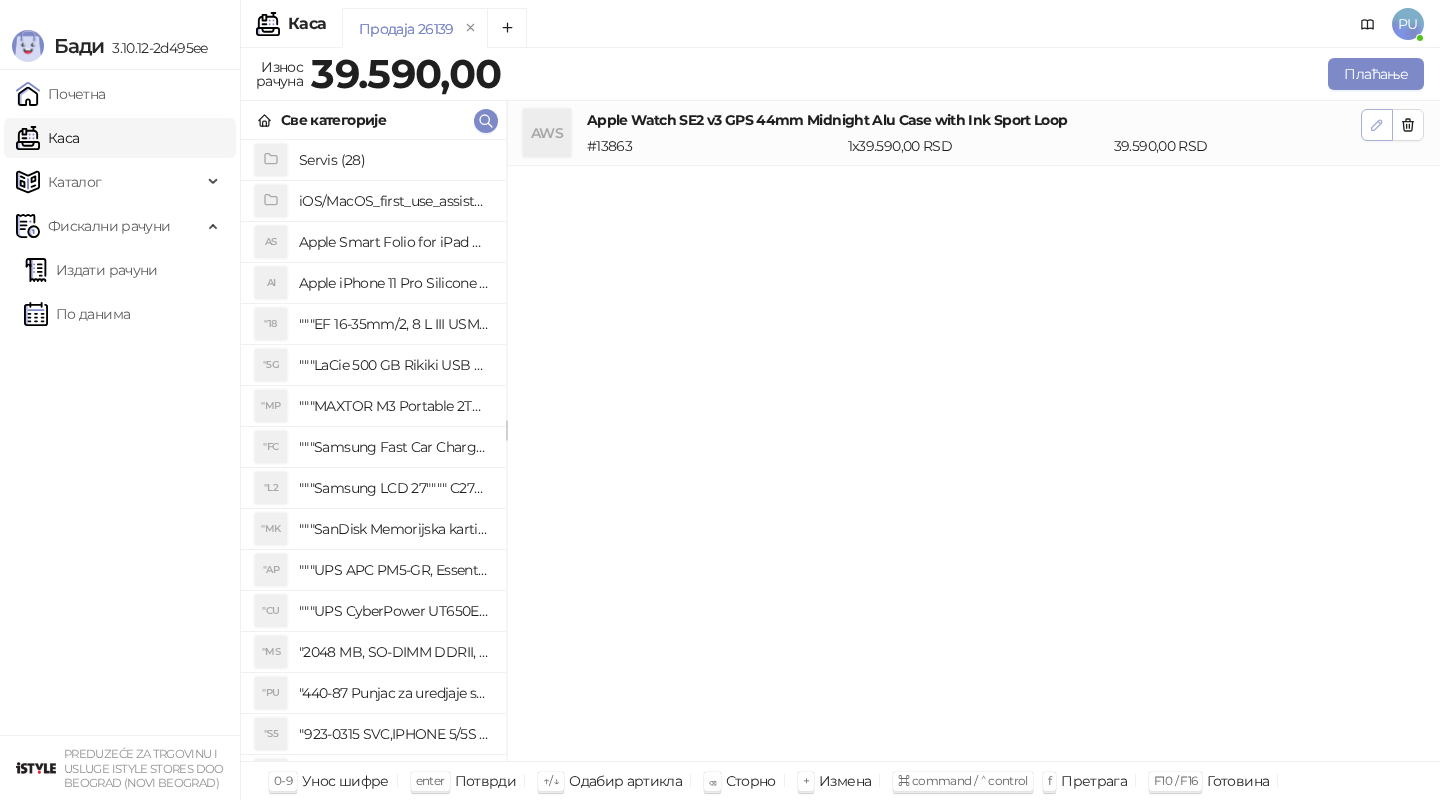 click 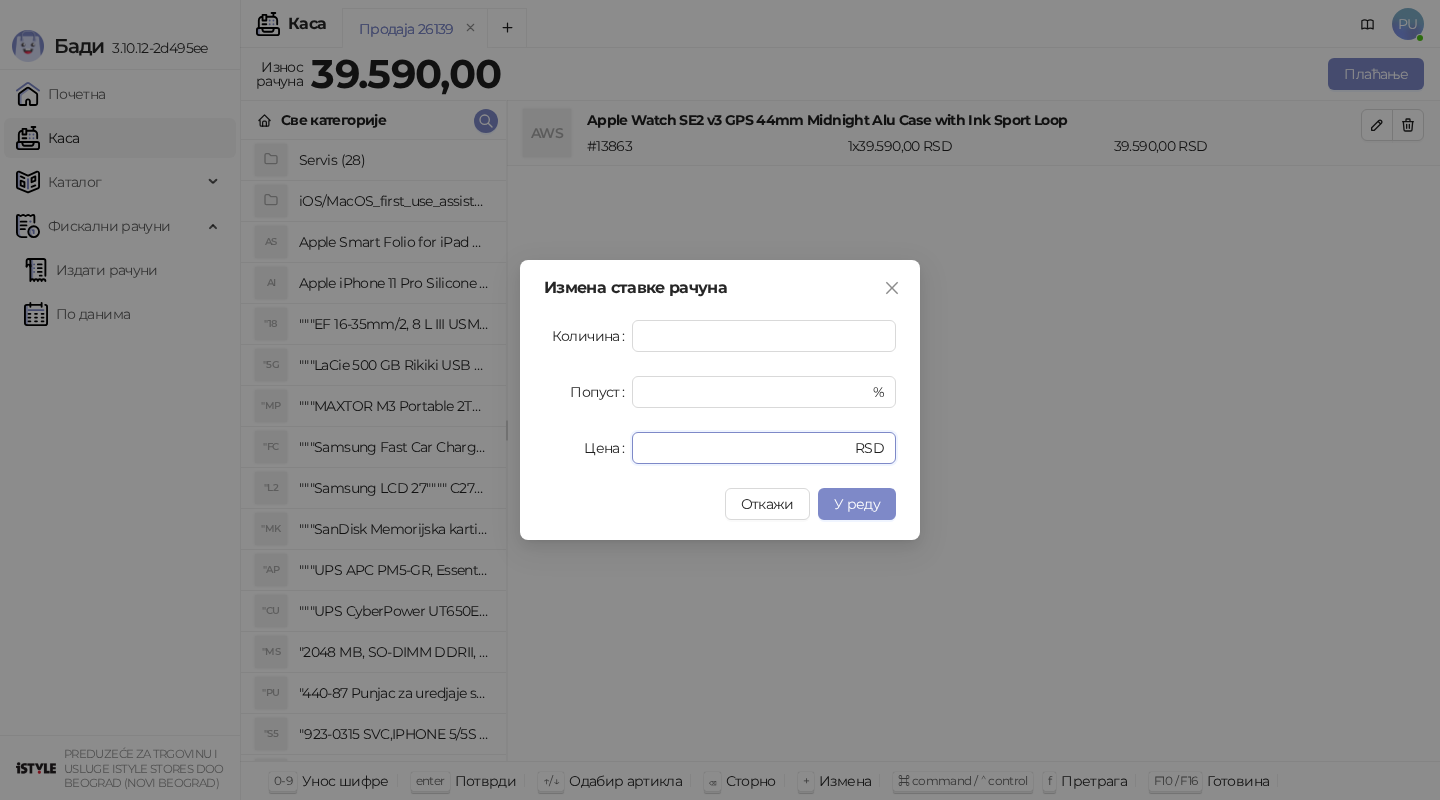 drag, startPoint x: 704, startPoint y: 453, endPoint x: 451, endPoint y: 413, distance: 256.14255 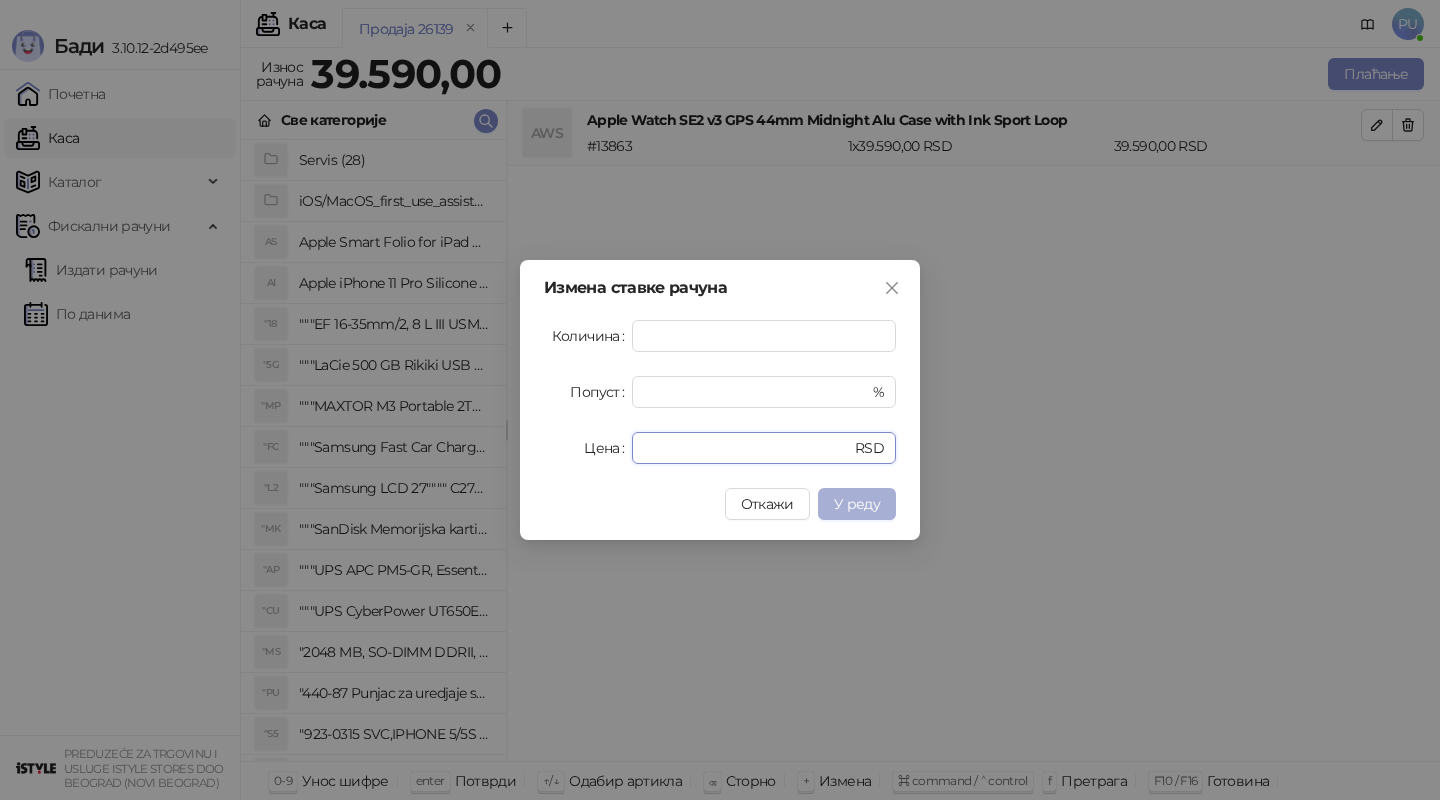 type on "*****" 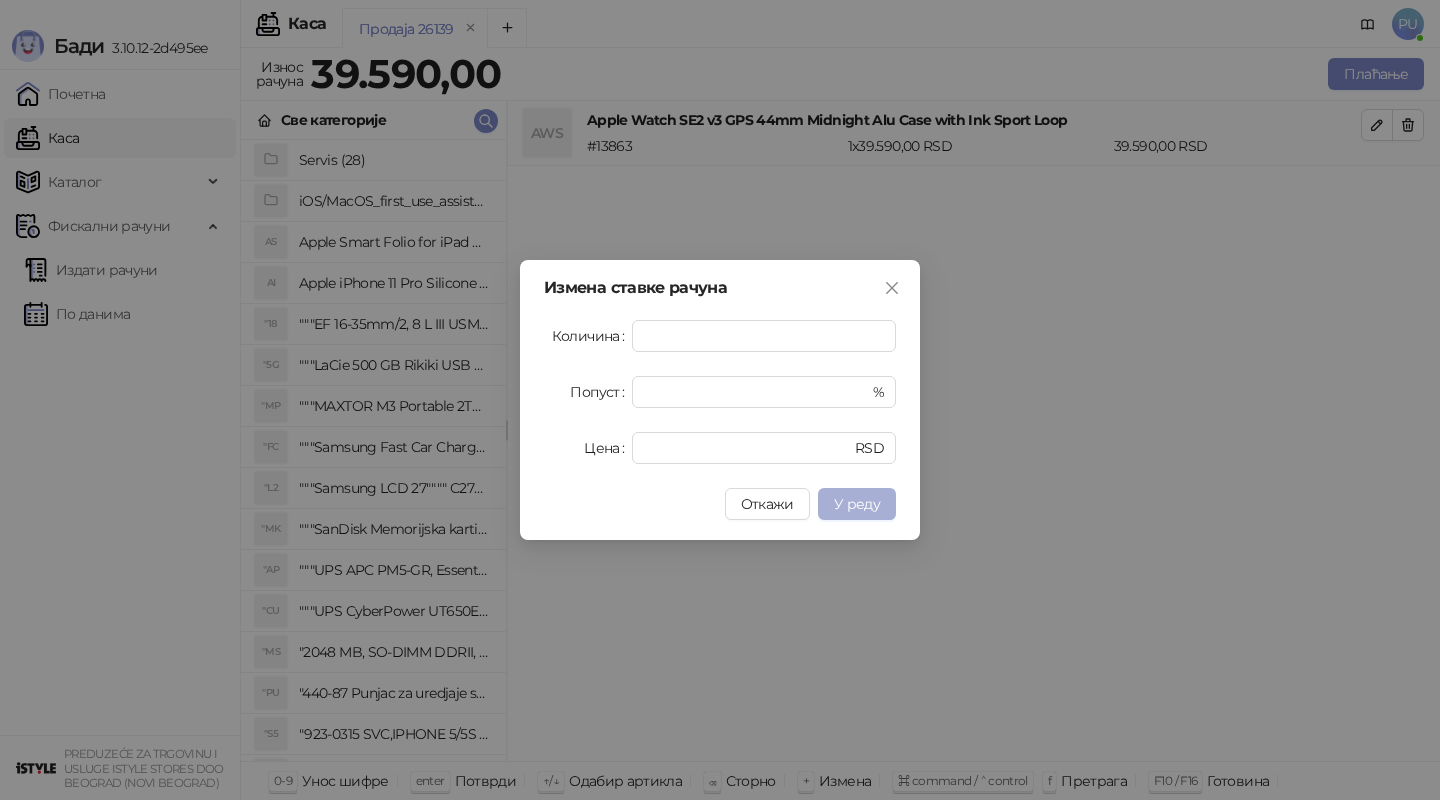 click on "У реду" at bounding box center [857, 504] 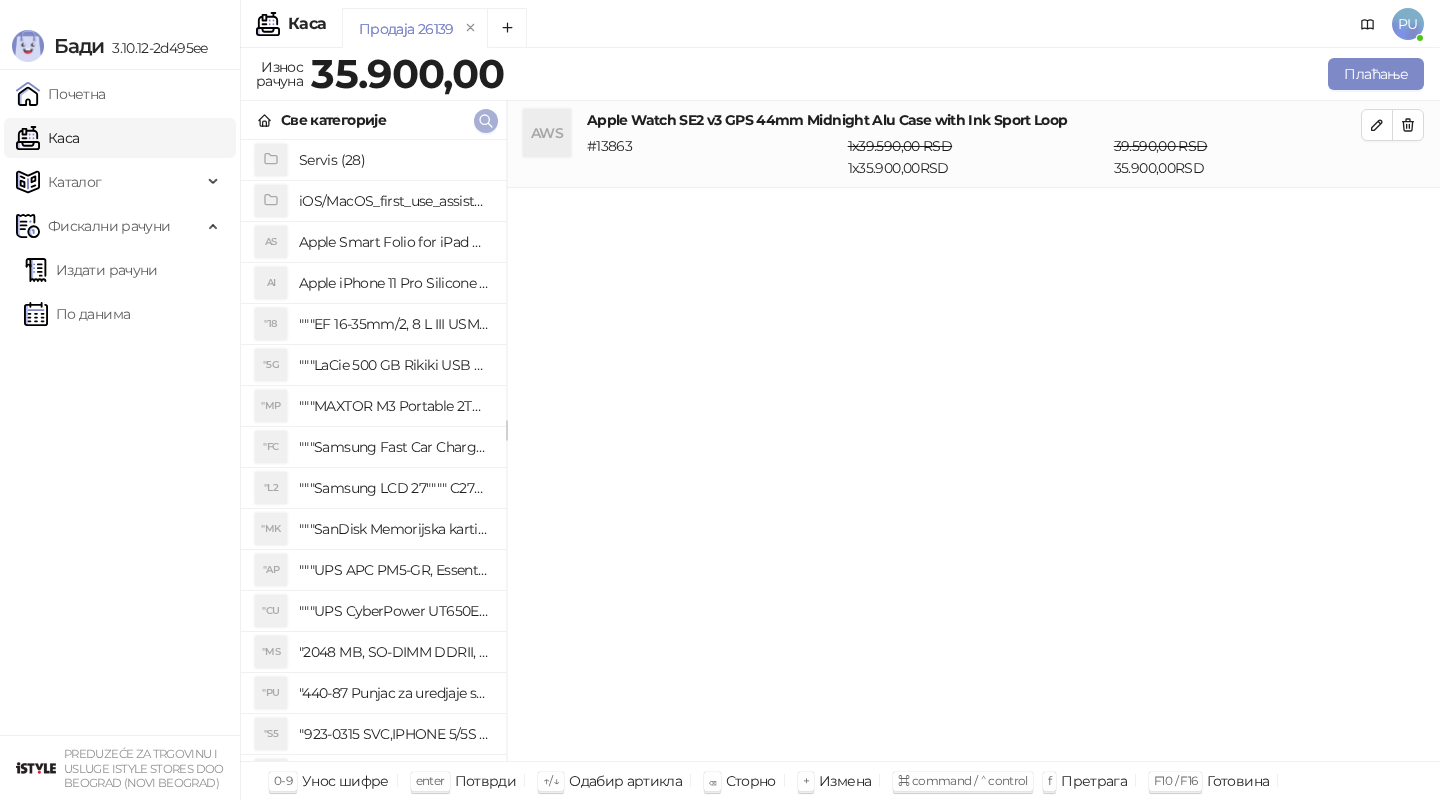 click 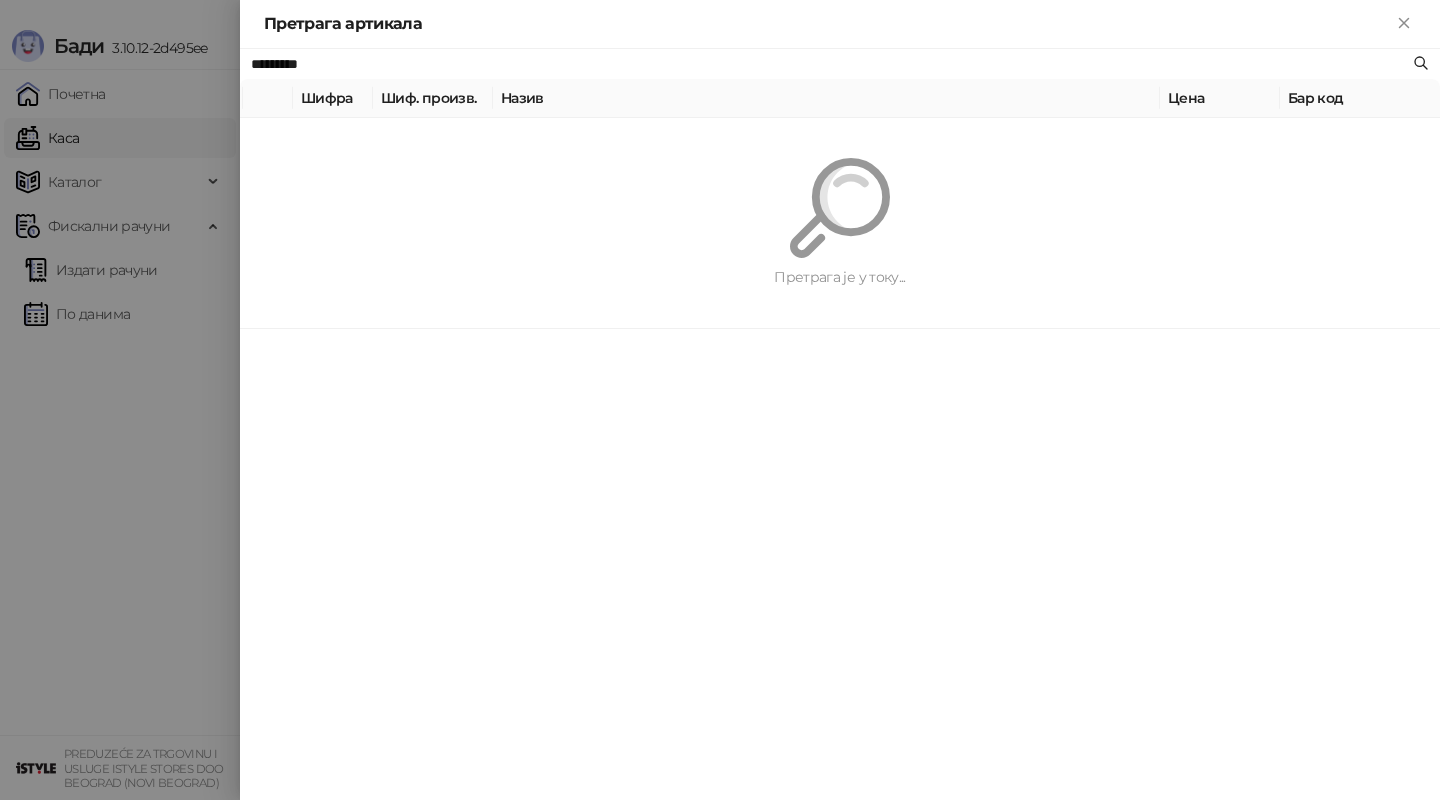 paste on "*******" 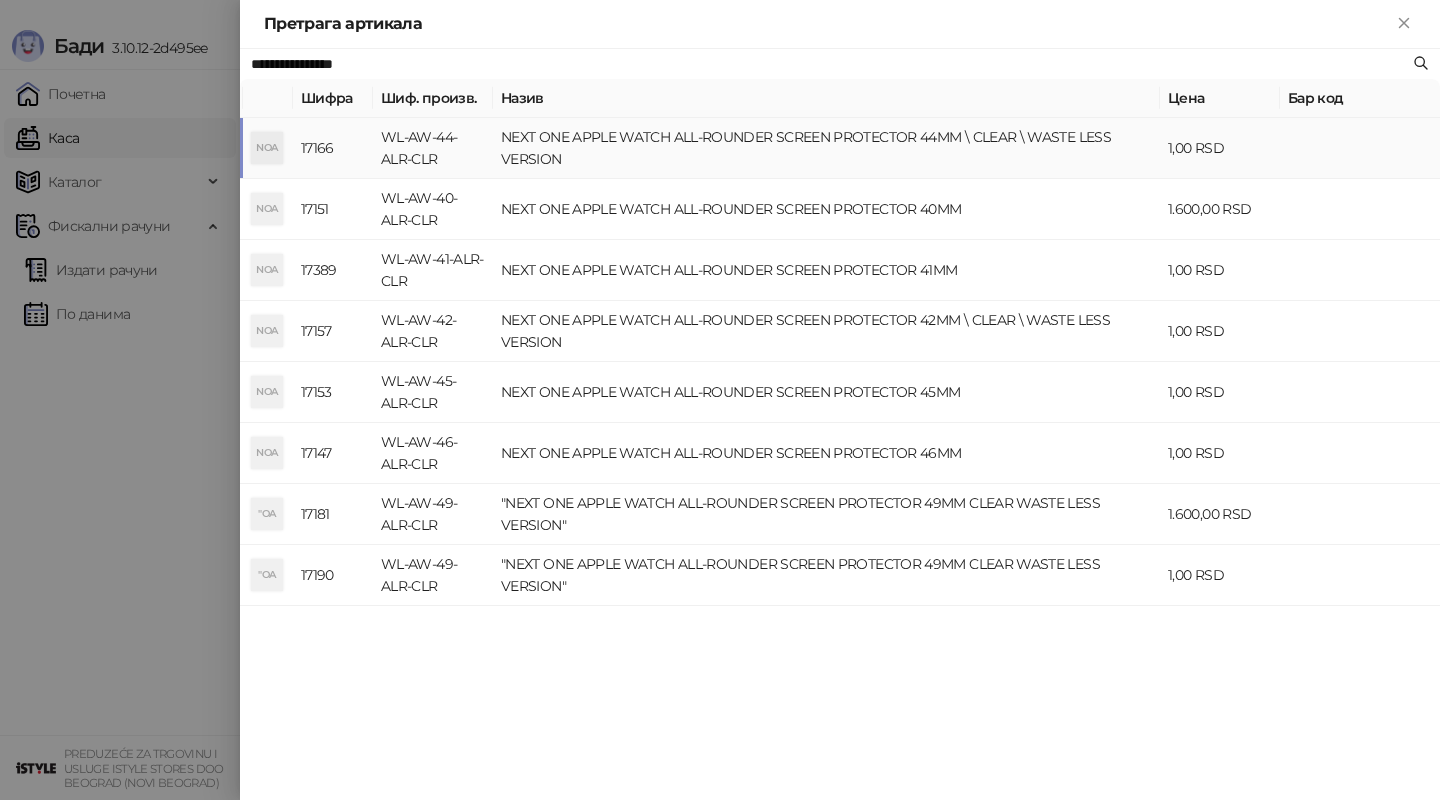 click on "NEXT ONE APPLE WATCH ALL-ROUNDER SCREEN PROTECTOR 44MM \ CLEAR \ WASTE LESS VERSION" at bounding box center (826, 148) 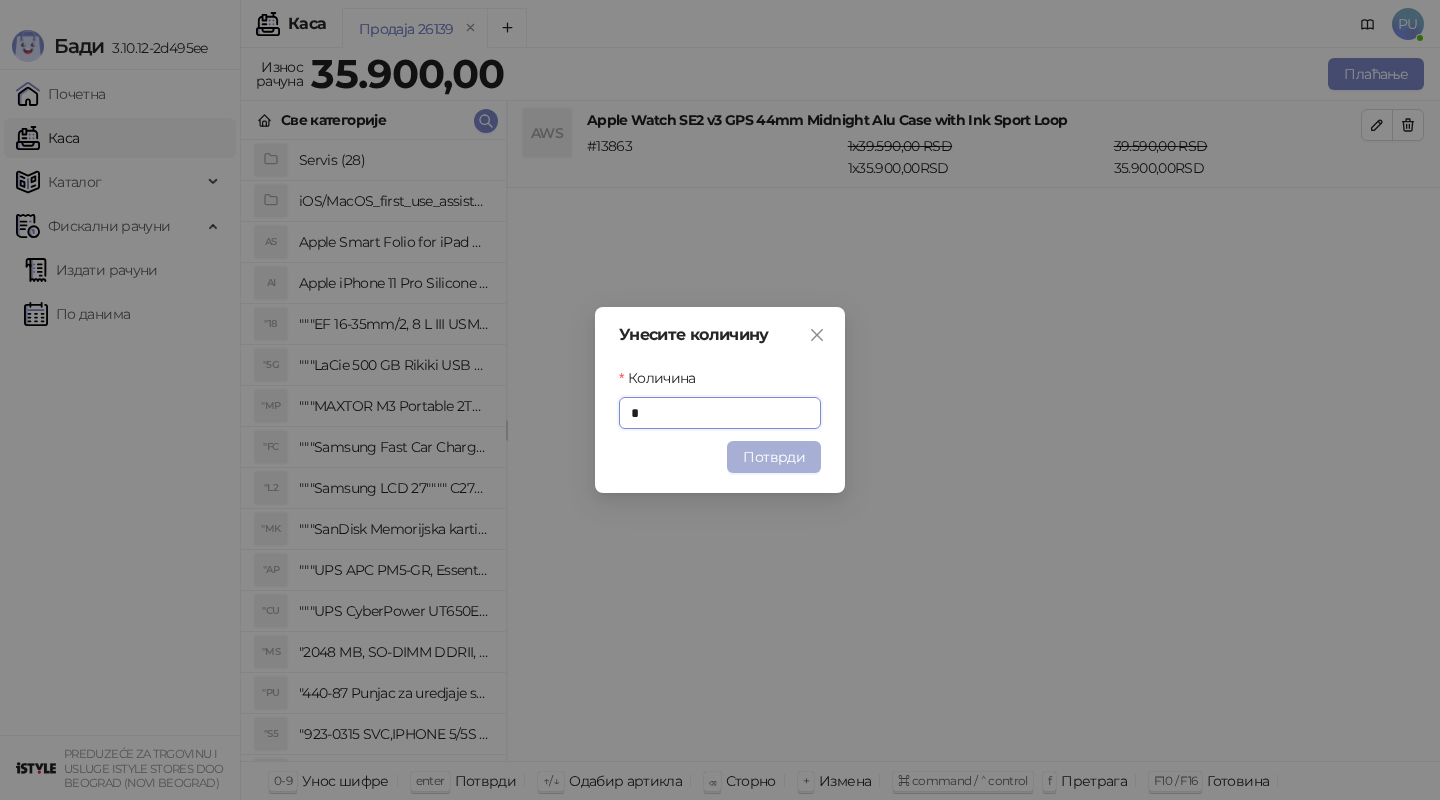 click on "Потврди" at bounding box center (774, 457) 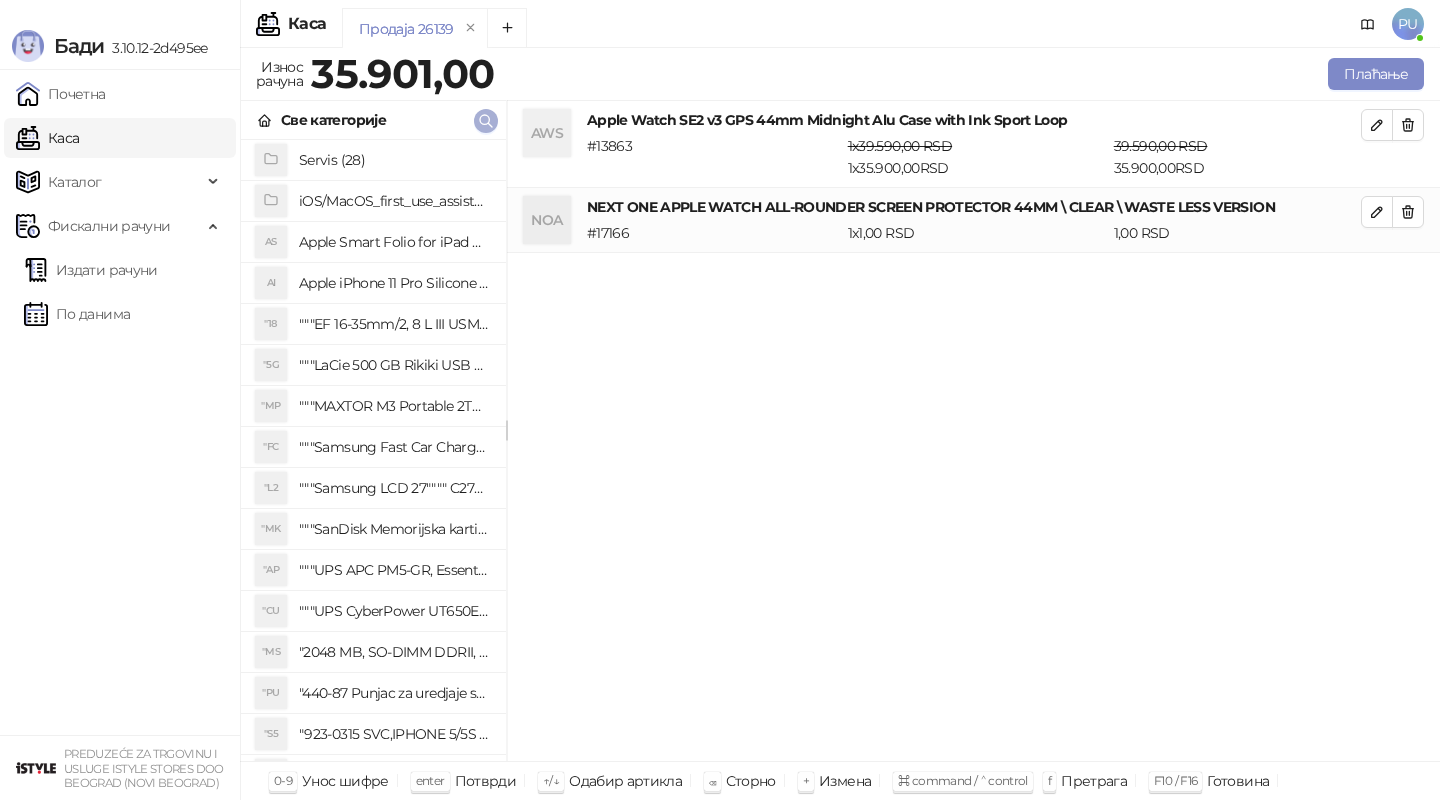 click 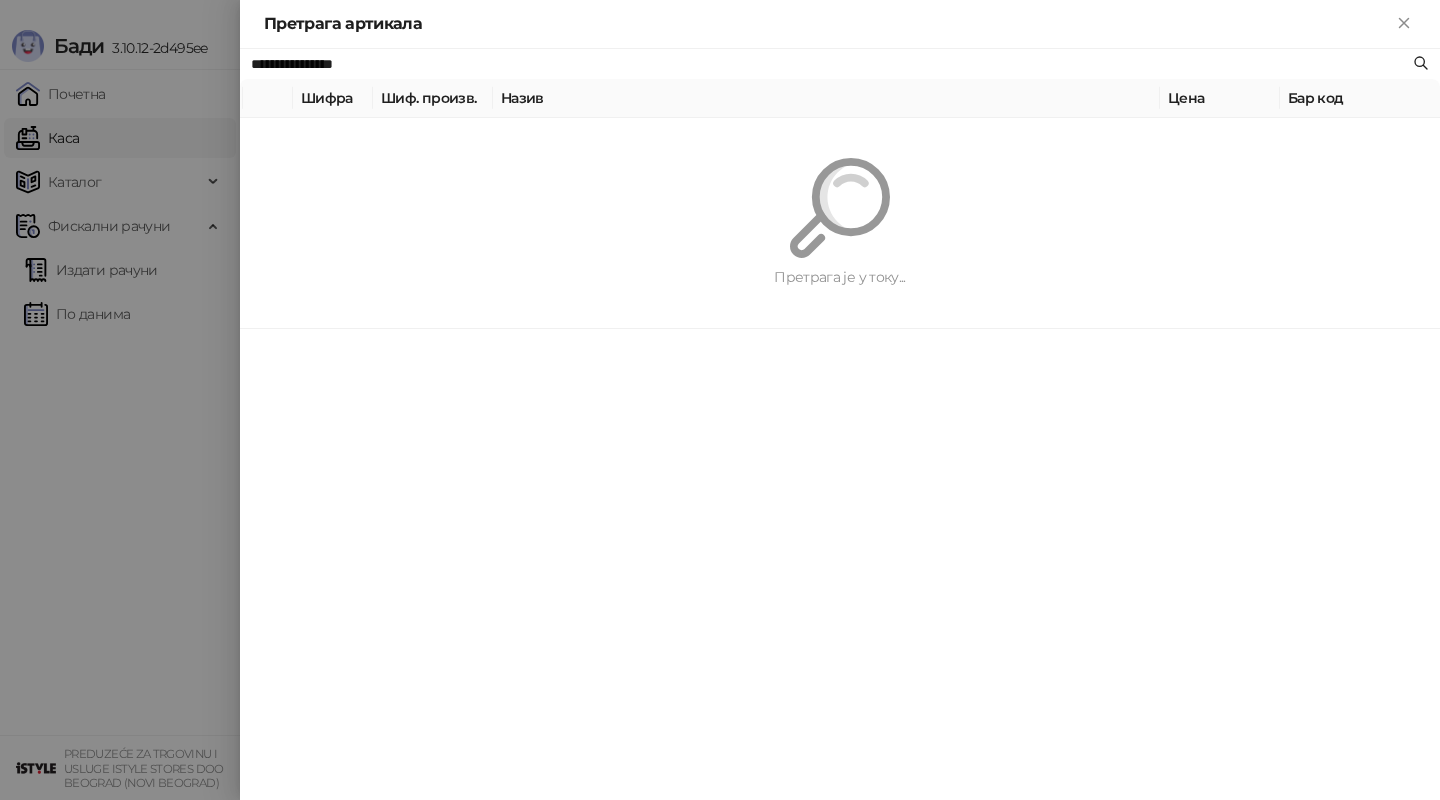 paste on "**********" 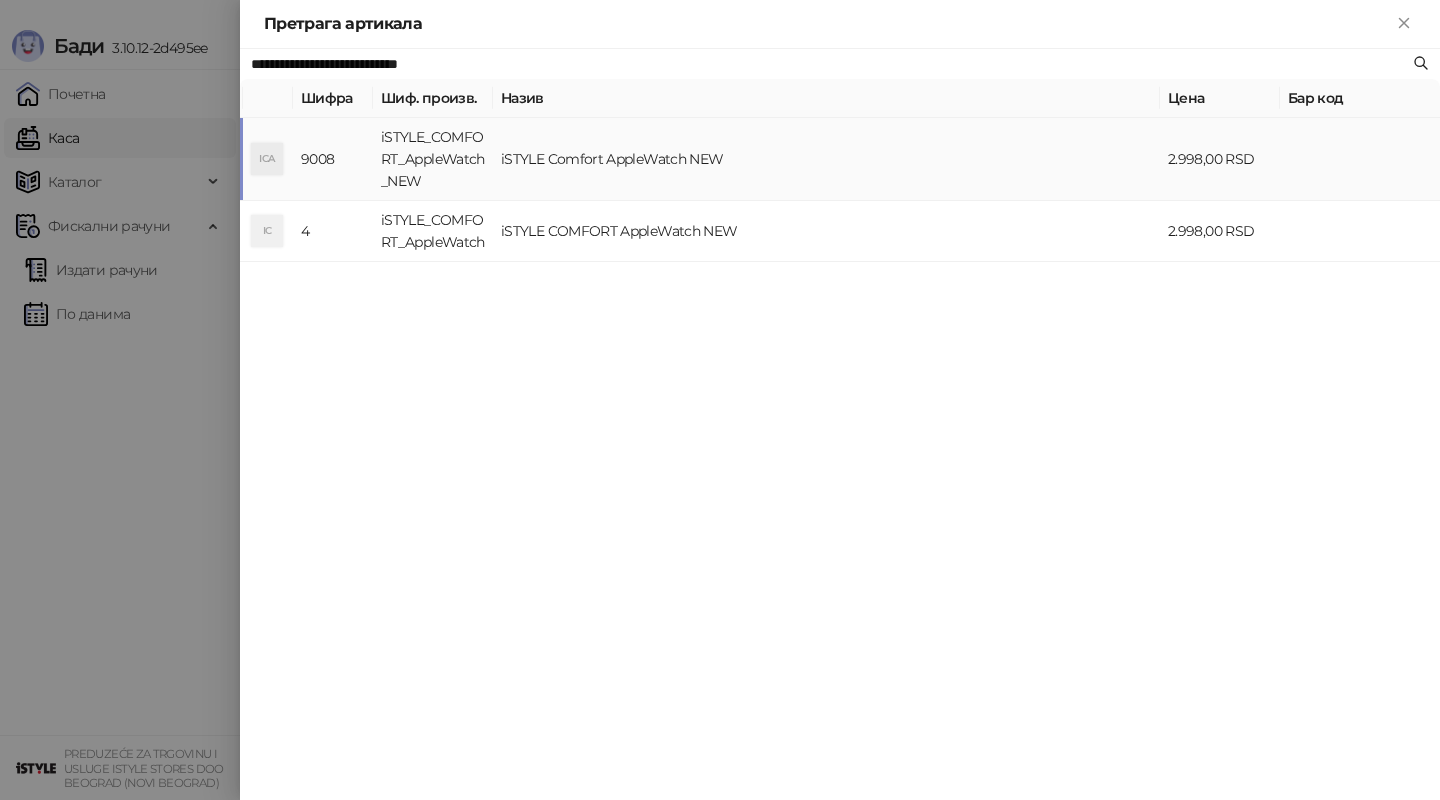 click on "iSTYLE Comfort AppleWatch NEW" at bounding box center [826, 159] 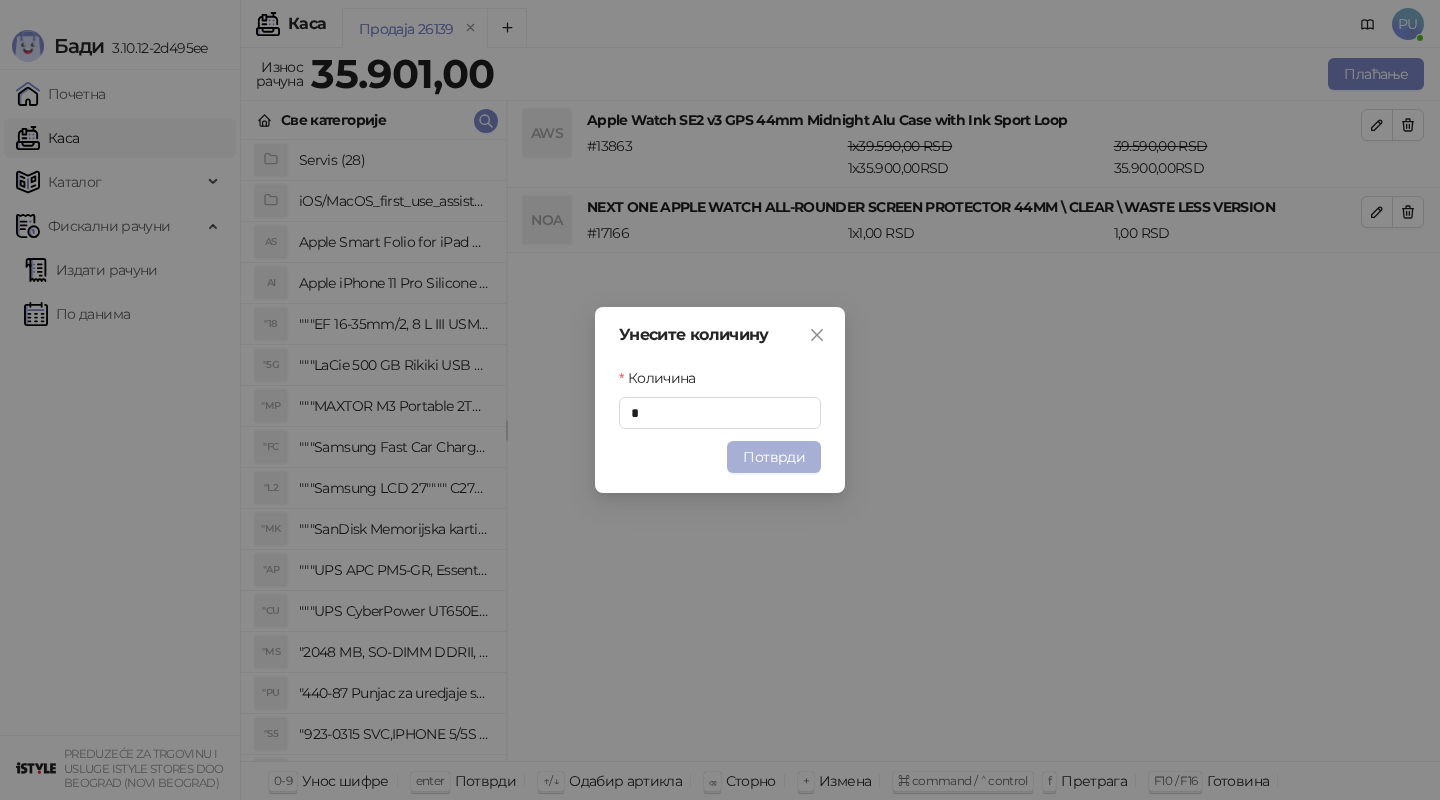 click on "Потврди" at bounding box center (774, 457) 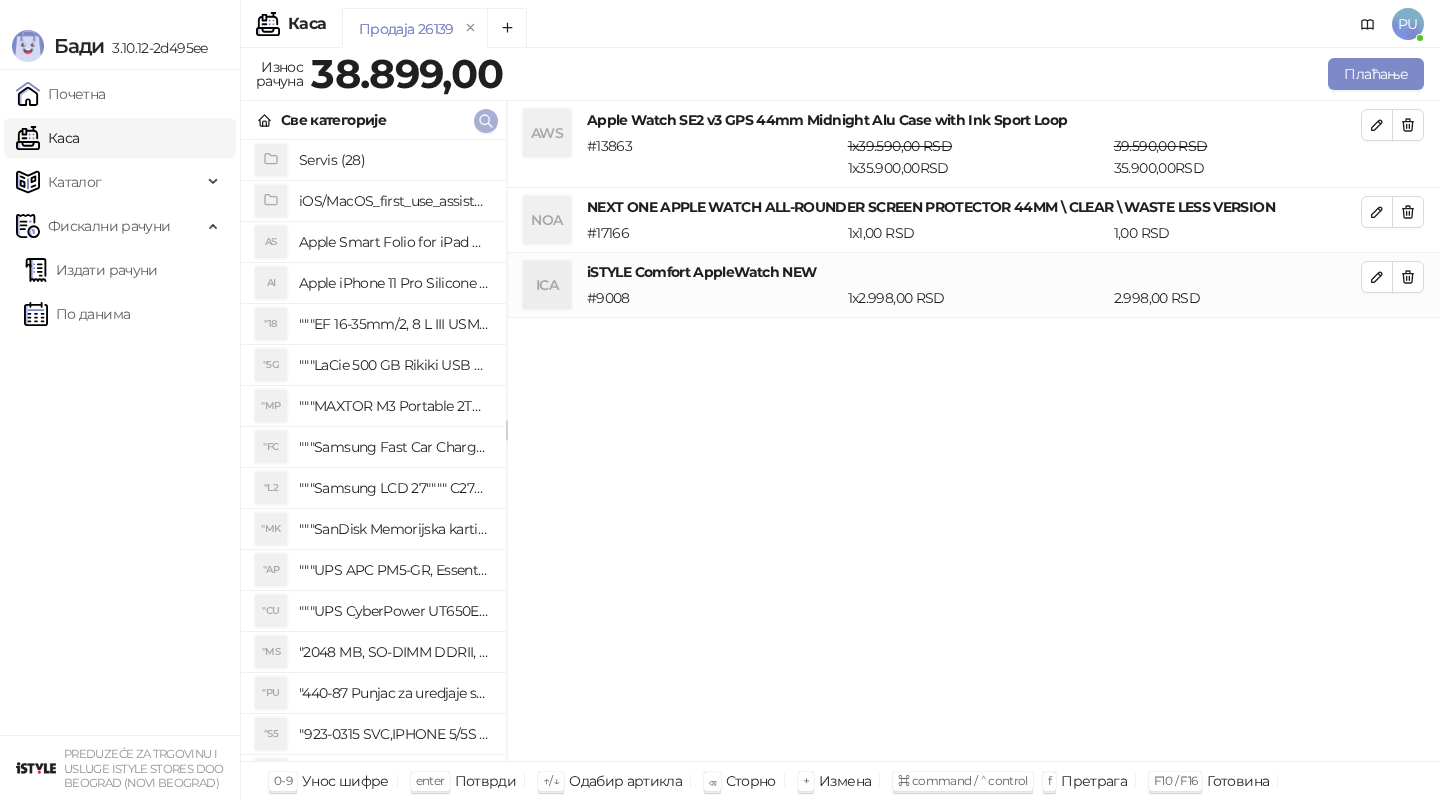 click 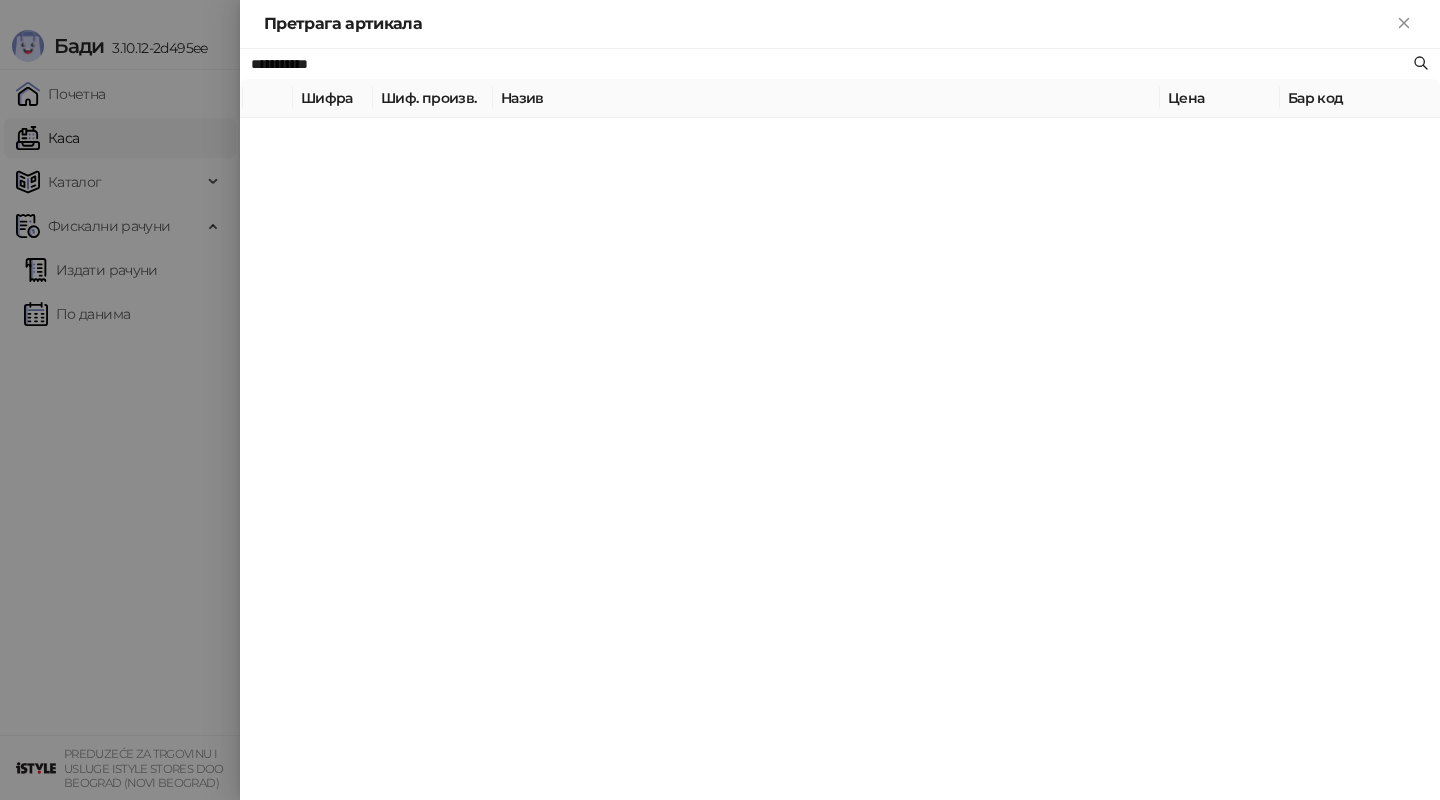 type on "**********" 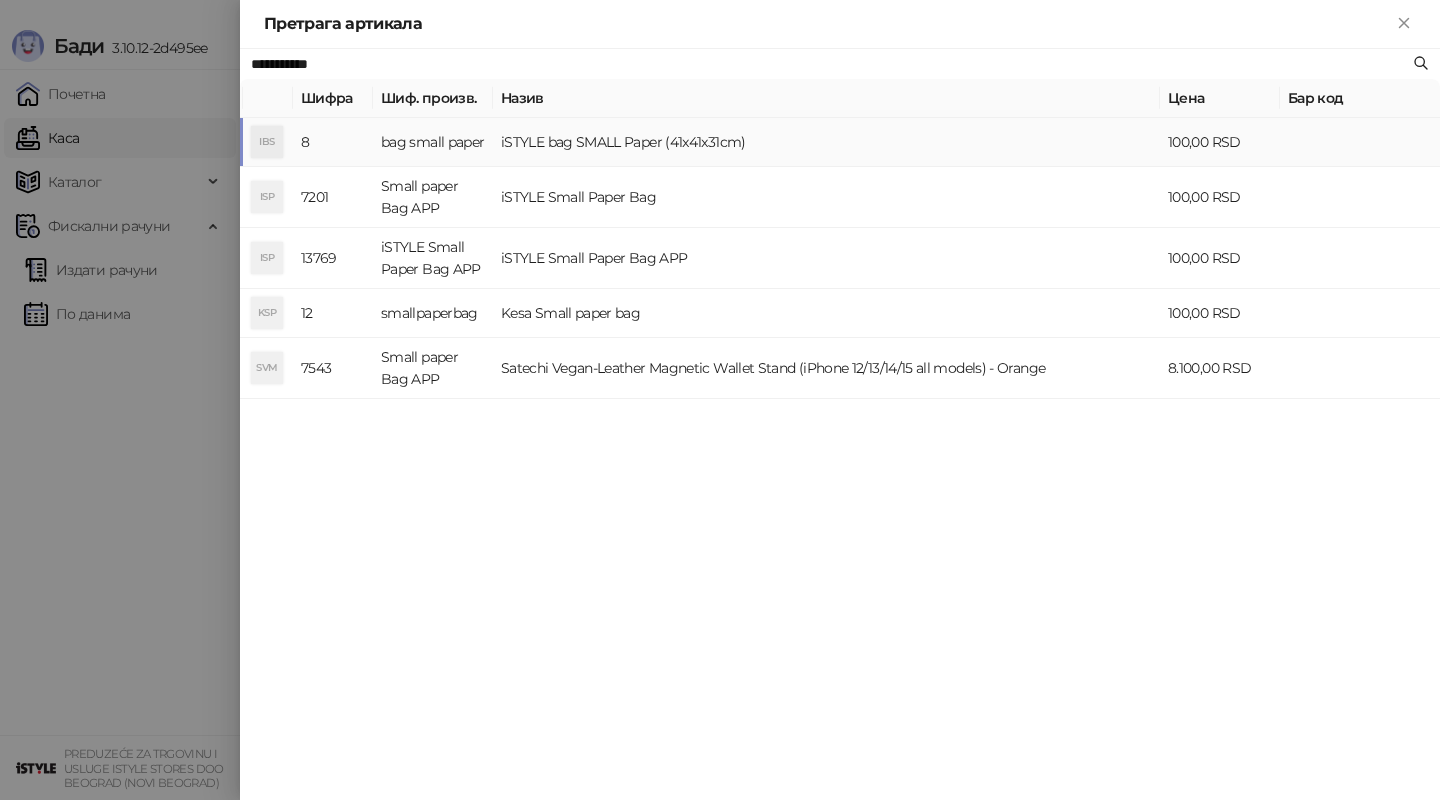 click on "iSTYLE bag SMALL Paper (41x41x31cm)" at bounding box center (826, 142) 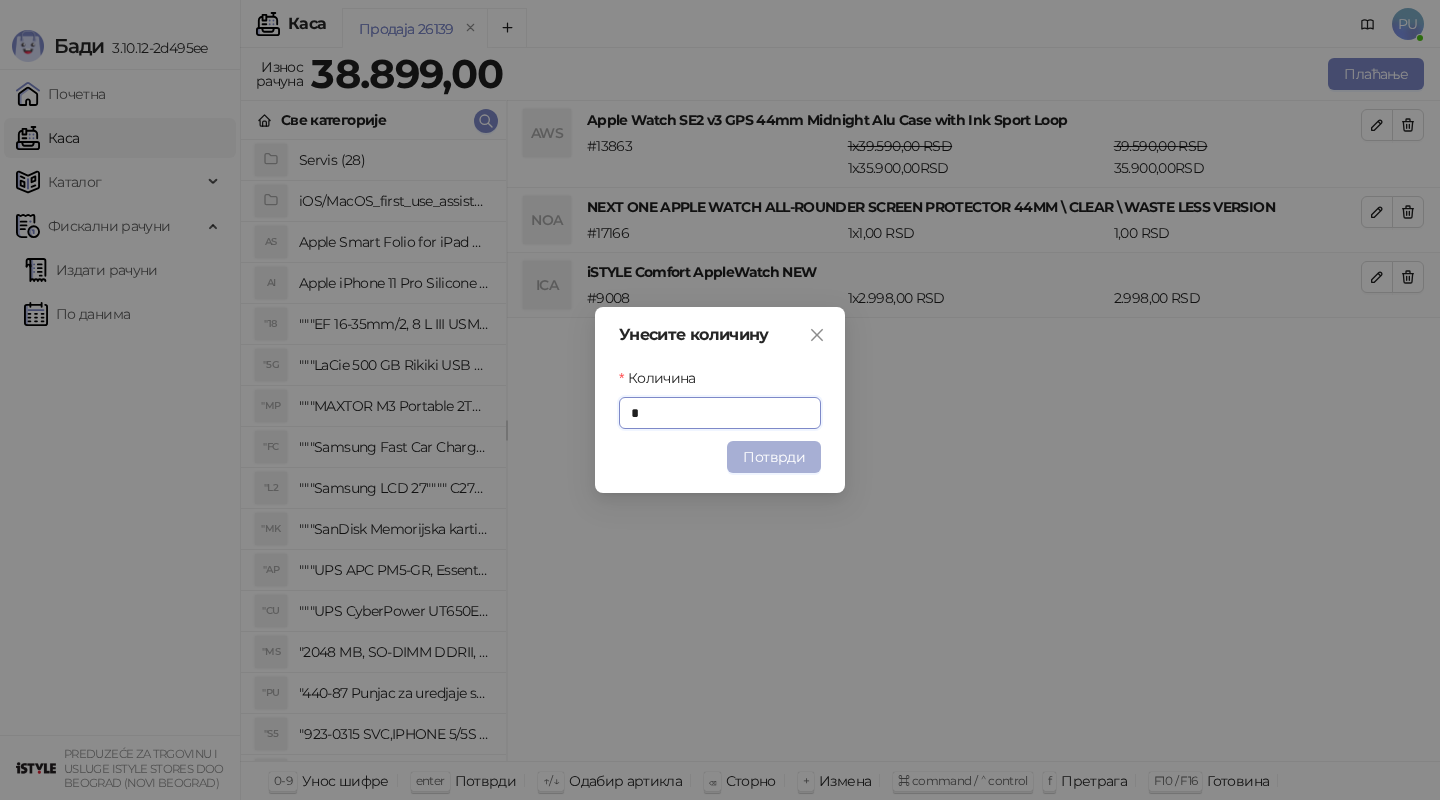 click on "Потврди" at bounding box center [774, 457] 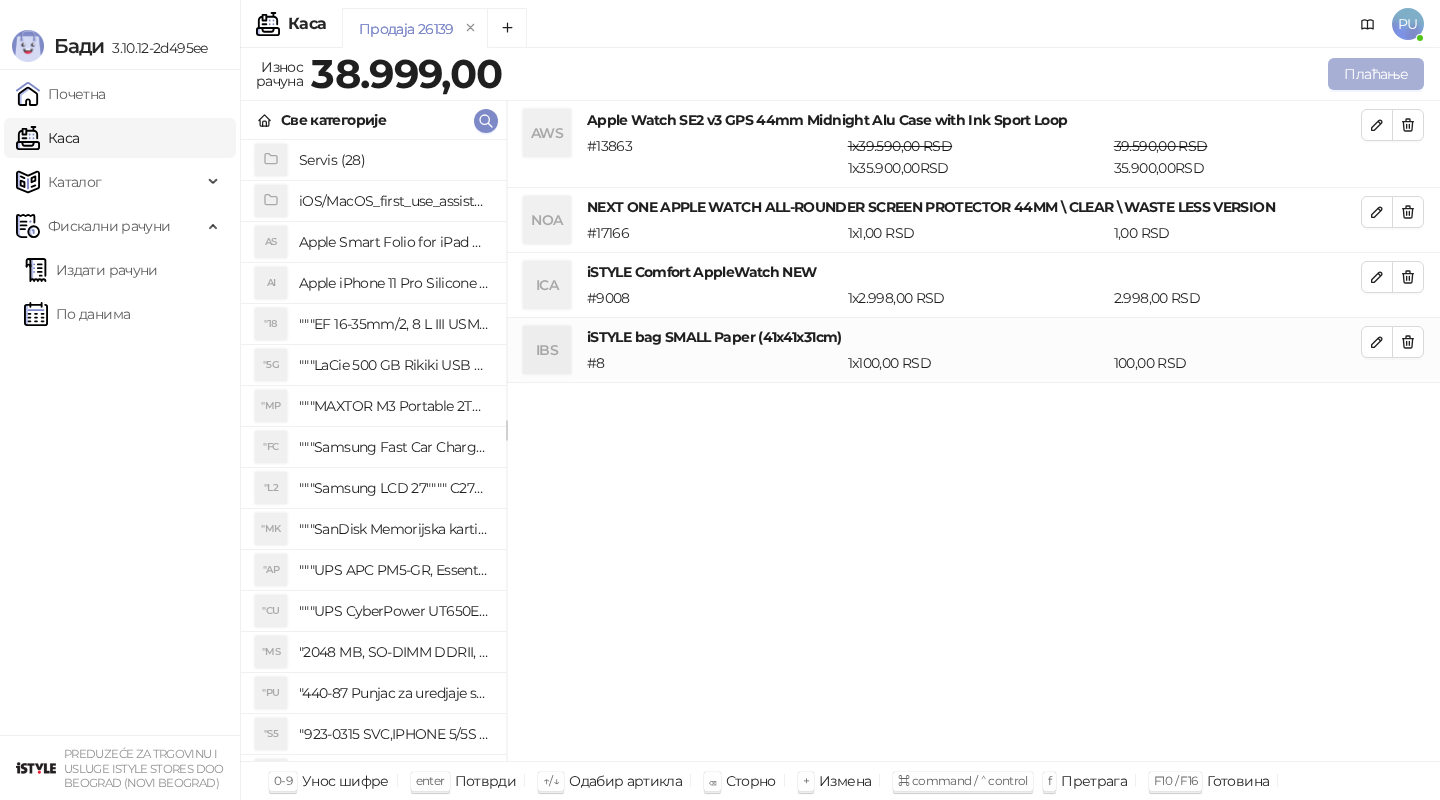 click on "Плаћање" at bounding box center [1376, 74] 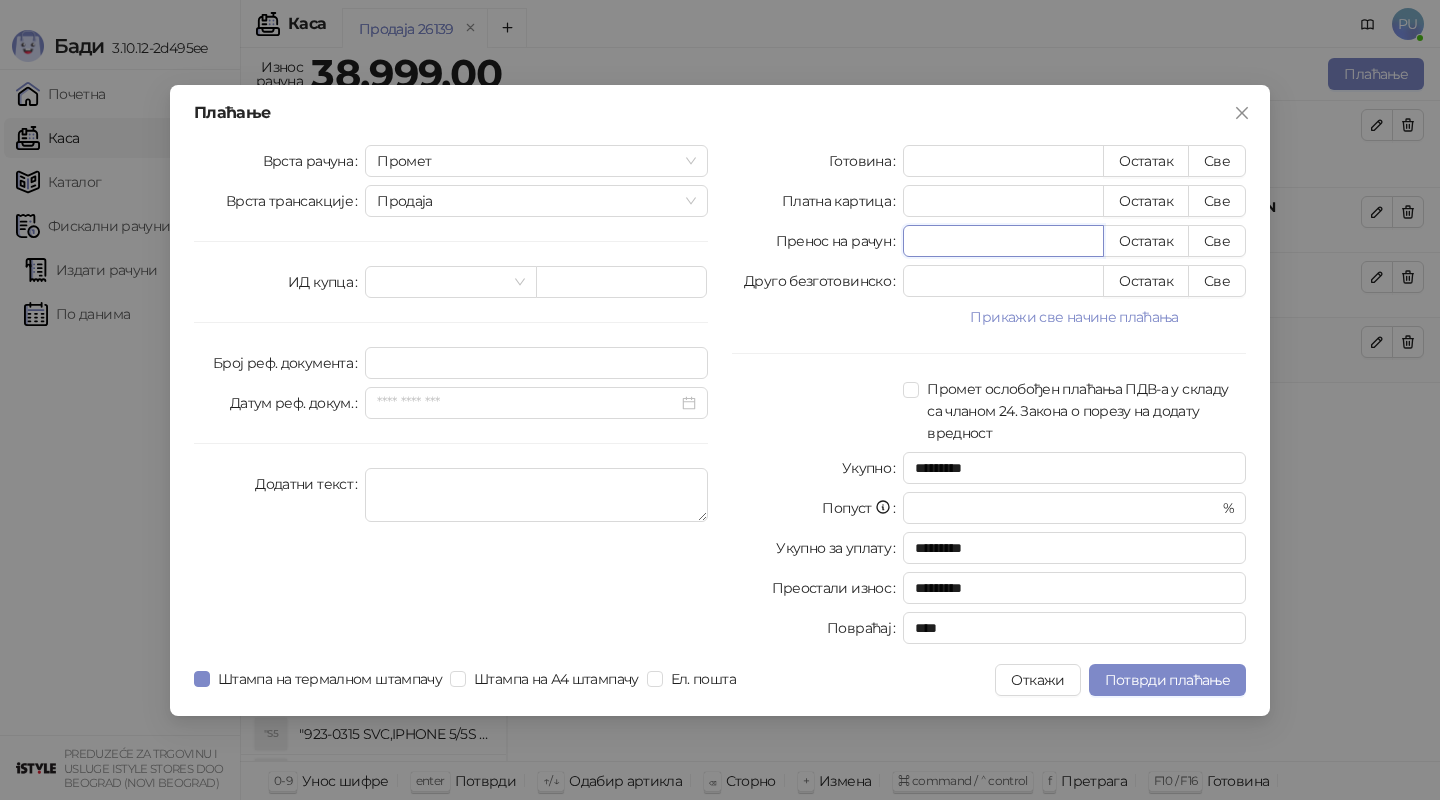 click on "*" at bounding box center (1003, 241) 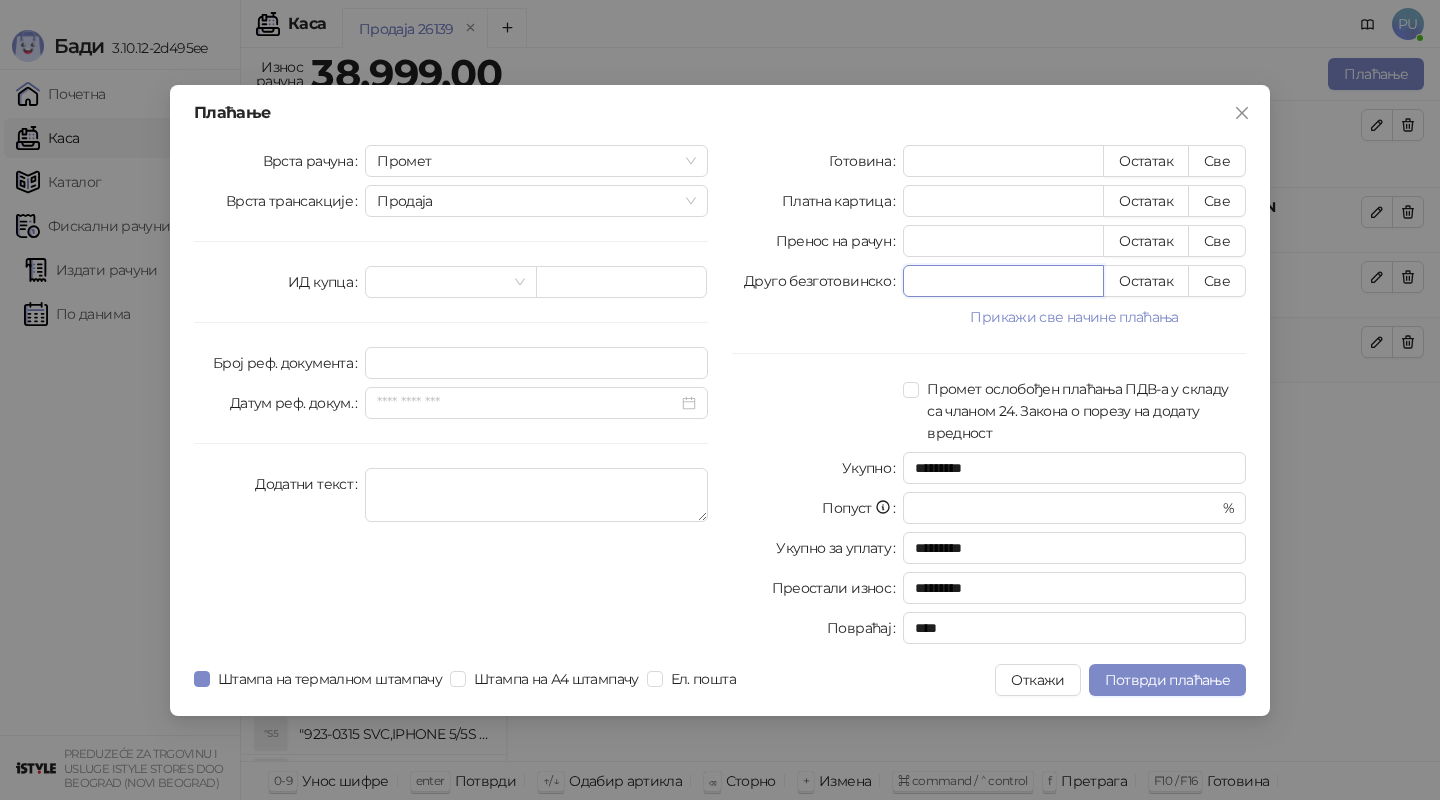 click on "*" at bounding box center (1003, 281) 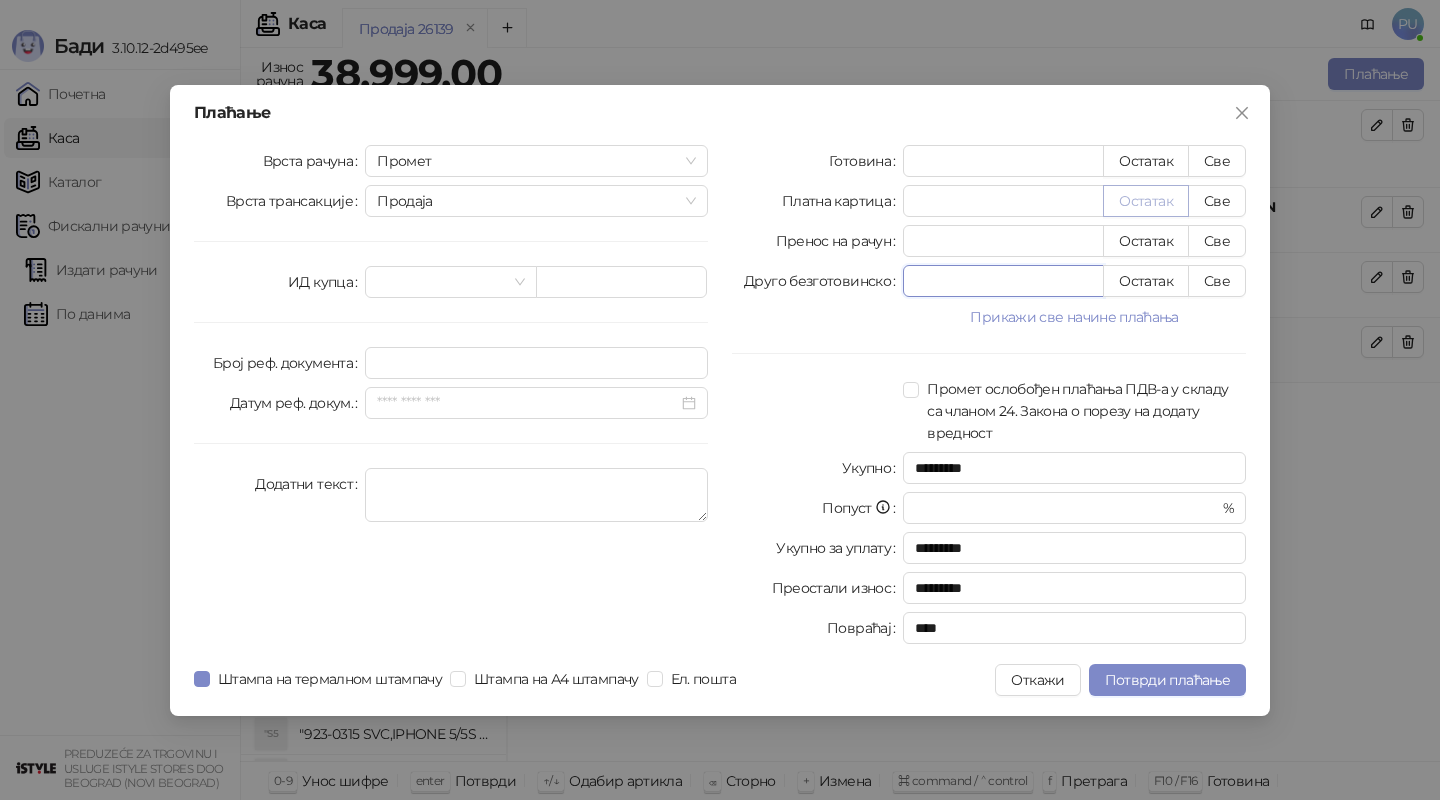 type on "****" 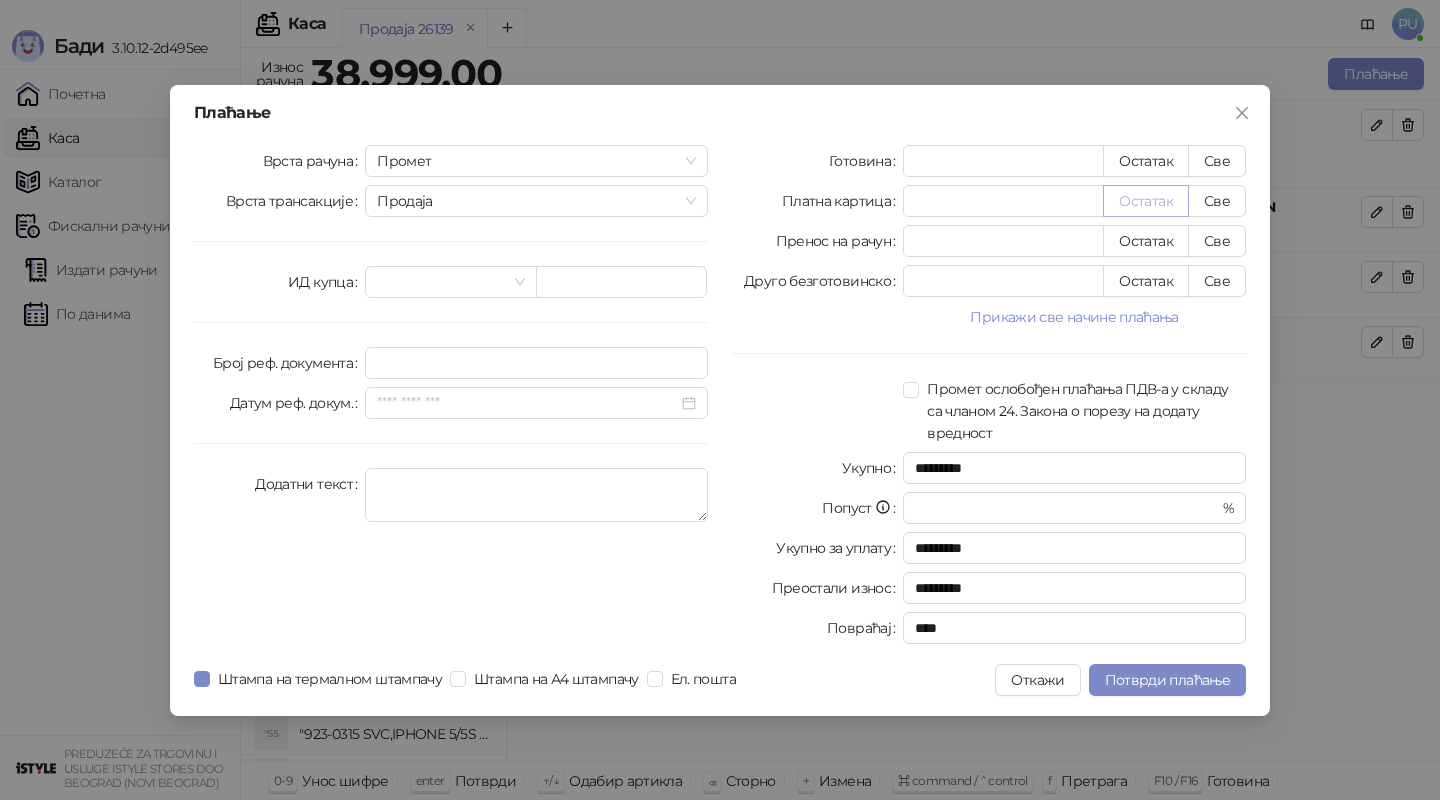 click on "Остатак" at bounding box center [1146, 201] 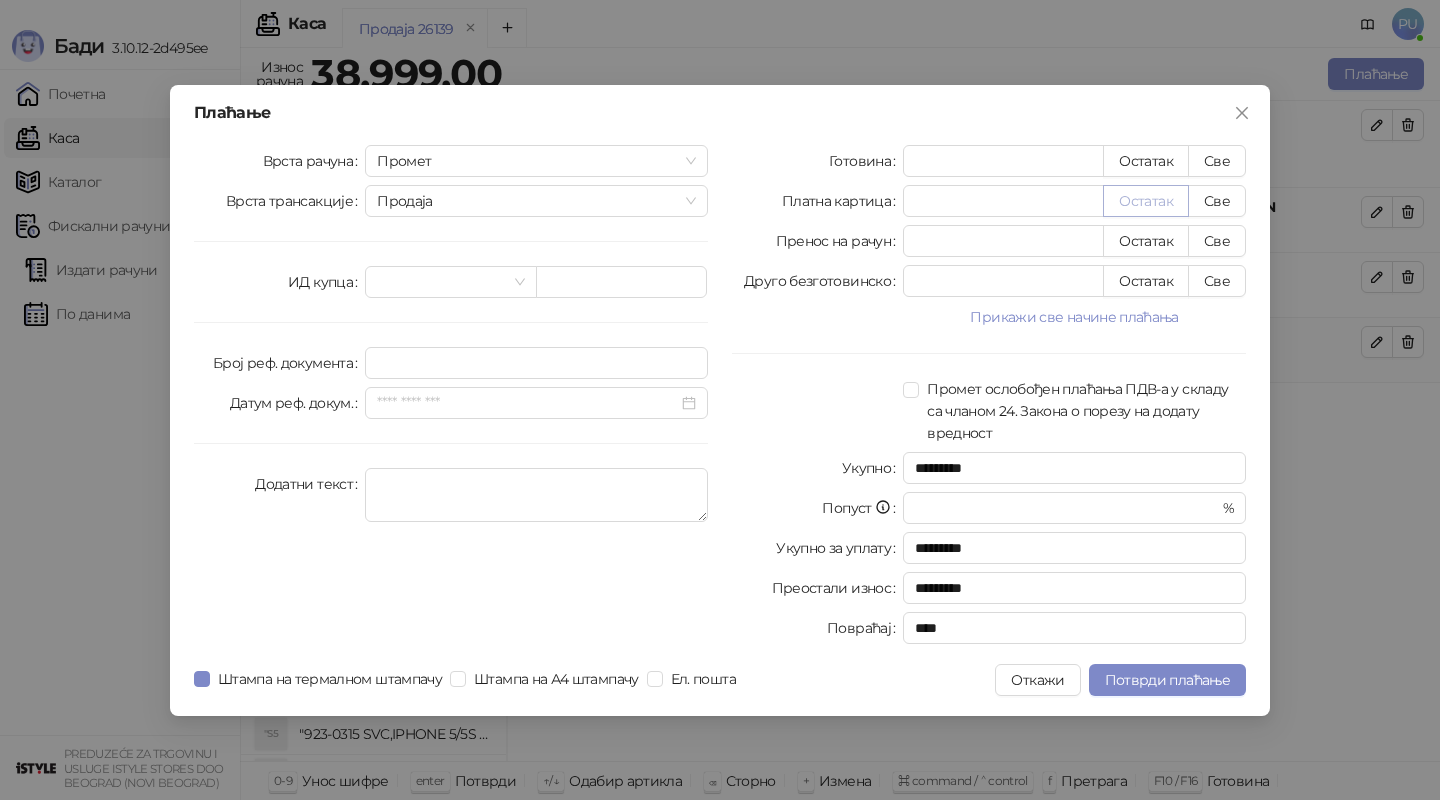 type on "****" 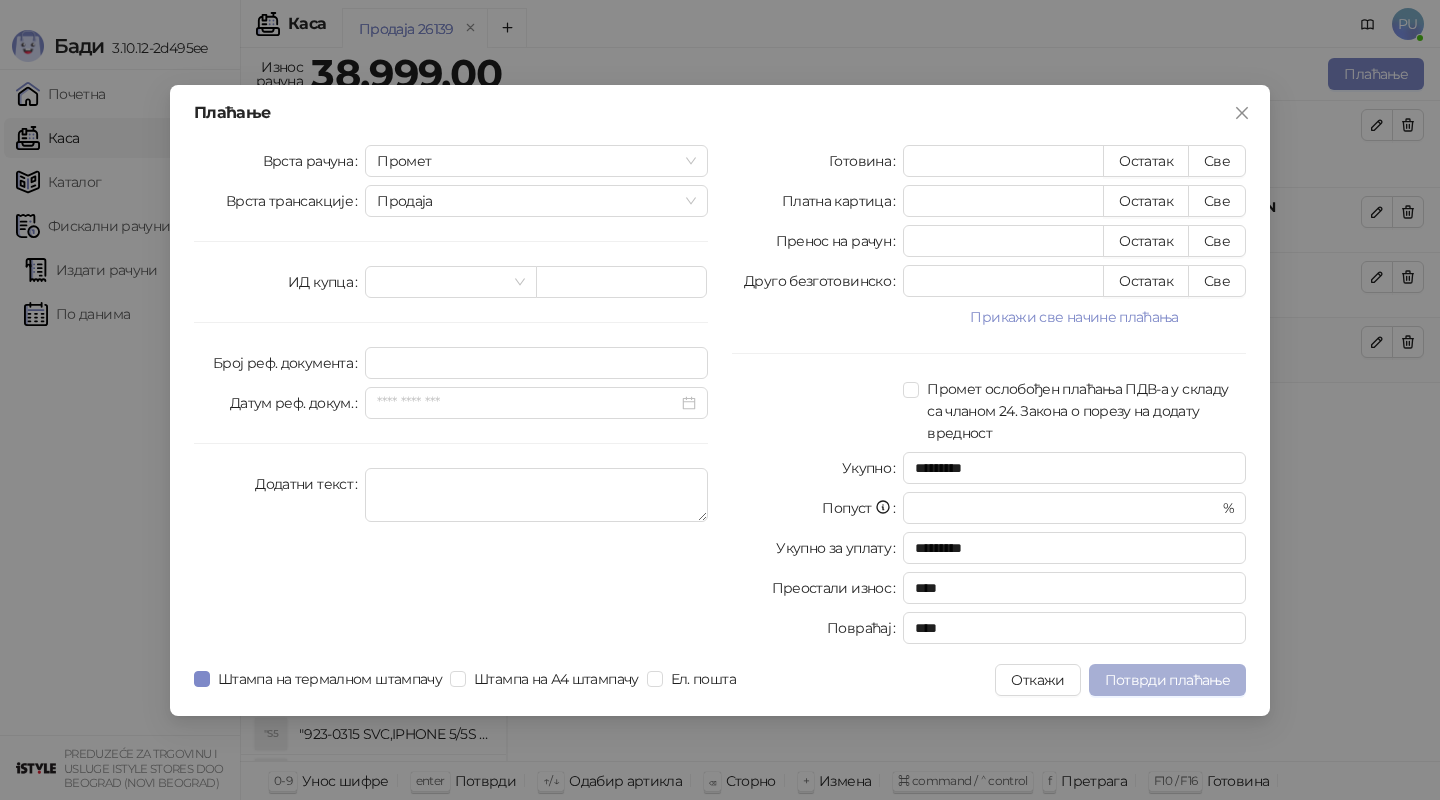 click on "Потврди плаћање" at bounding box center (1167, 680) 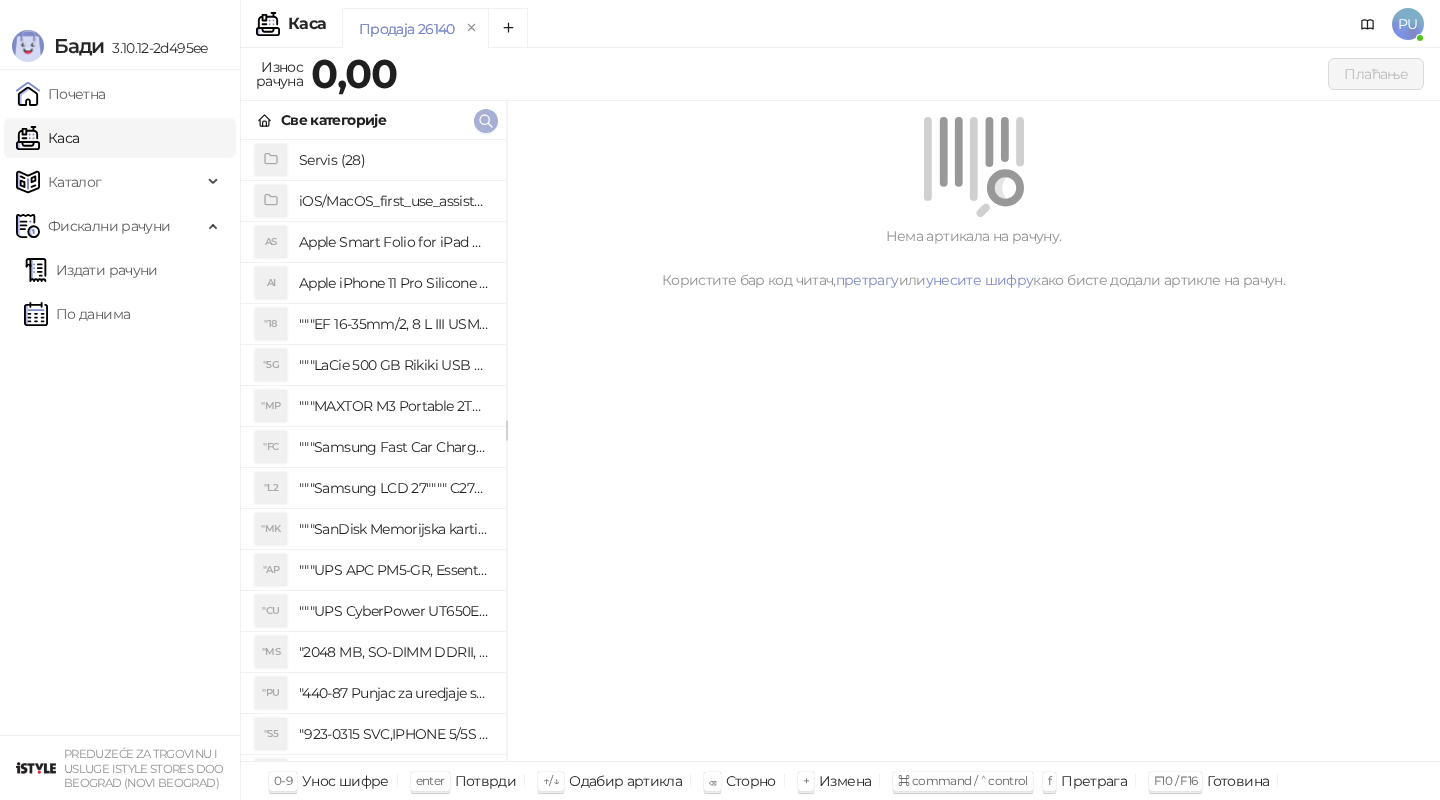 click at bounding box center (486, 120) 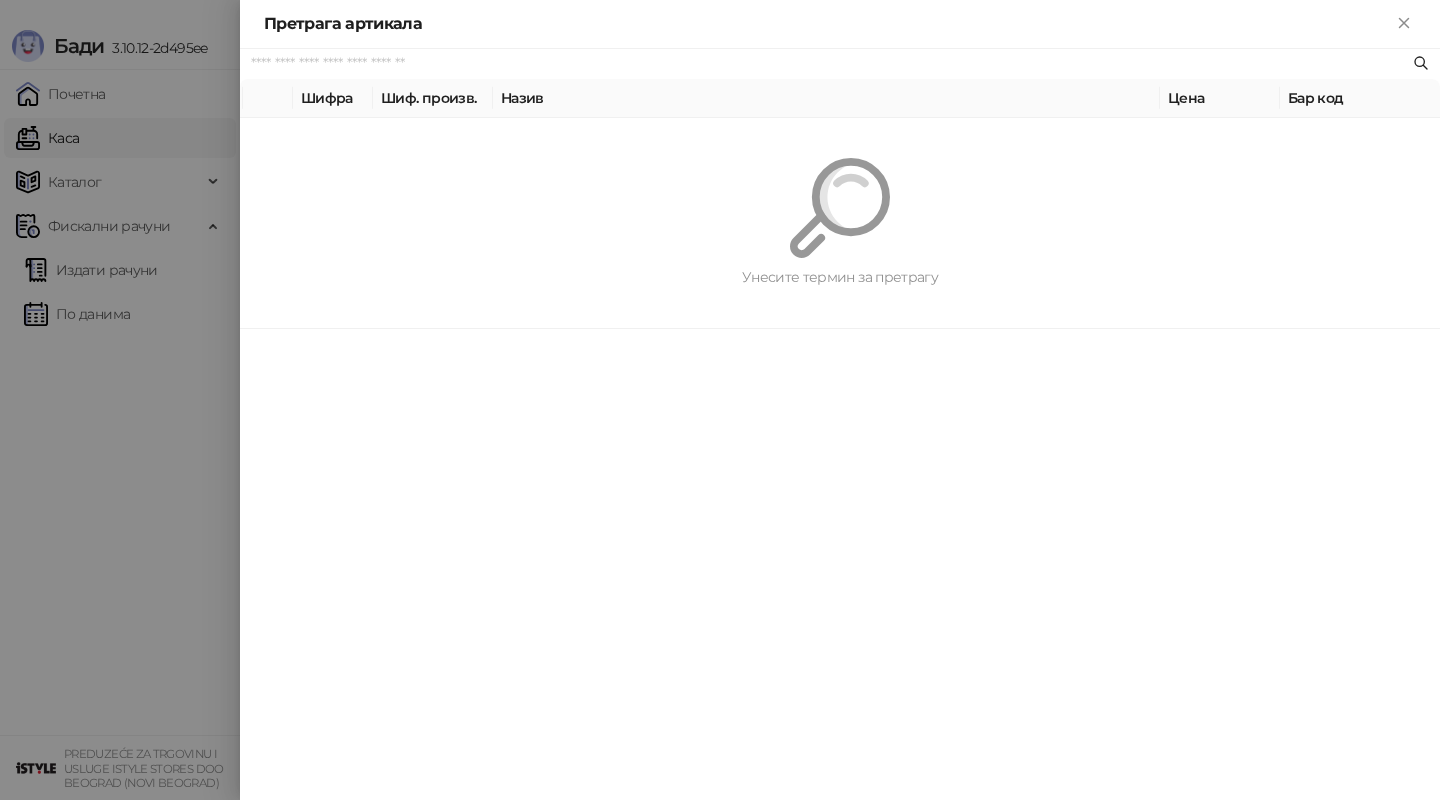 paste on "*********" 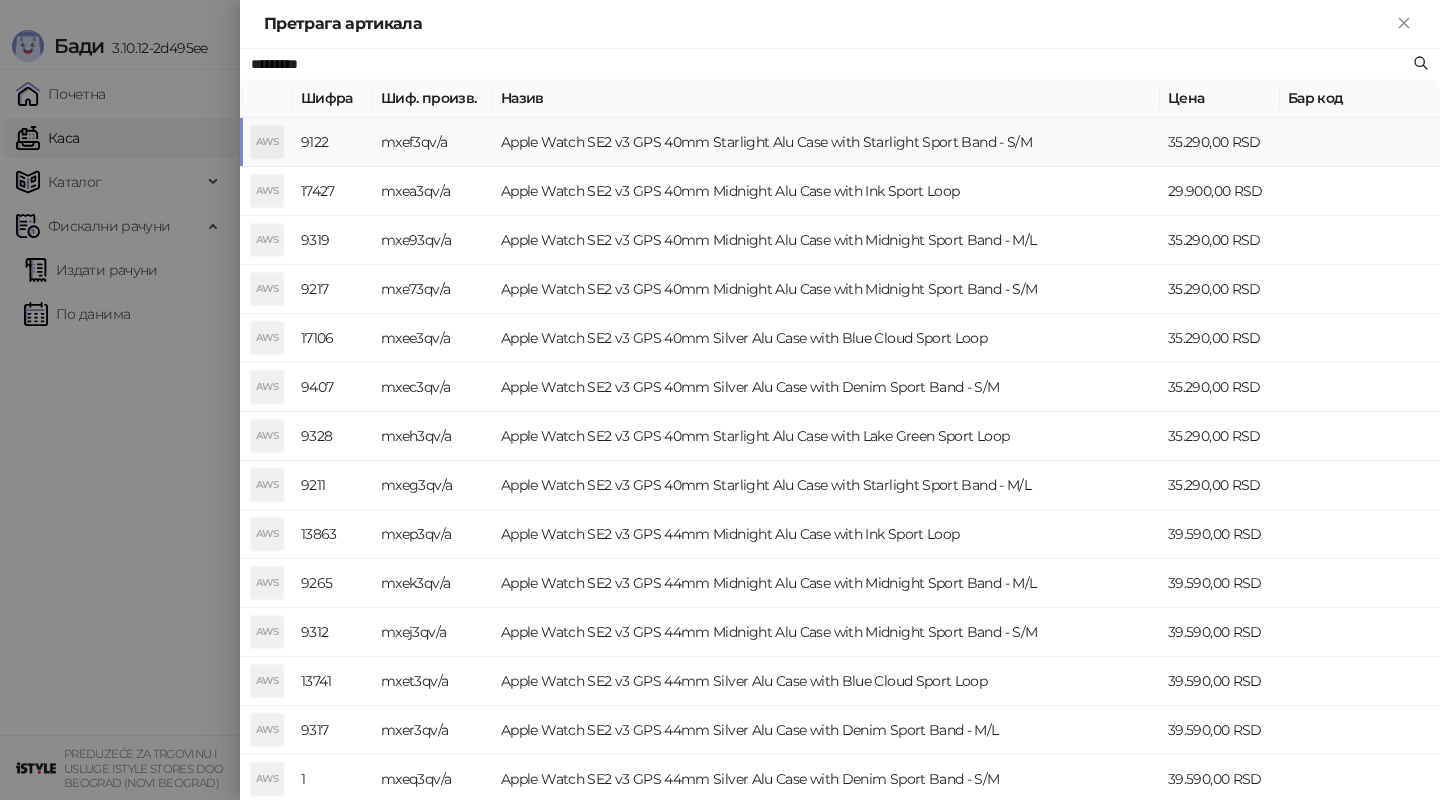 type on "*********" 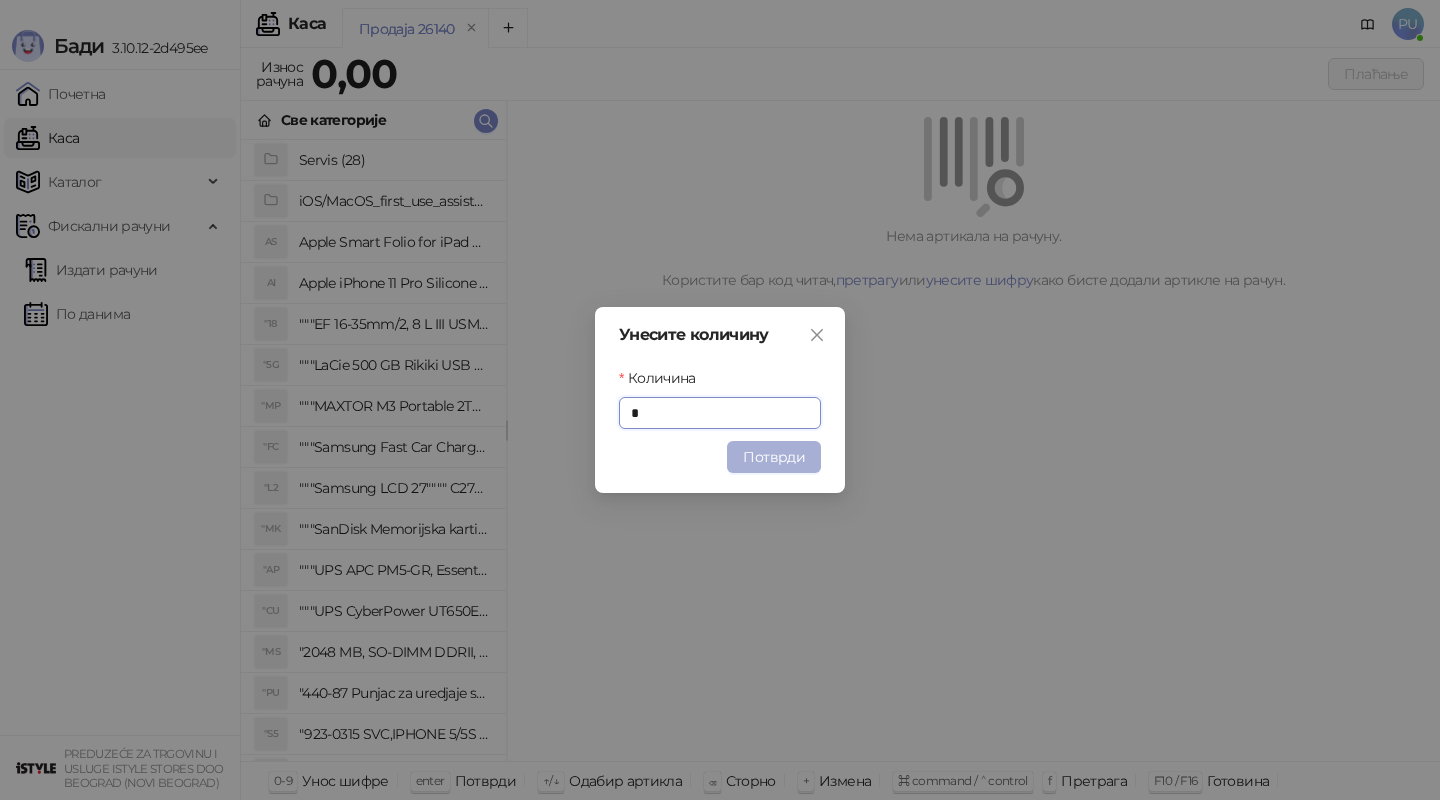 click on "Потврди" at bounding box center [774, 457] 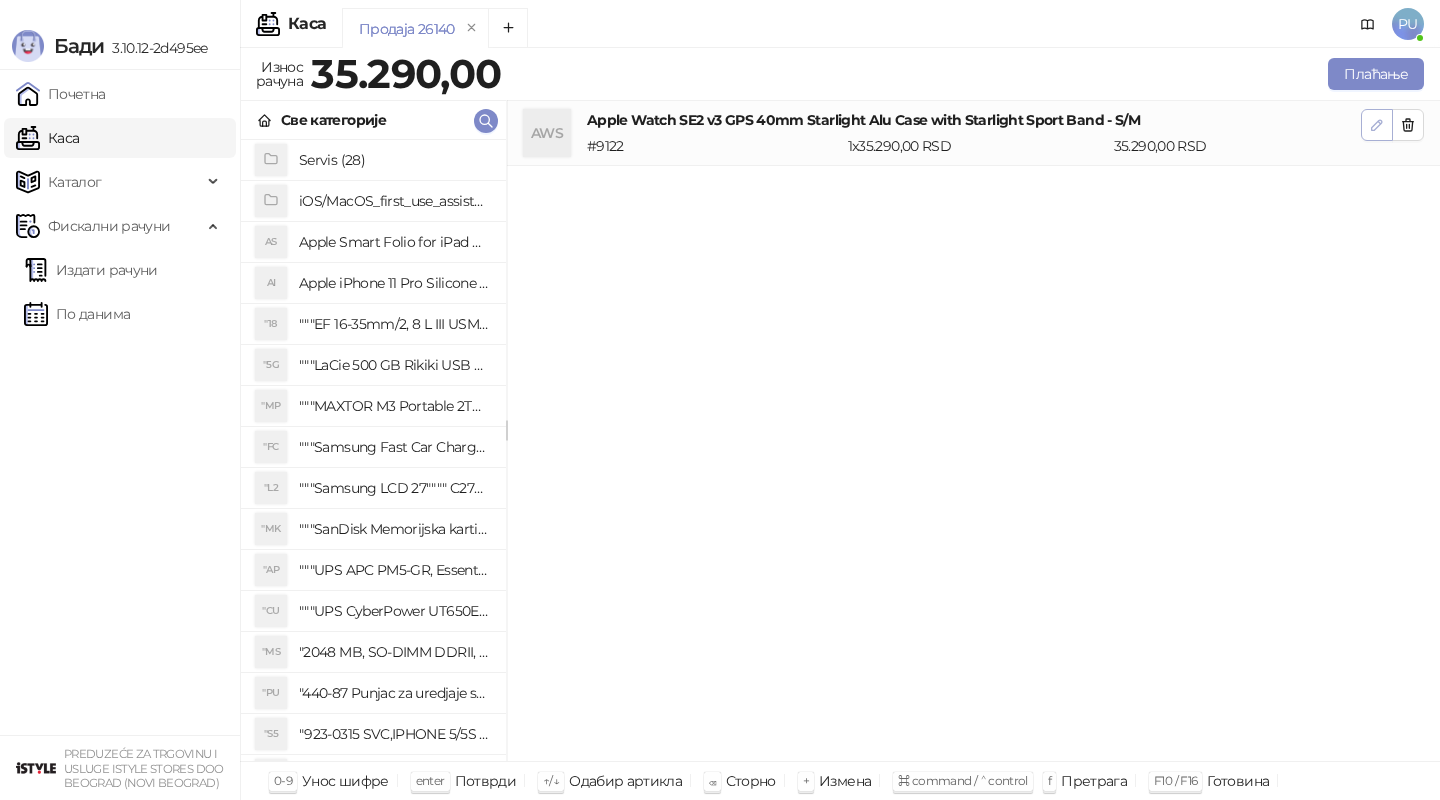 click at bounding box center (1377, 125) 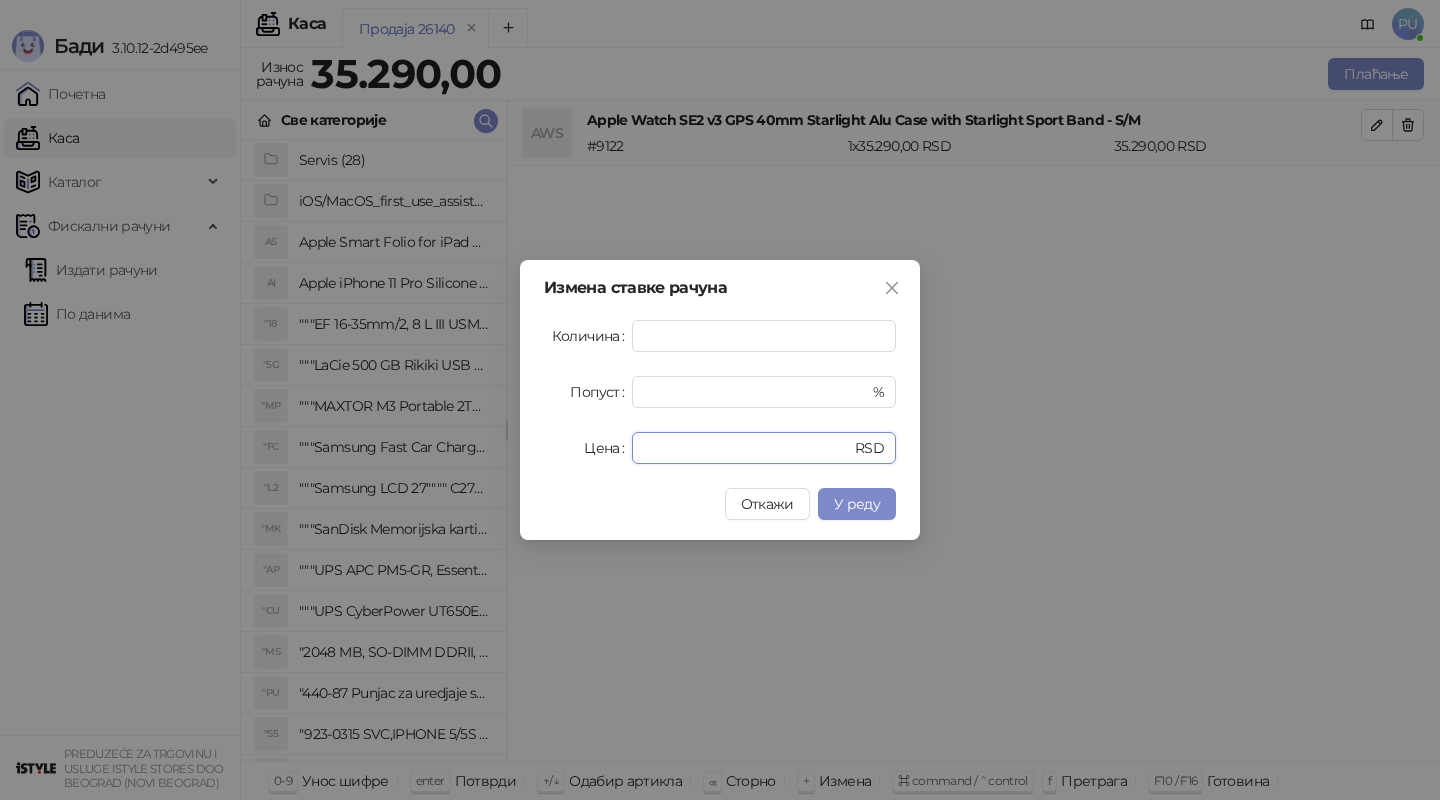 drag, startPoint x: 705, startPoint y: 452, endPoint x: 351, endPoint y: 424, distance: 355.10562 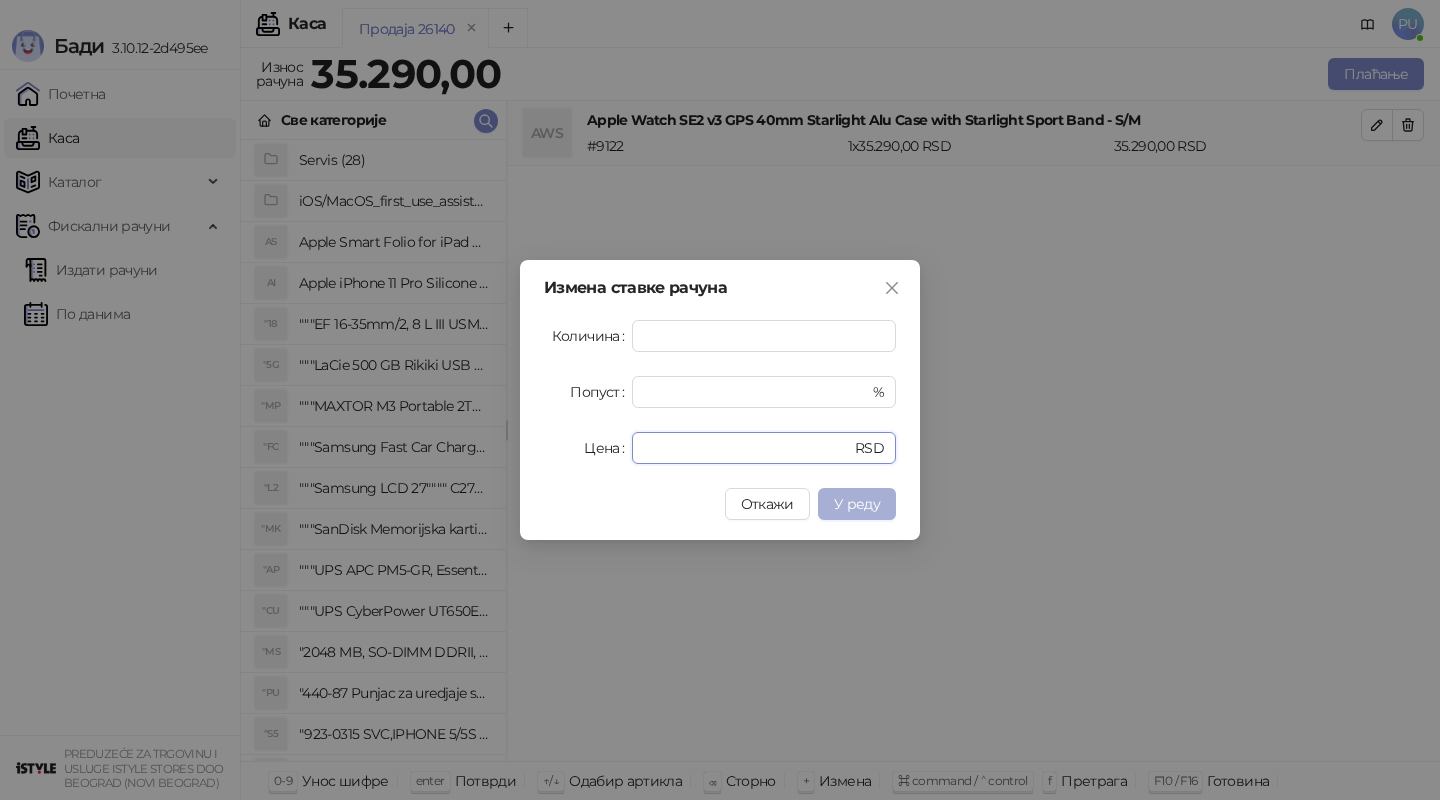type on "*****" 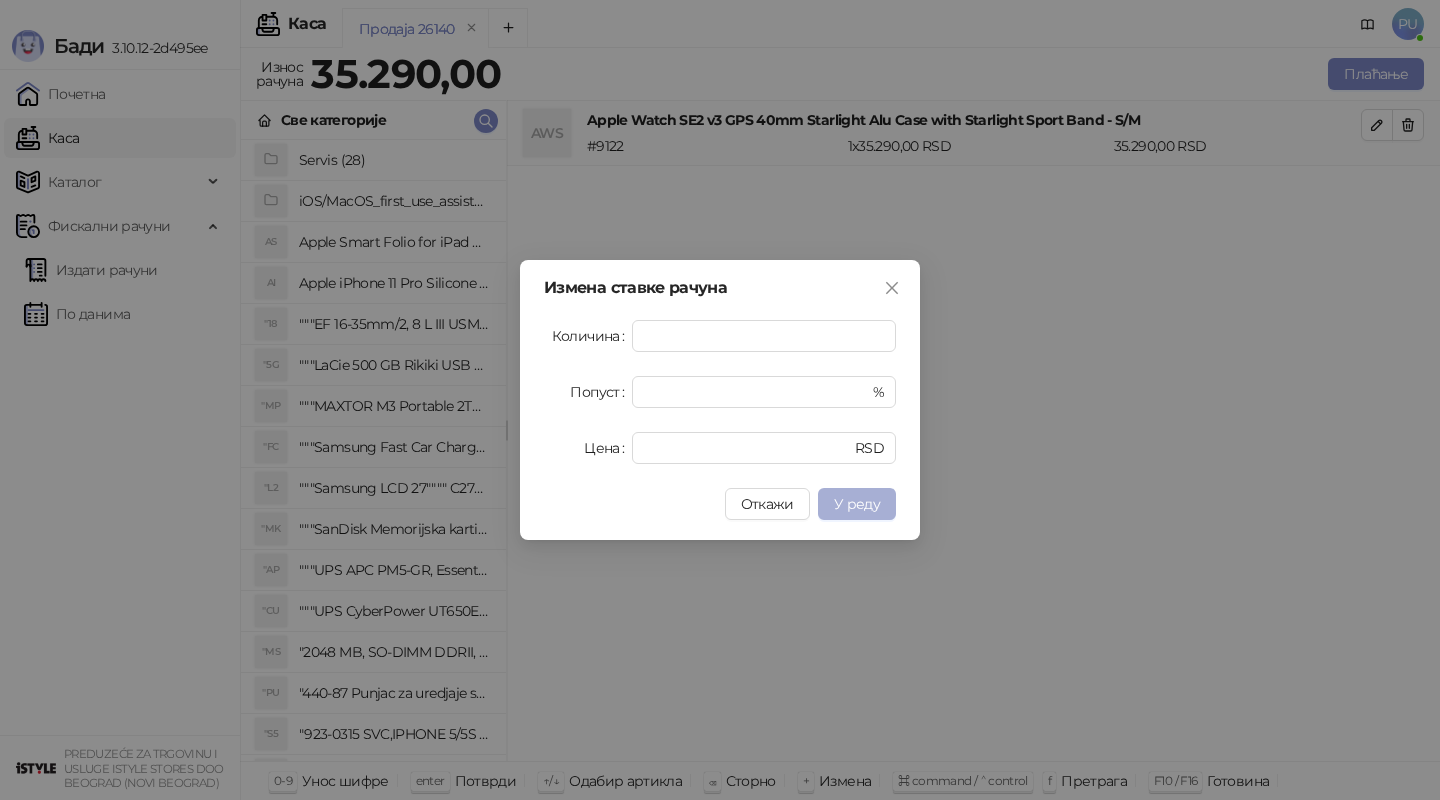 click on "У реду" at bounding box center (857, 504) 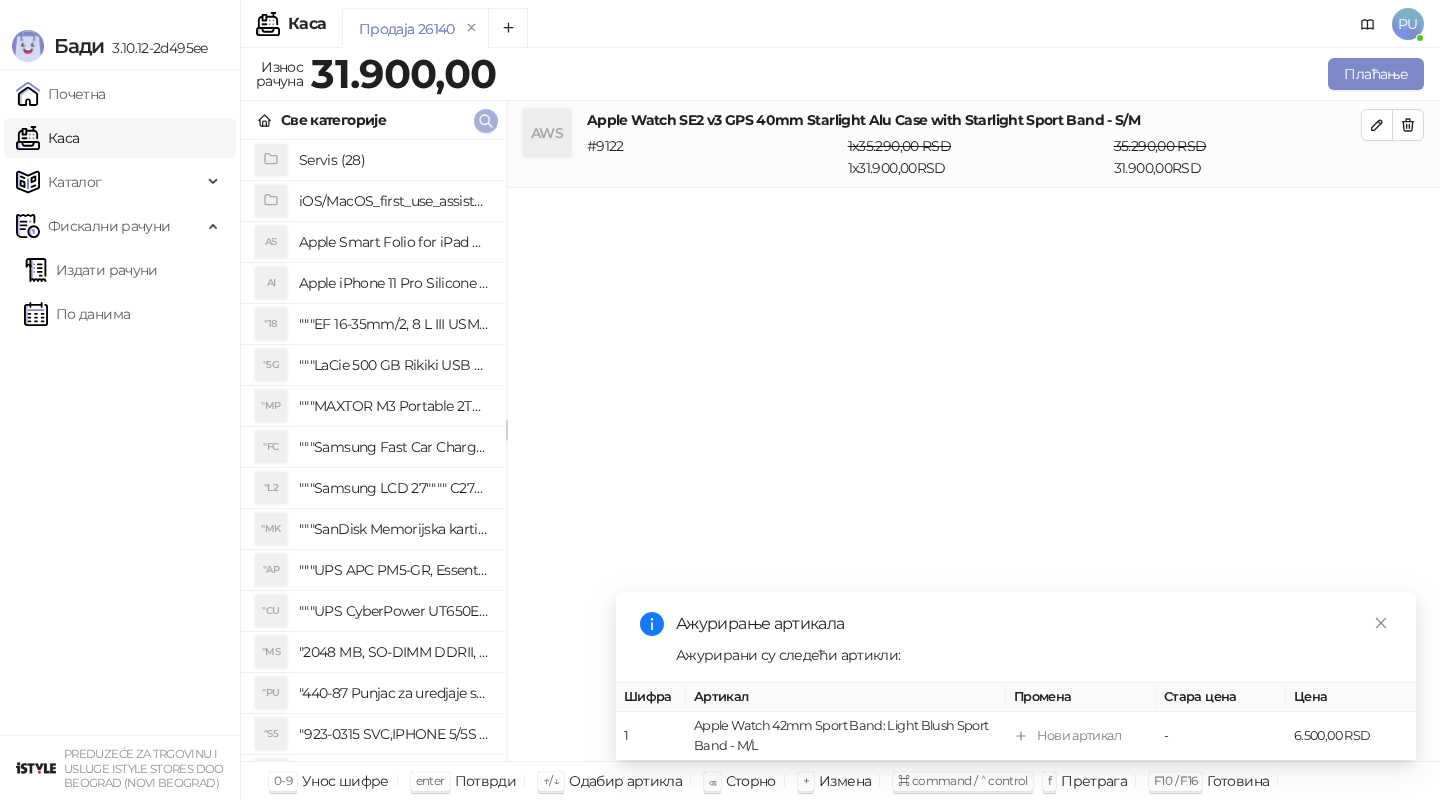 click 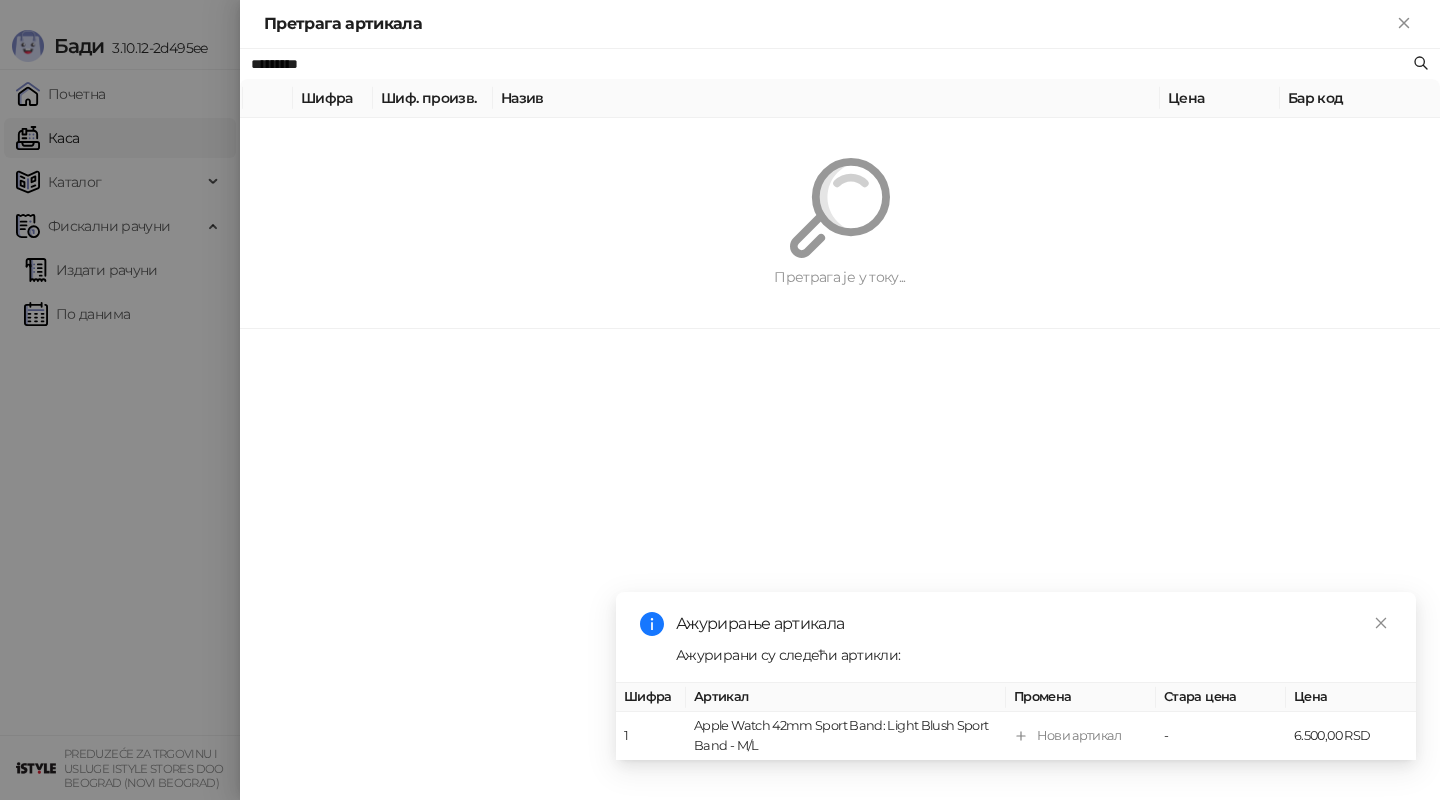 paste on "**********" 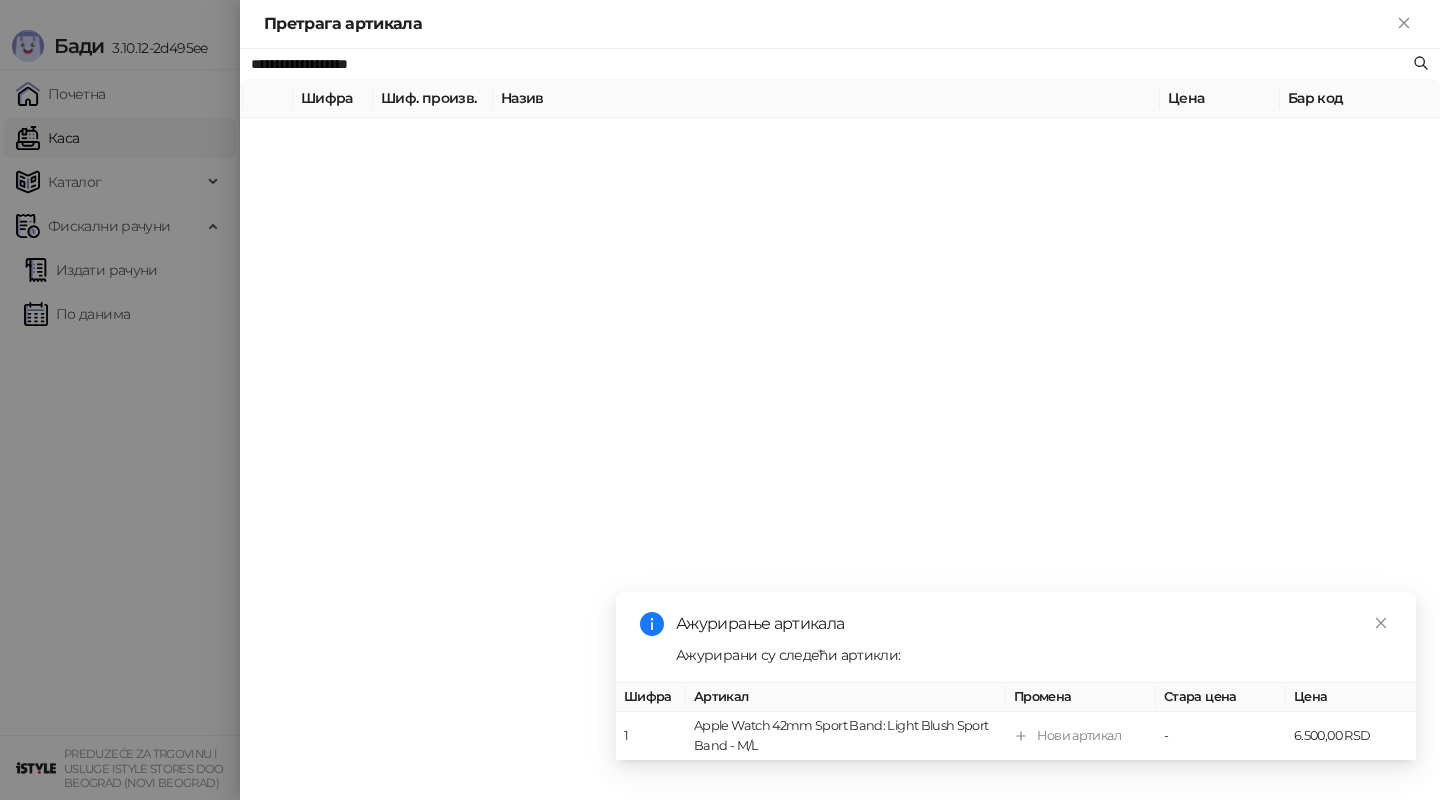 type on "**********" 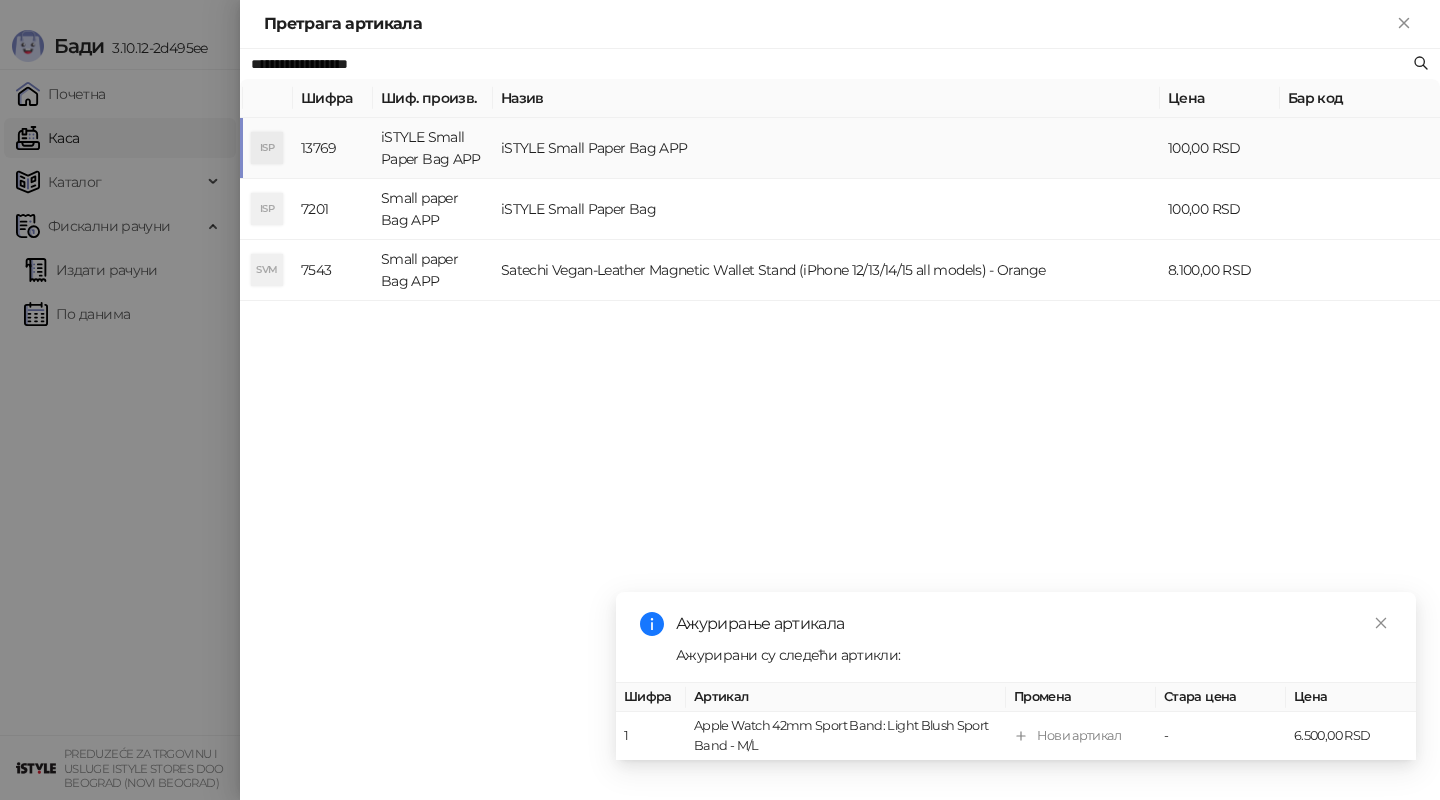 click on "iSTYLE Small Paper Bag APP" at bounding box center (826, 148) 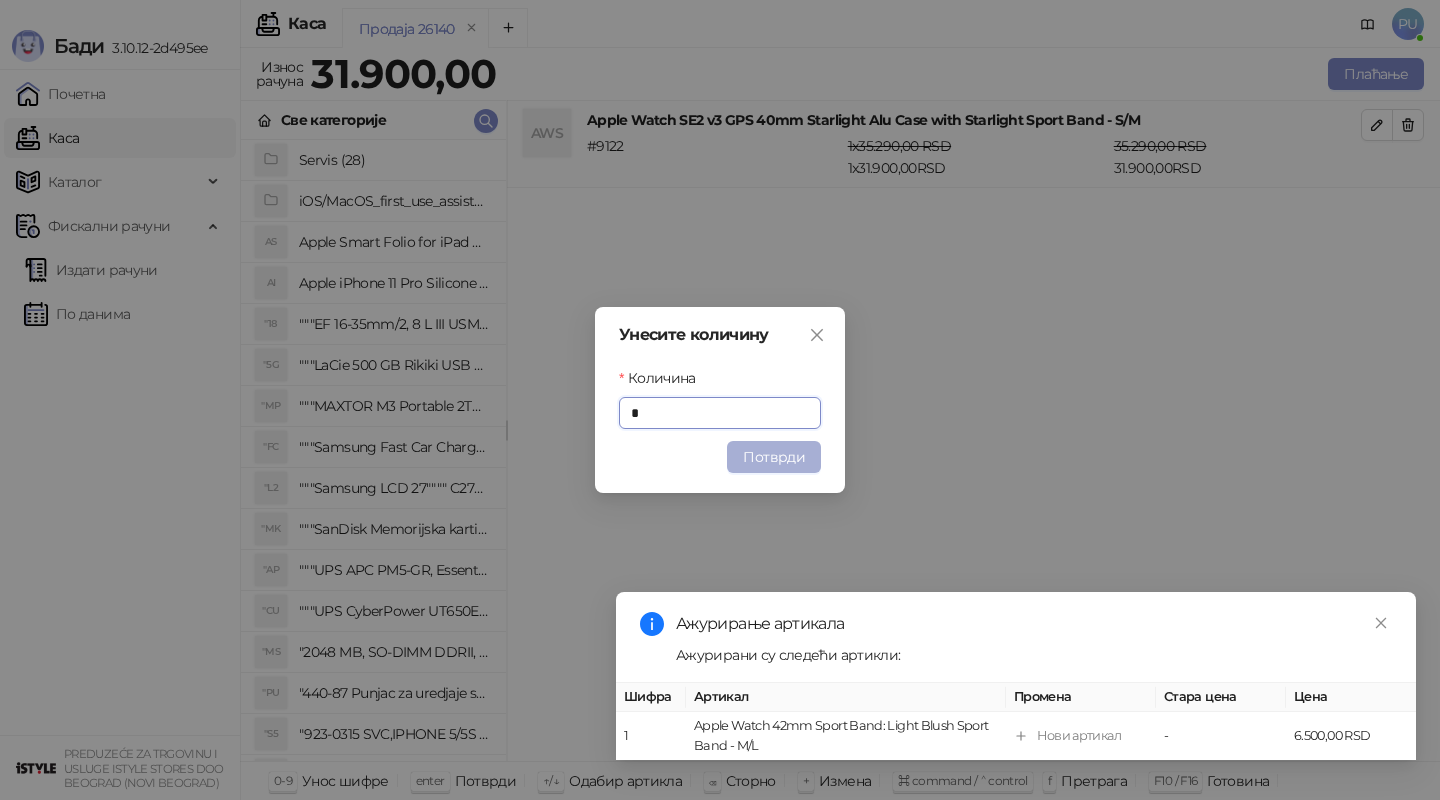 click on "Потврди" at bounding box center (774, 457) 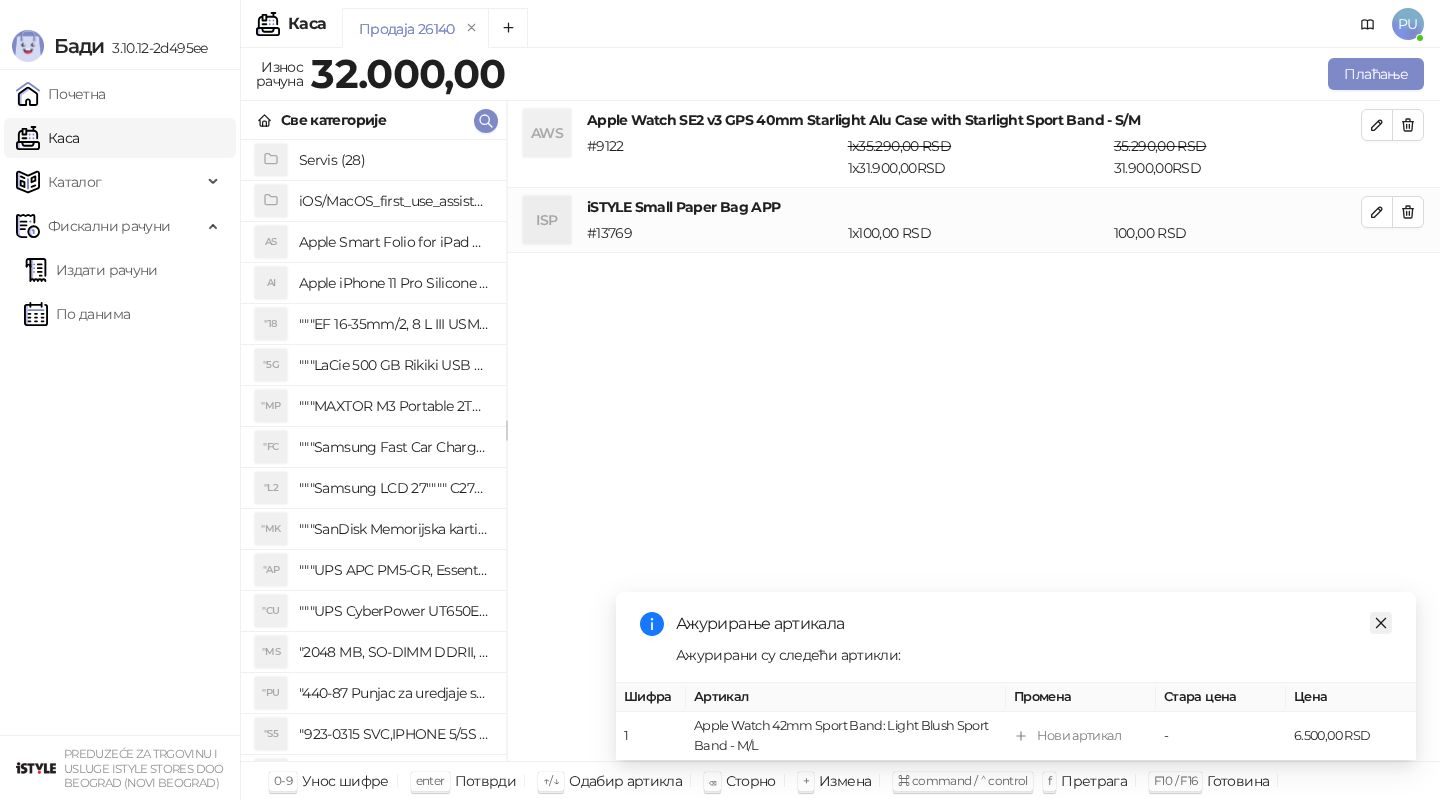 click 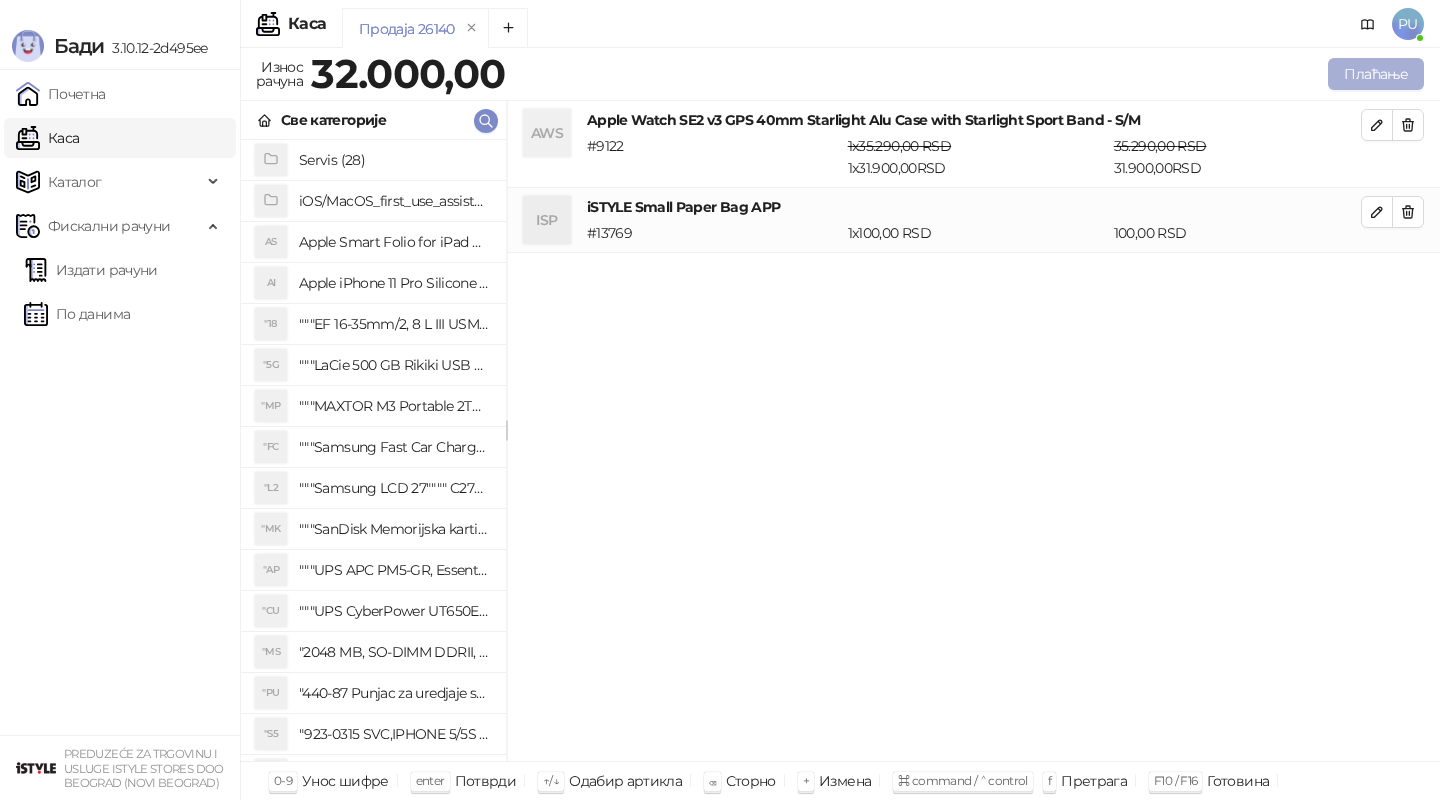 click on "Плаћање" at bounding box center (1376, 74) 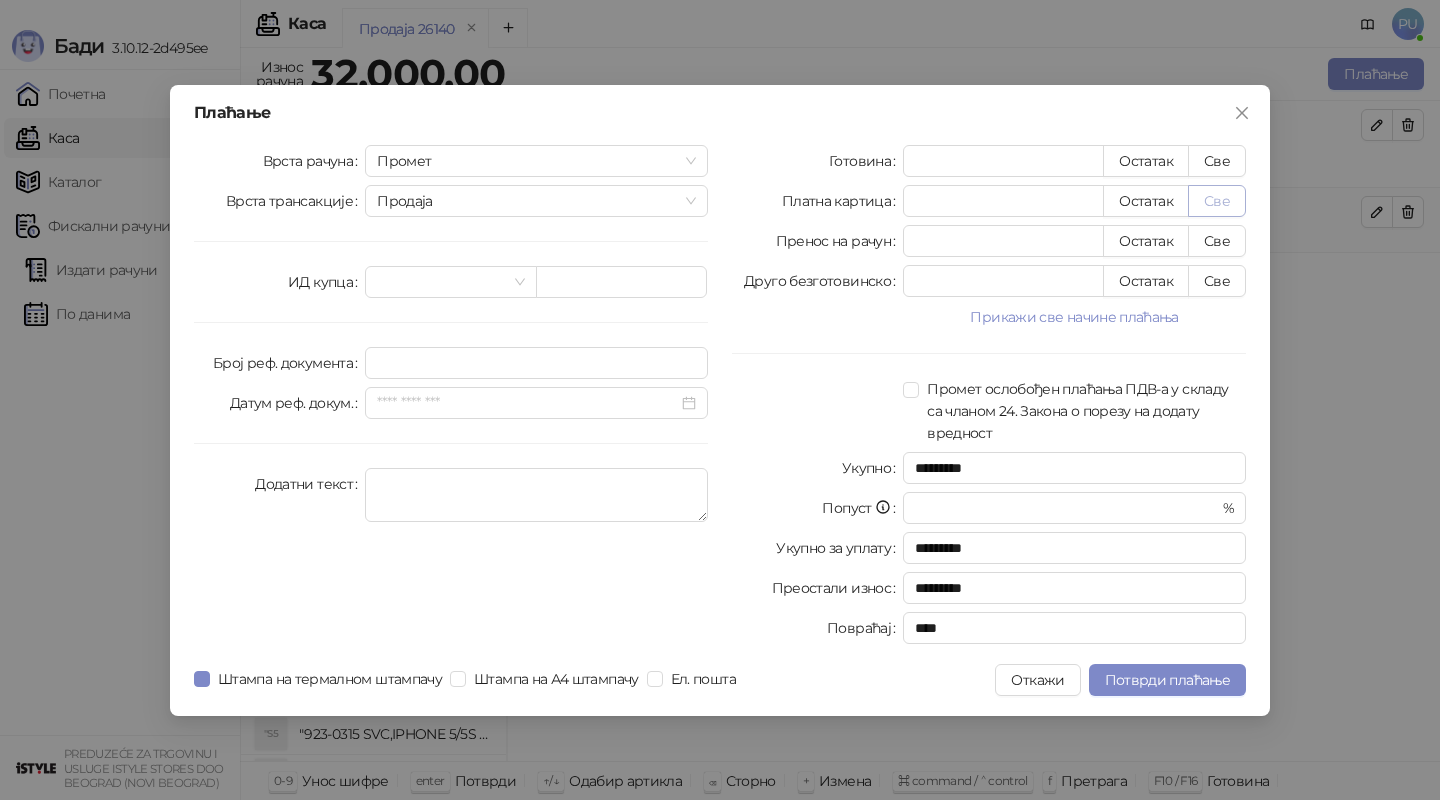 click on "Све" at bounding box center (1217, 201) 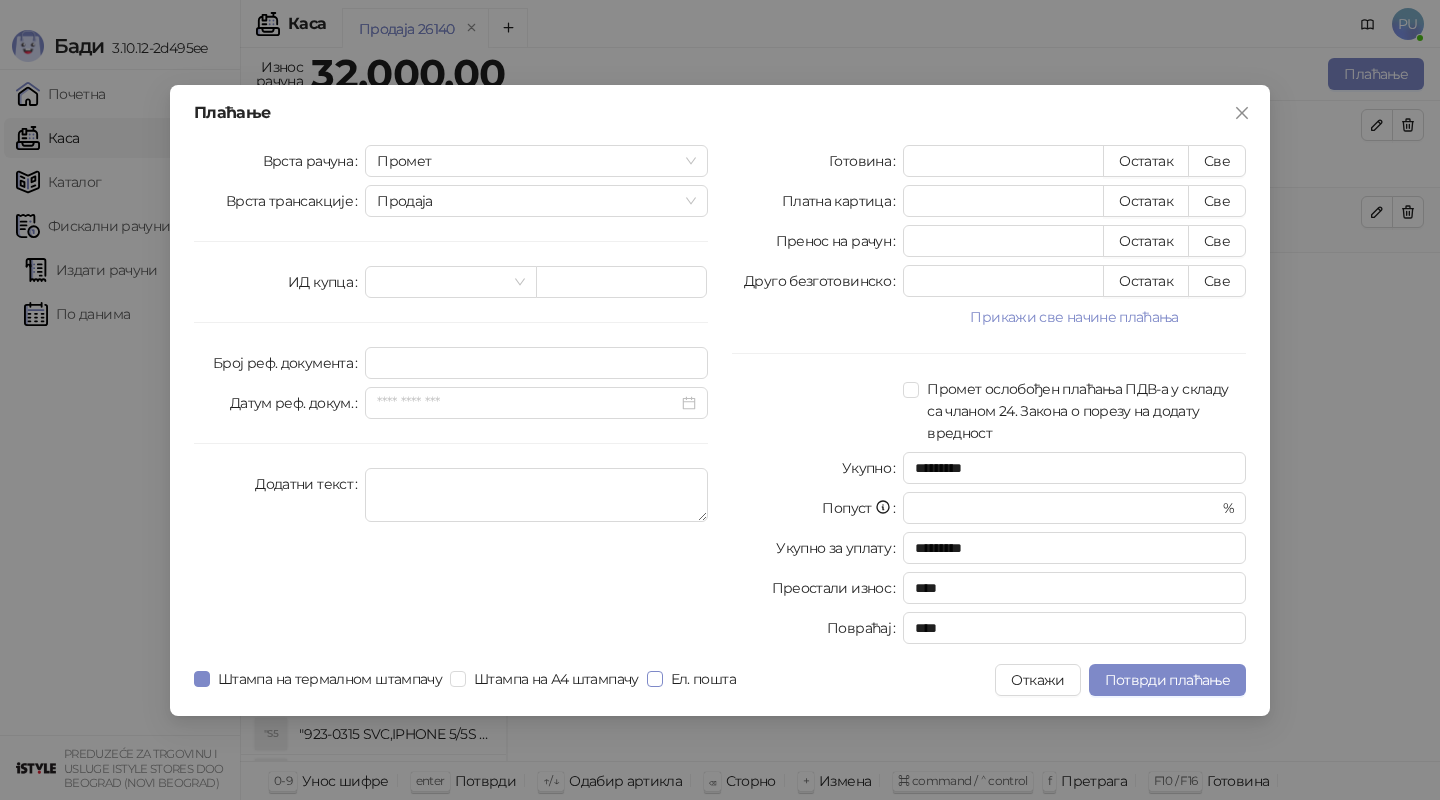 click on "Ел. пошта" at bounding box center [703, 679] 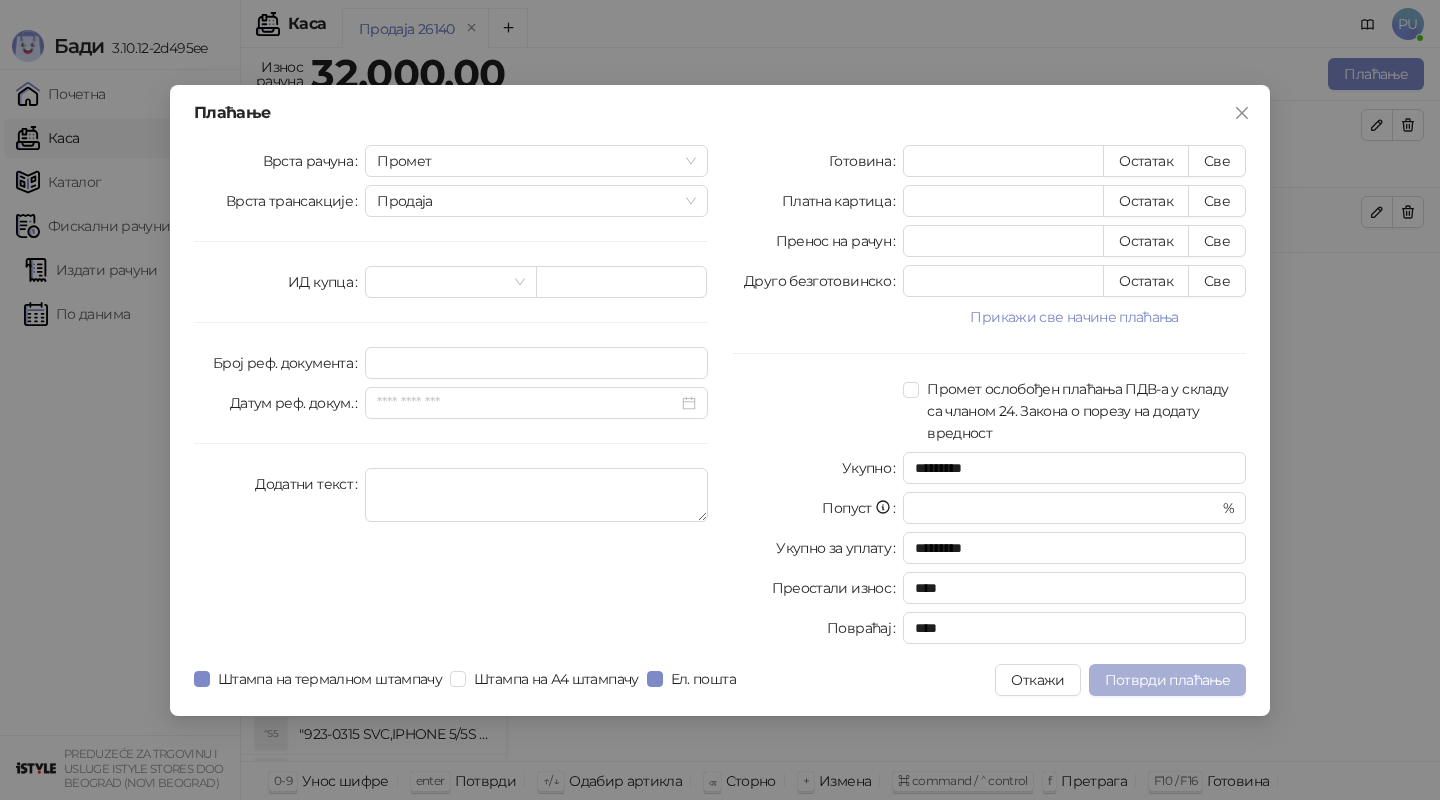 click on "Потврди плаћање" at bounding box center [1167, 680] 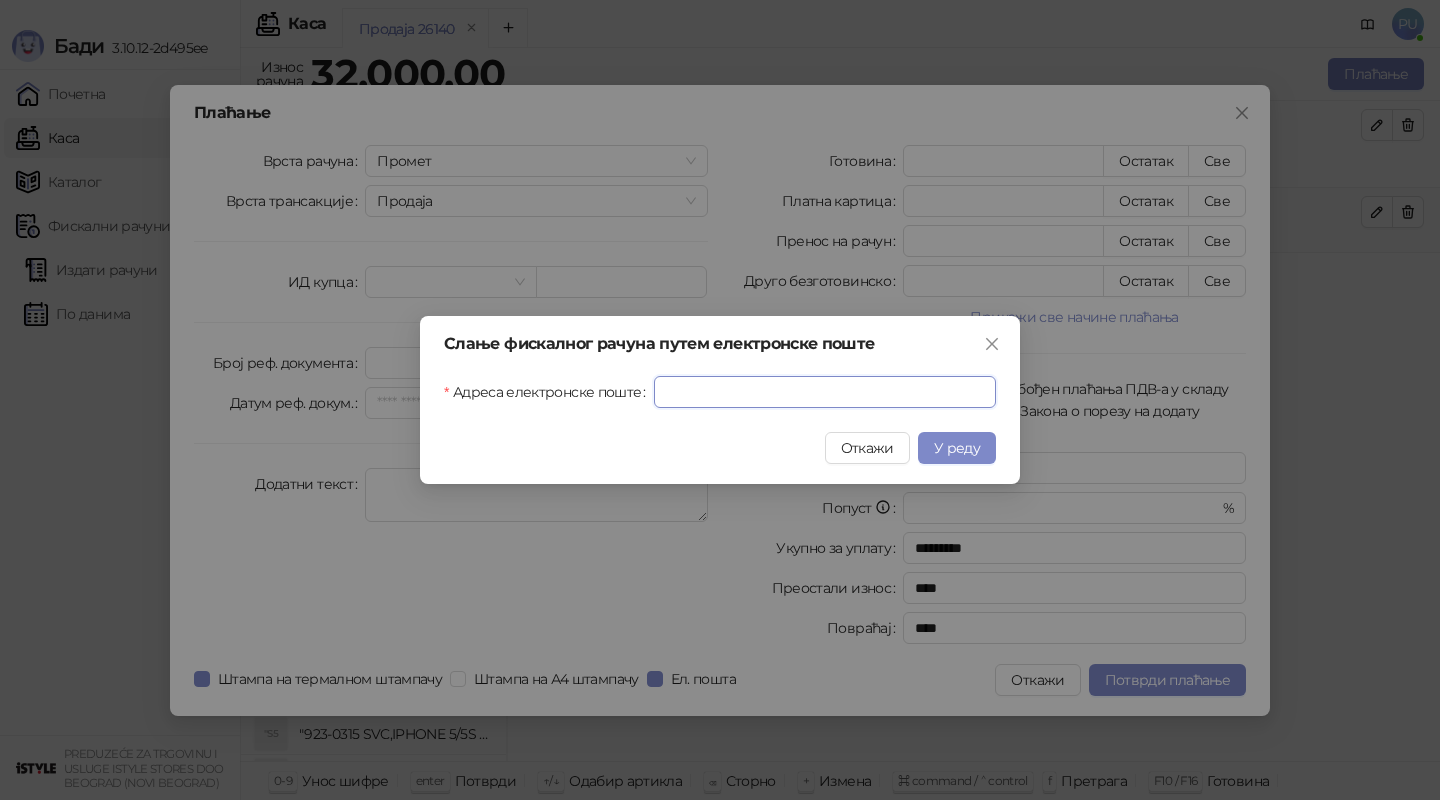 click on "Адреса електронске поште" at bounding box center (825, 392) 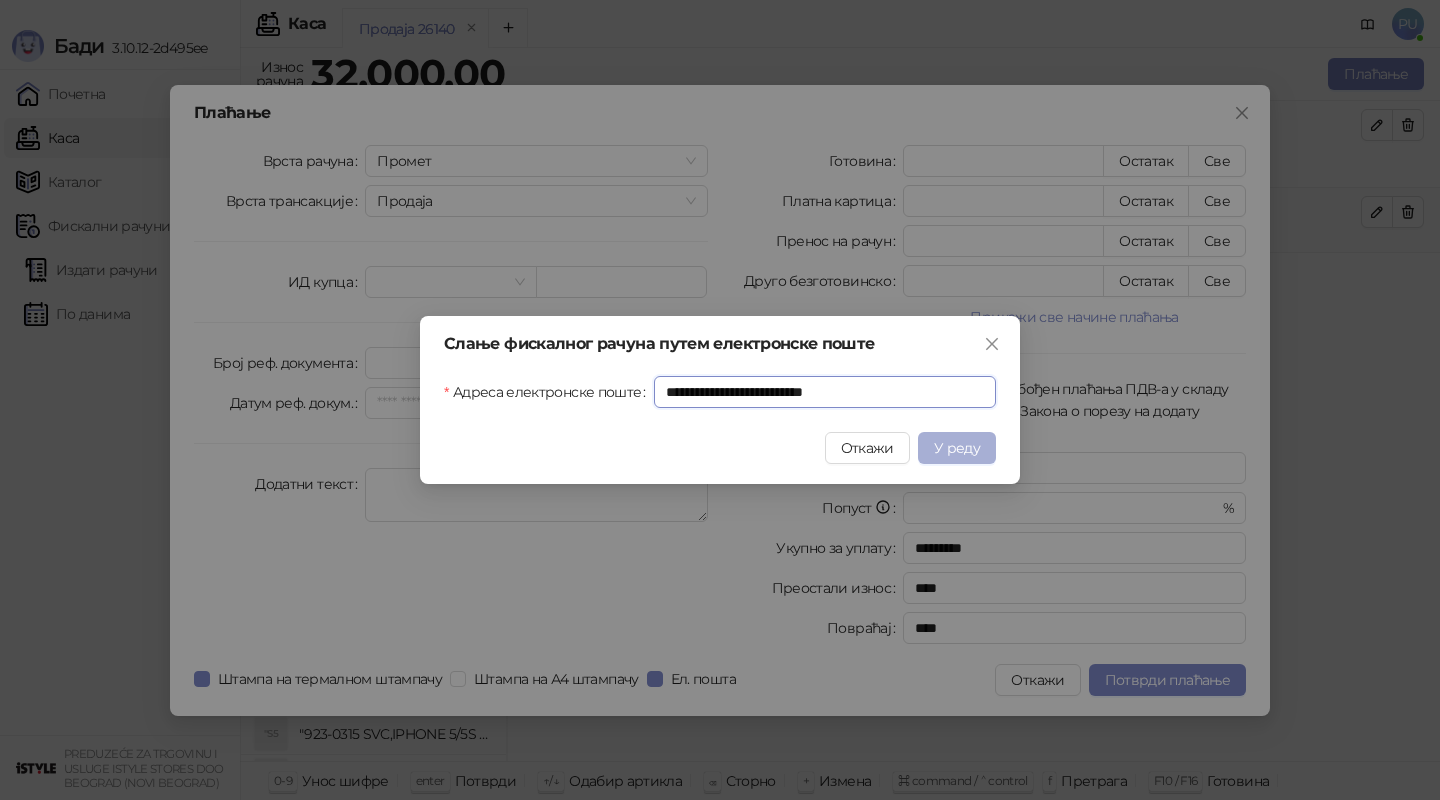 type on "**********" 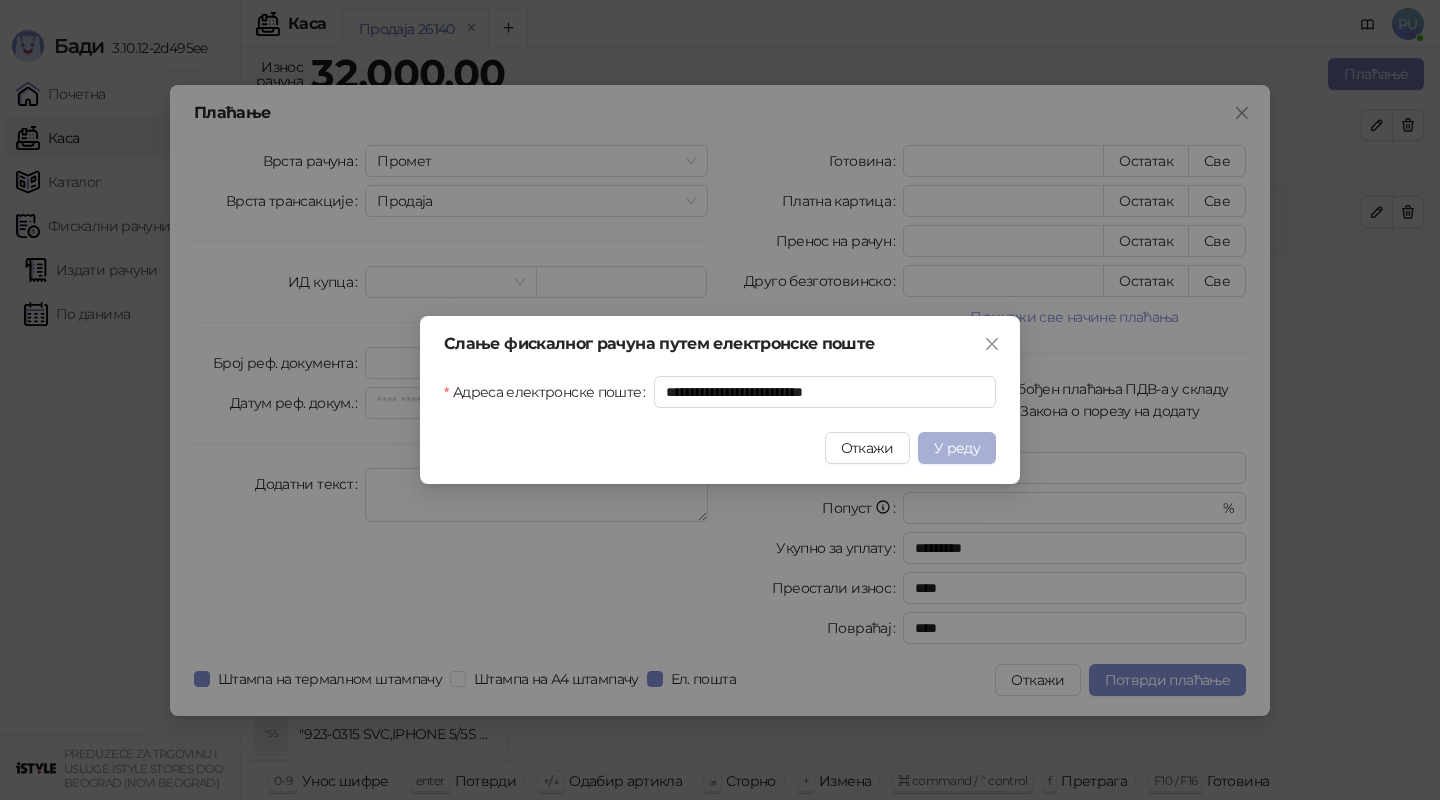 click on "У реду" at bounding box center (957, 448) 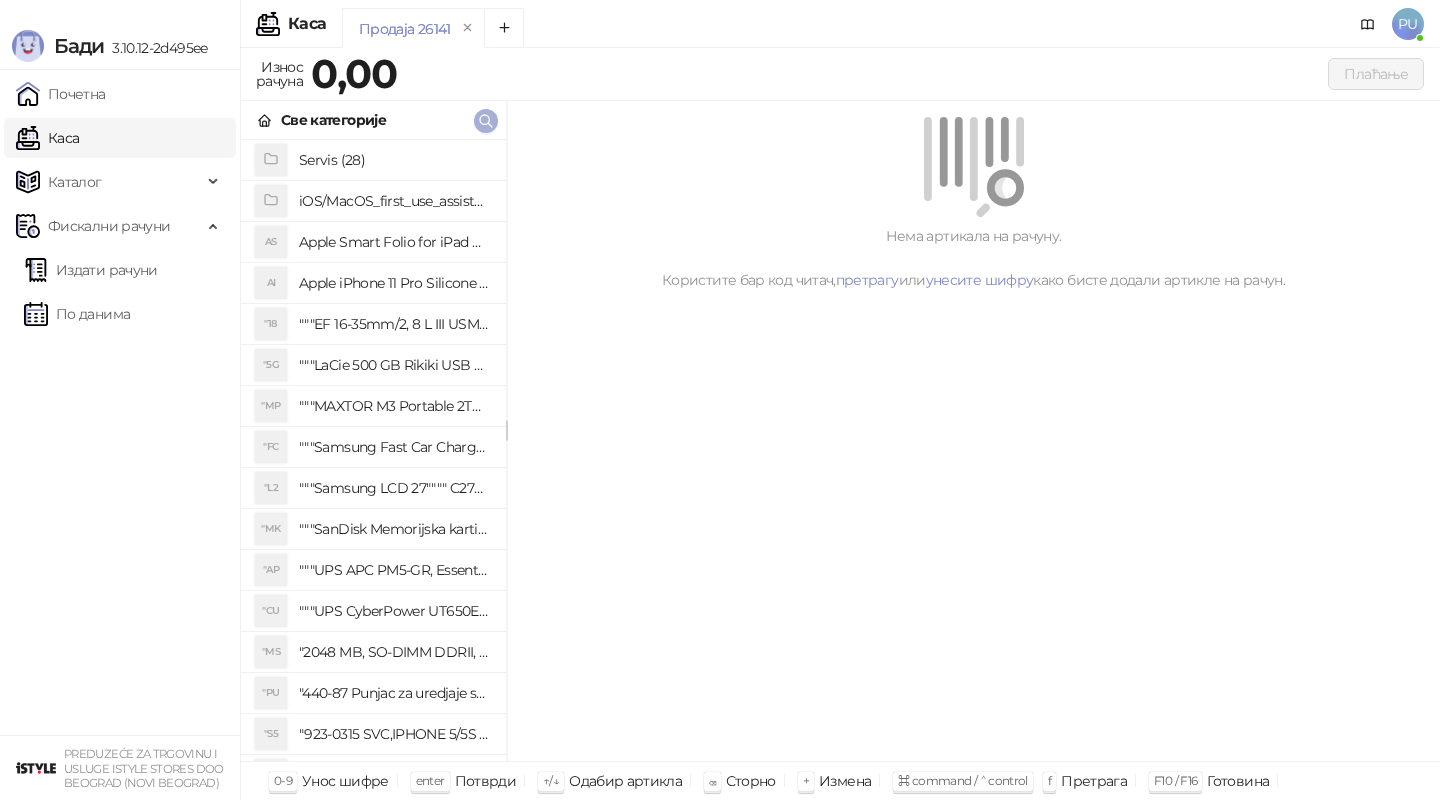 click 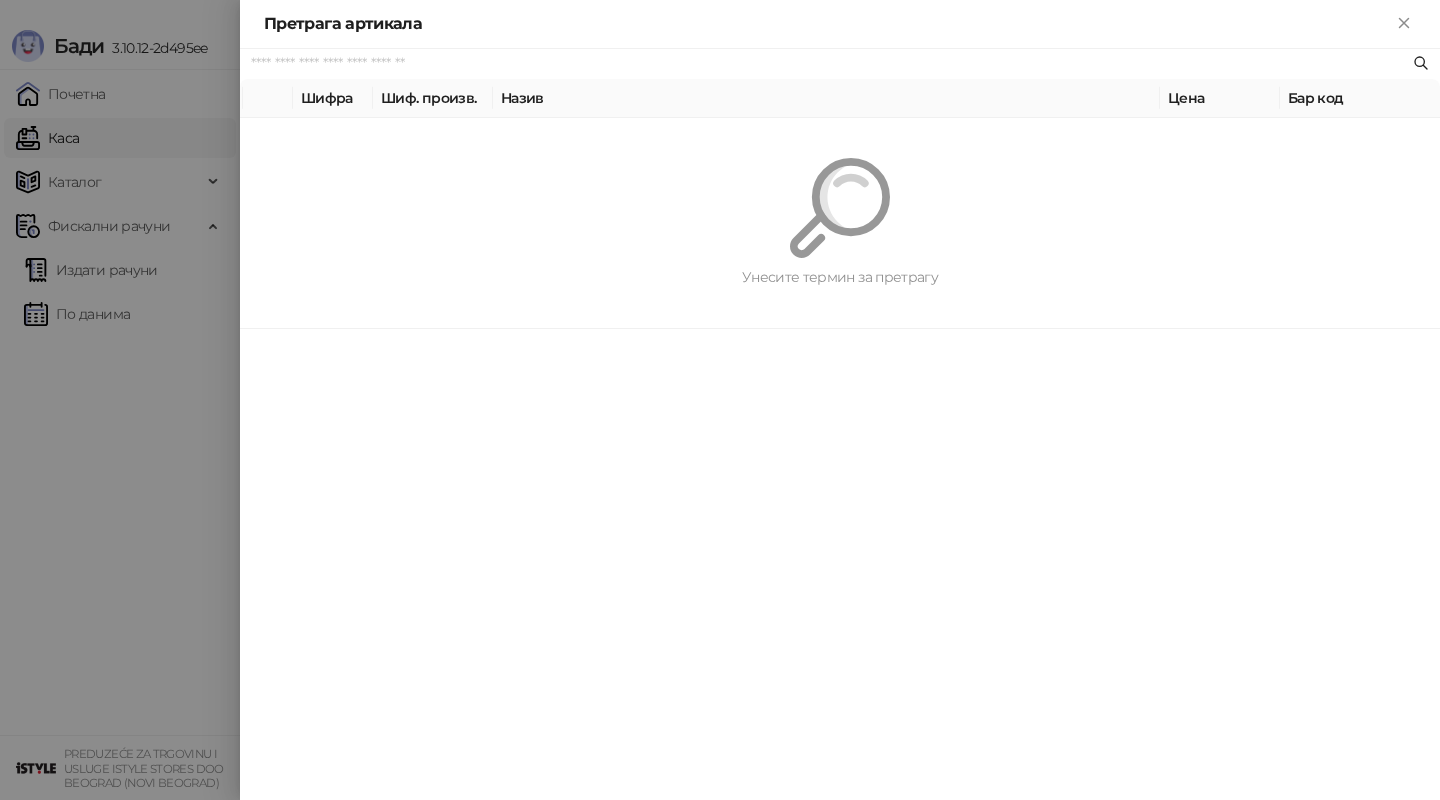 paste on "*********" 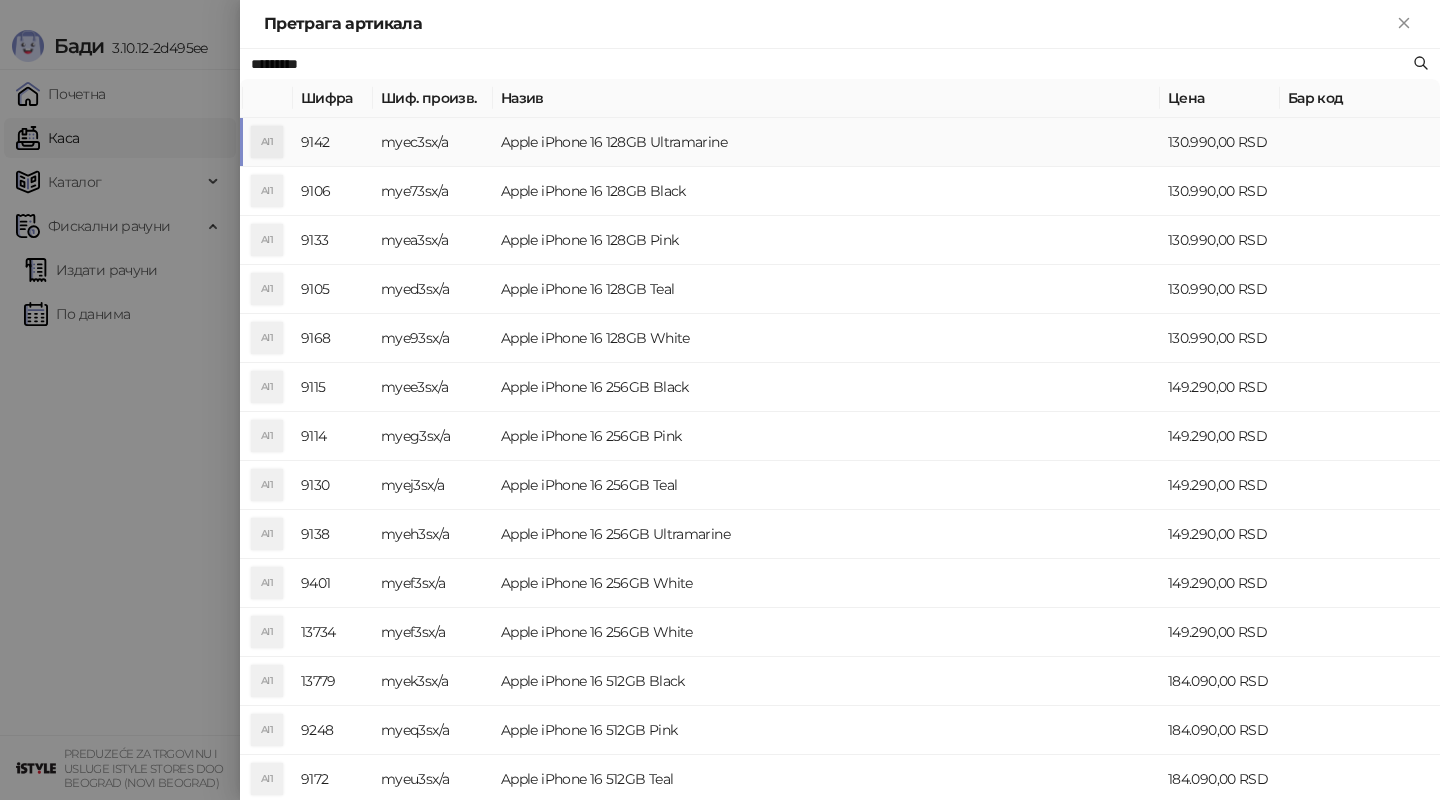 click on "Apple iPhone 16 128GB Ultramarine" at bounding box center [826, 142] 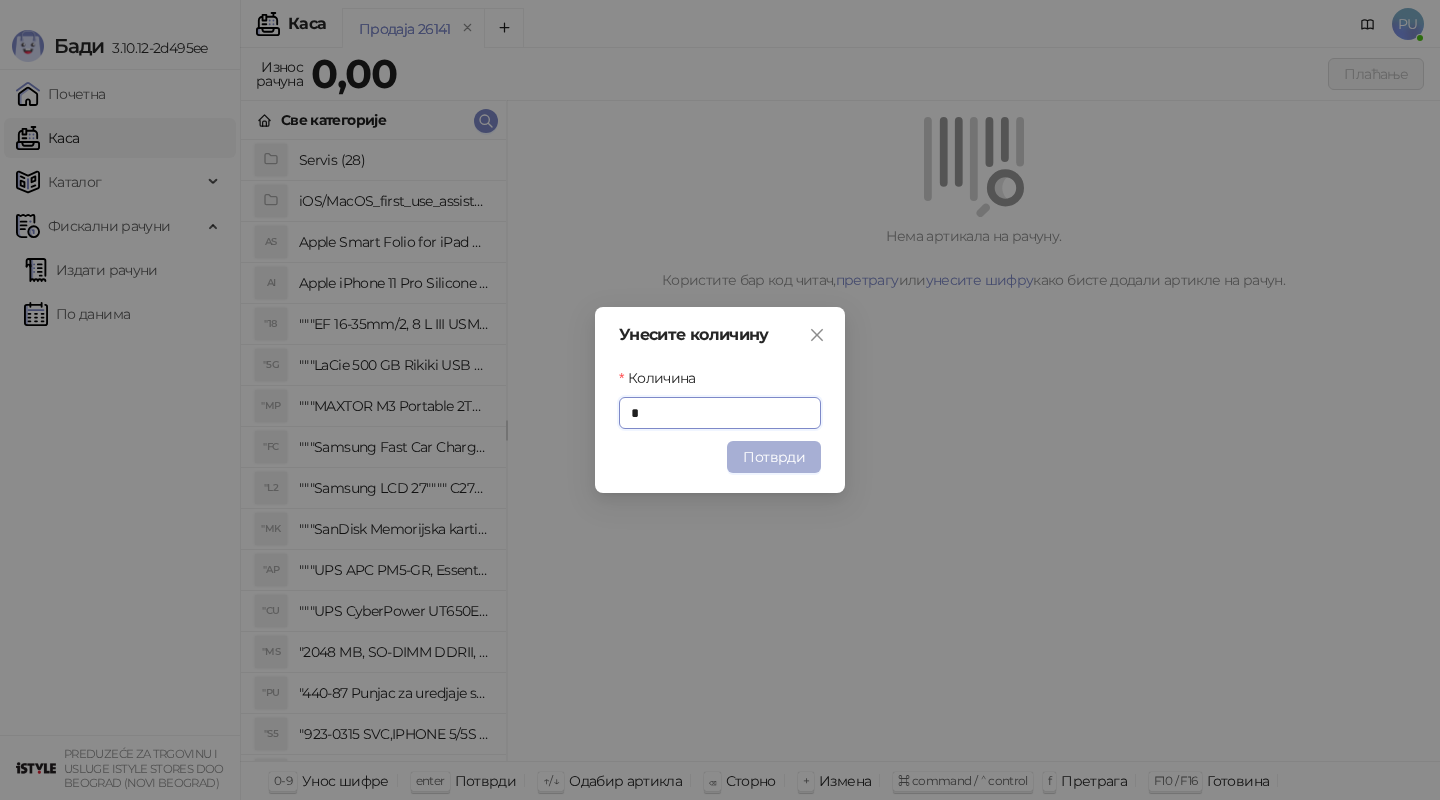 click on "Потврди" at bounding box center (774, 457) 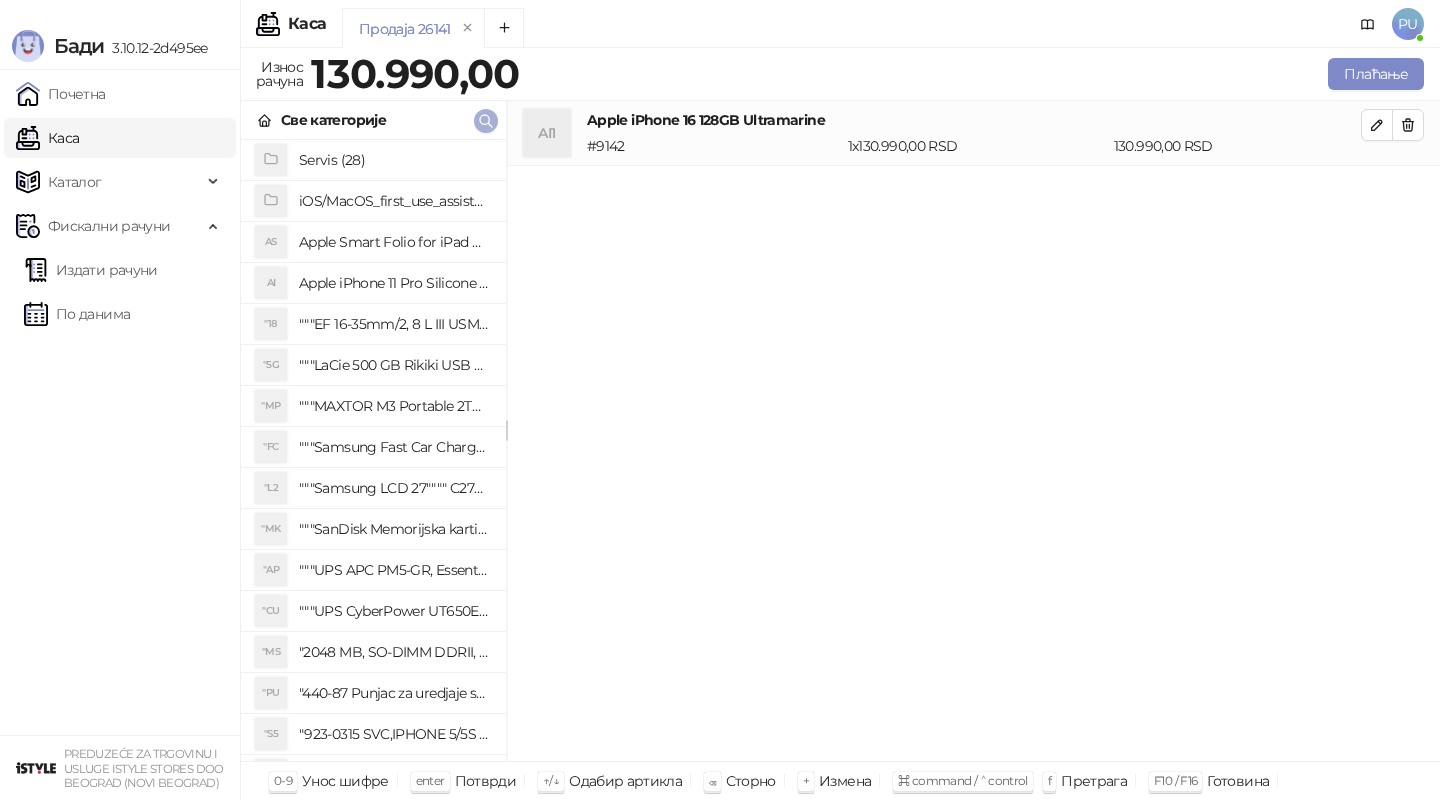 click 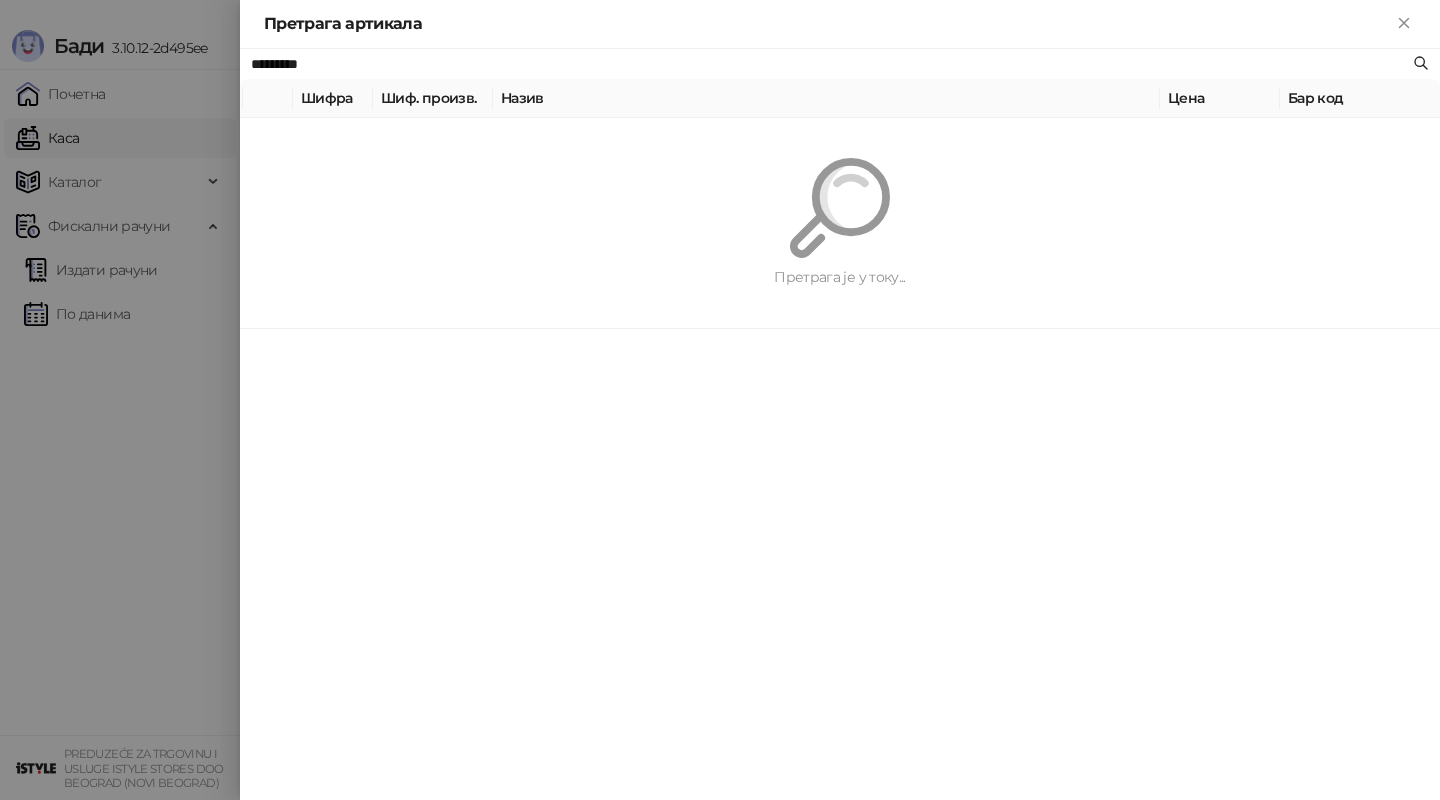 paste 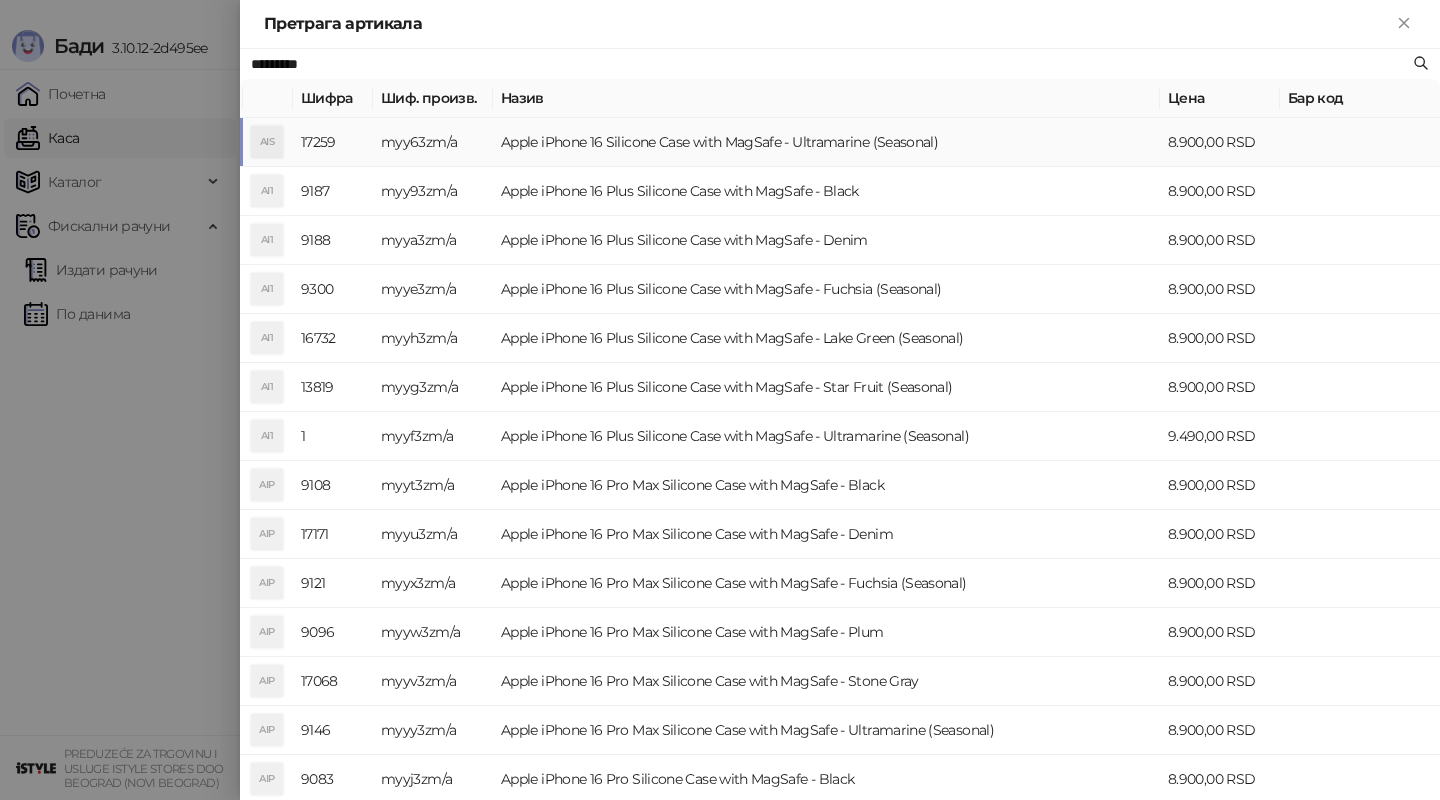 type on "*********" 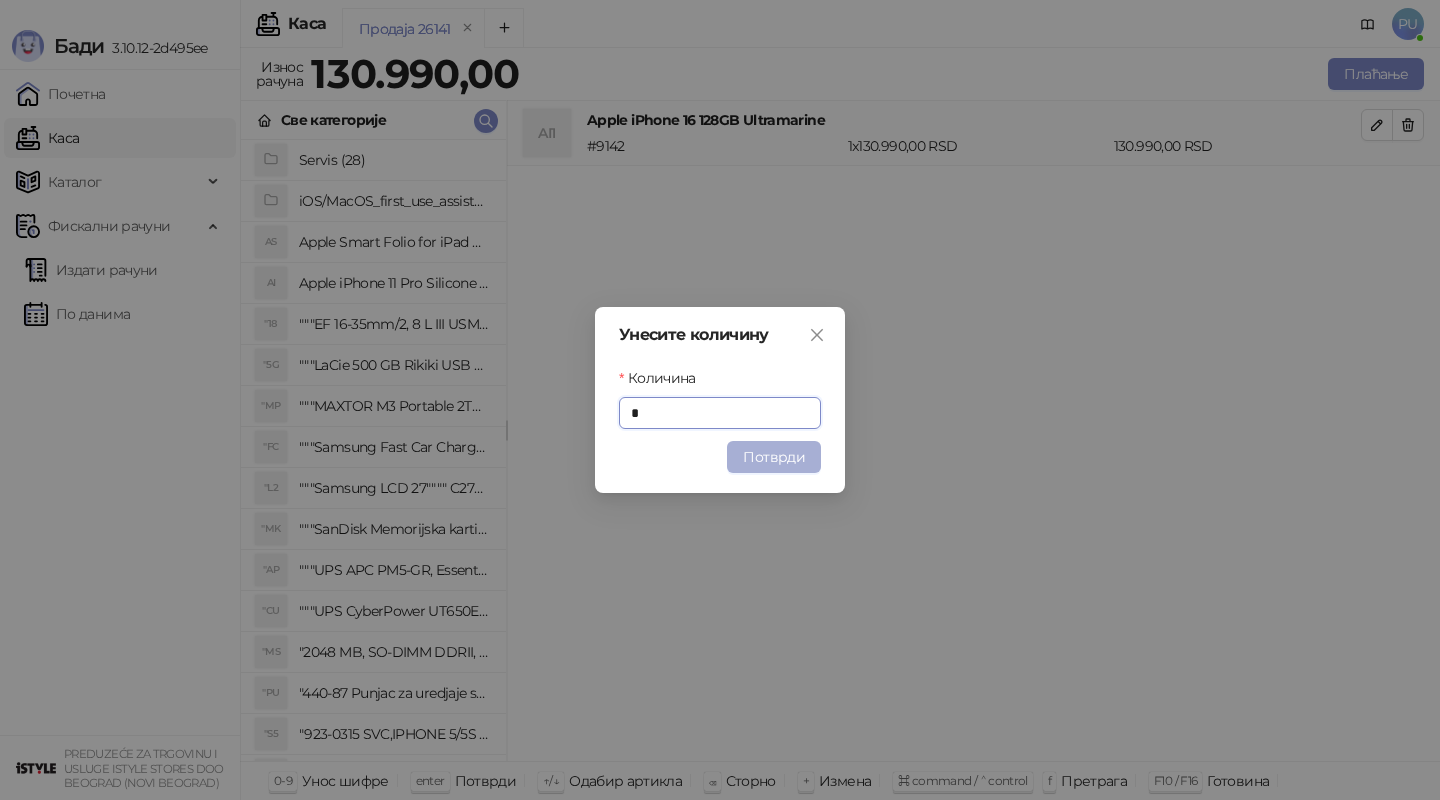 click on "Потврди" at bounding box center [774, 457] 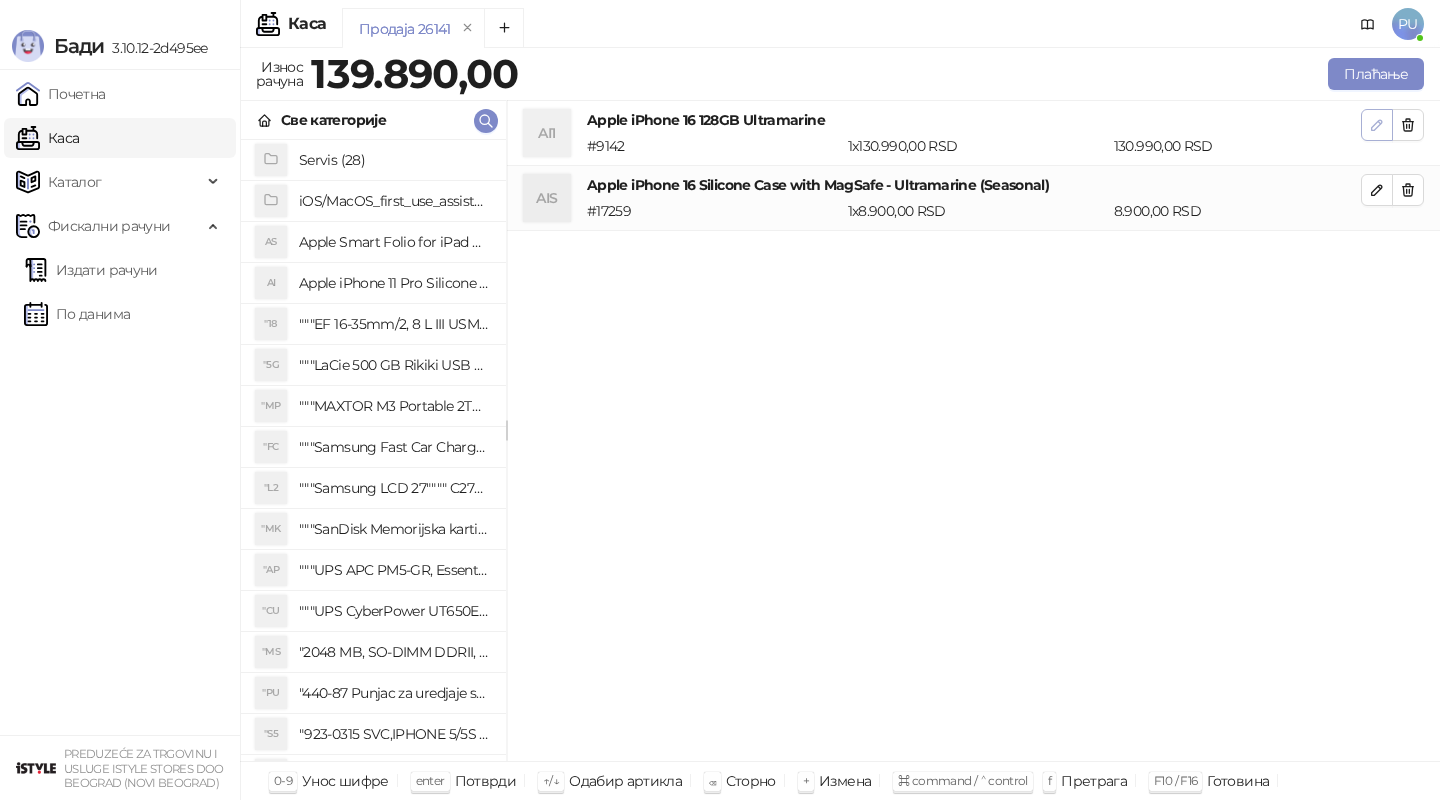 click 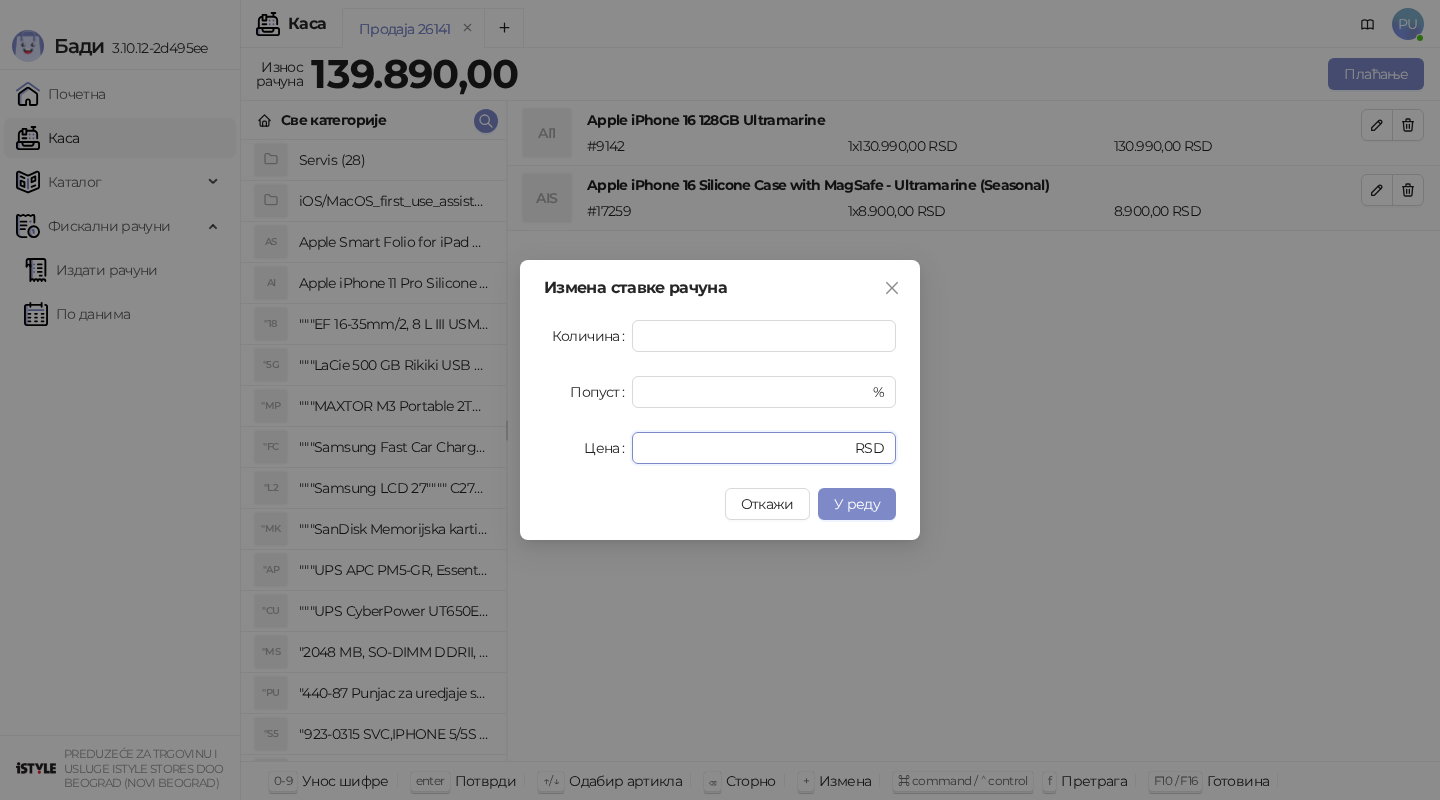 drag, startPoint x: 724, startPoint y: 449, endPoint x: 495, endPoint y: 419, distance: 230.95671 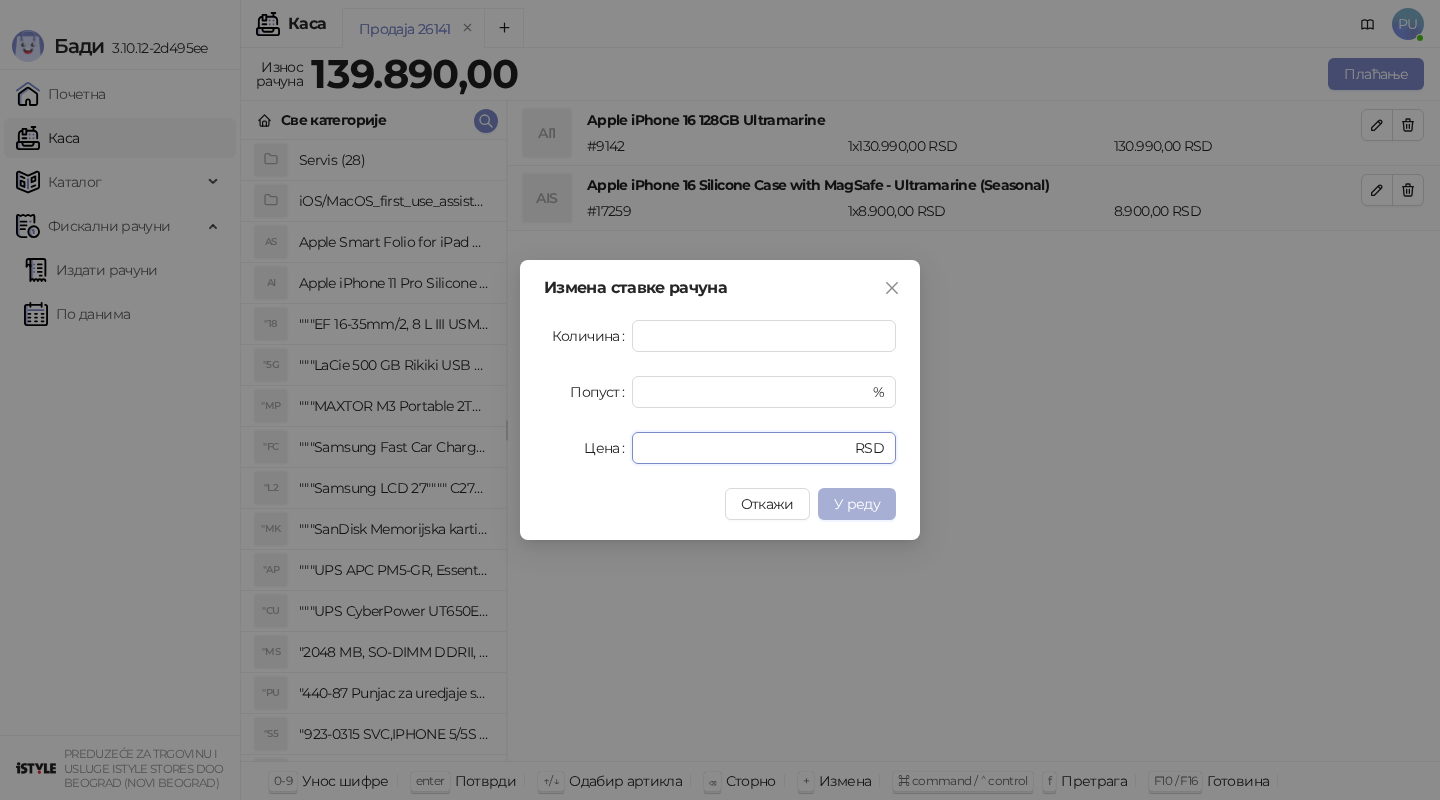 type on "*****" 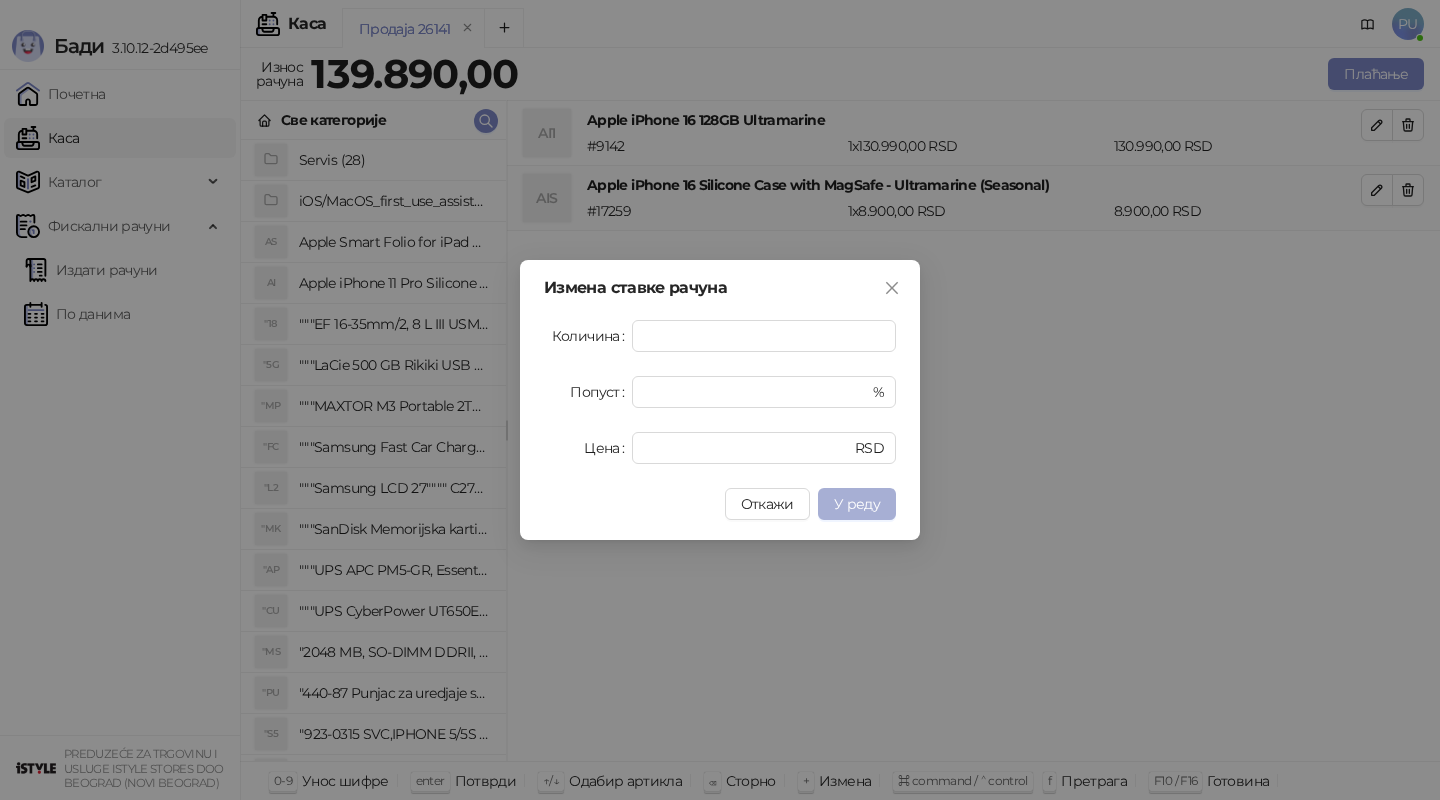 click on "У реду" at bounding box center (857, 504) 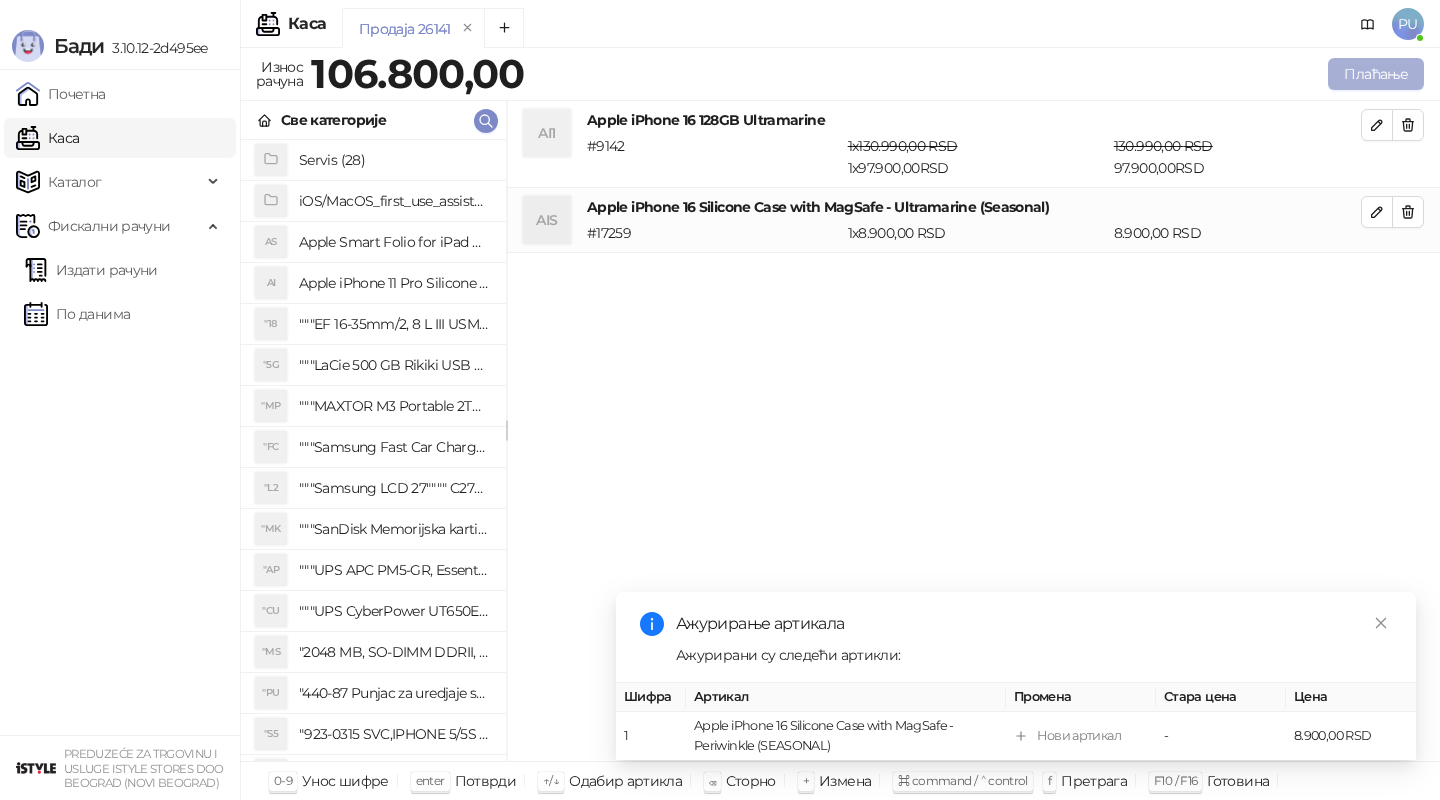 click on "Плаћање" at bounding box center (1376, 74) 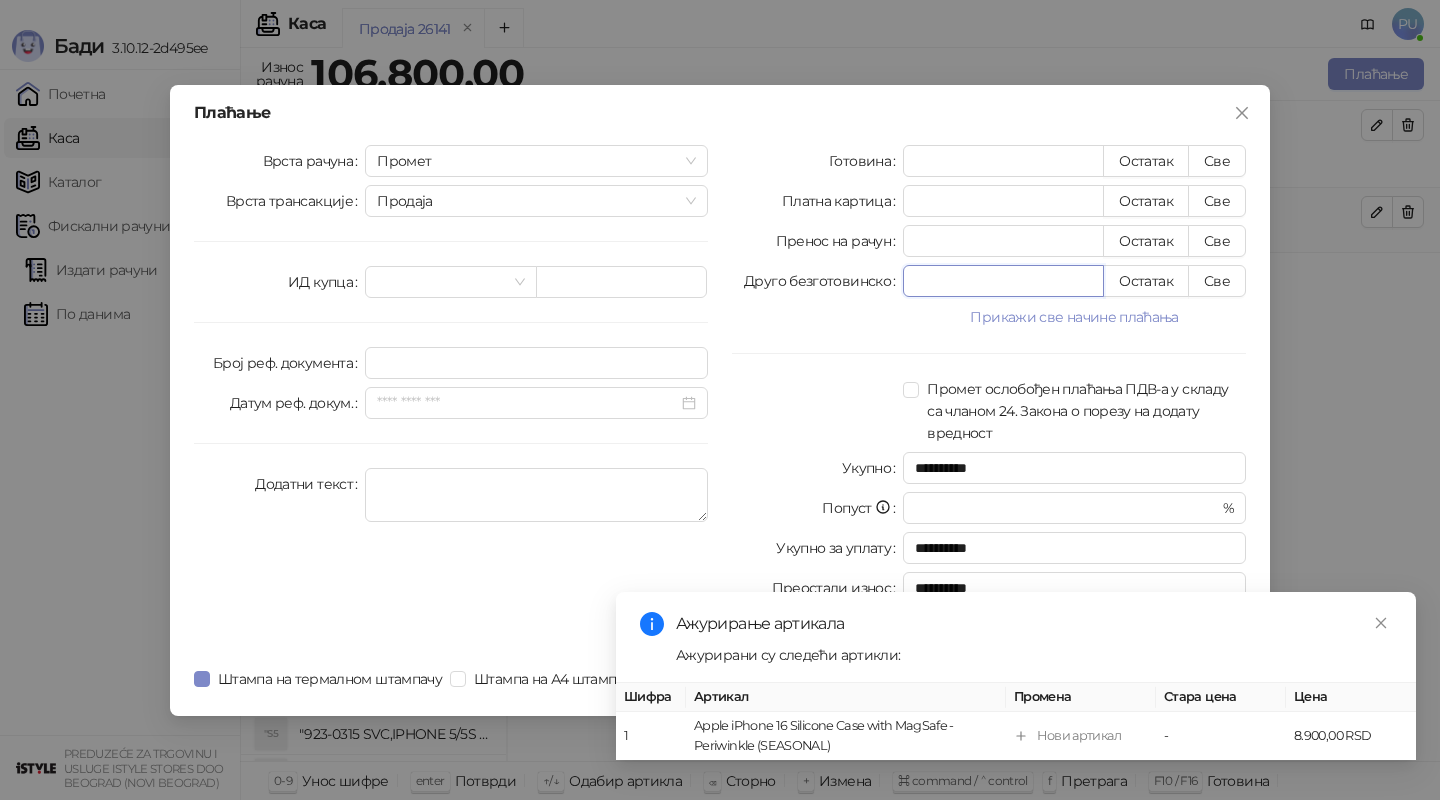click on "*" at bounding box center [1003, 281] 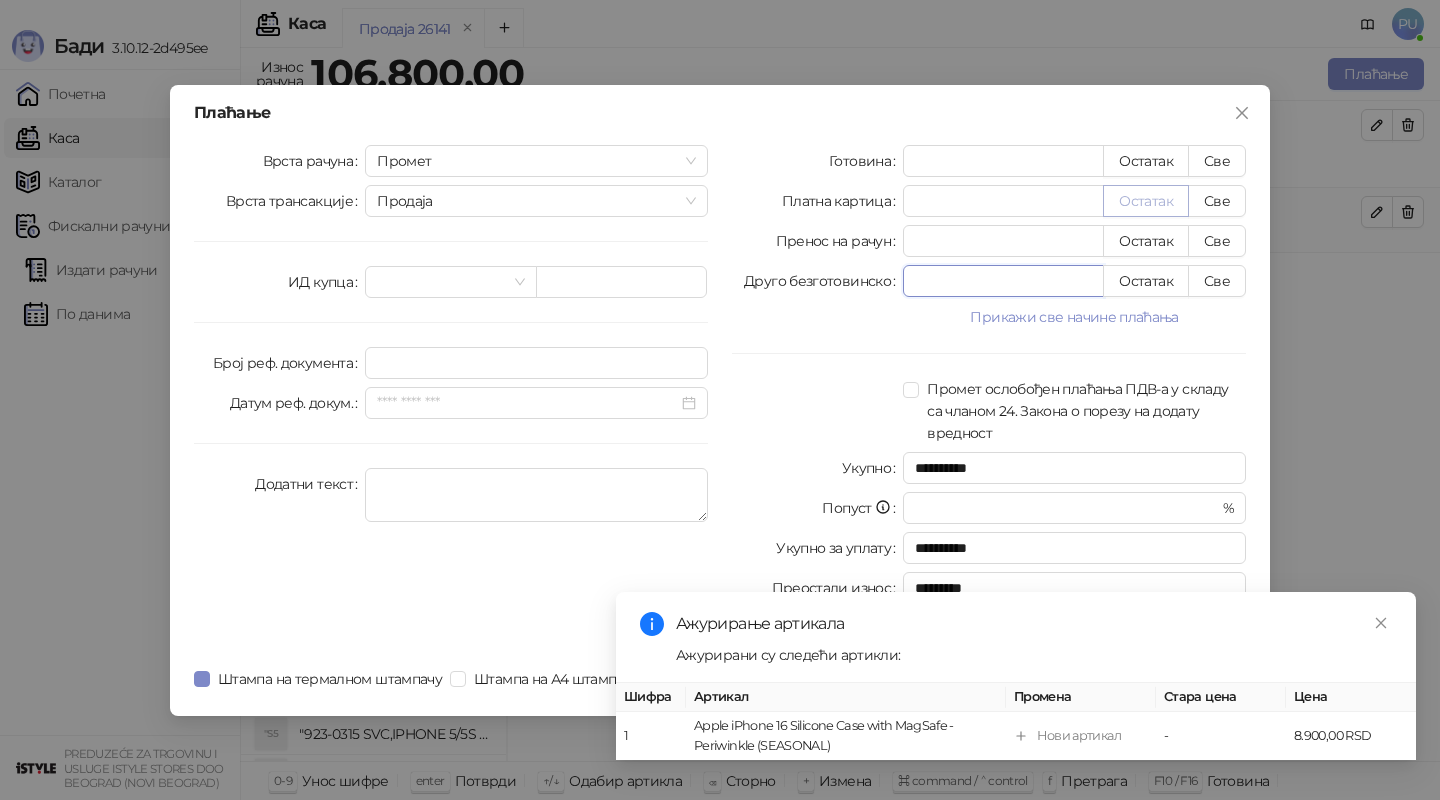 type on "*****" 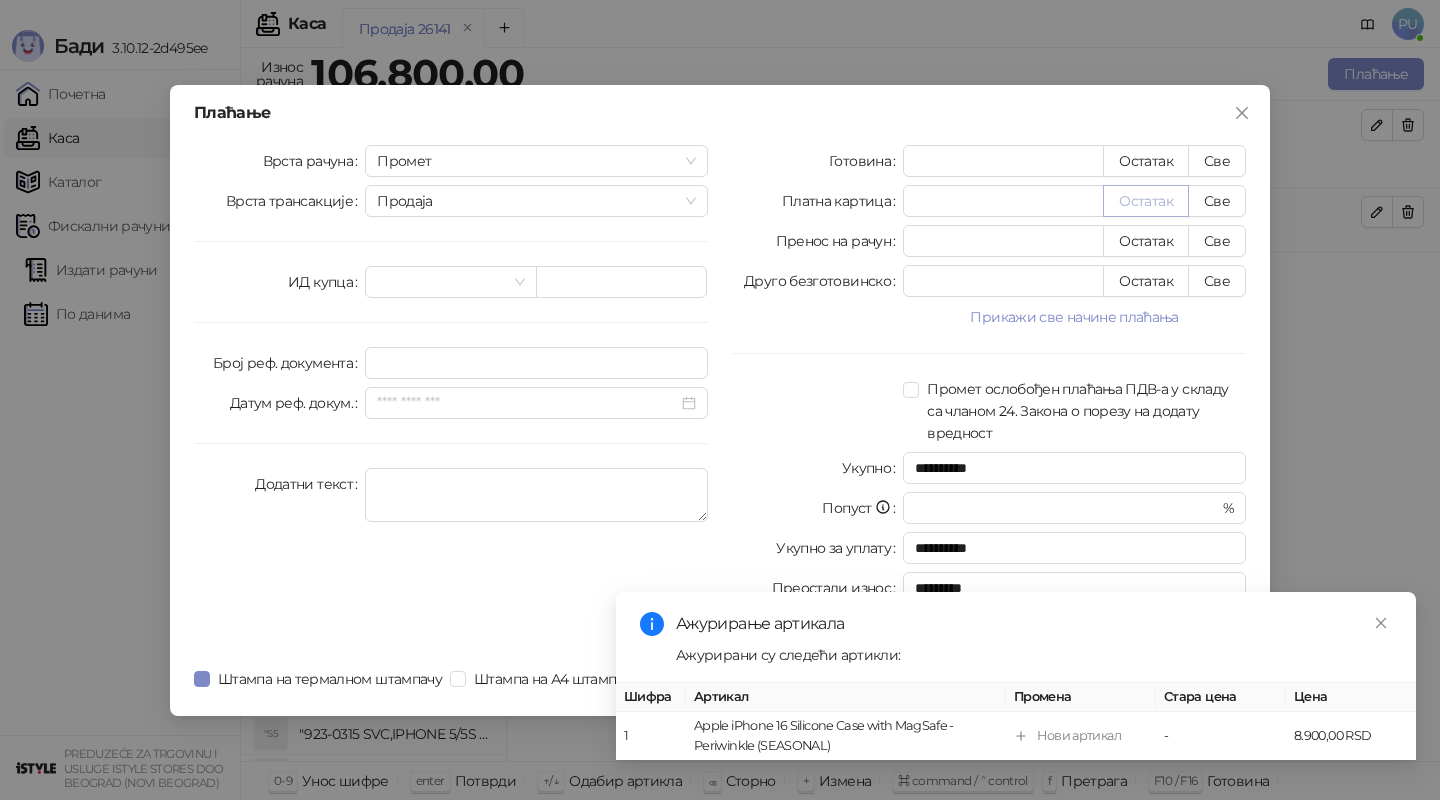 click on "Остатак" at bounding box center (1146, 201) 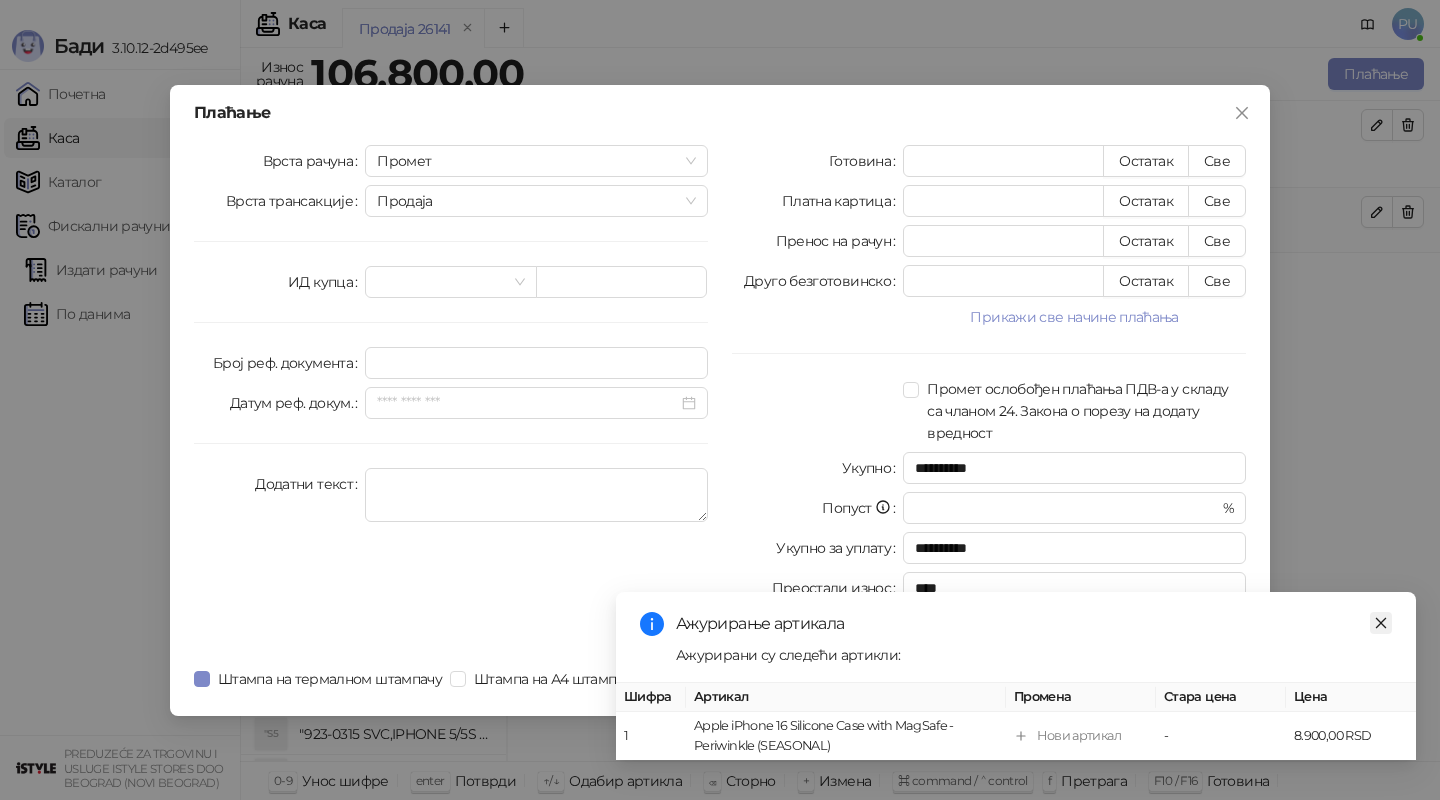 click at bounding box center [1381, 623] 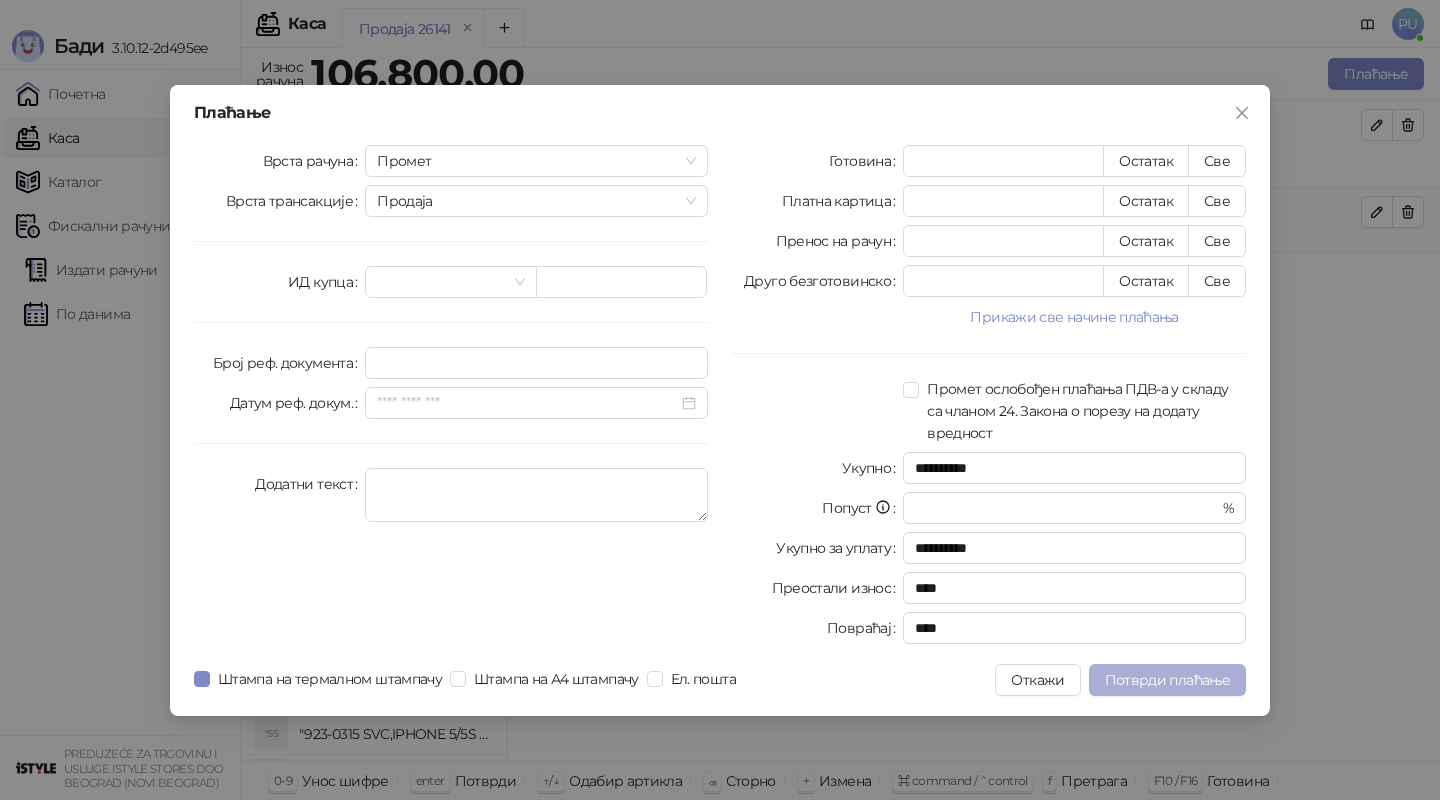click on "Потврди плаћање" at bounding box center [1167, 680] 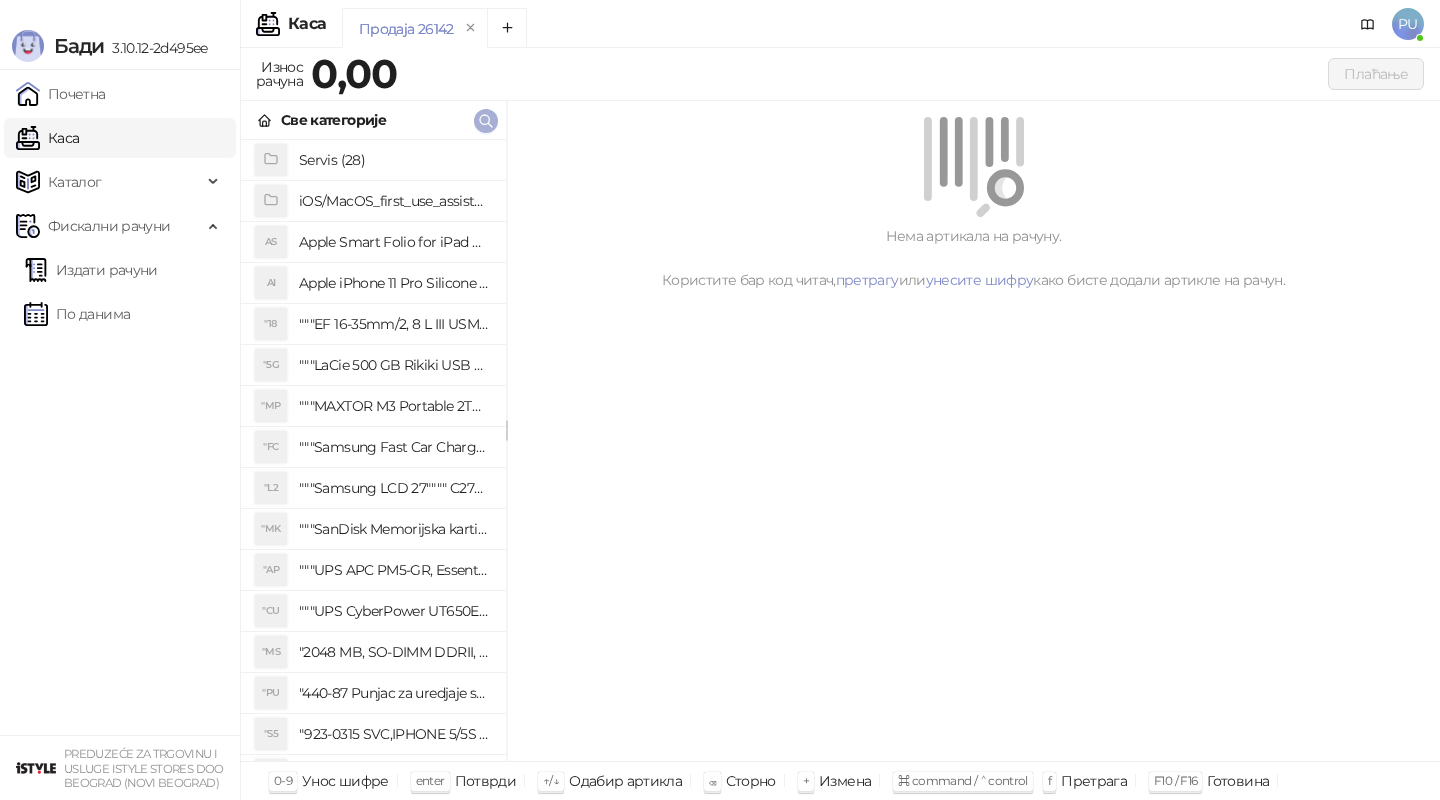 click 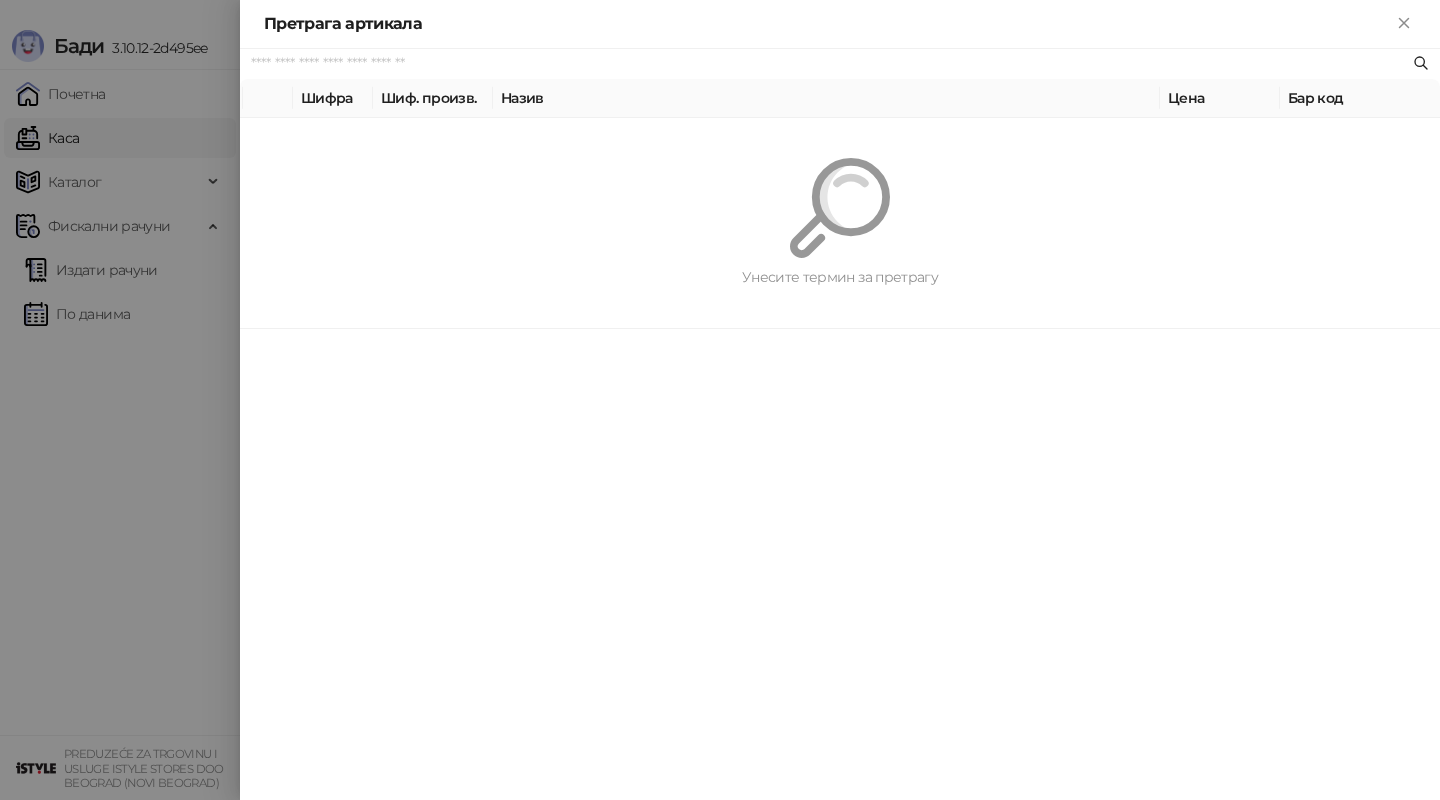 paste on "********" 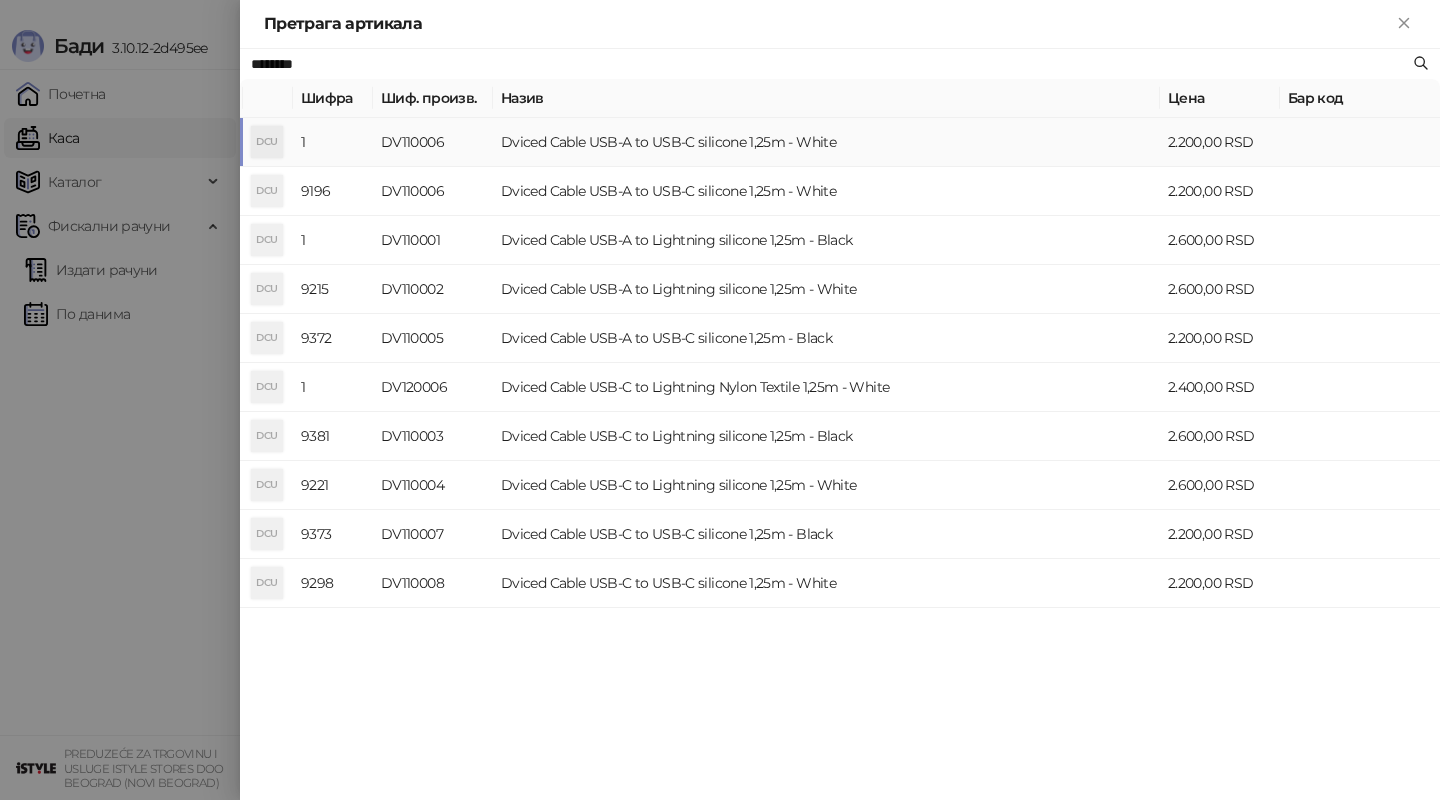 type on "********" 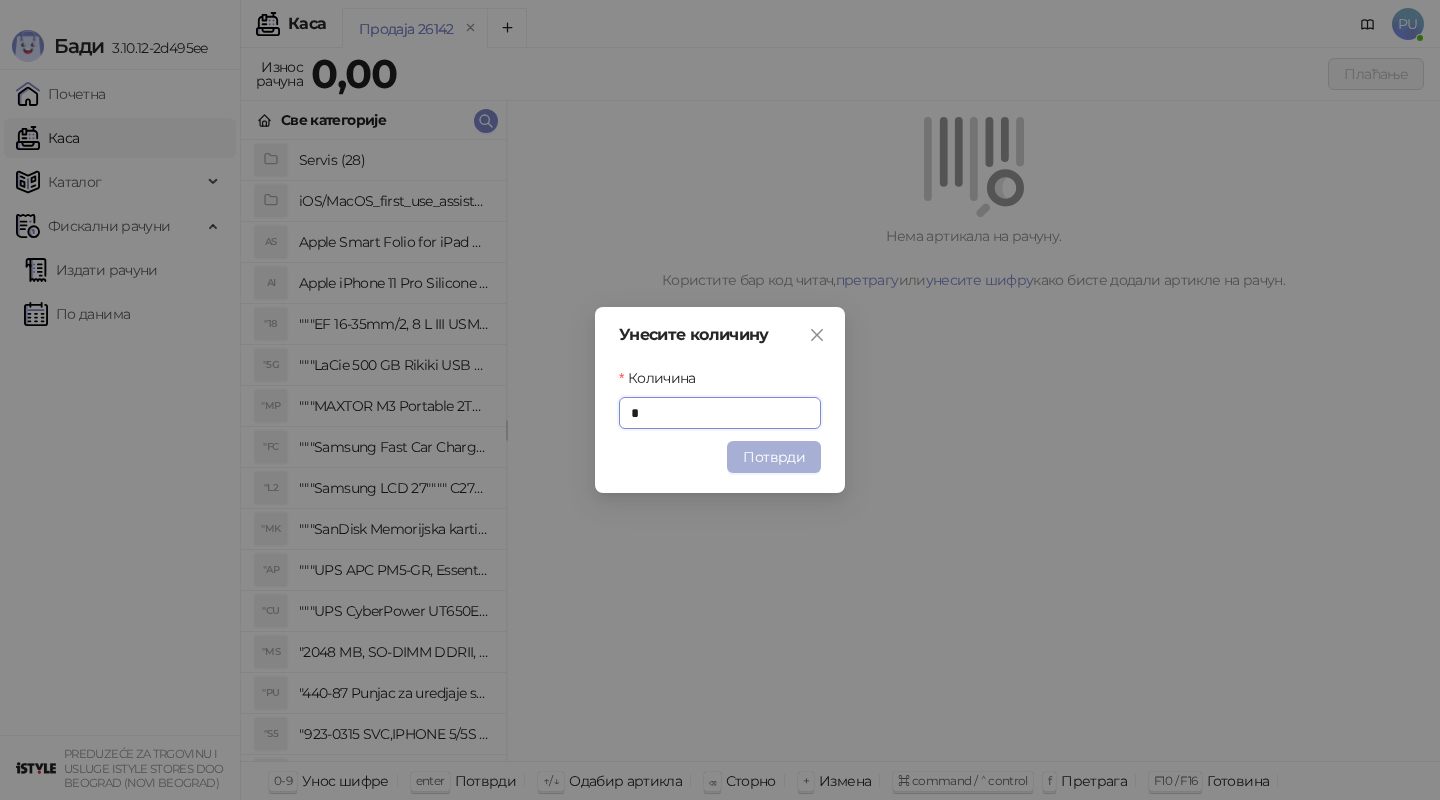 click on "Потврди" at bounding box center (774, 457) 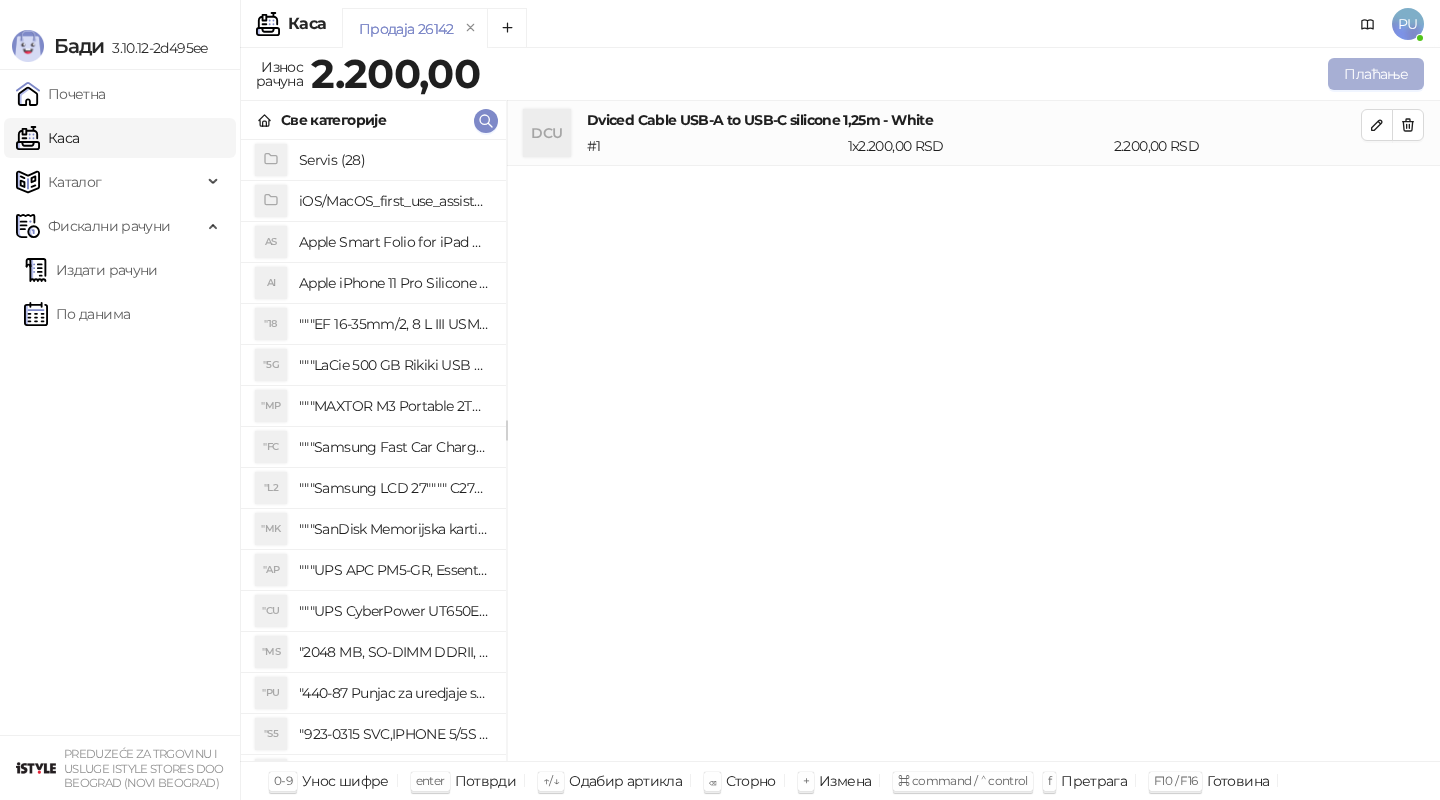 click on "Плаћање" at bounding box center (1376, 74) 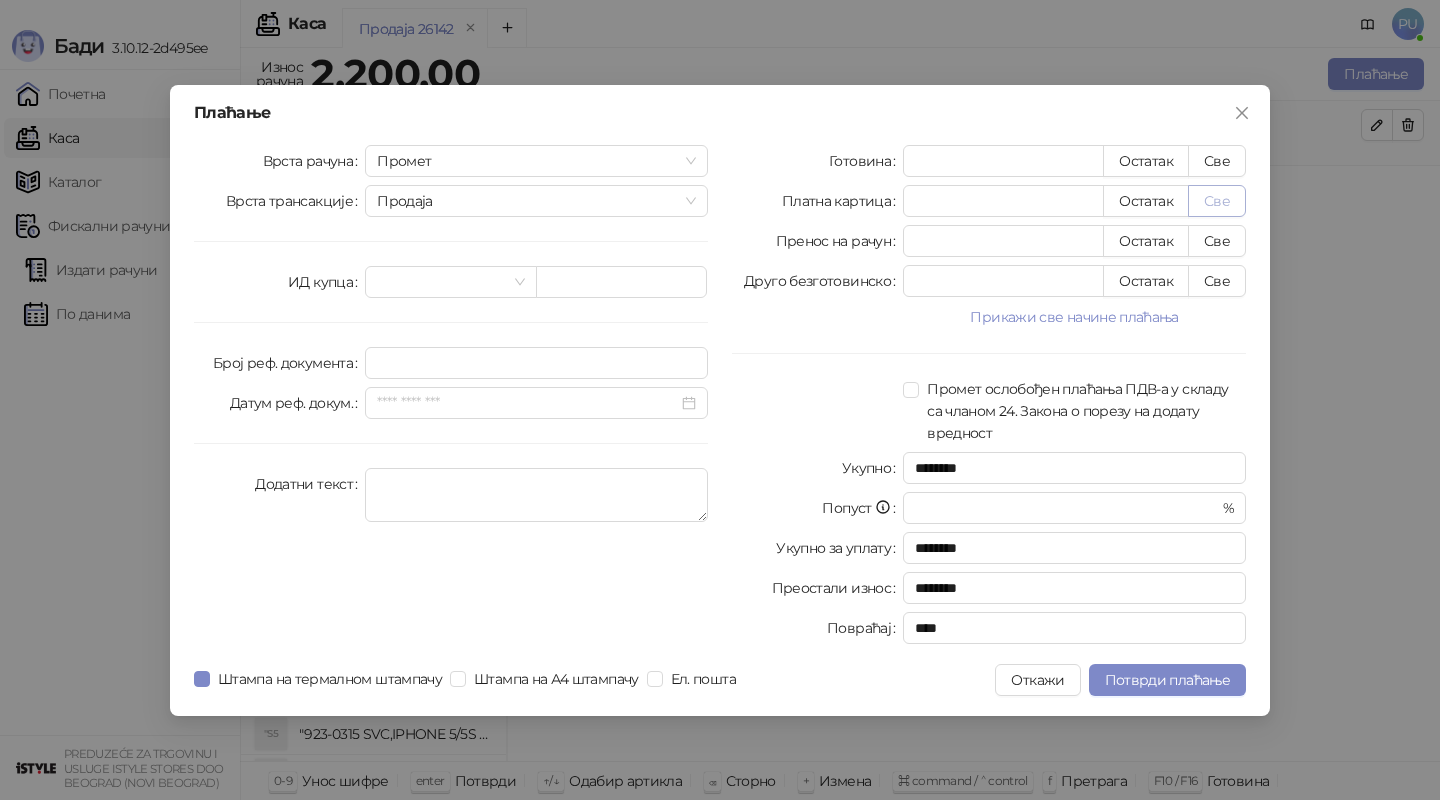click on "Све" at bounding box center (1217, 201) 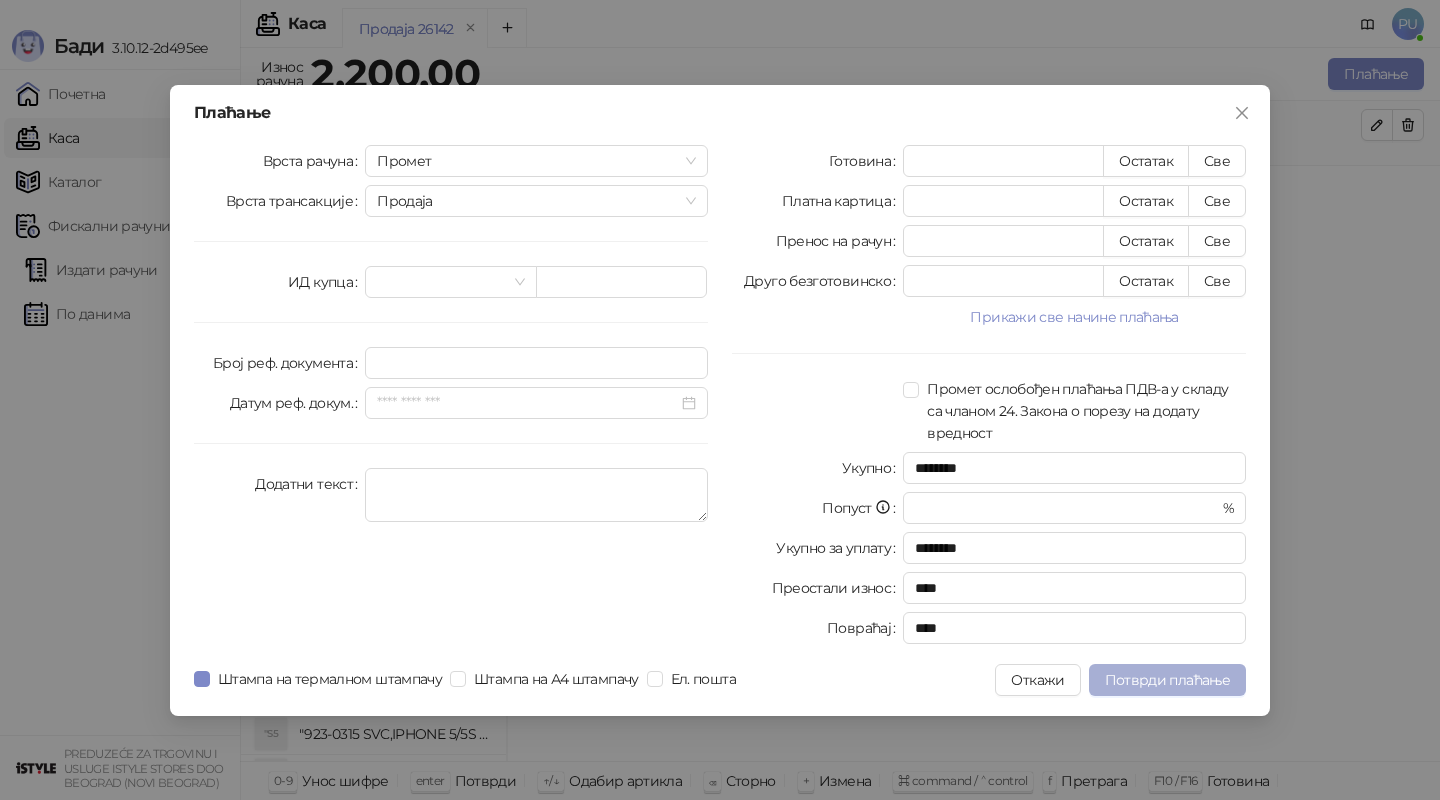click on "Потврди плаћање" at bounding box center [1167, 680] 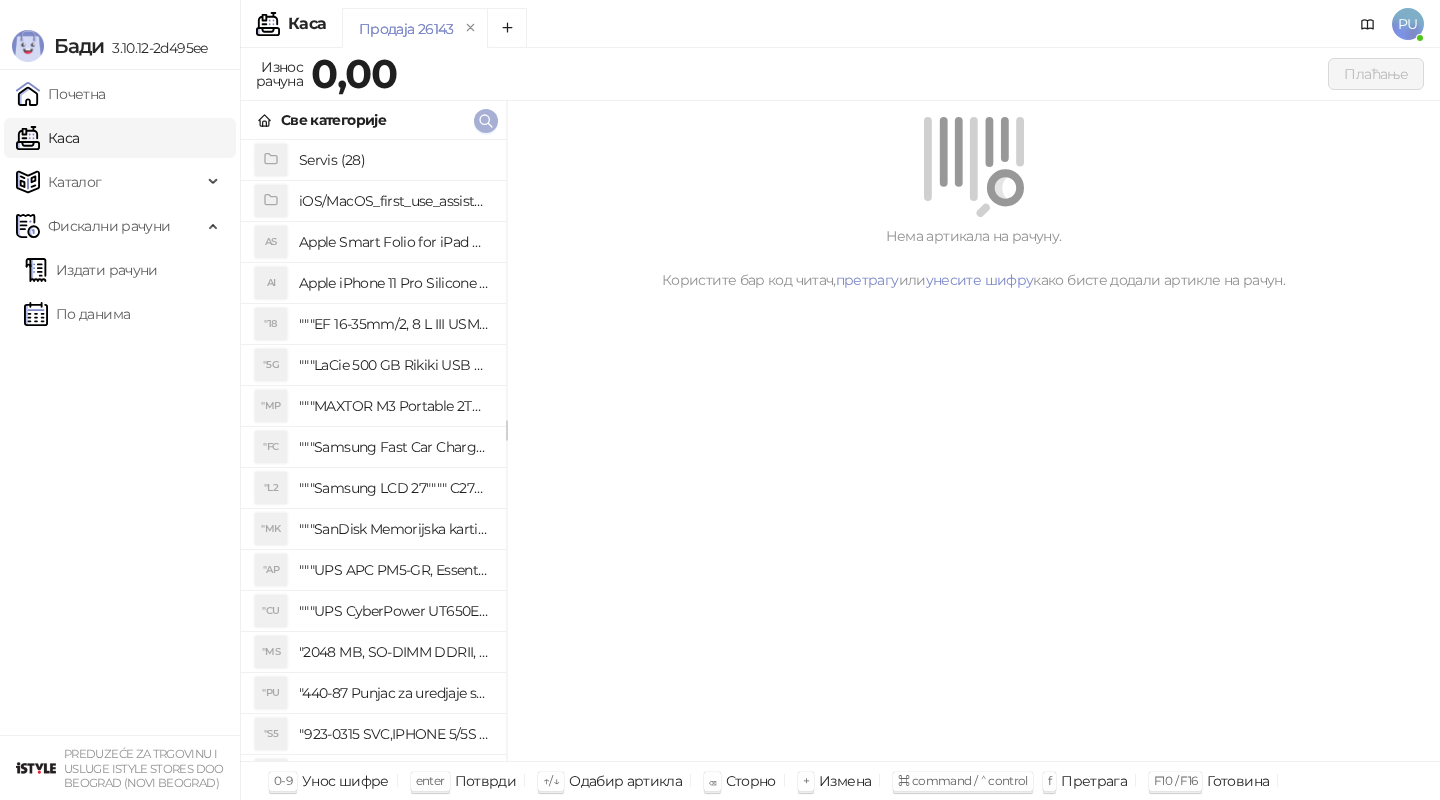 click 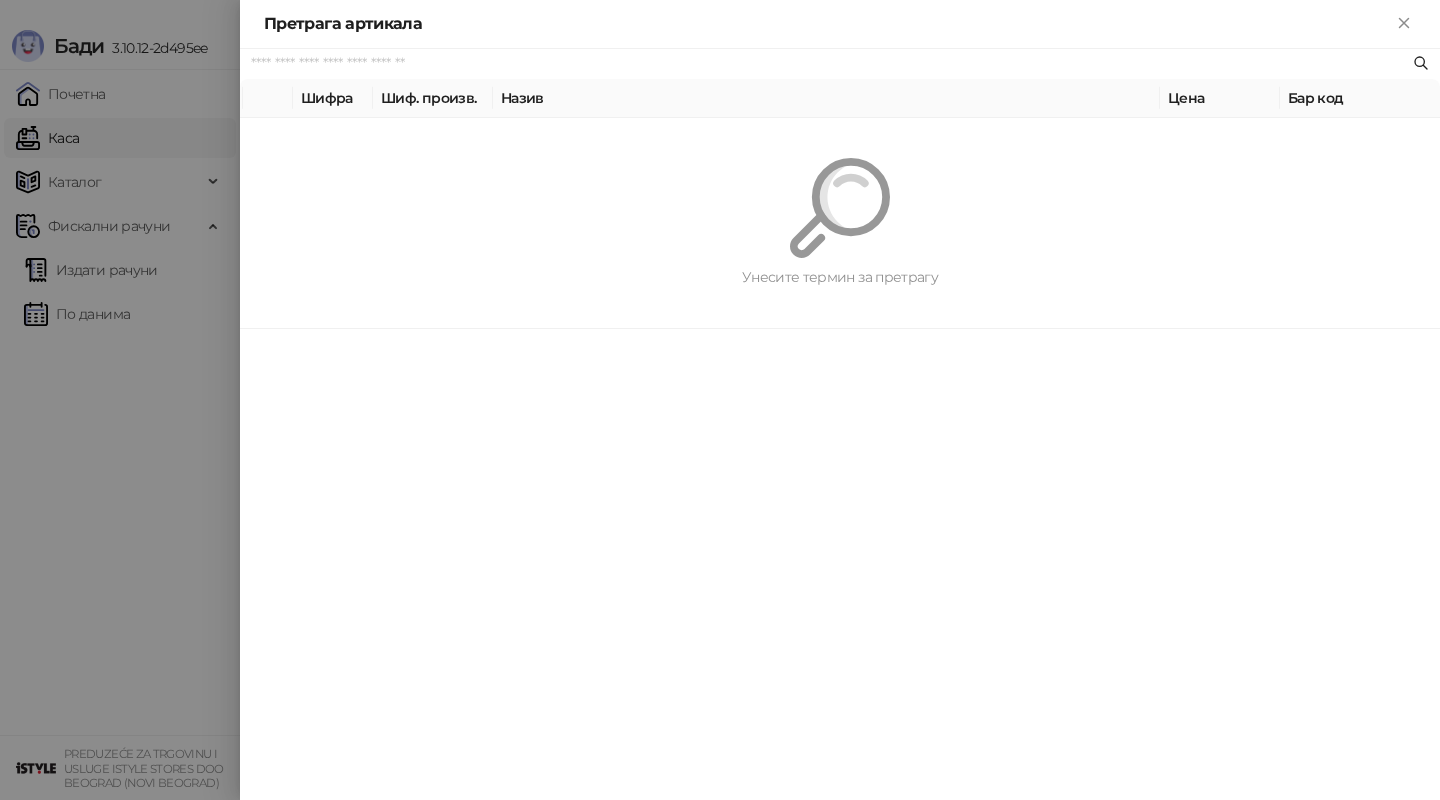 paste on "**********" 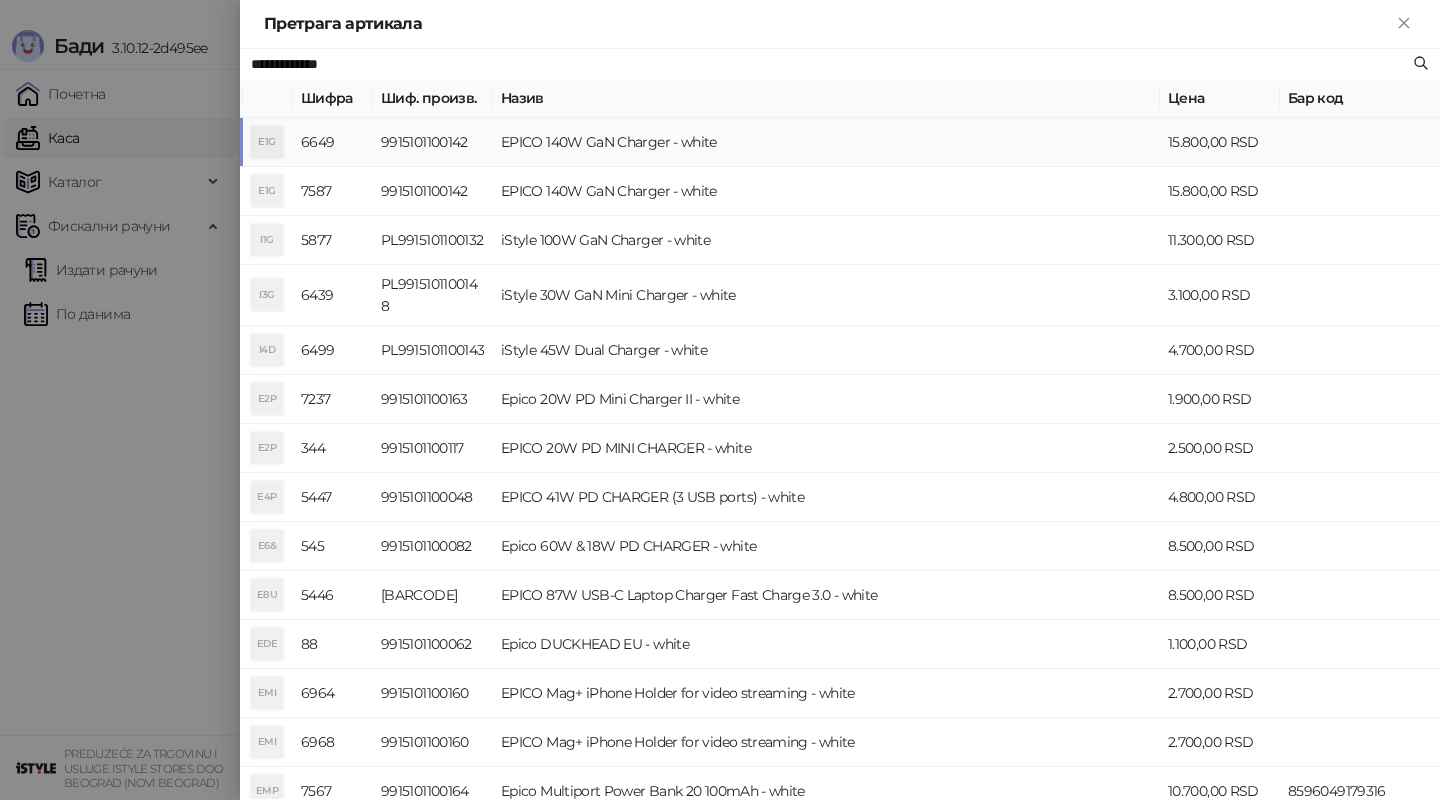 type on "**********" 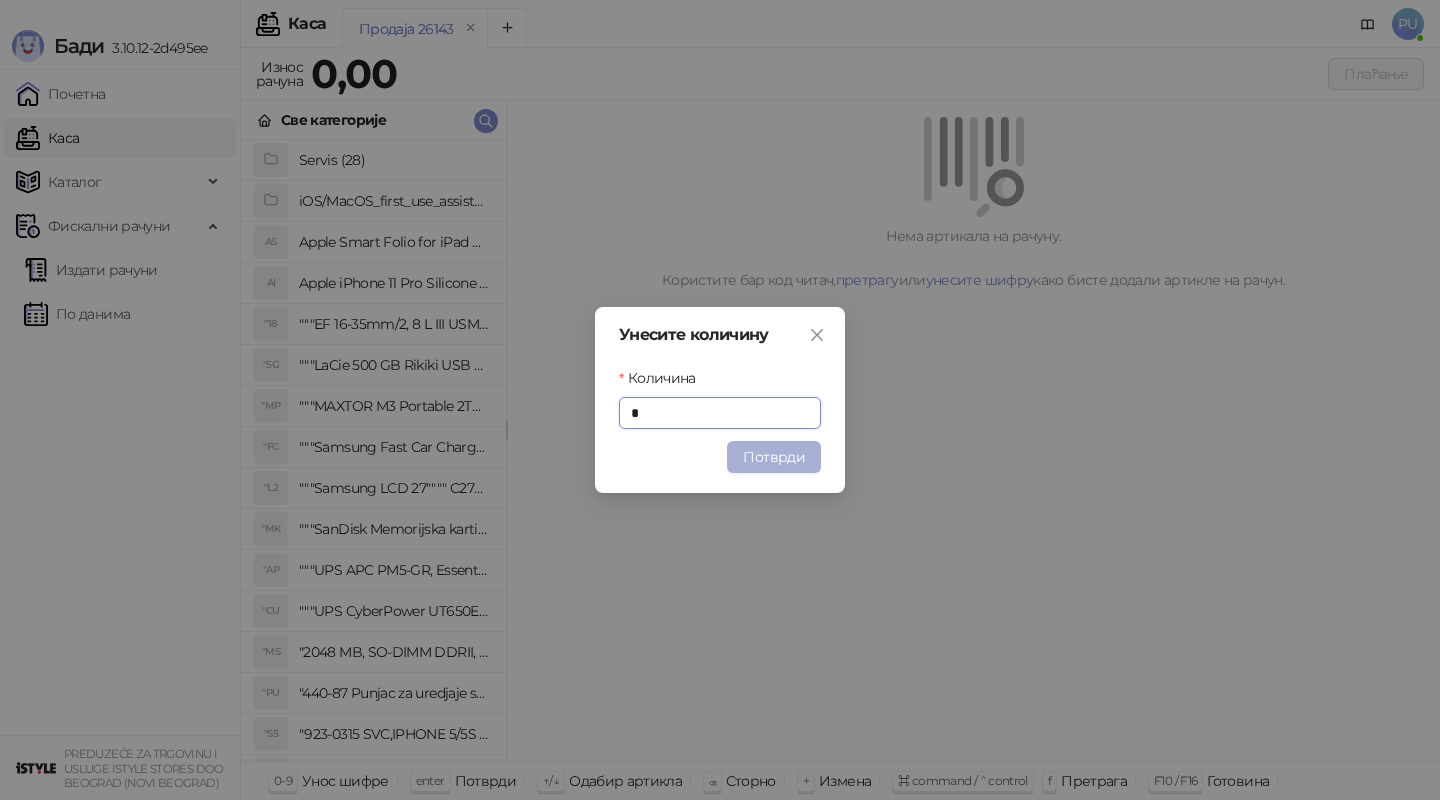 click on "Потврди" at bounding box center (774, 457) 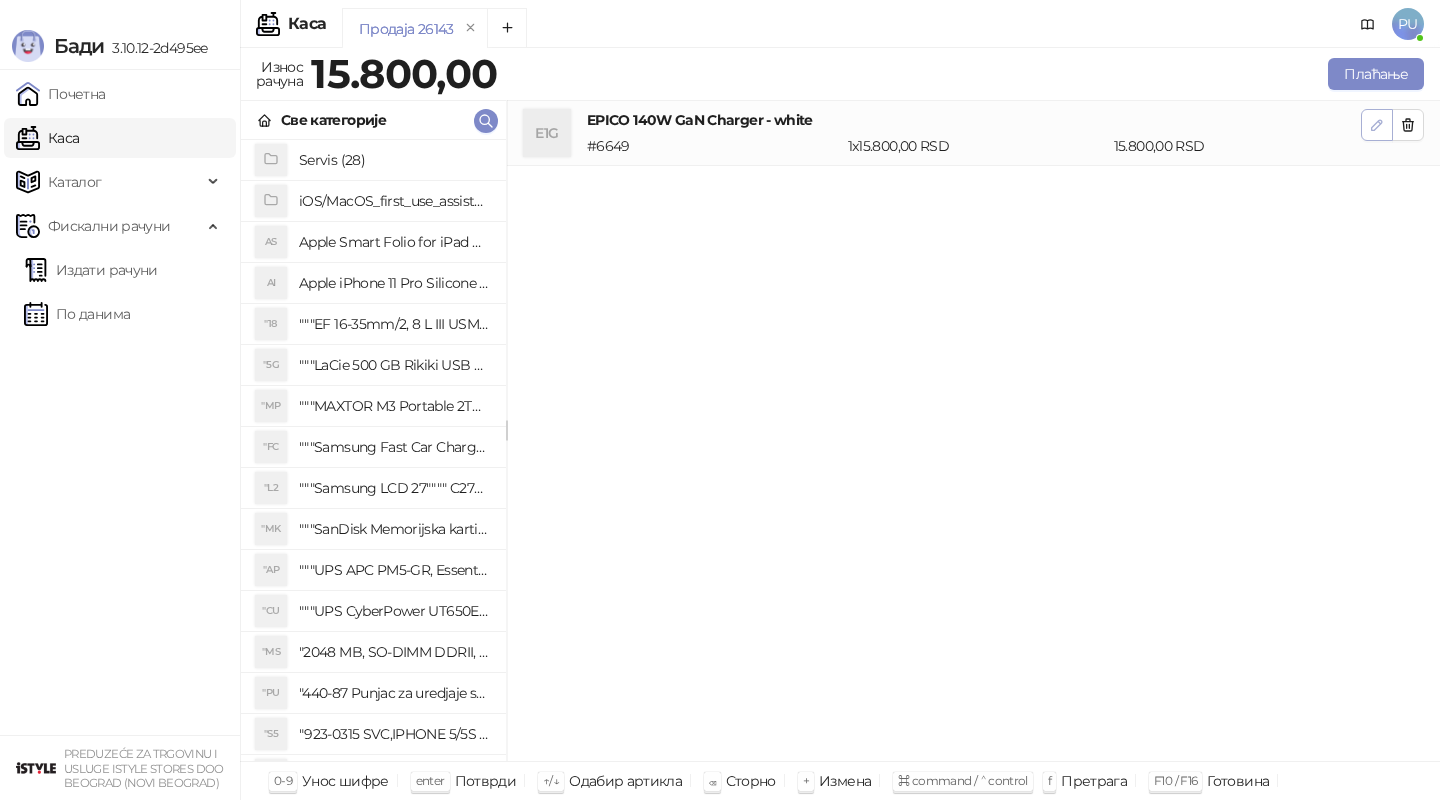 click 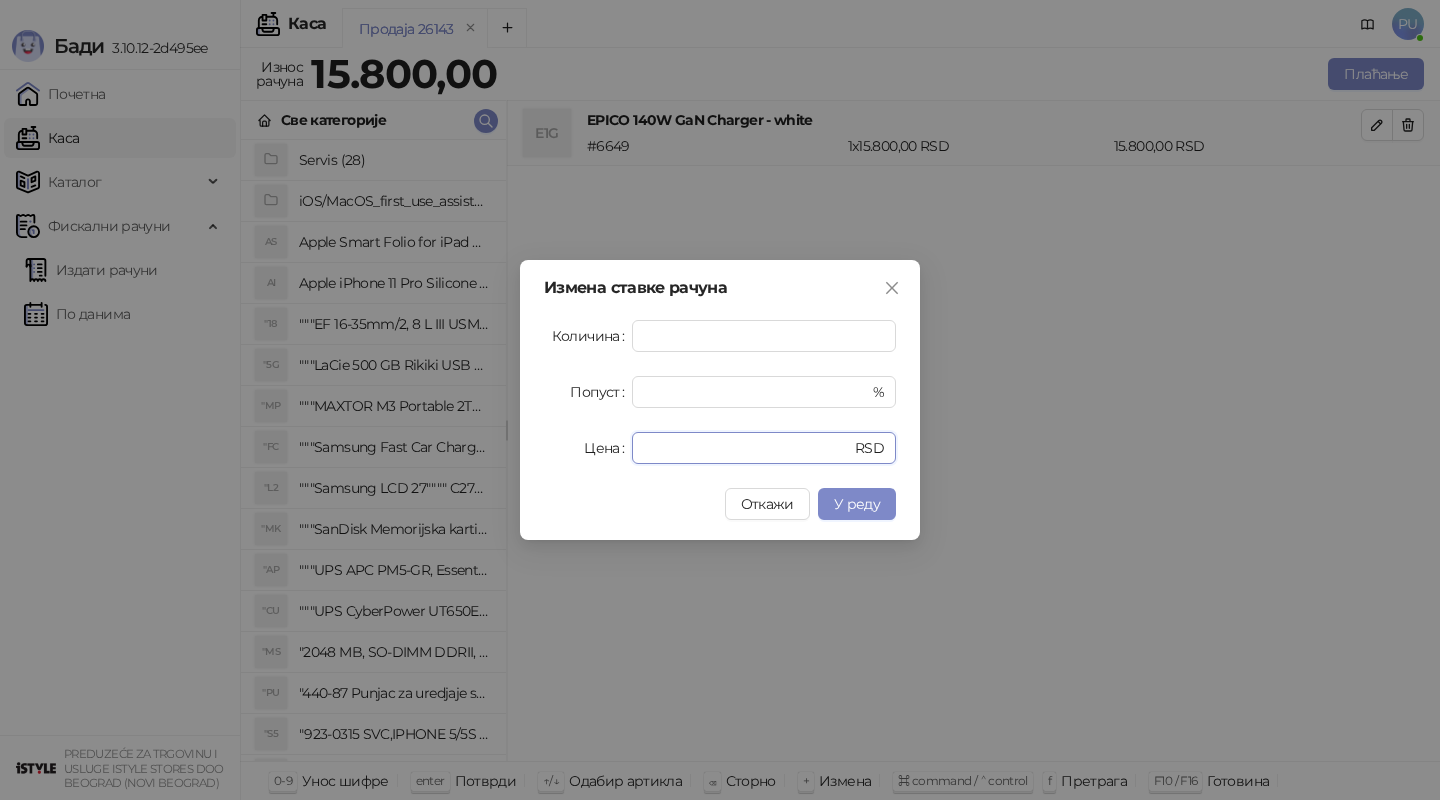 drag, startPoint x: 708, startPoint y: 446, endPoint x: 350, endPoint y: 424, distance: 358.67535 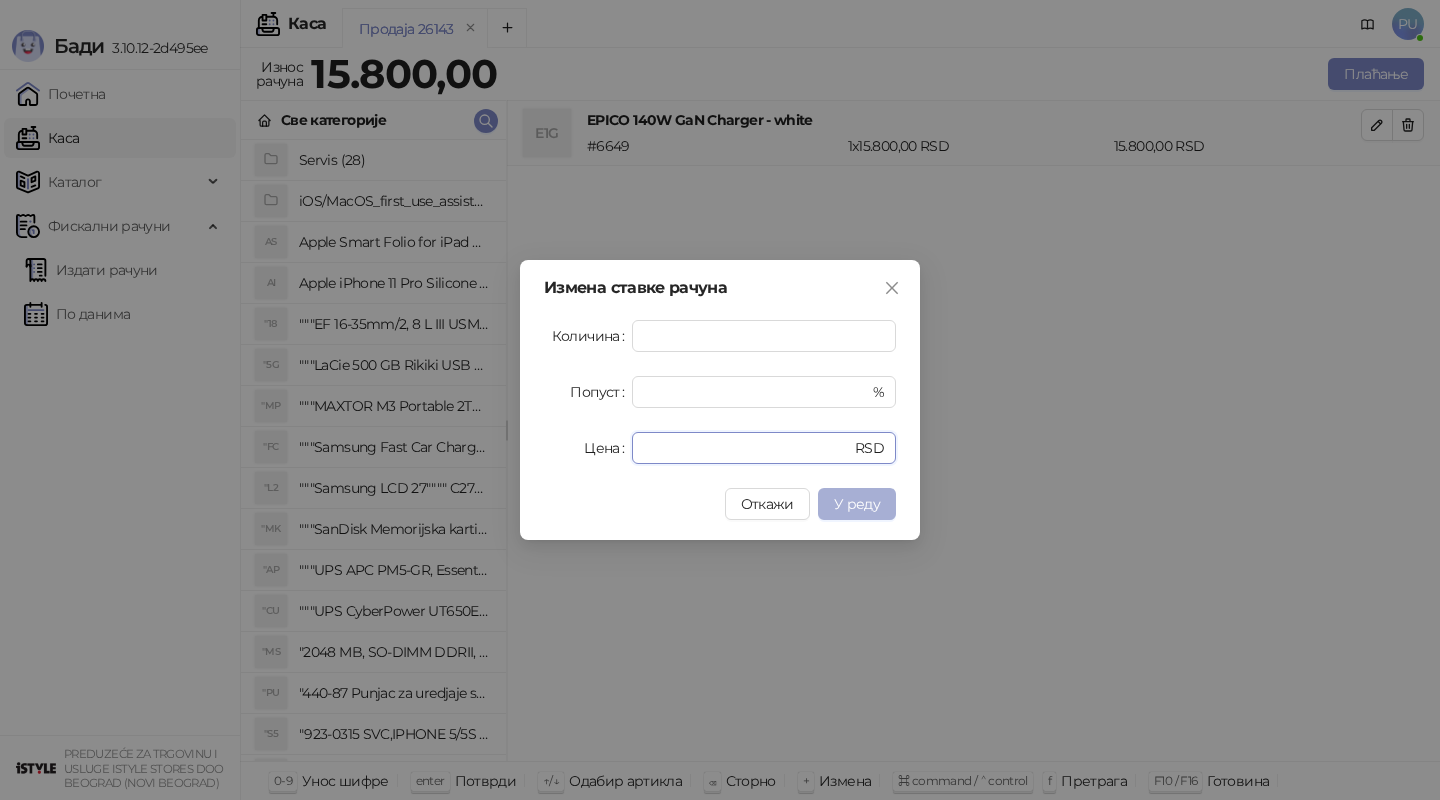 type on "****" 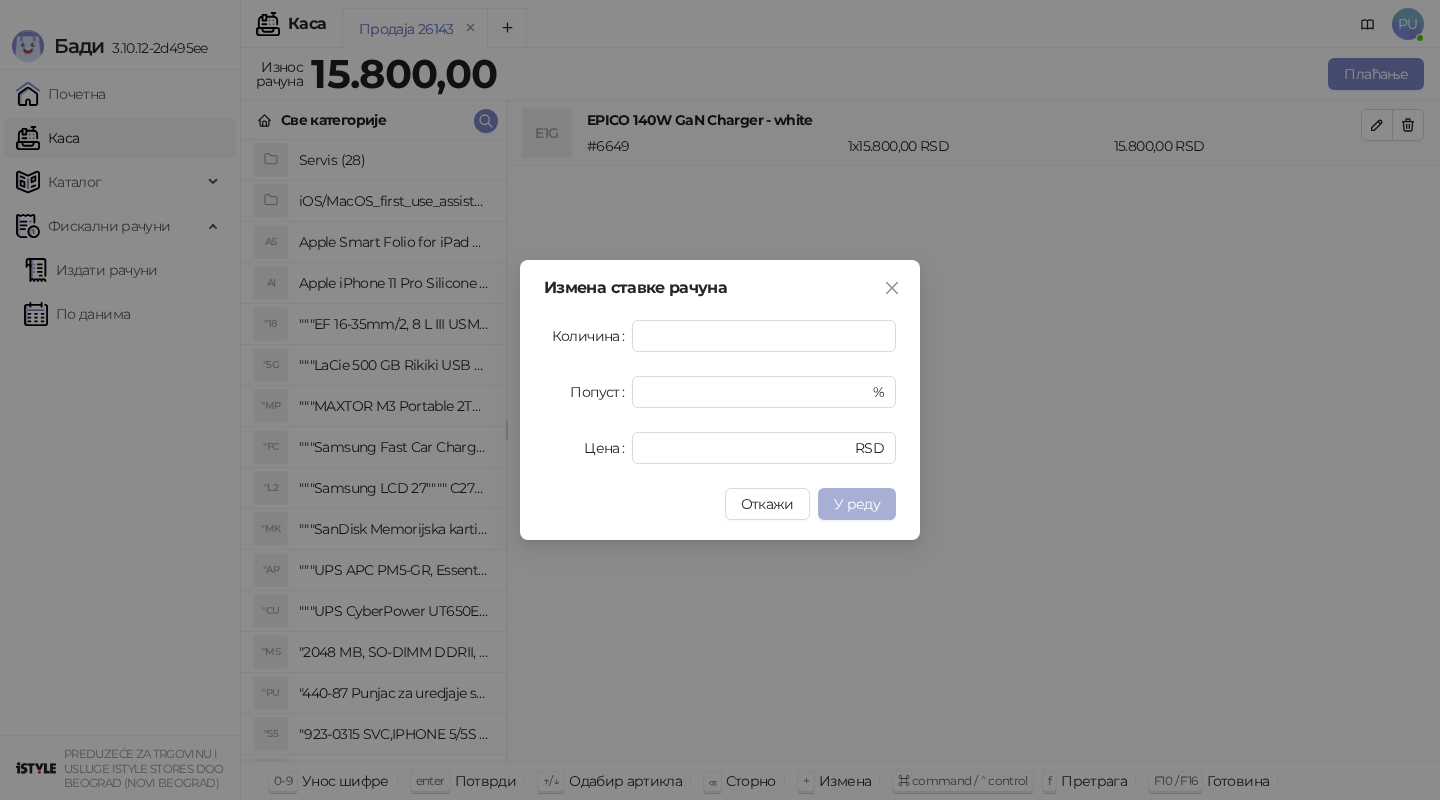 click on "У реду" at bounding box center (857, 504) 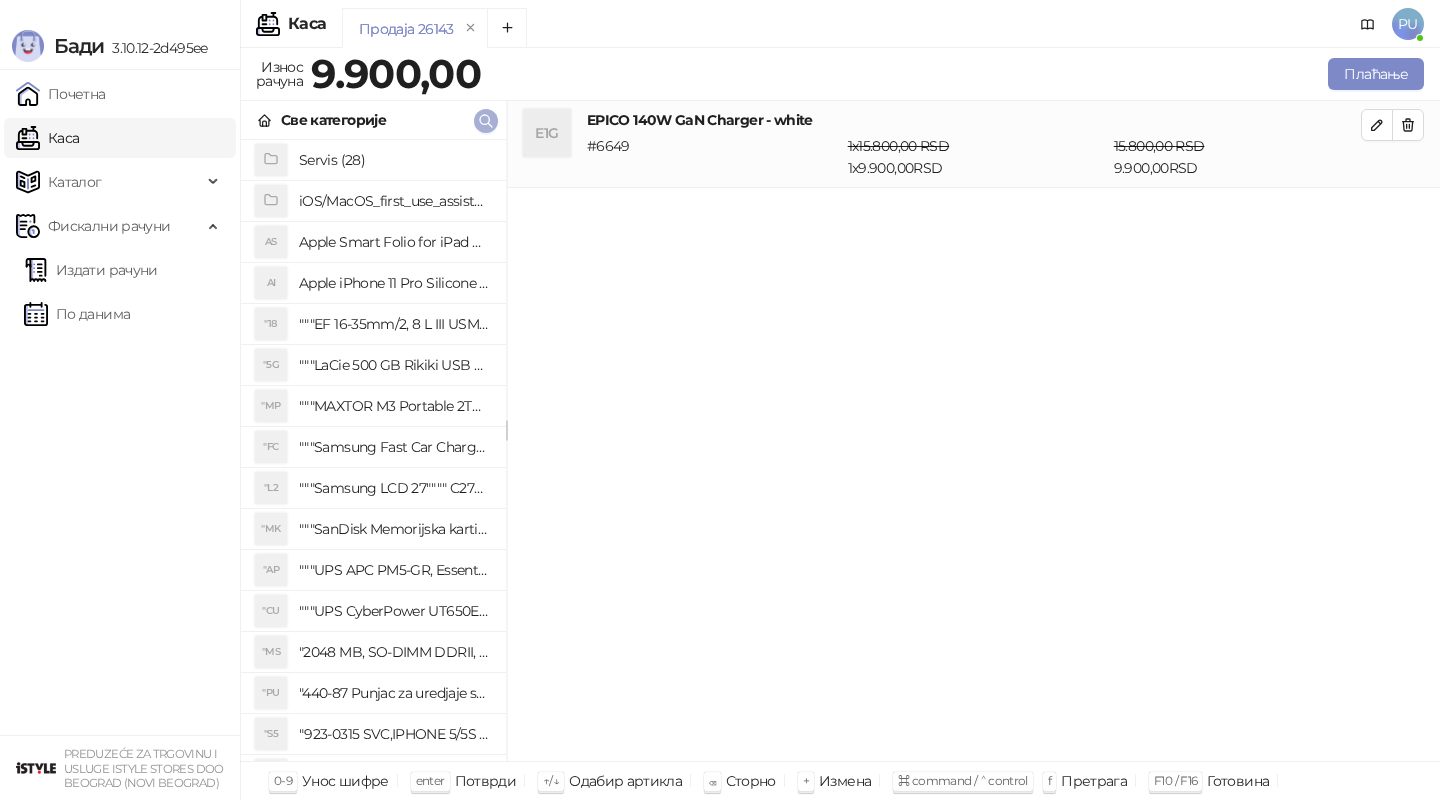click 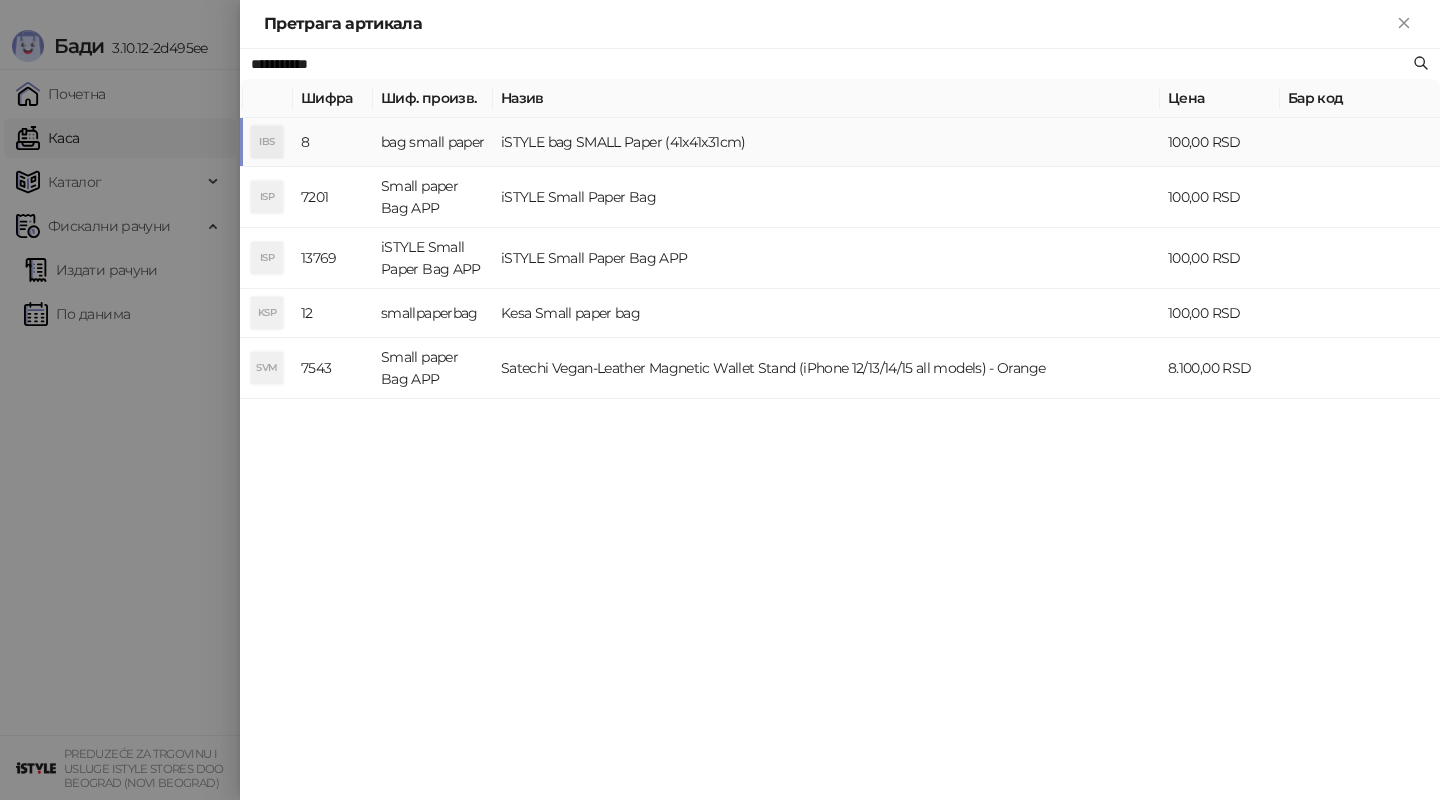 type on "**********" 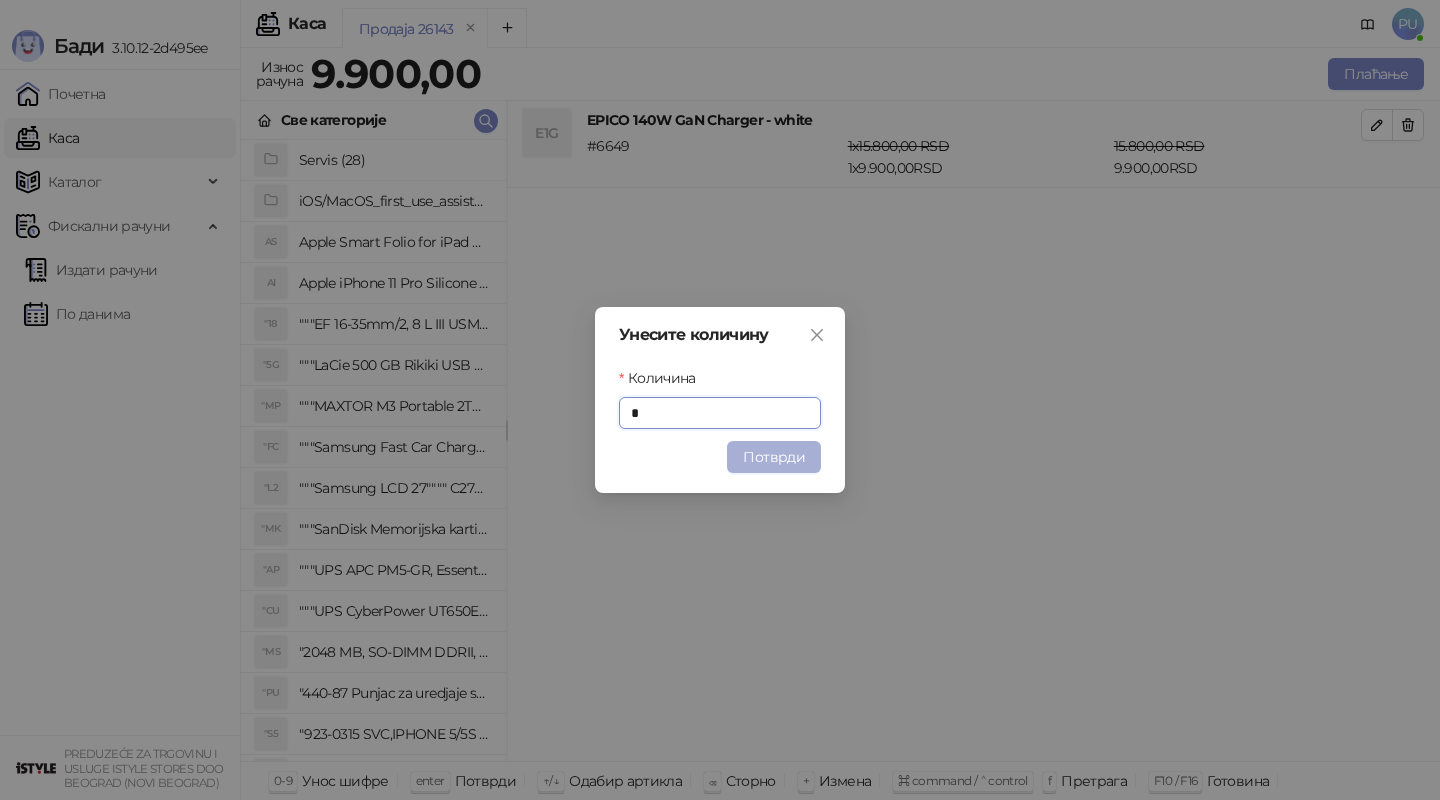 click on "Потврди" at bounding box center [774, 457] 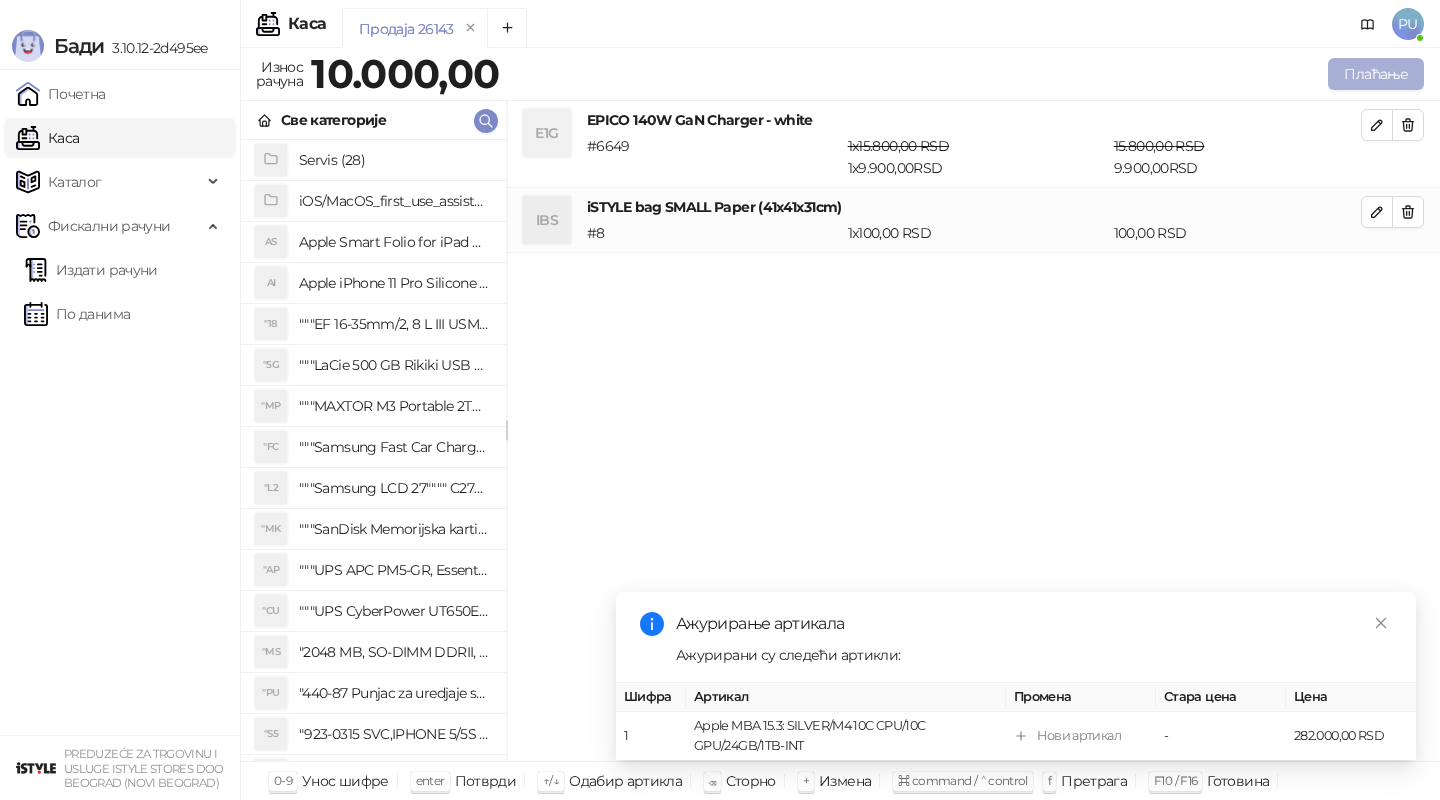 click on "Плаћање" at bounding box center [1376, 74] 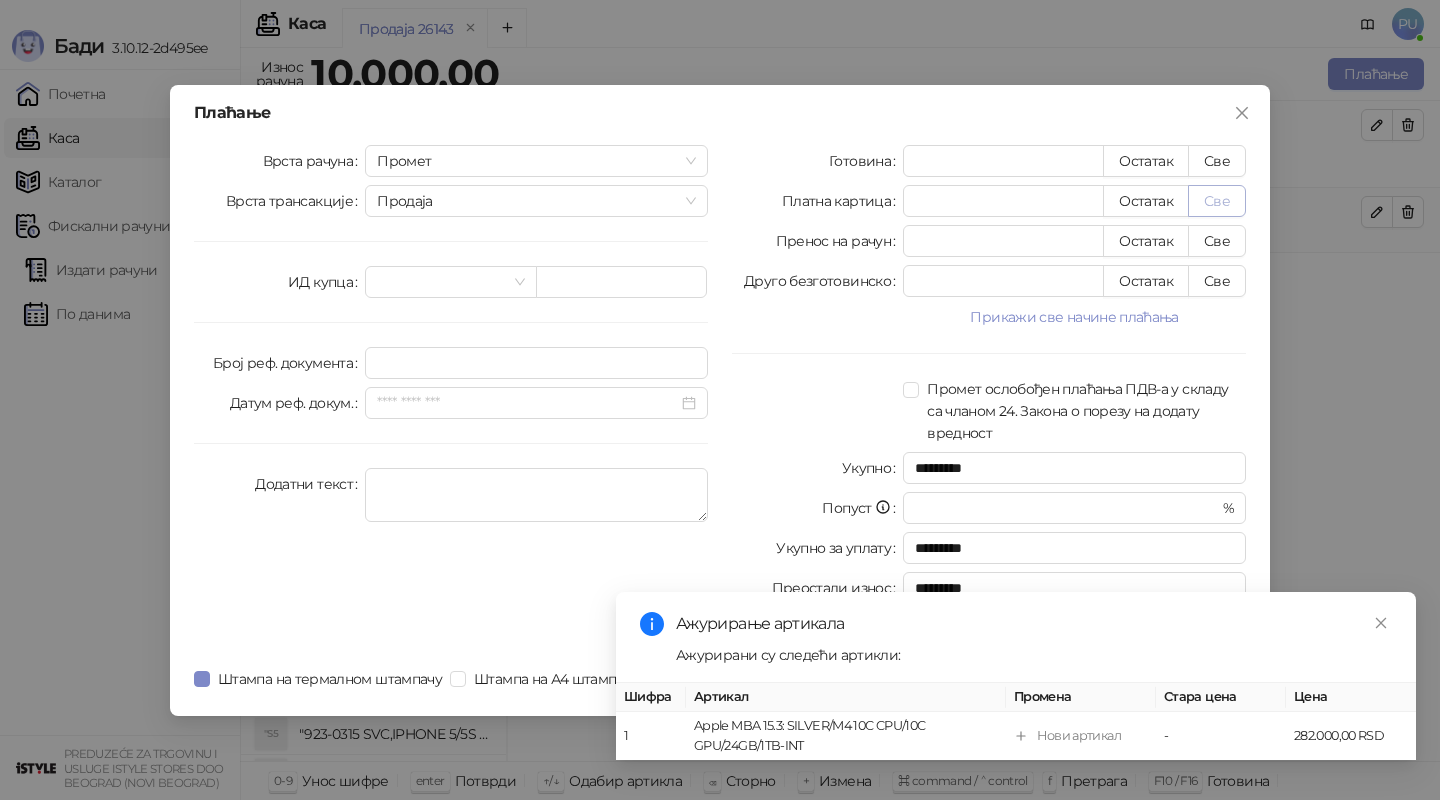 click on "Све" at bounding box center (1217, 201) 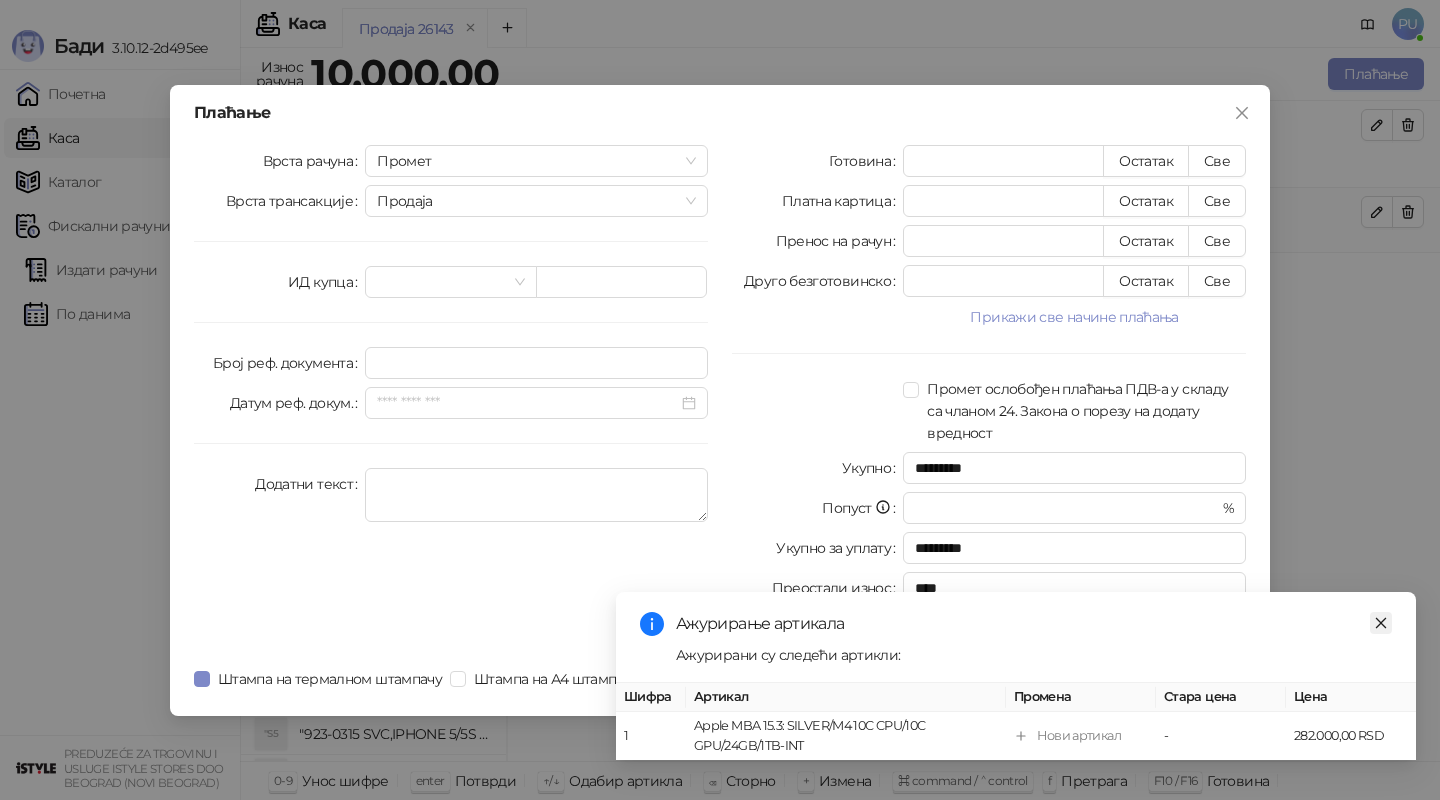 click 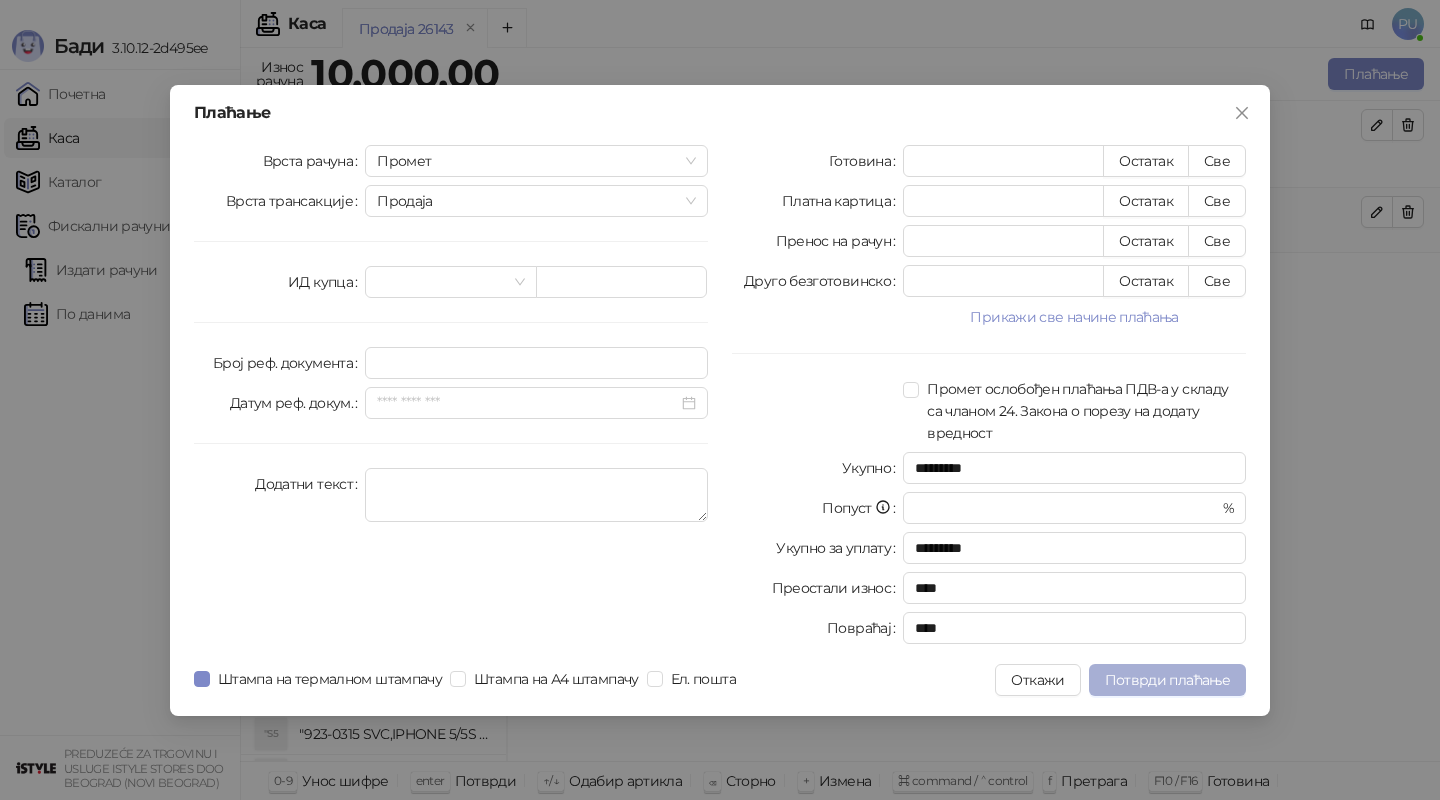 click on "Потврди плаћање" at bounding box center (1167, 680) 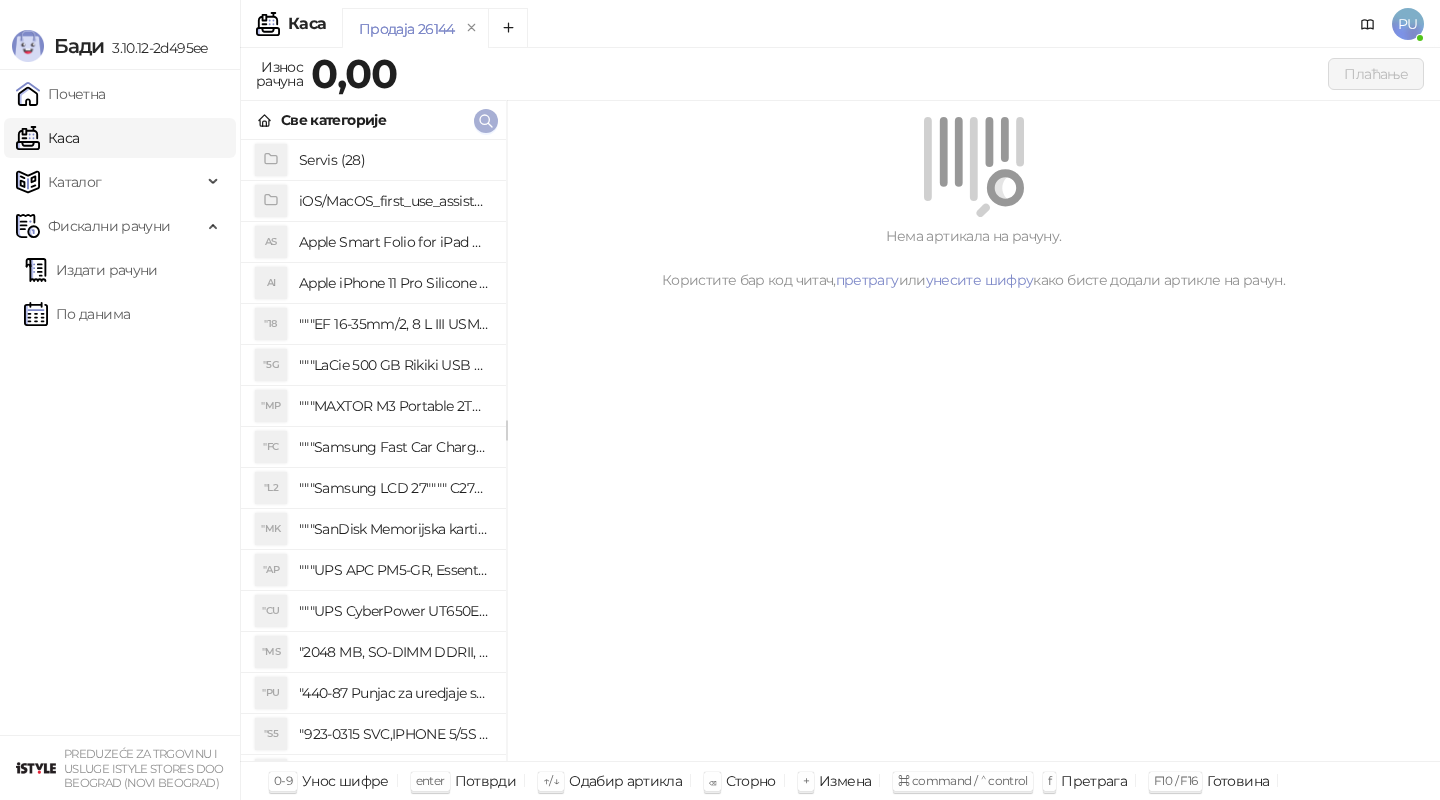 click 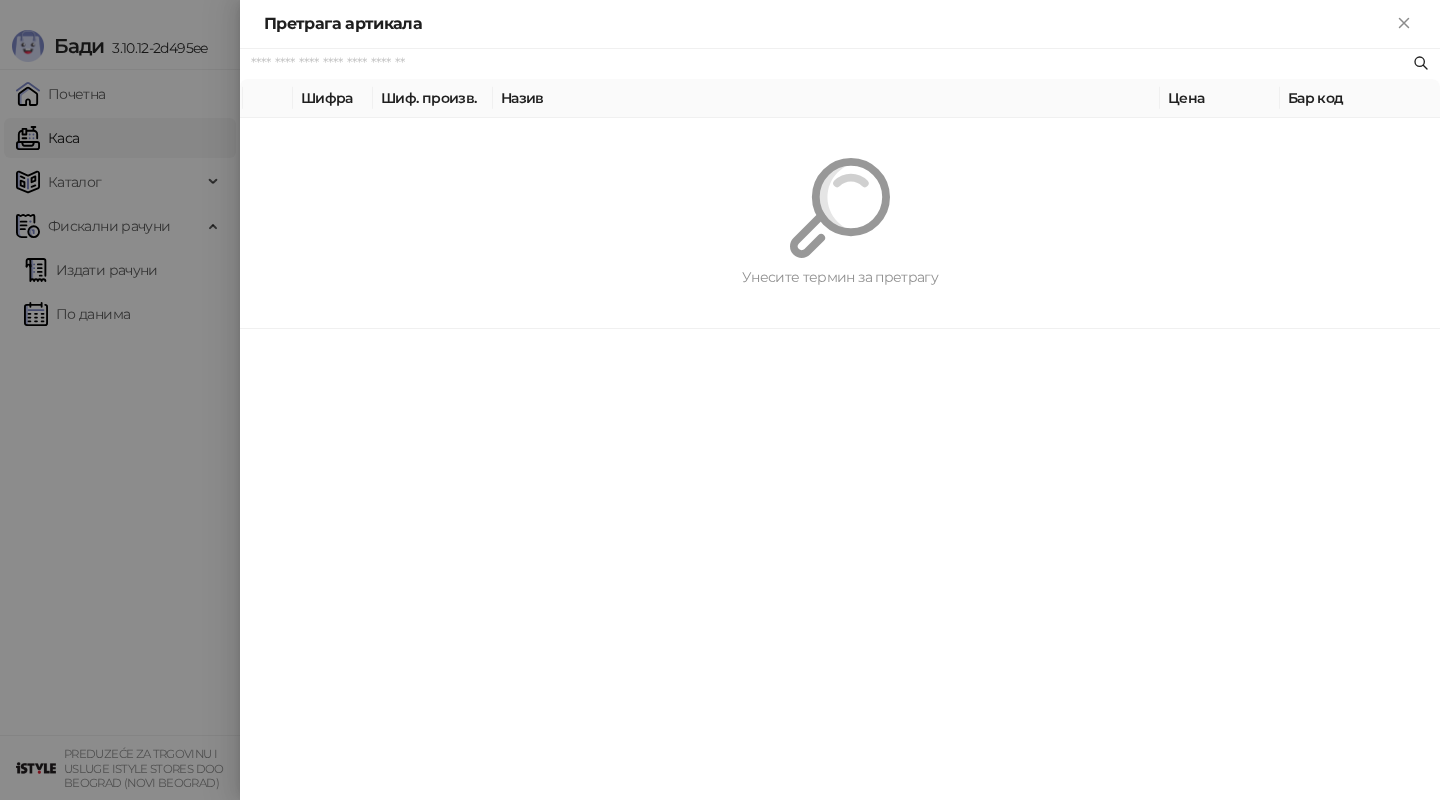 paste on "*********" 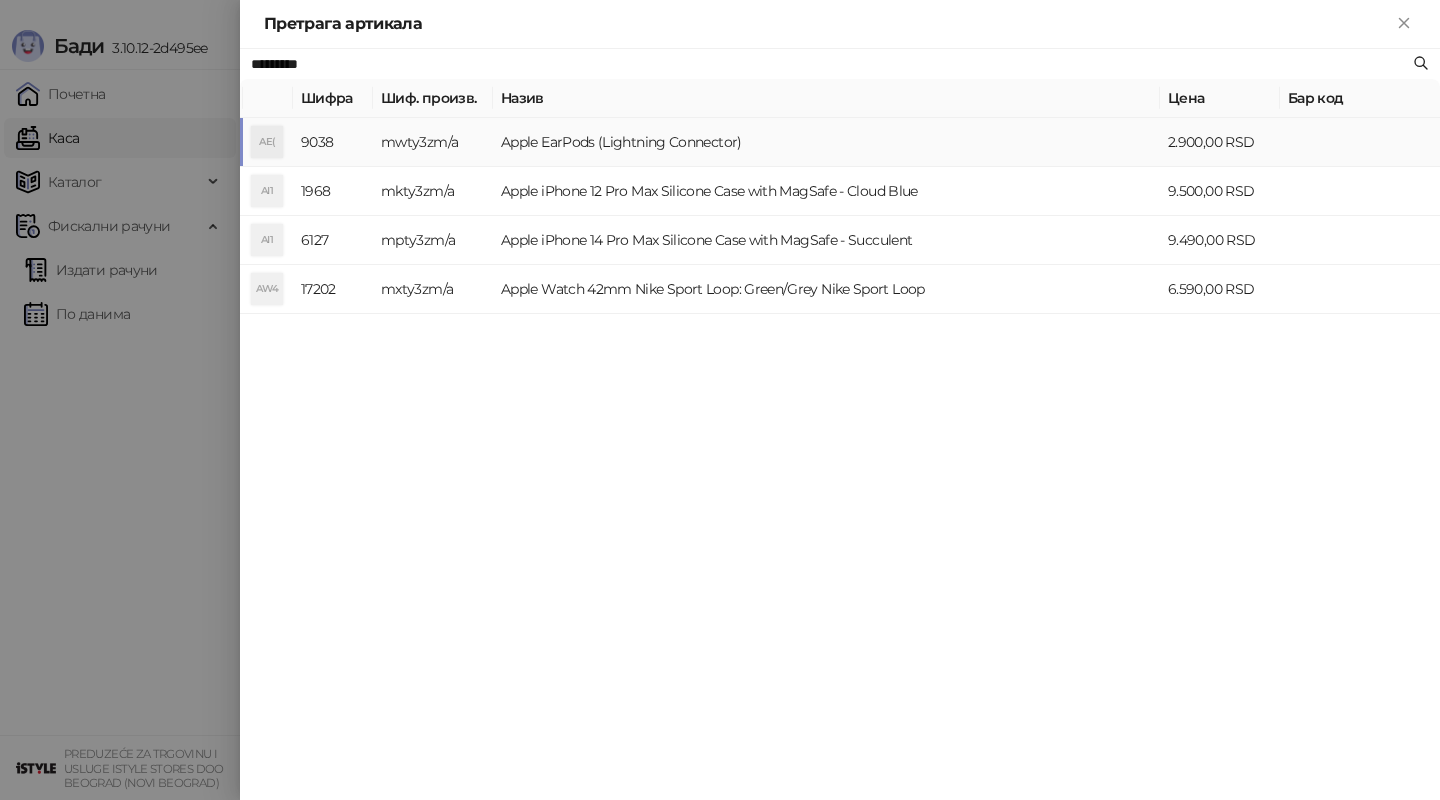 type on "*********" 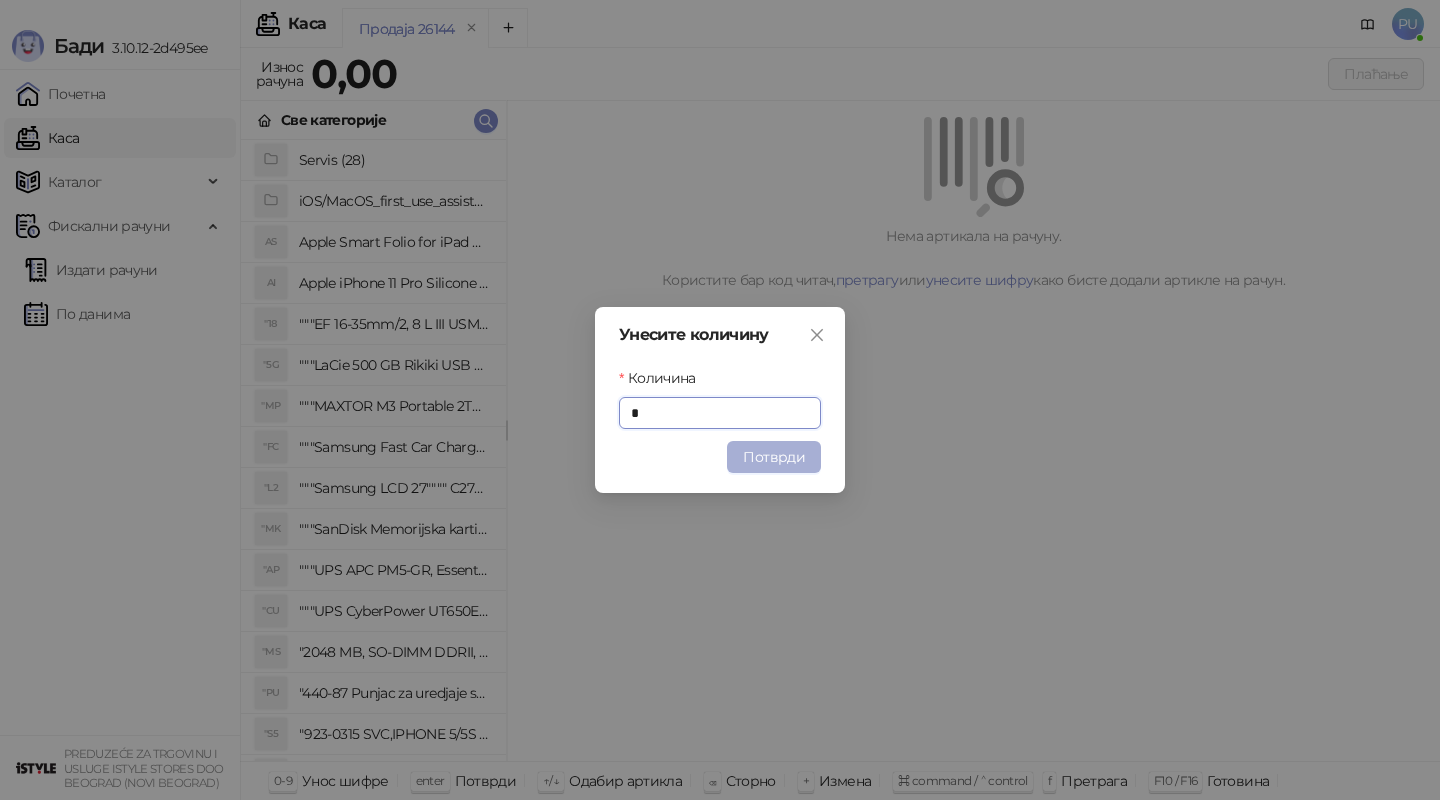 click on "Потврди" at bounding box center (774, 457) 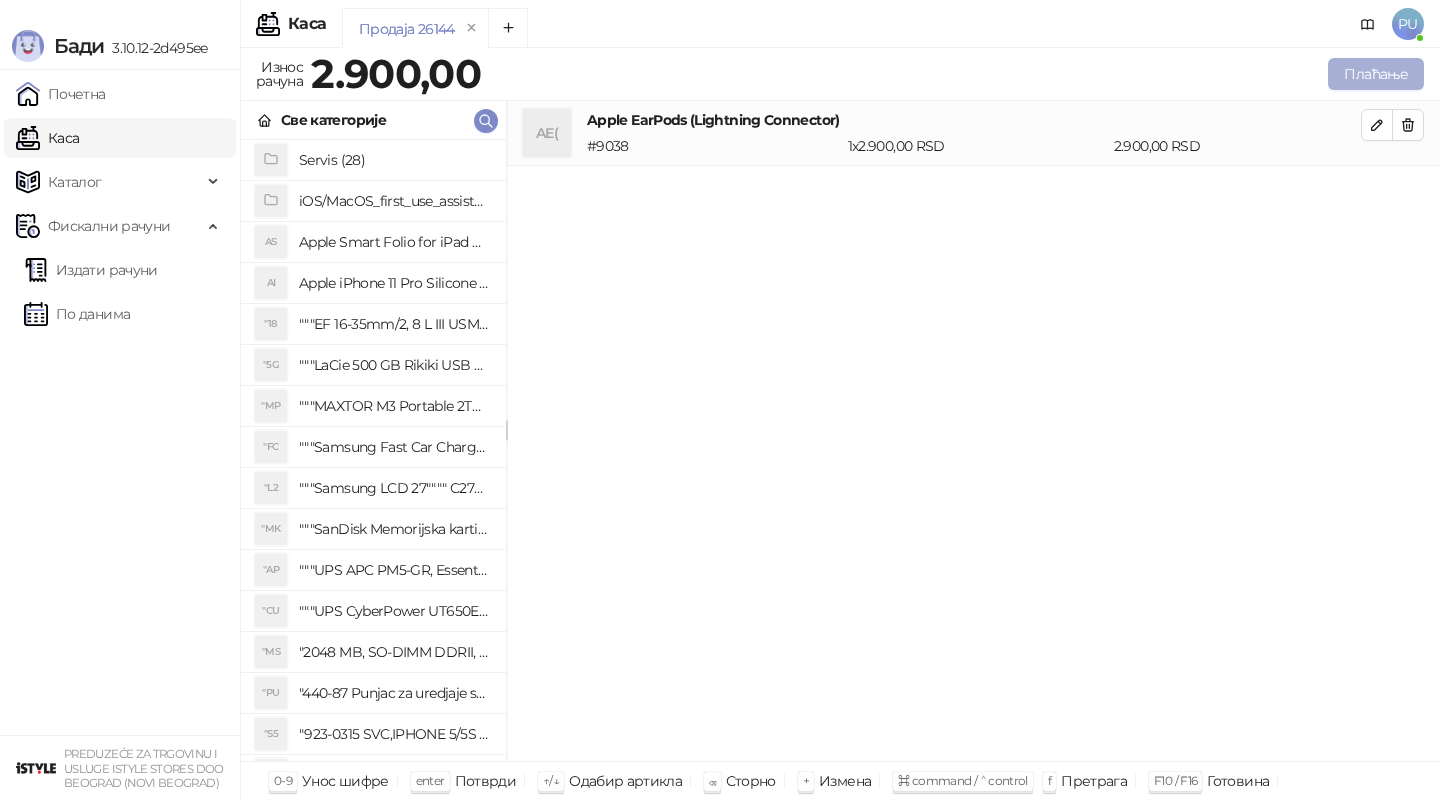 click on "Плаћање" at bounding box center (1376, 74) 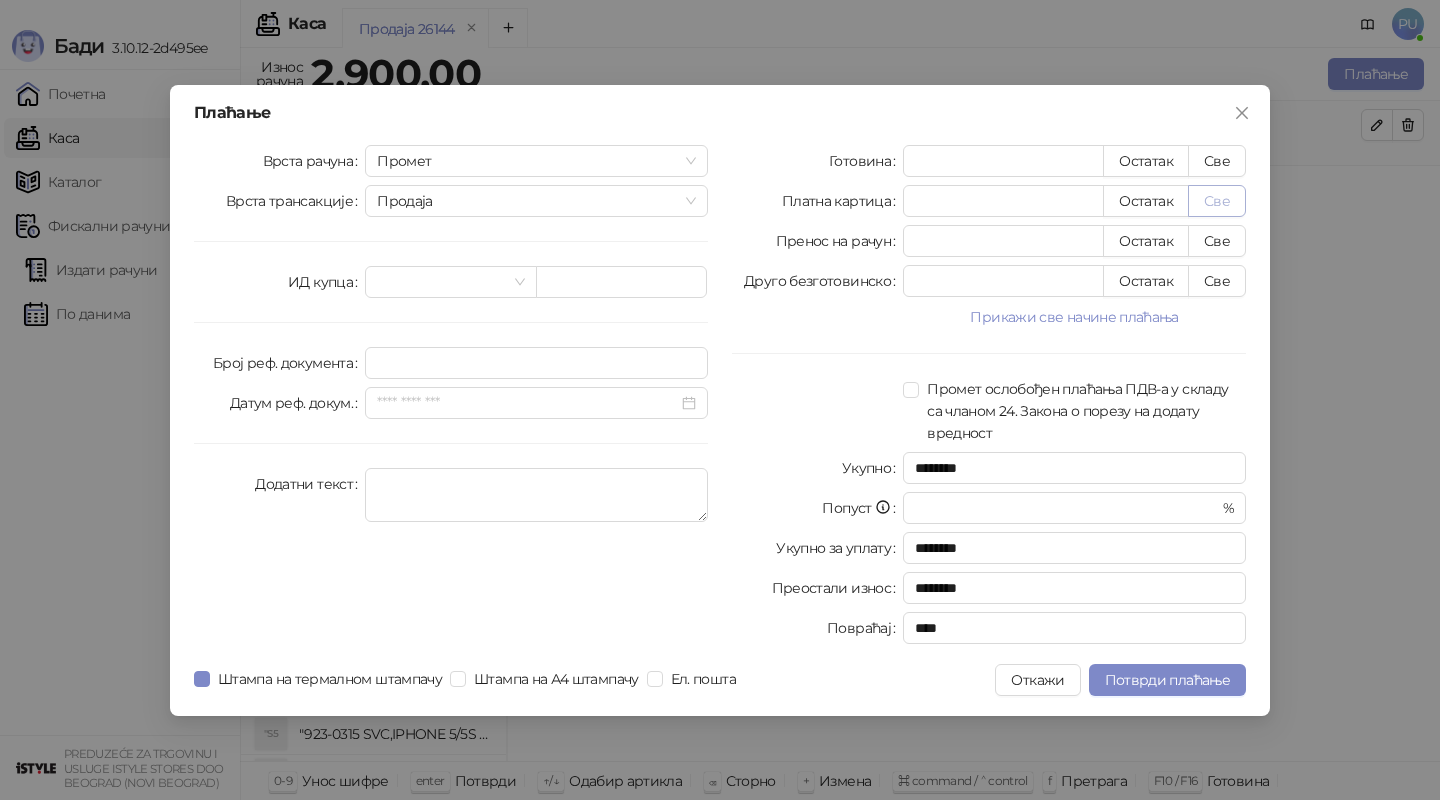 click on "Све" at bounding box center (1217, 201) 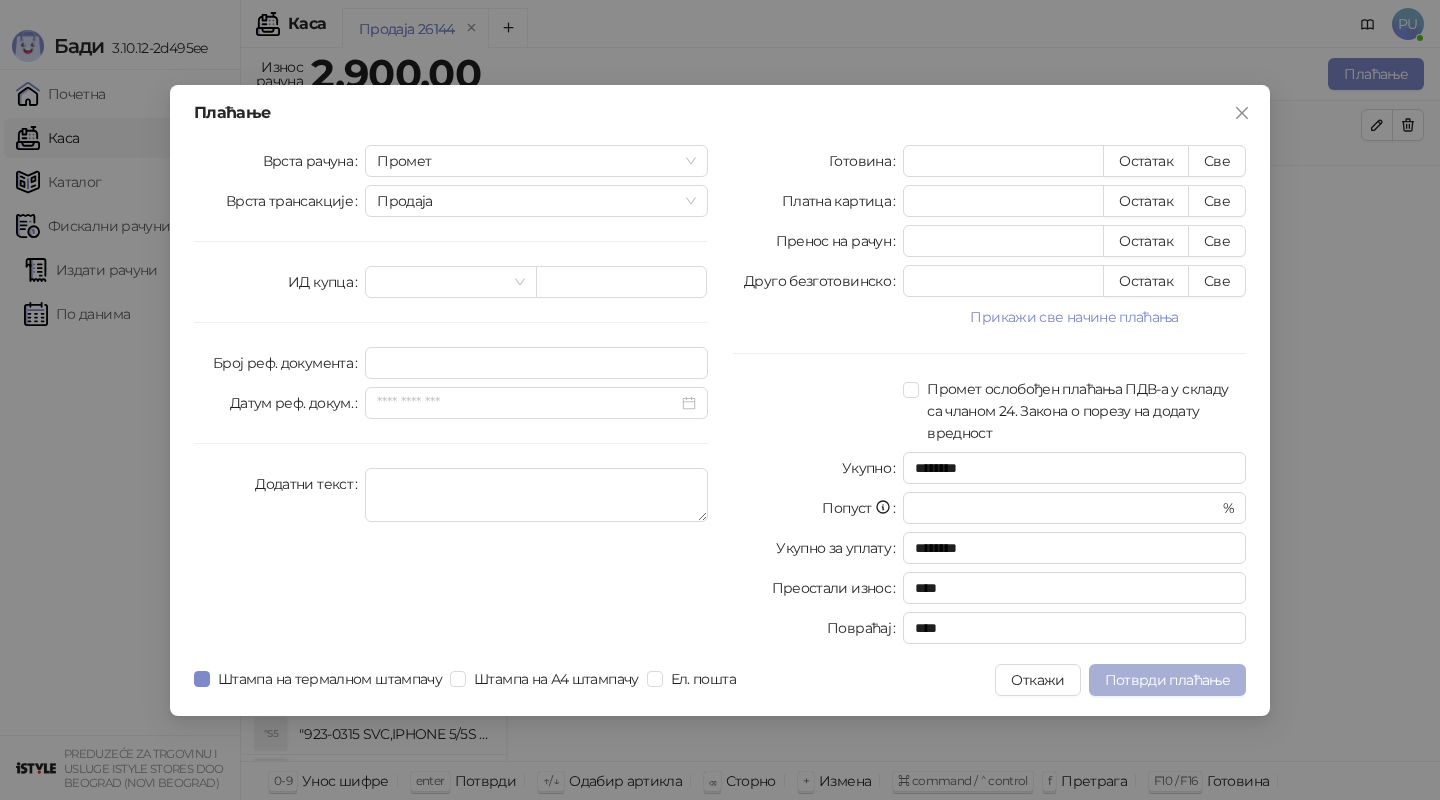 click on "Потврди плаћање" at bounding box center (1167, 680) 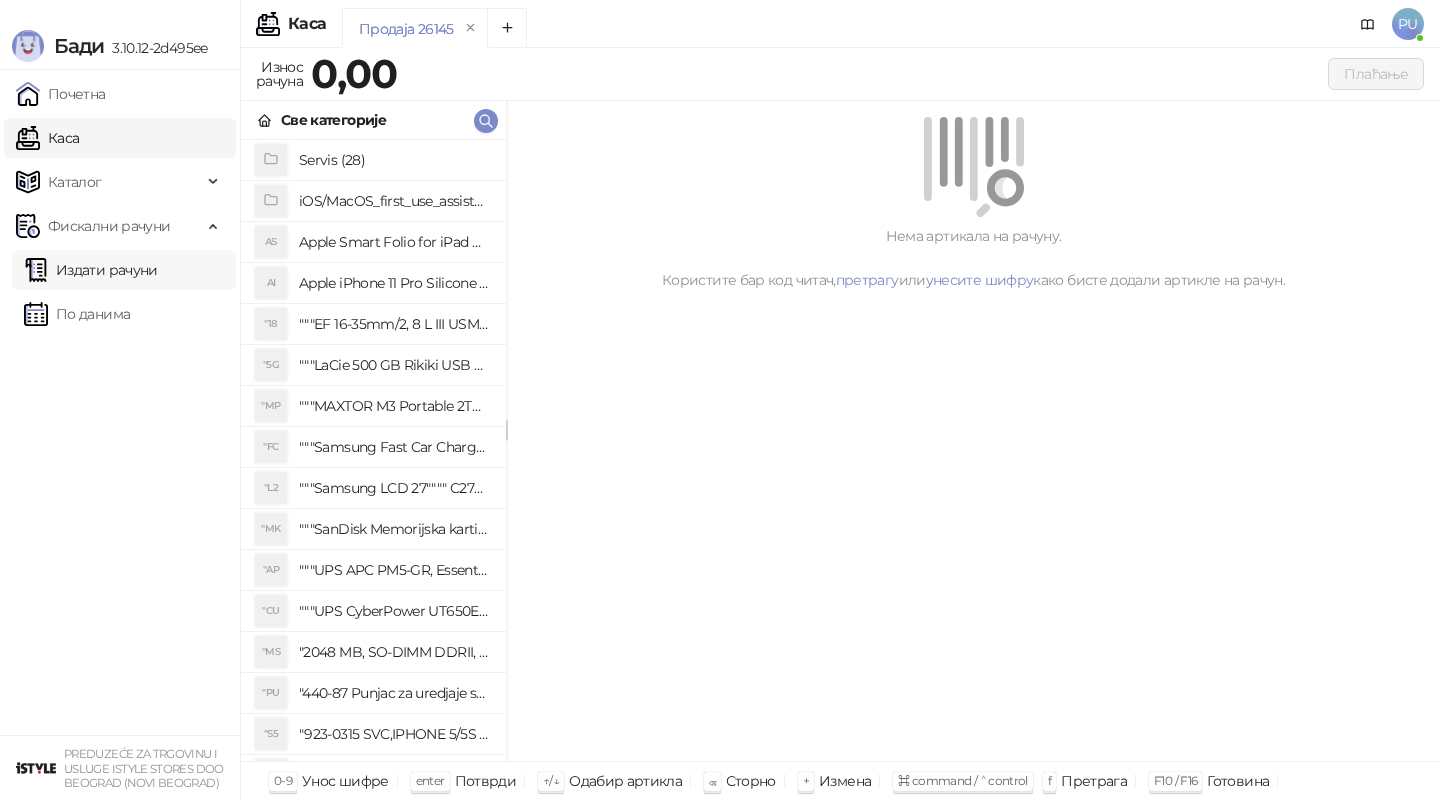 click on "Издати рачуни" at bounding box center [91, 270] 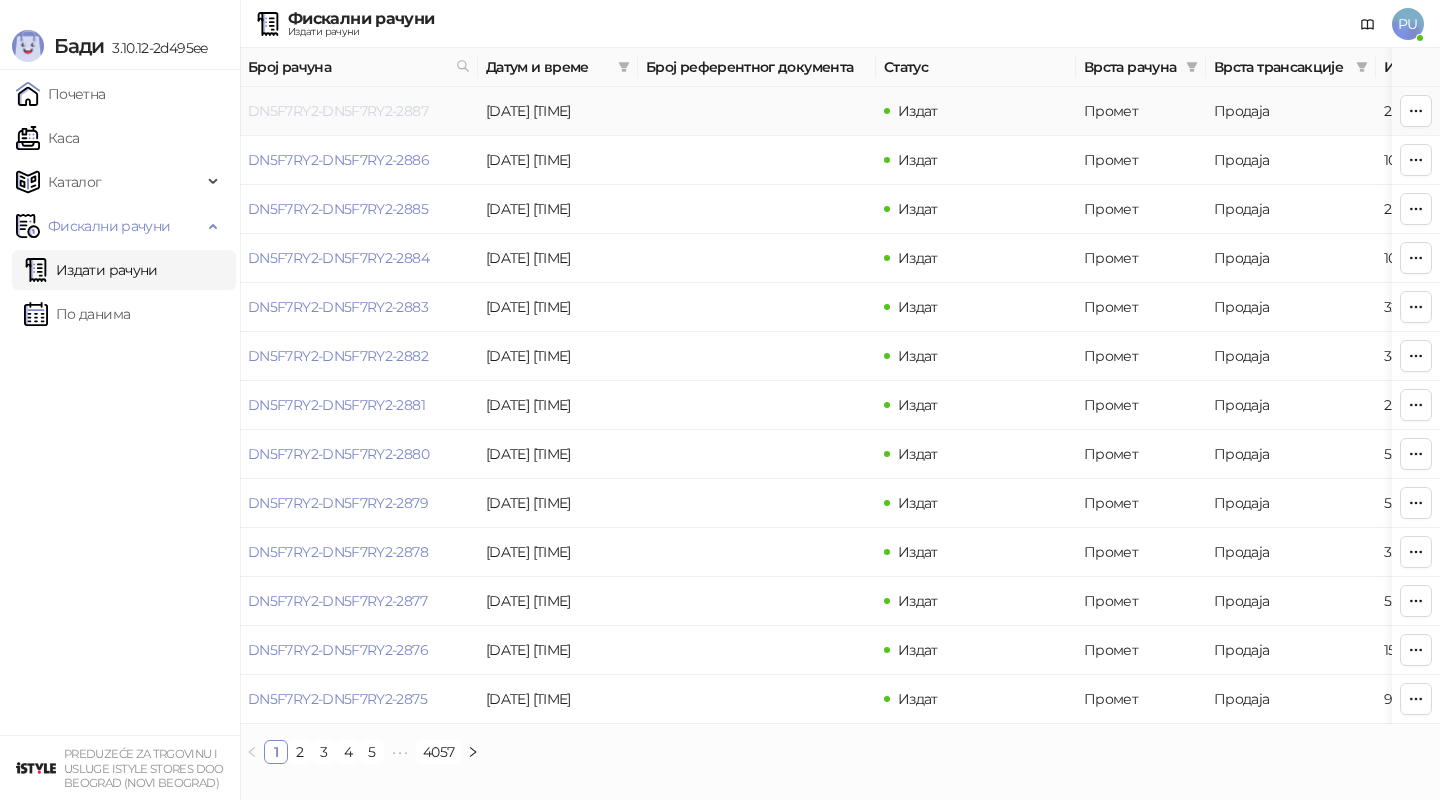 click on "DN5F7RY2-DN5F7RY2-2887" at bounding box center (338, 111) 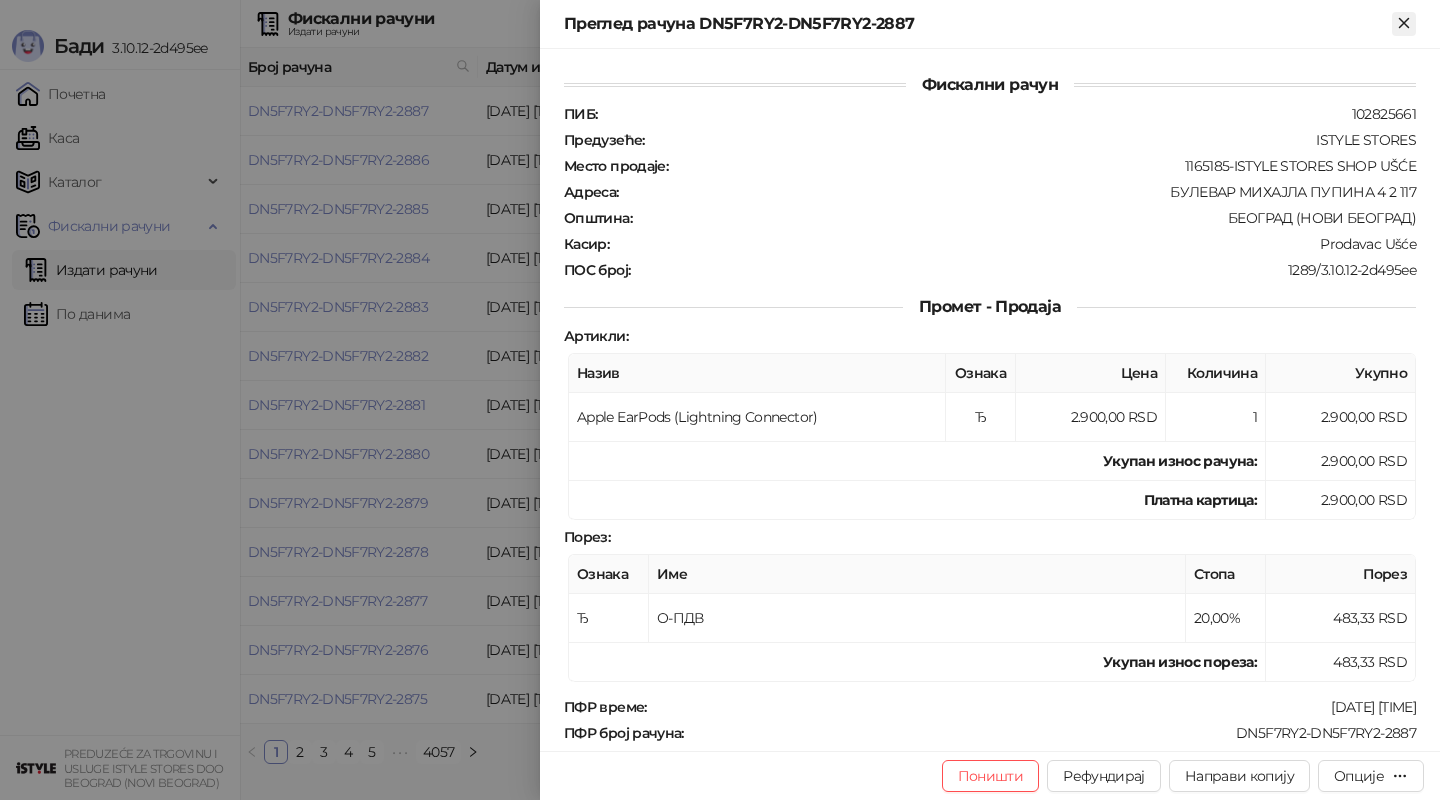 click 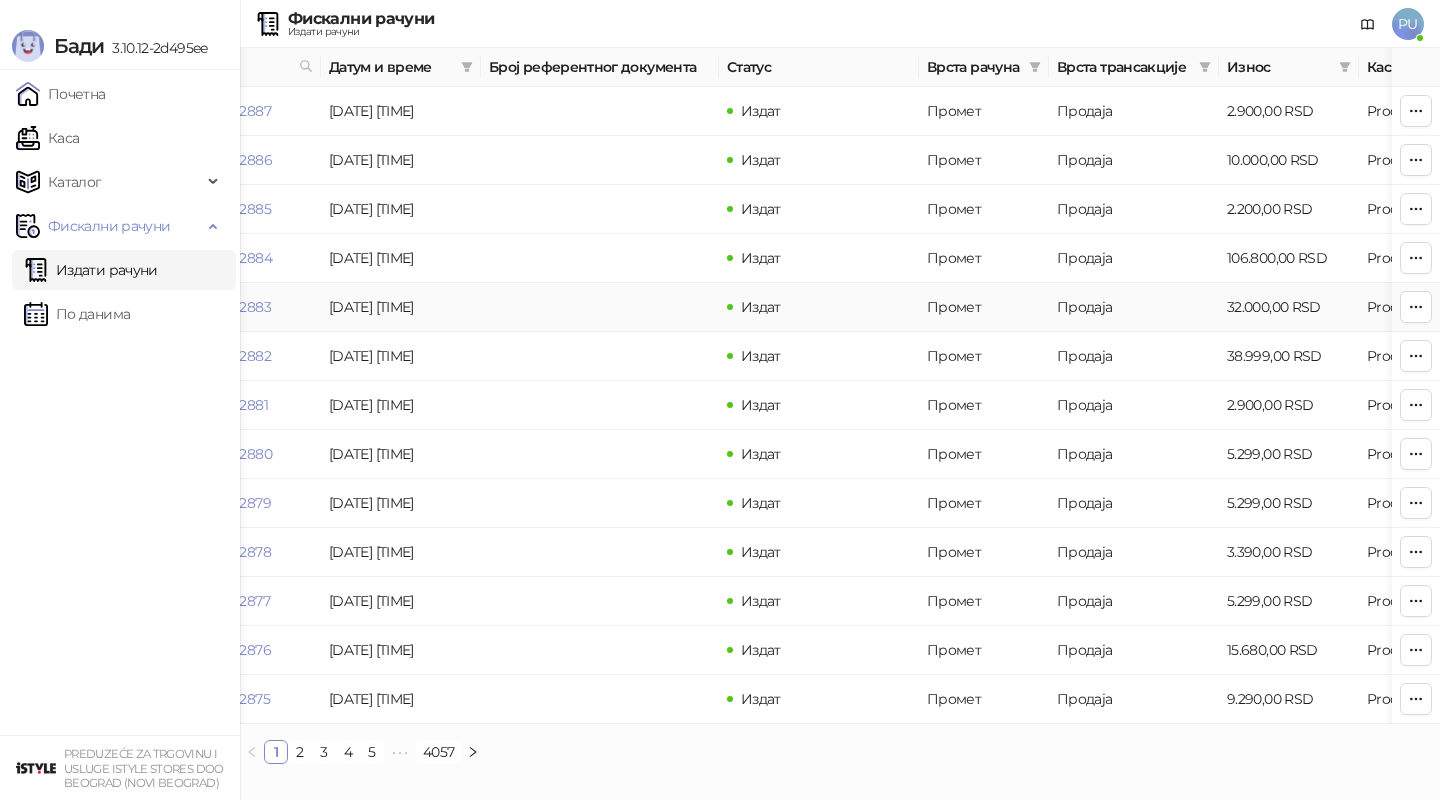 scroll, scrollTop: 0, scrollLeft: 158, axis: horizontal 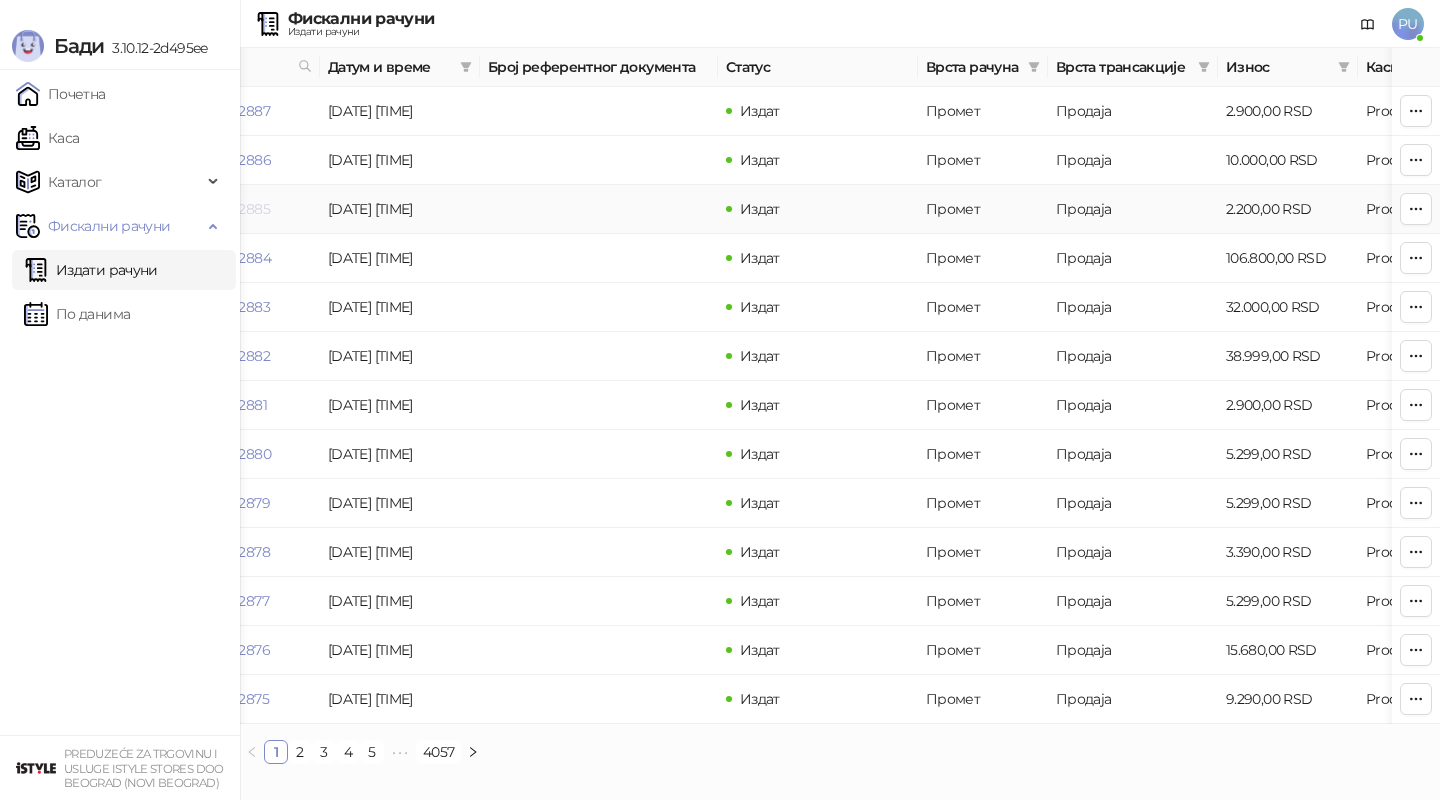 click on "DN5F7RY2-DN5F7RY2-2885" at bounding box center (180, 209) 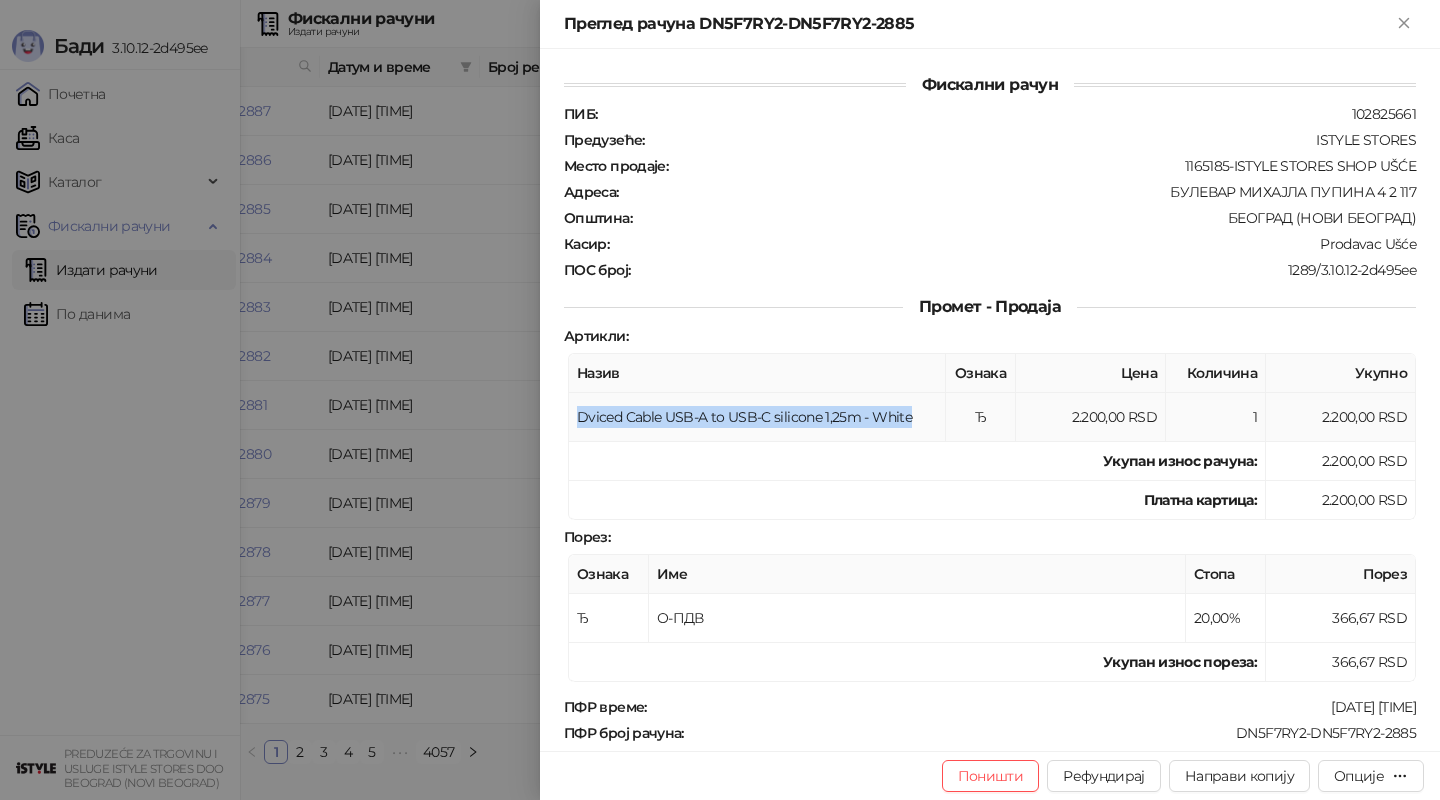 drag, startPoint x: 928, startPoint y: 413, endPoint x: 569, endPoint y: 393, distance: 359.55667 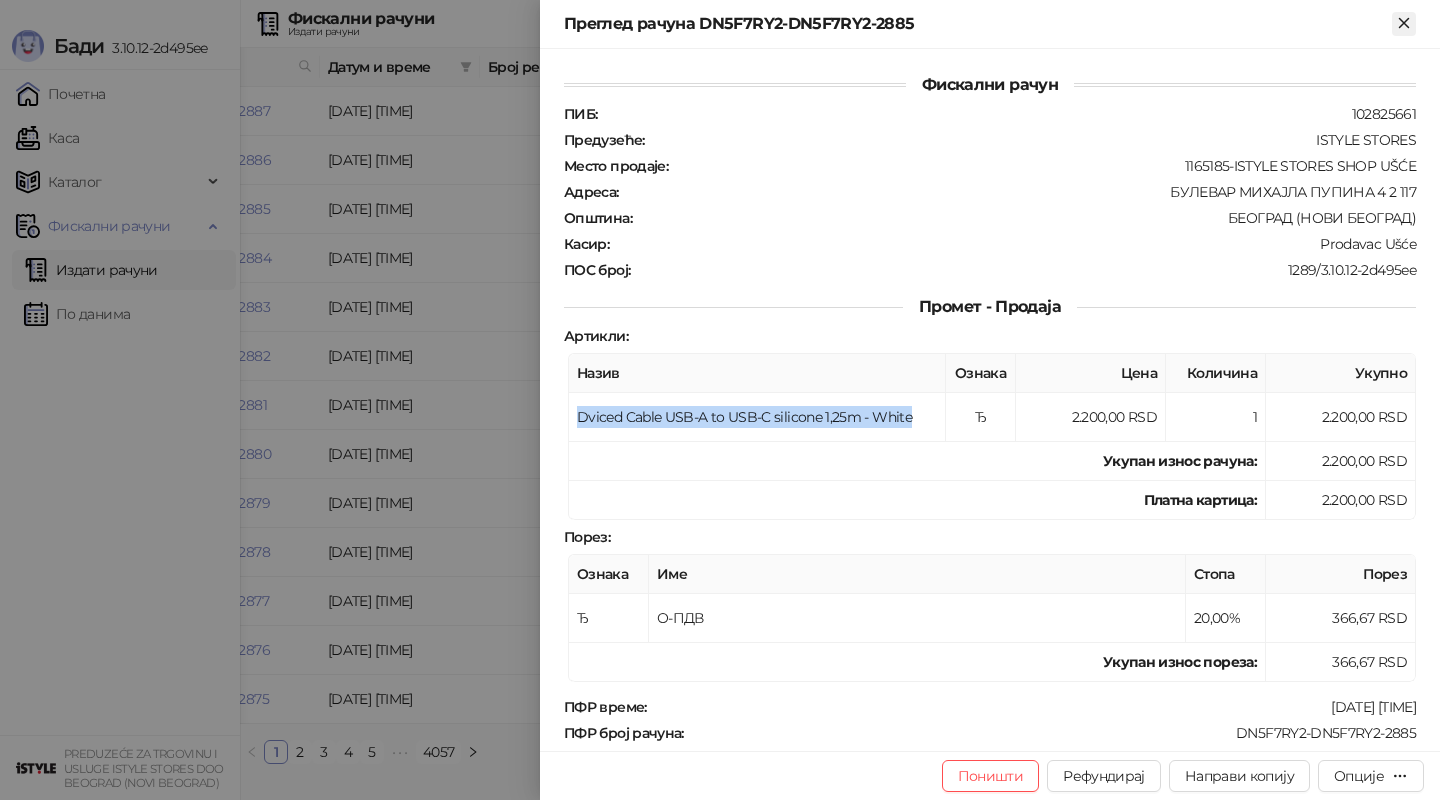click 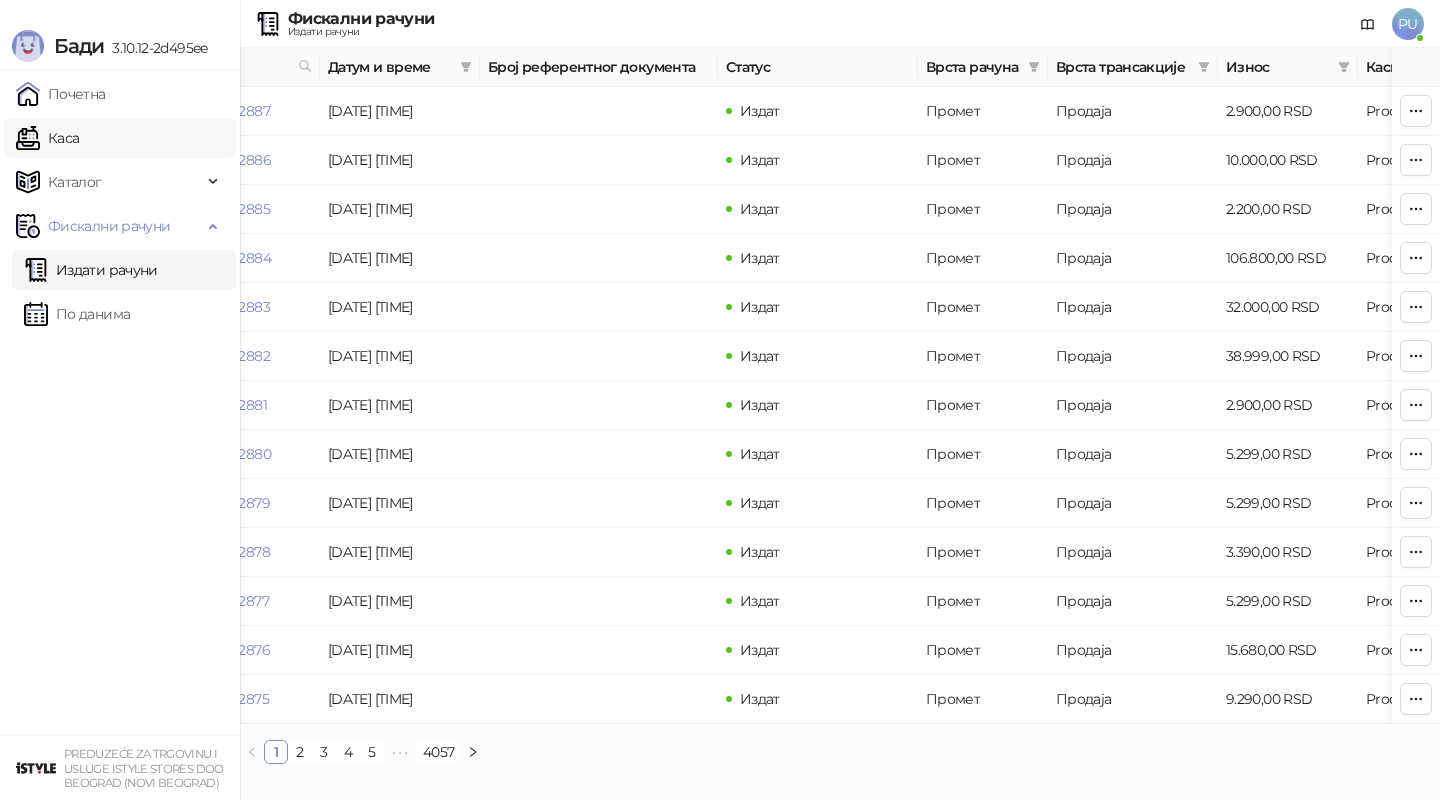 click on "Каса" at bounding box center (47, 138) 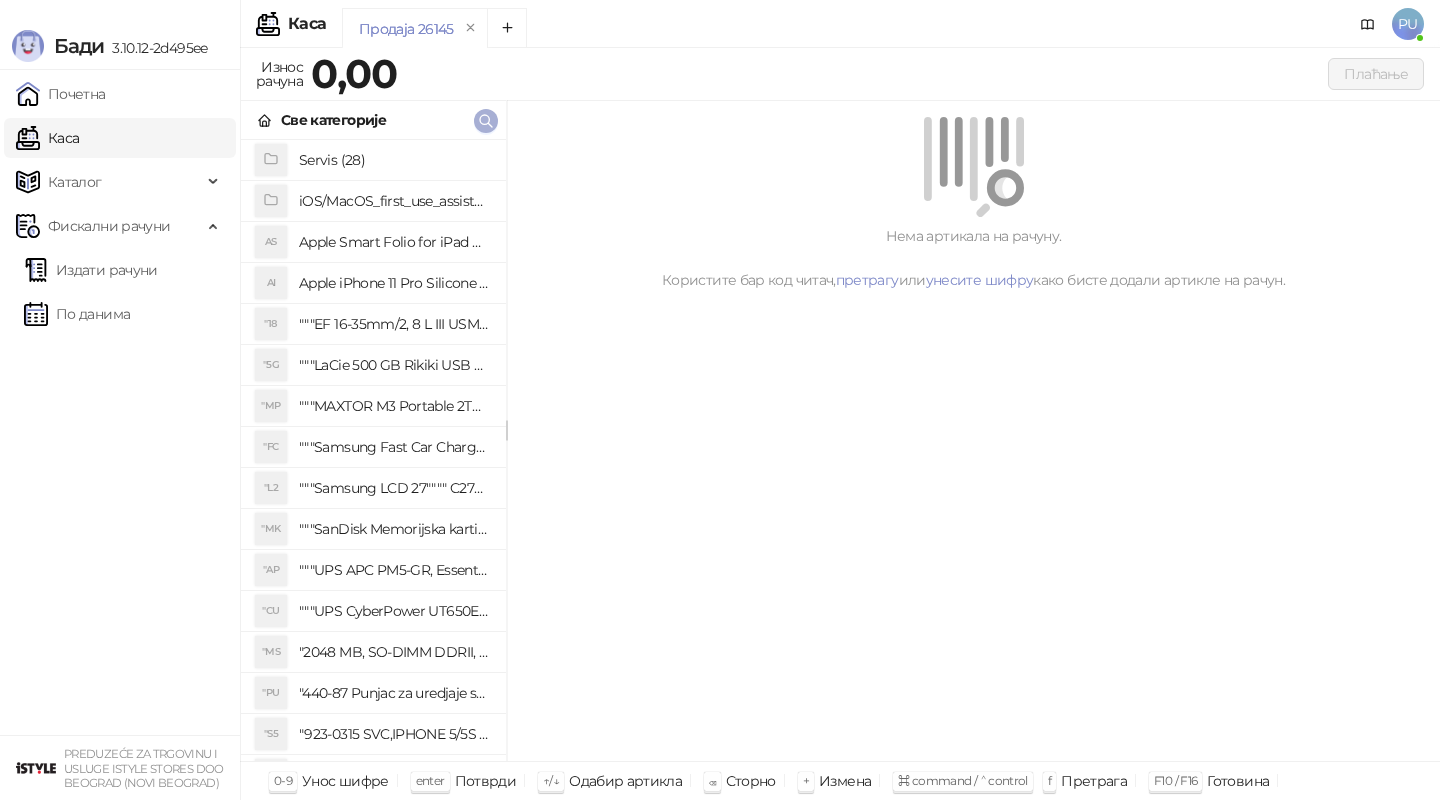 click 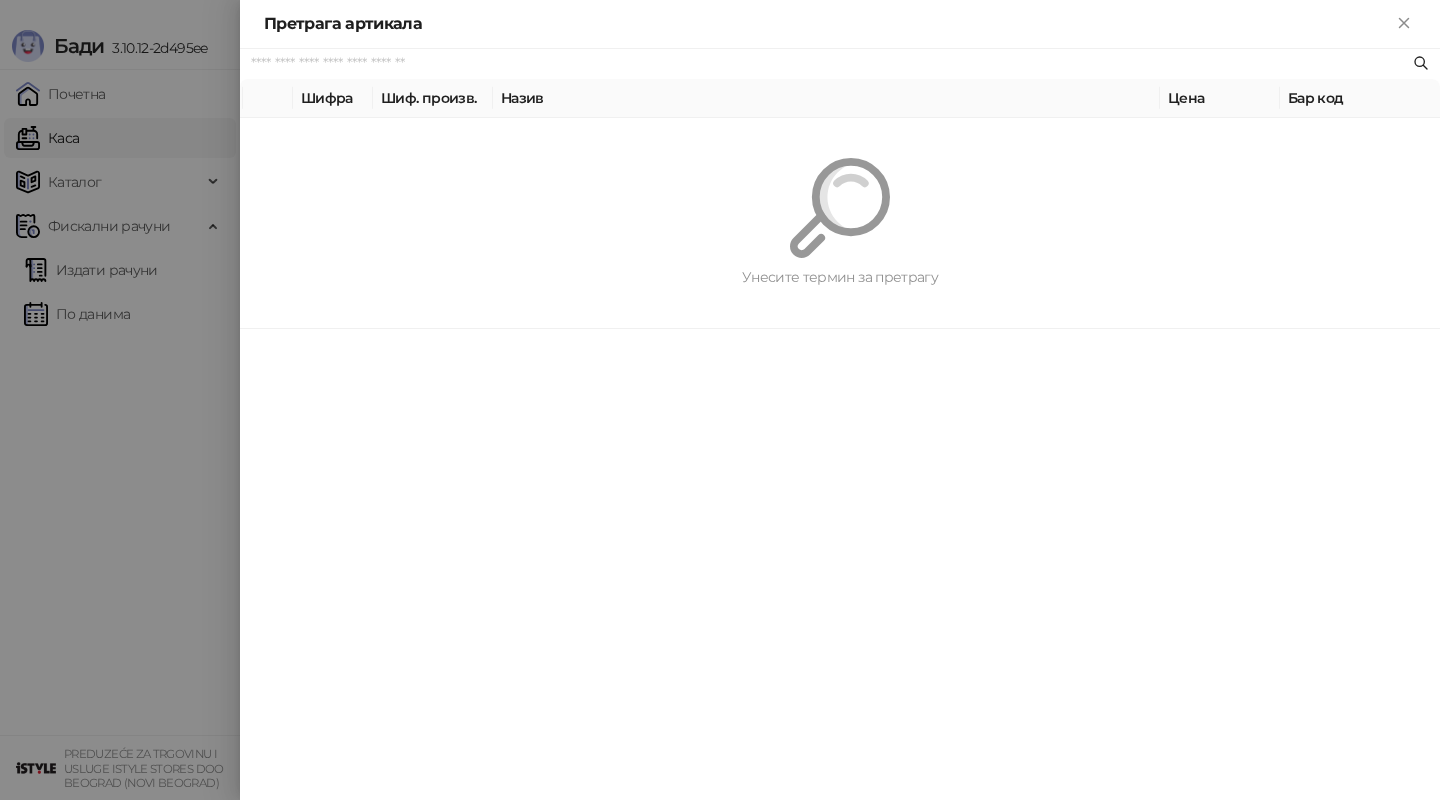 paste on "*********" 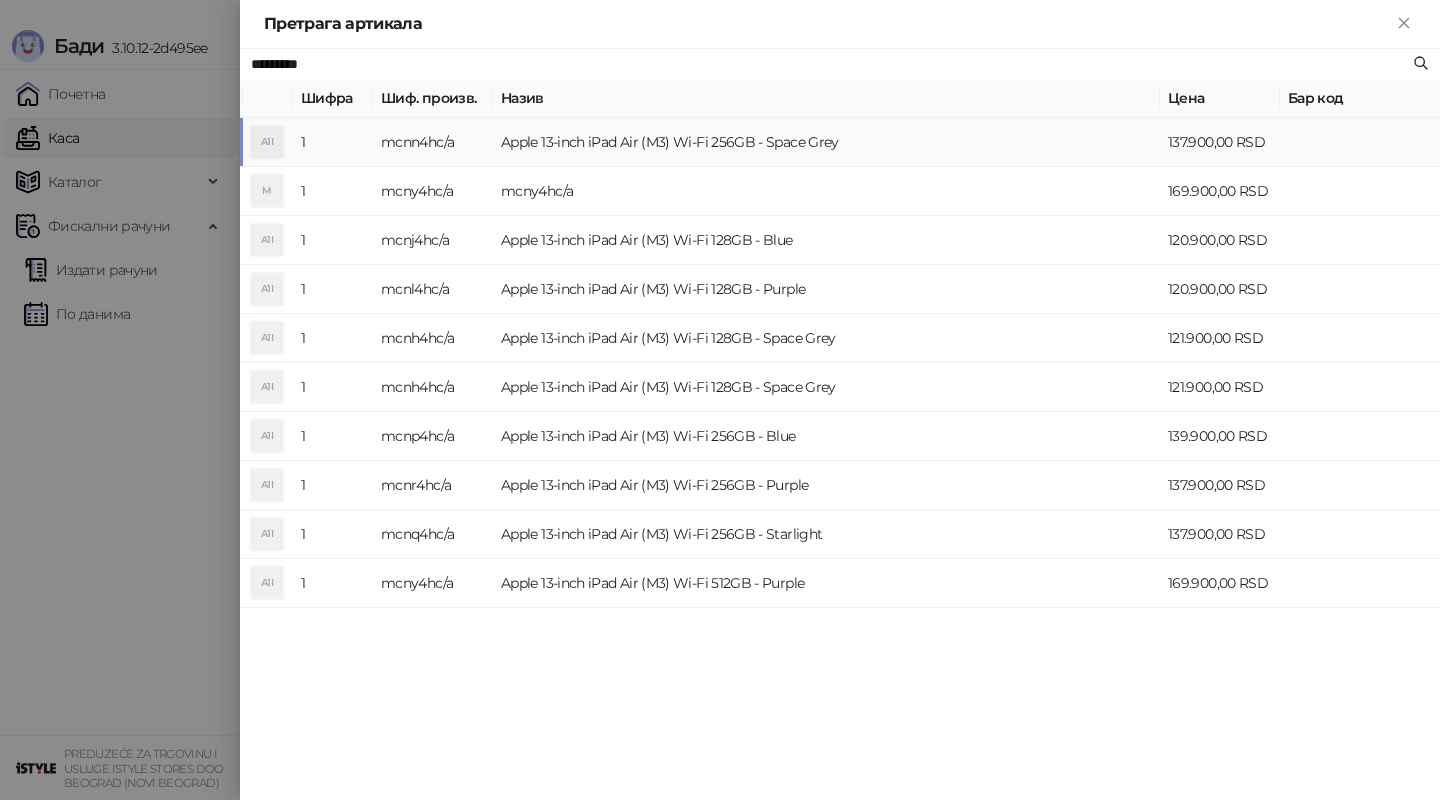 click on "Apple 13-inch iPad Air (M3) Wi-Fi 256GB - Space Grey" at bounding box center (826, 142) 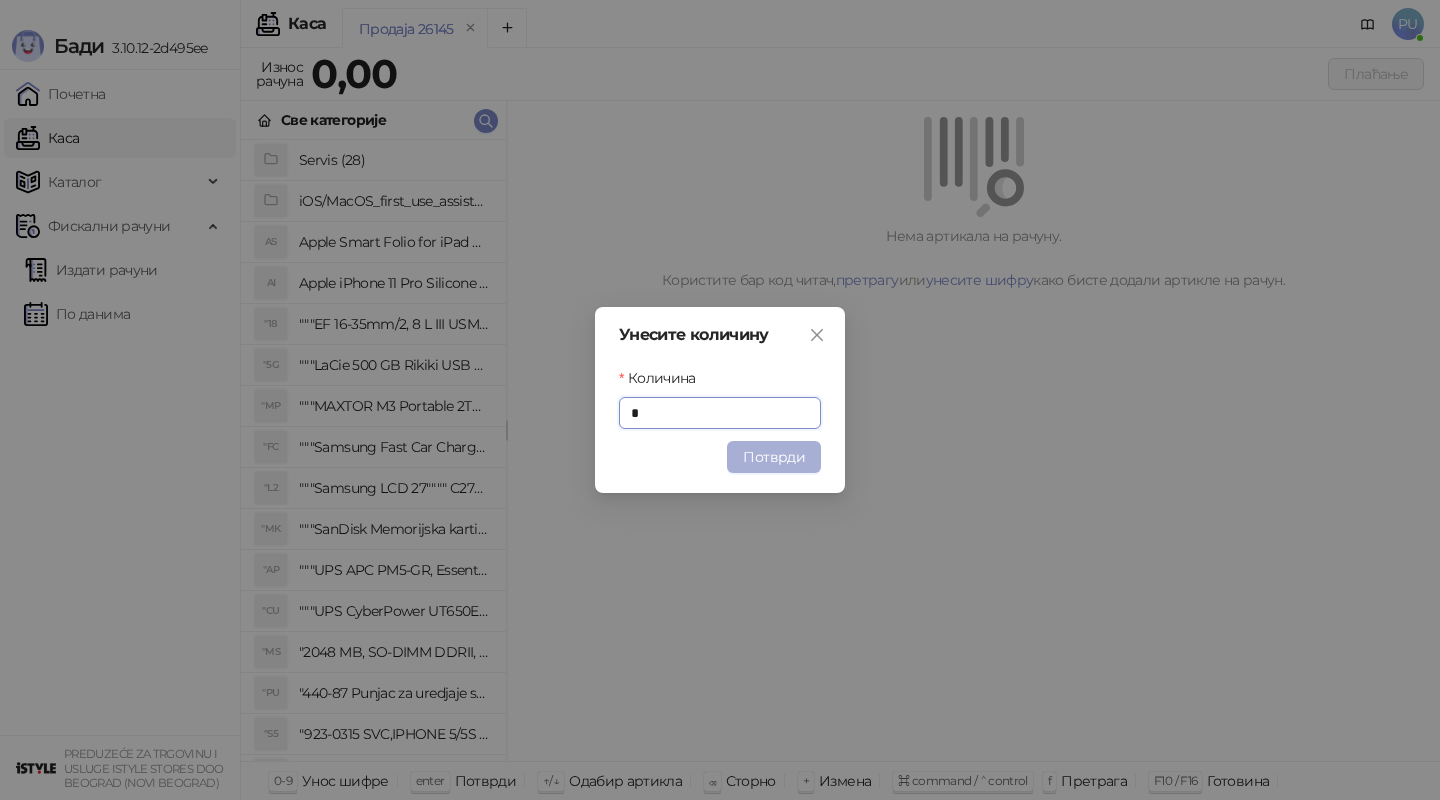 click on "Потврди" at bounding box center (774, 457) 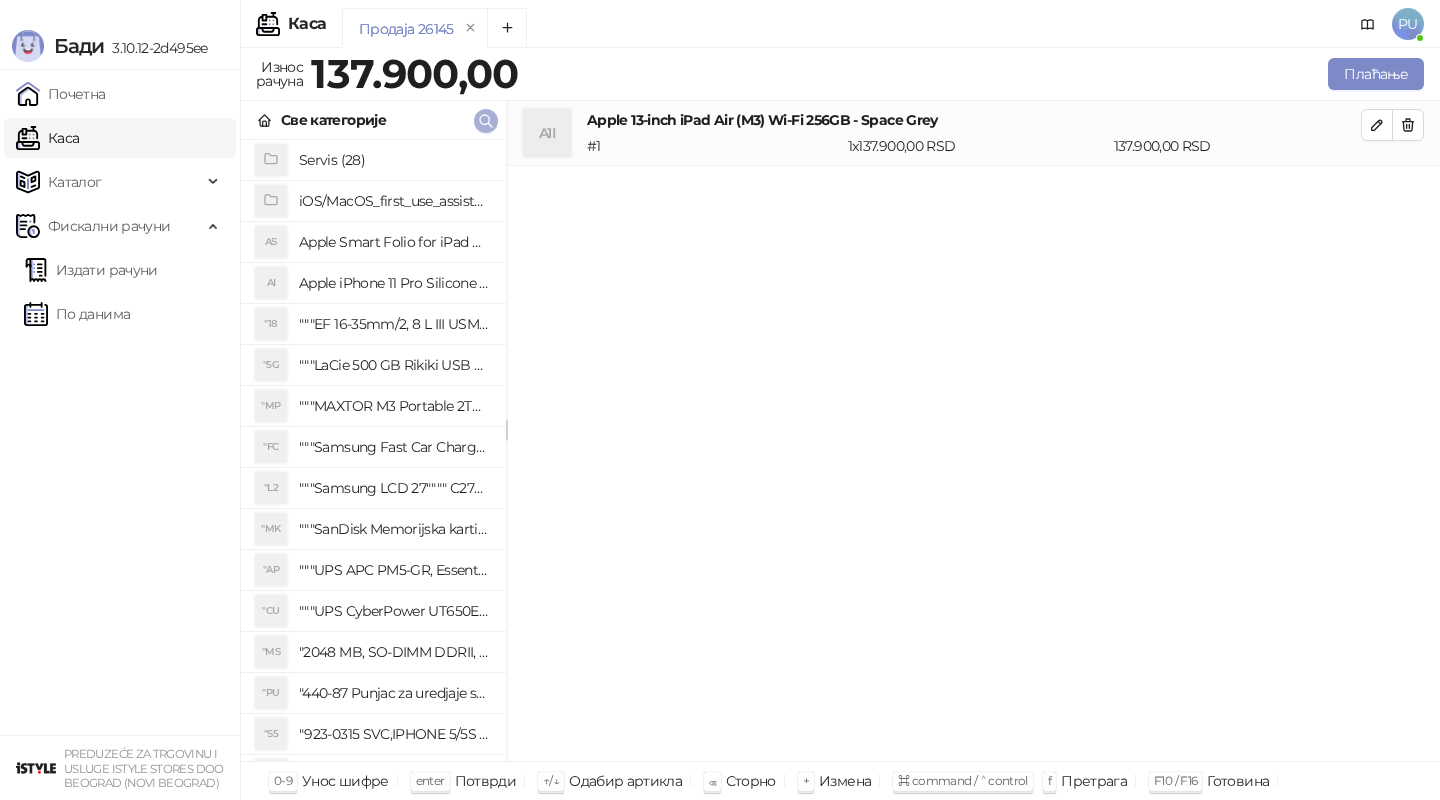 click 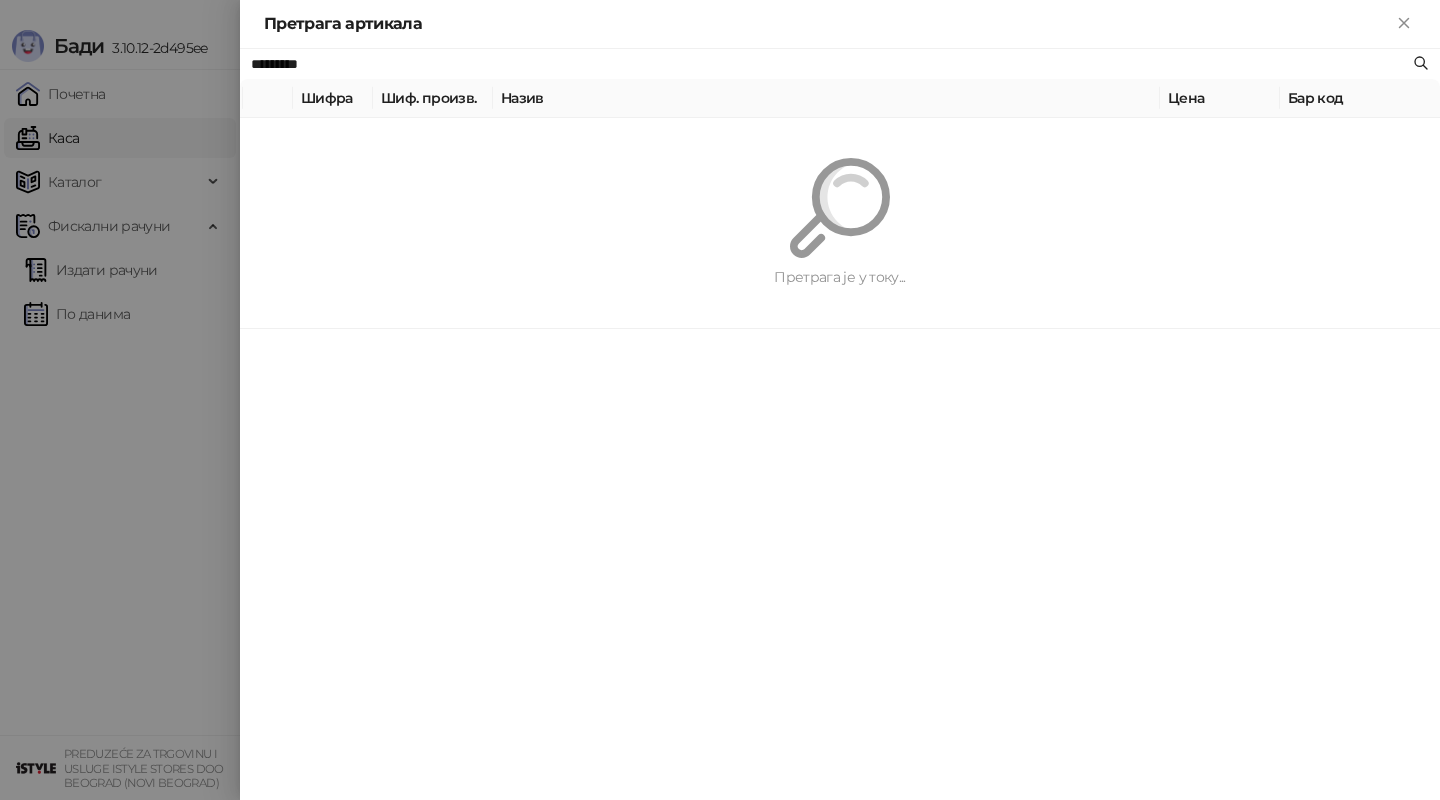 paste 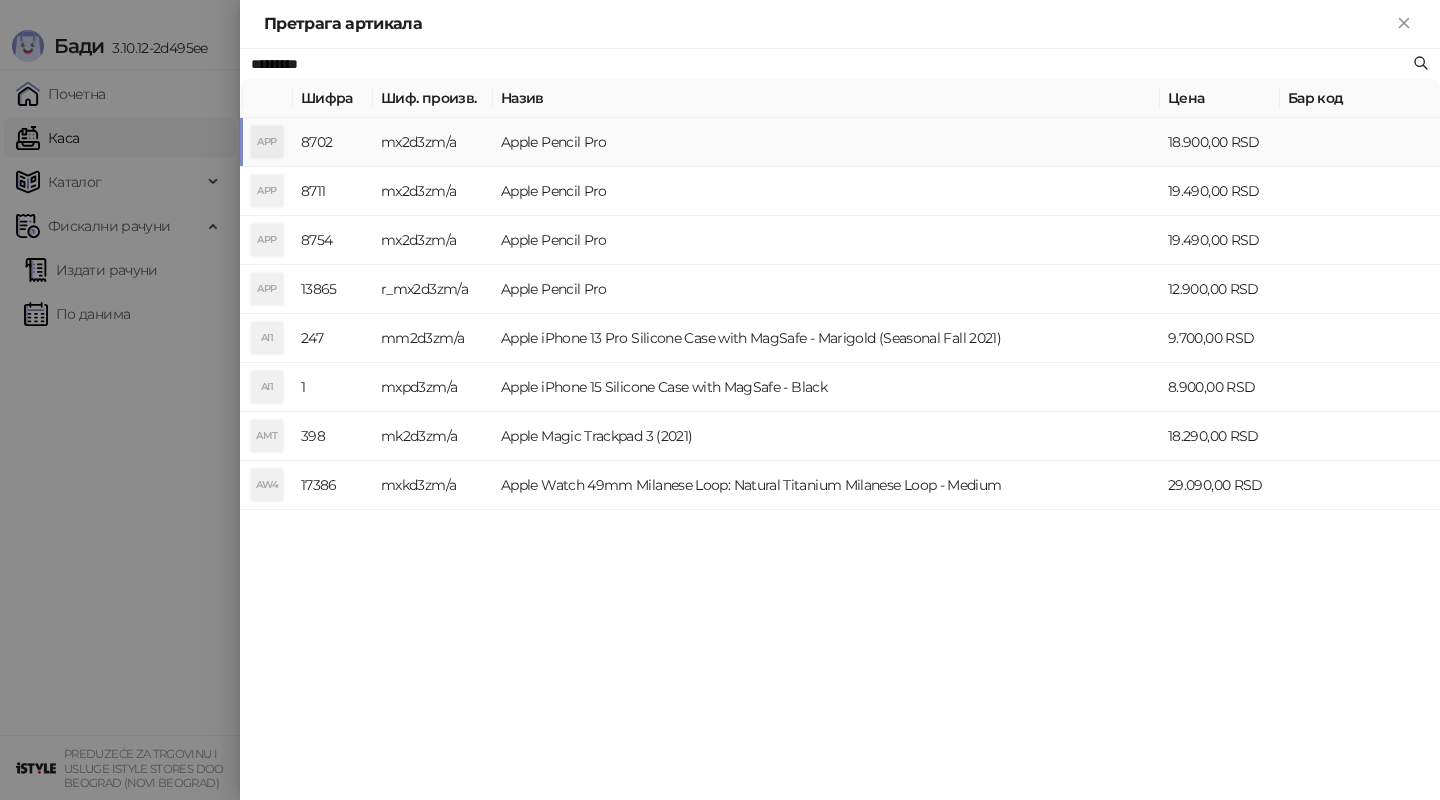 click on "Apple Pencil Pro" at bounding box center [826, 142] 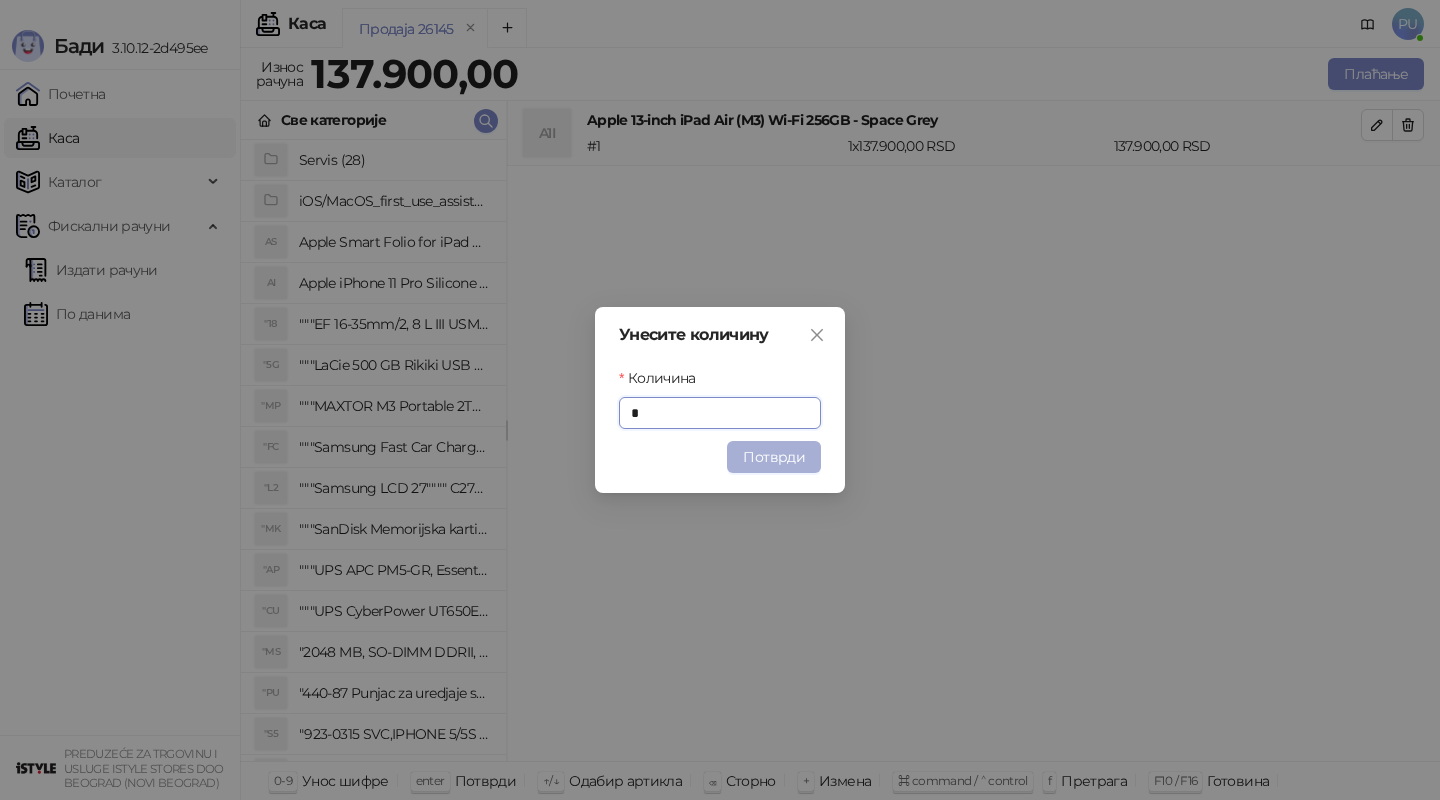 click on "Потврди" at bounding box center [774, 457] 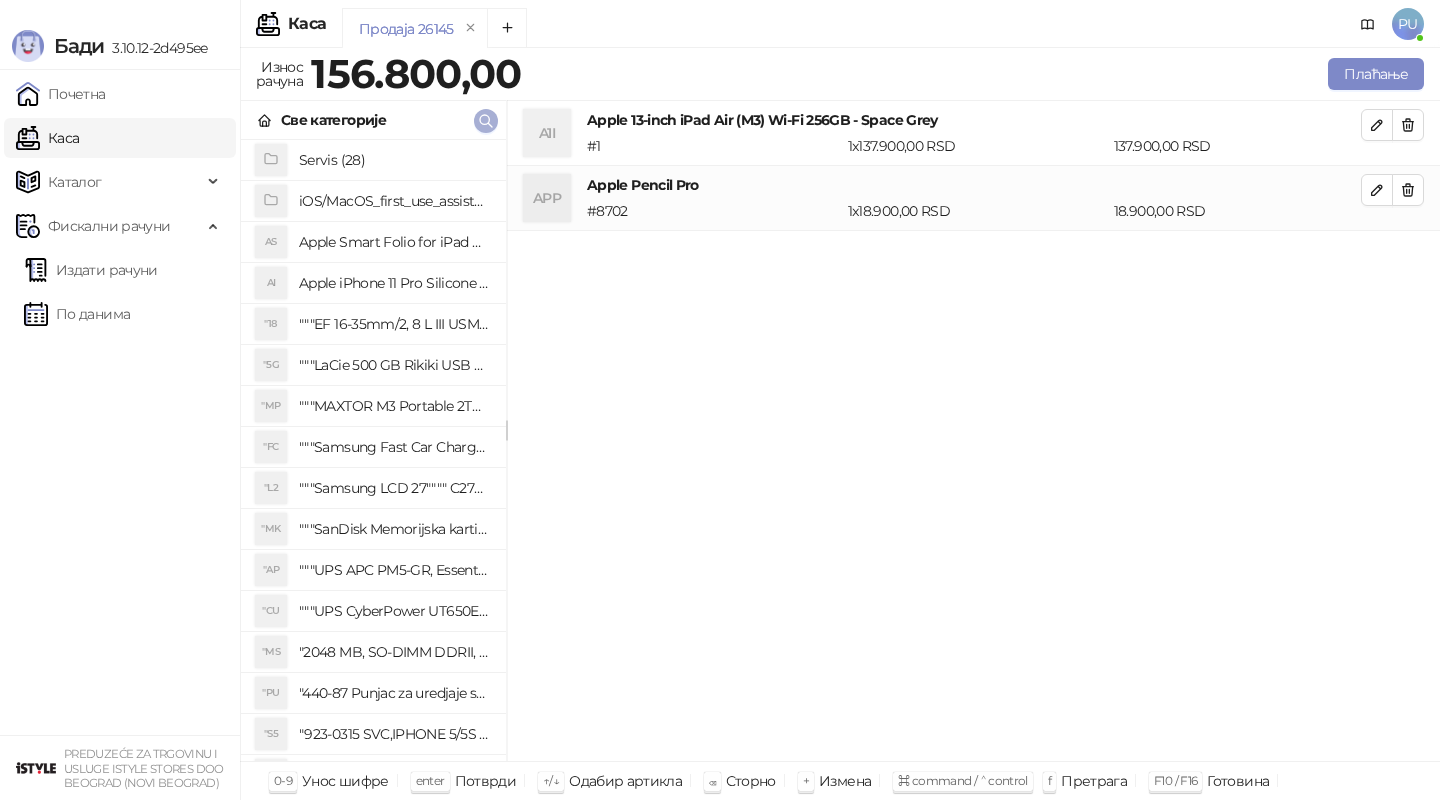 click 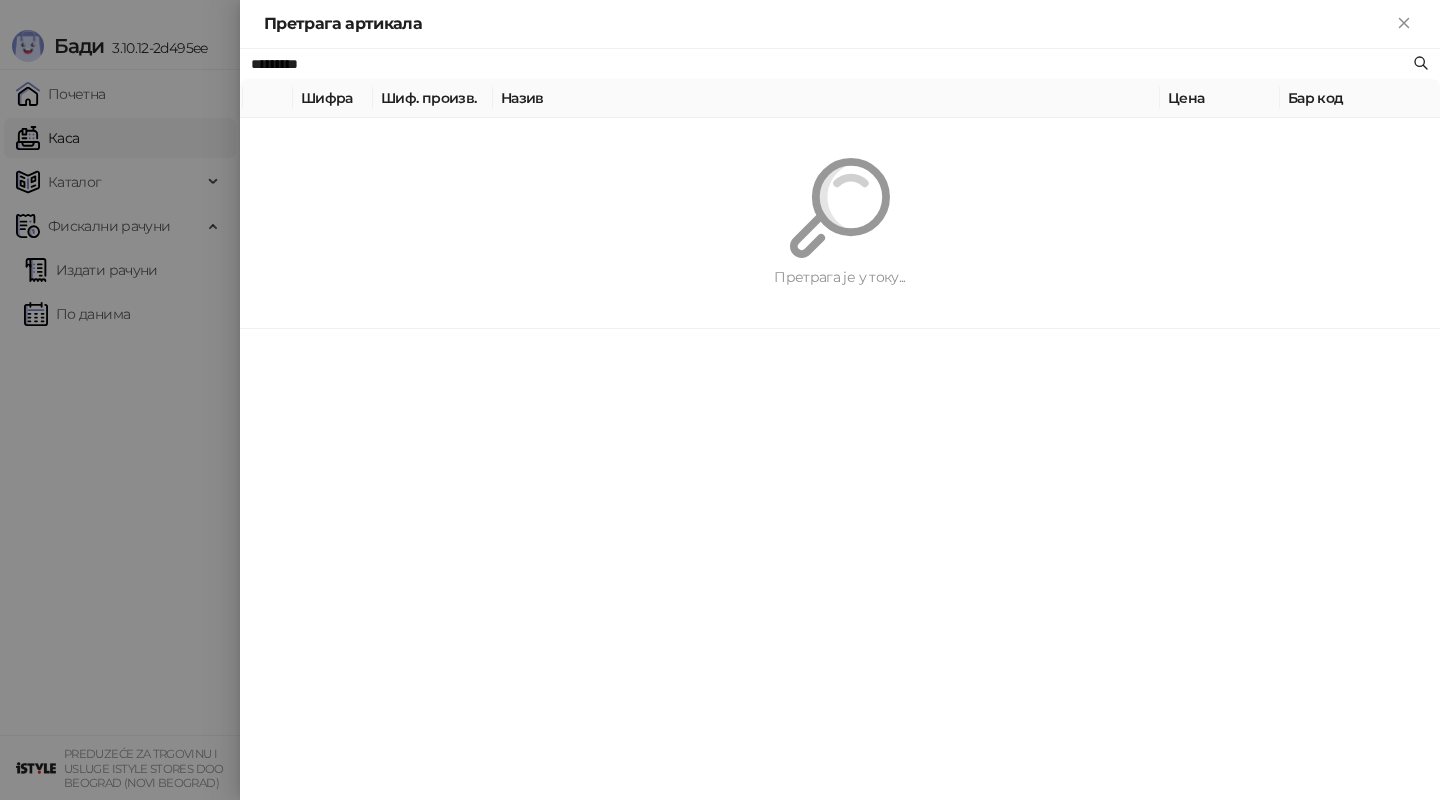 paste on "*******" 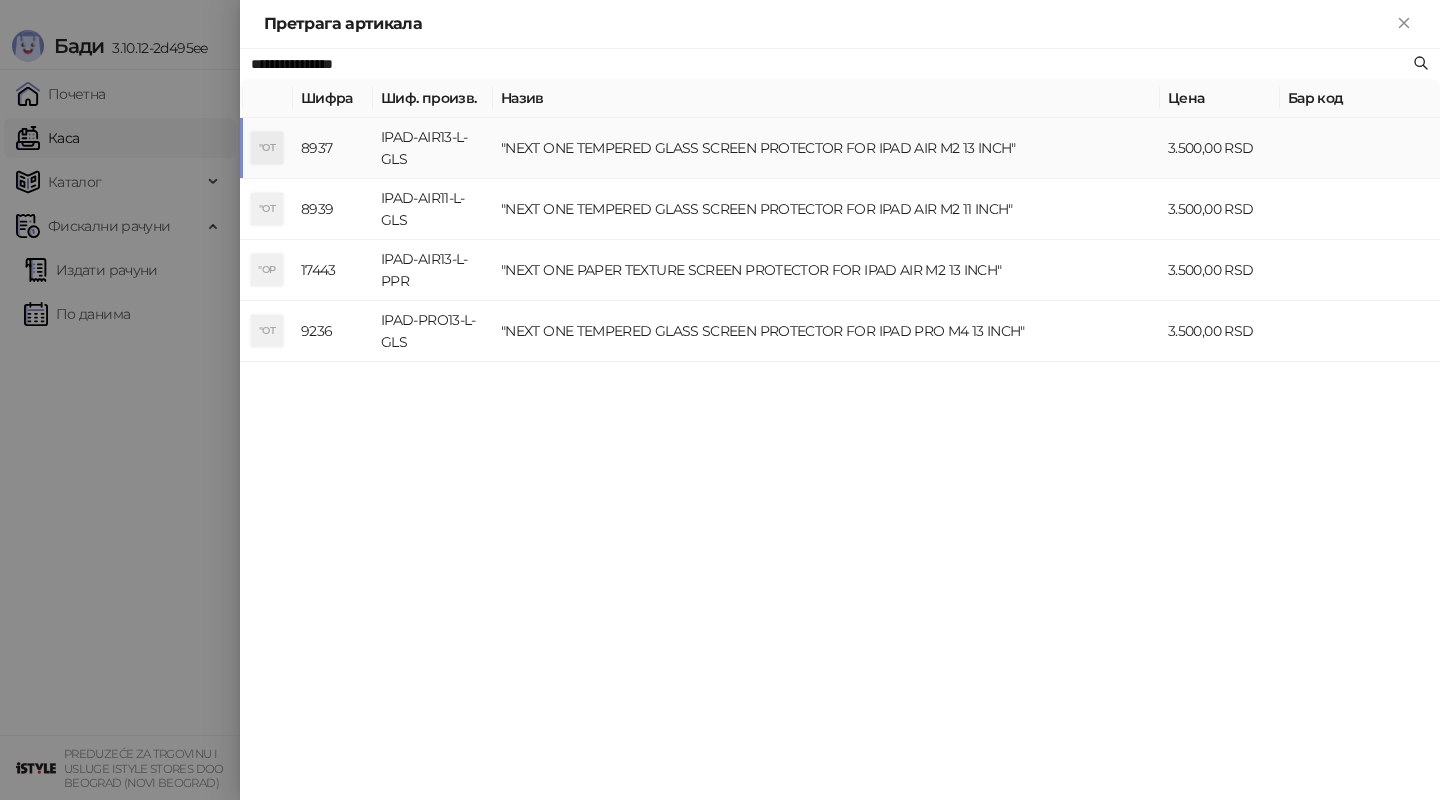 click on ""NEXT ONE TEMPERED GLASS SCREEN PROTECTOR FOR IPAD AIR M2 13 INCH"" at bounding box center [826, 148] 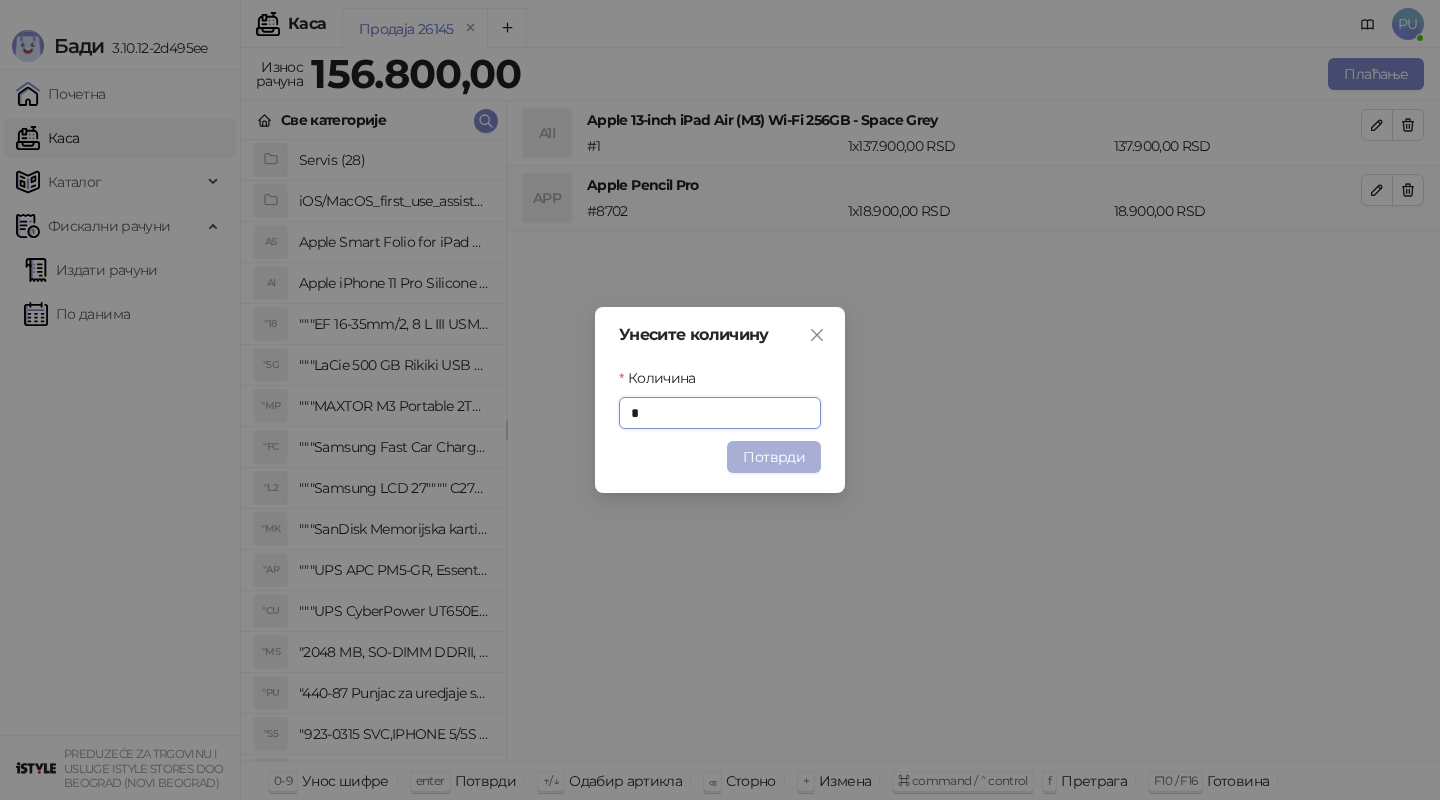 click on "Потврди" at bounding box center (774, 457) 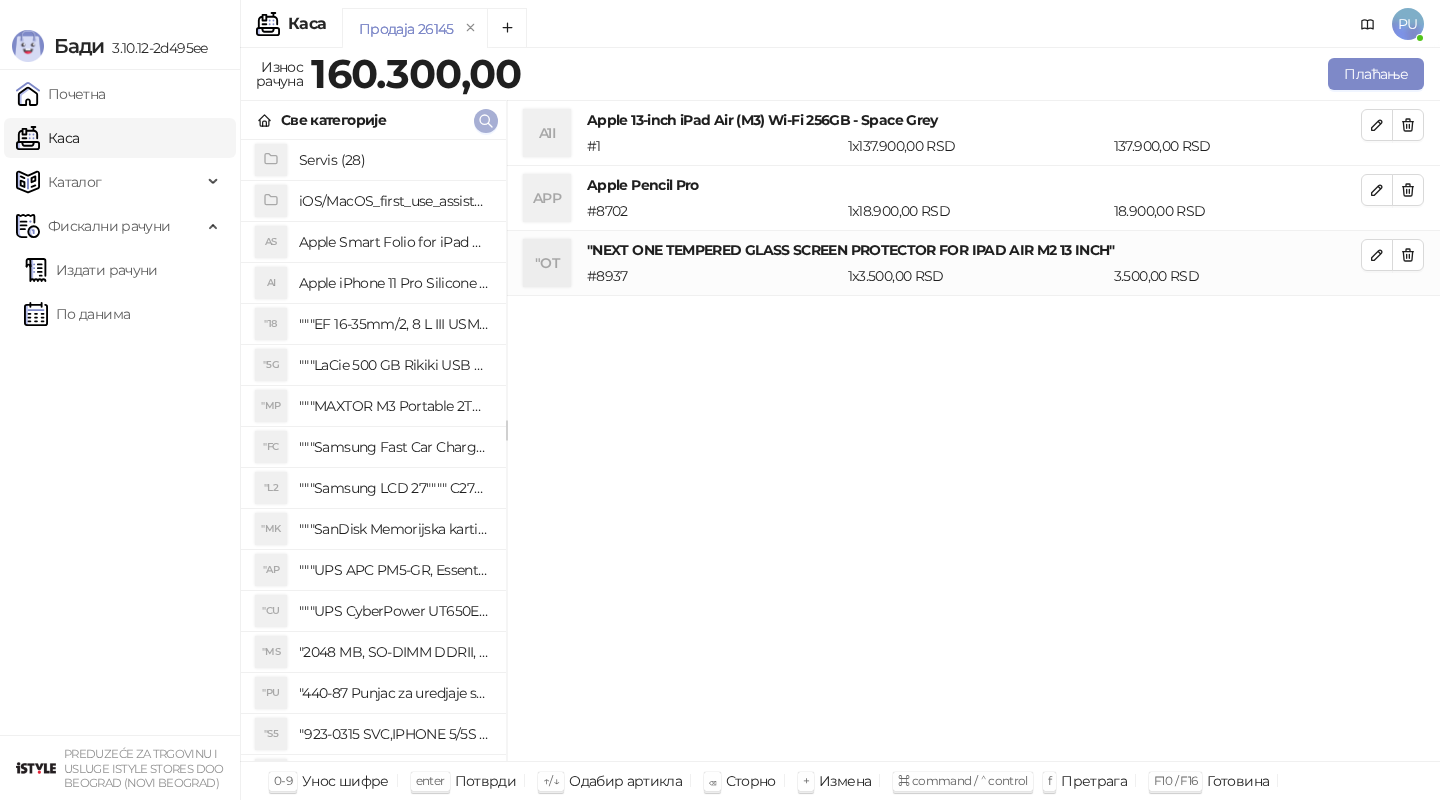 click 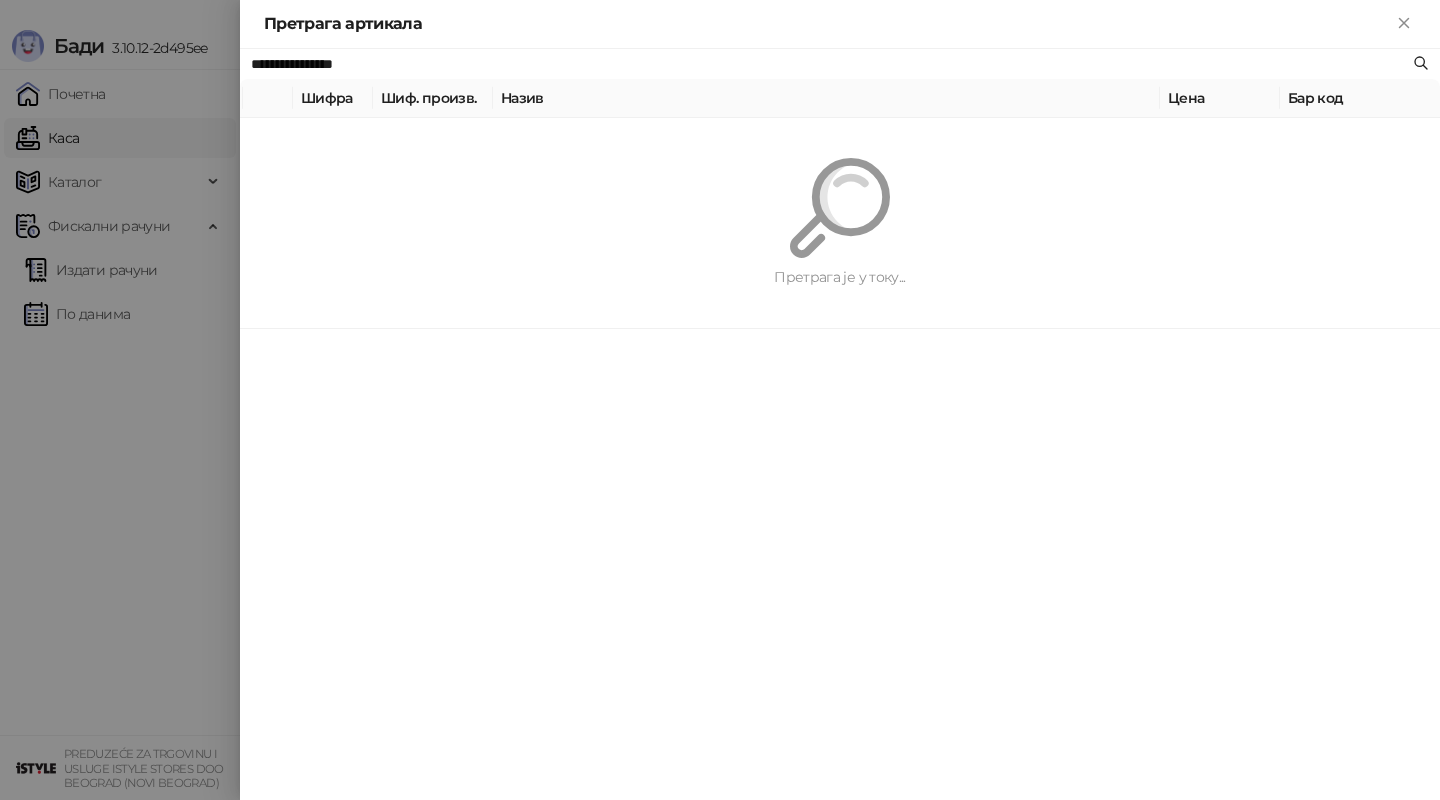 paste on "*******" 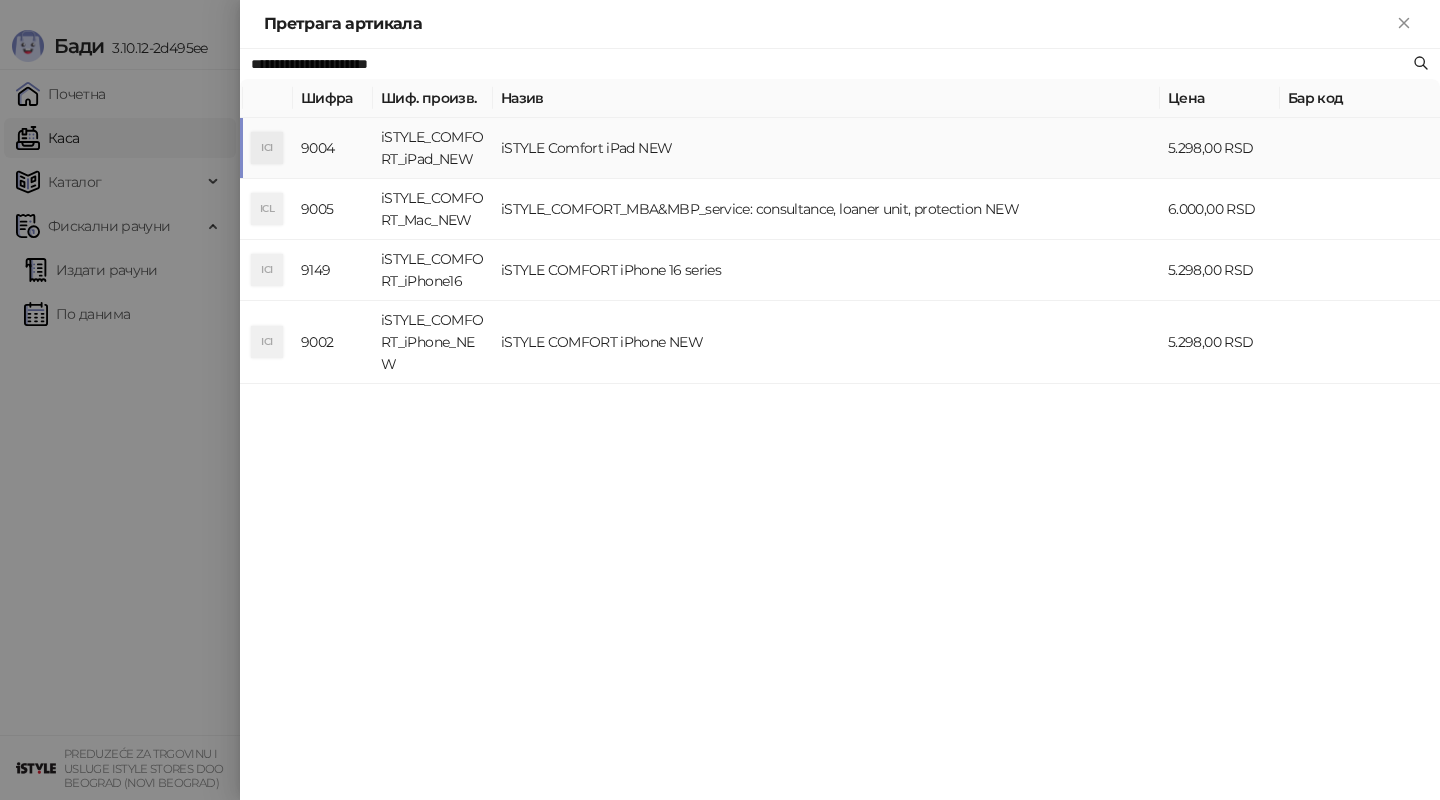 type on "**********" 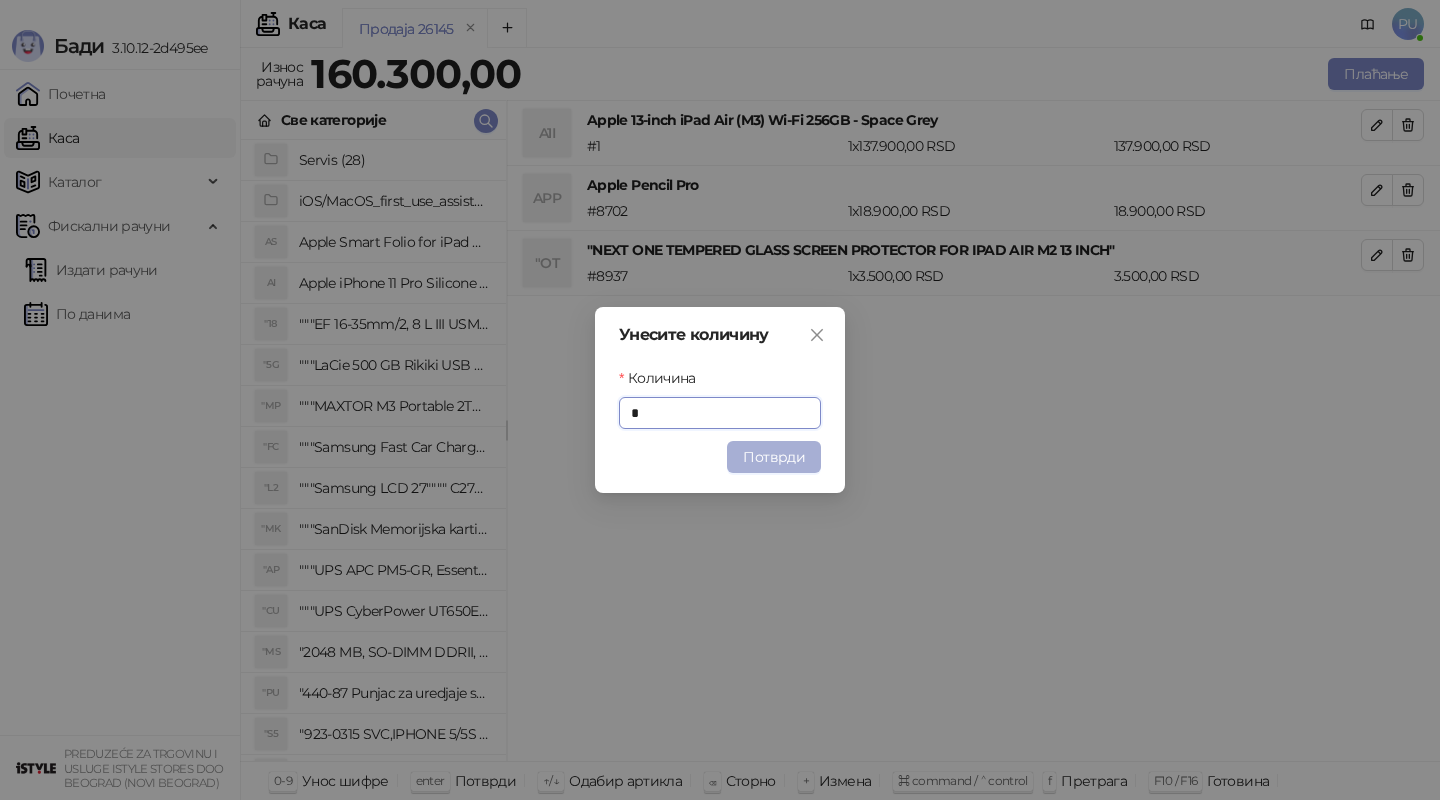 click on "Потврди" at bounding box center [774, 457] 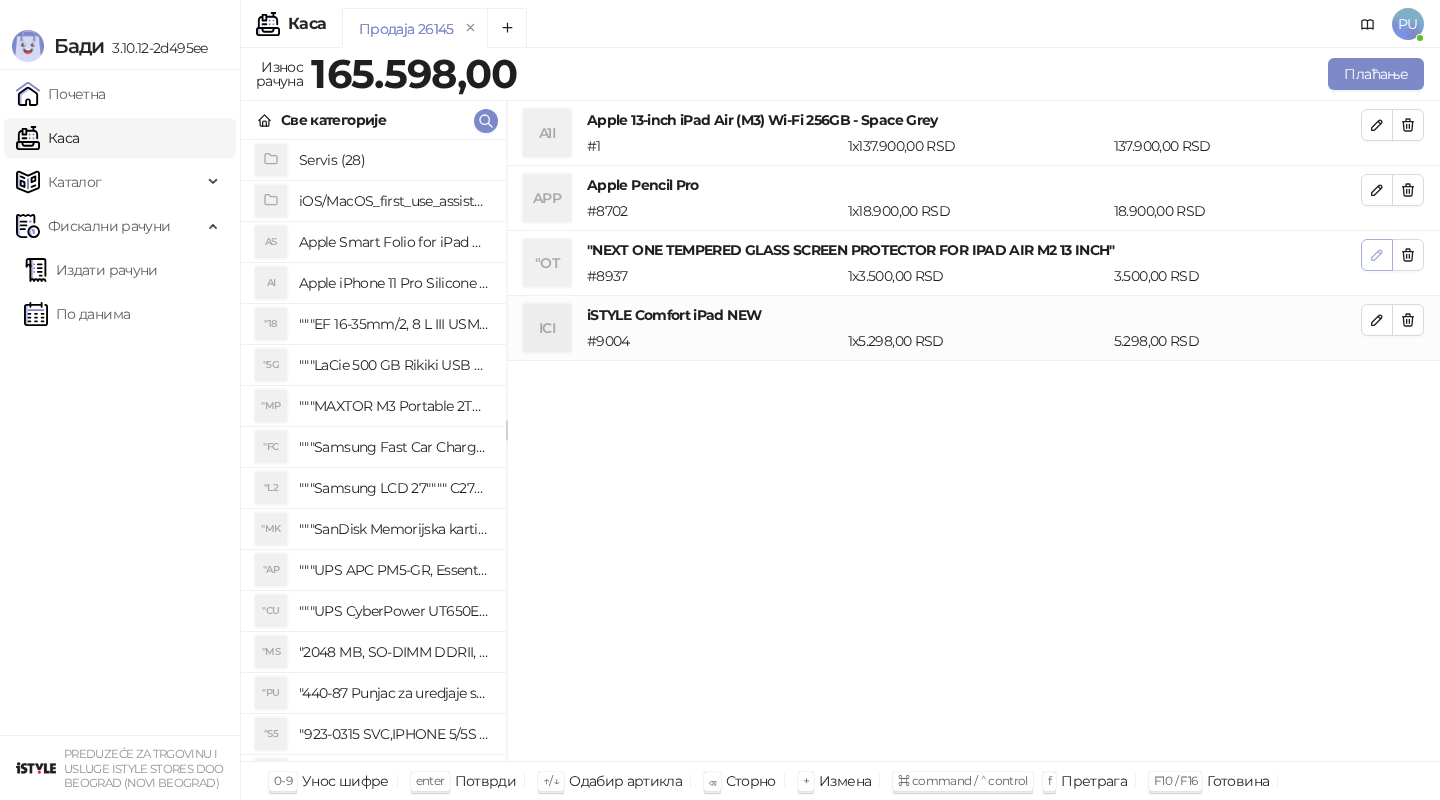 click 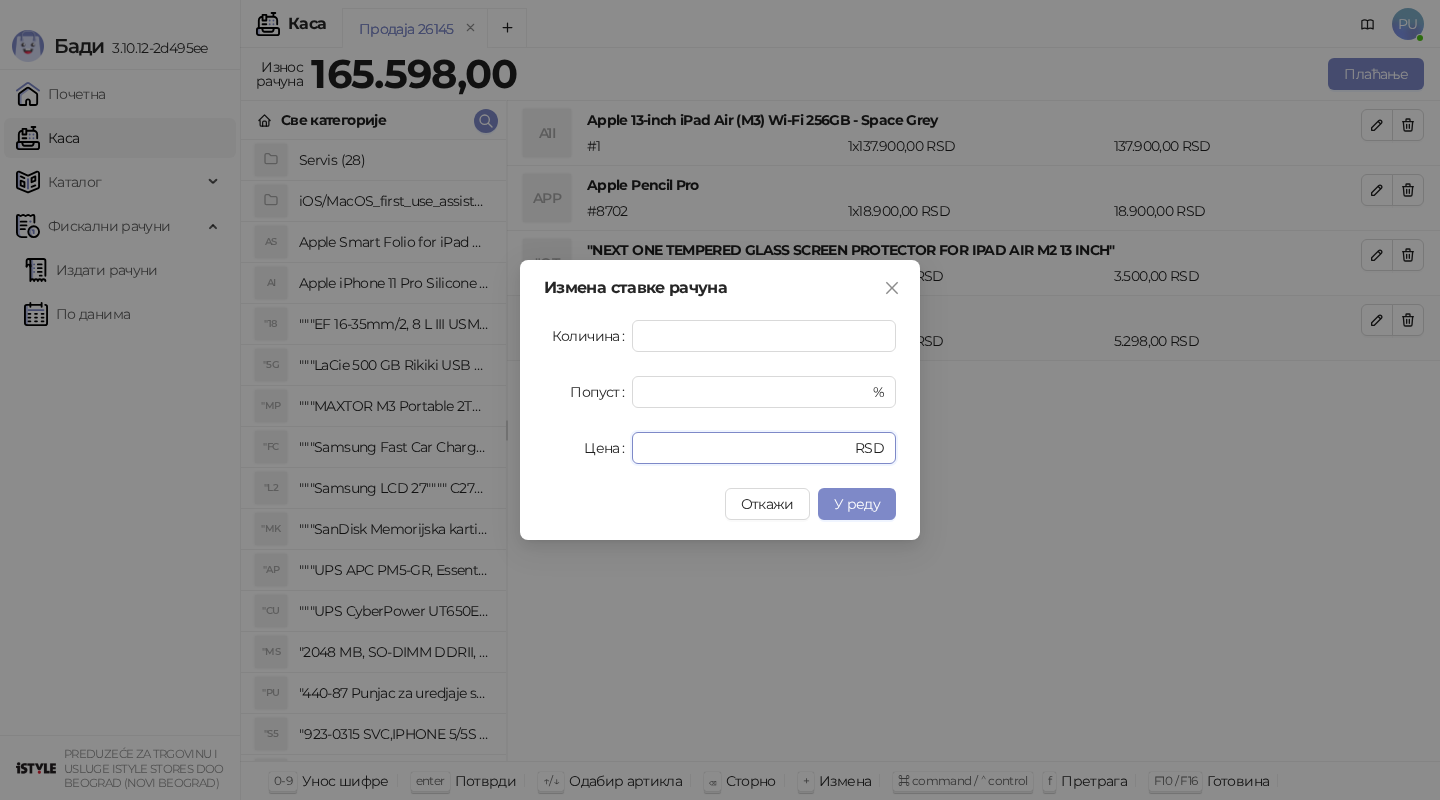 drag, startPoint x: 701, startPoint y: 450, endPoint x: 590, endPoint y: 445, distance: 111.11256 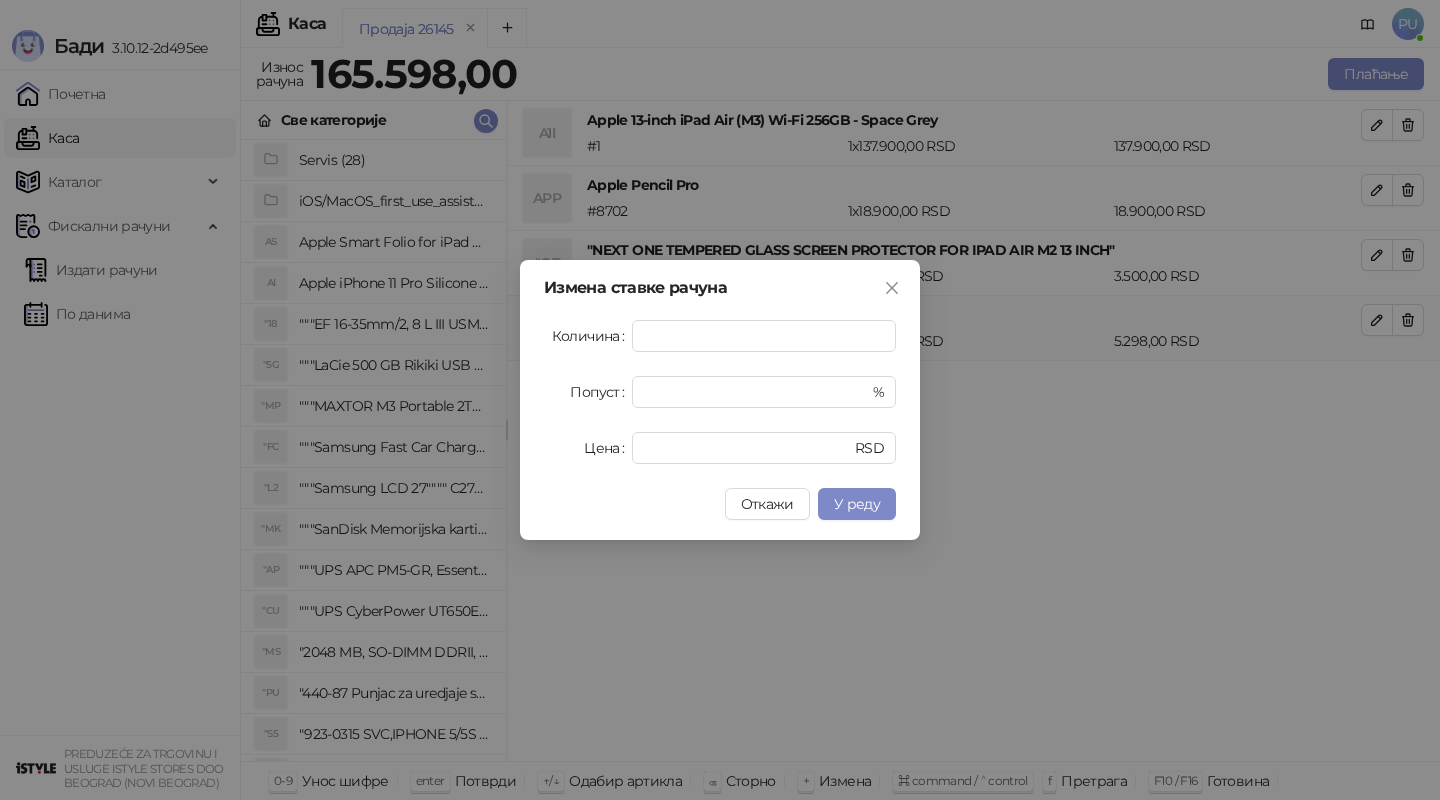 click on "Измена ставке рачуна Количина * Попуст * % Цена * RSD Откажи У реду" at bounding box center (720, 400) 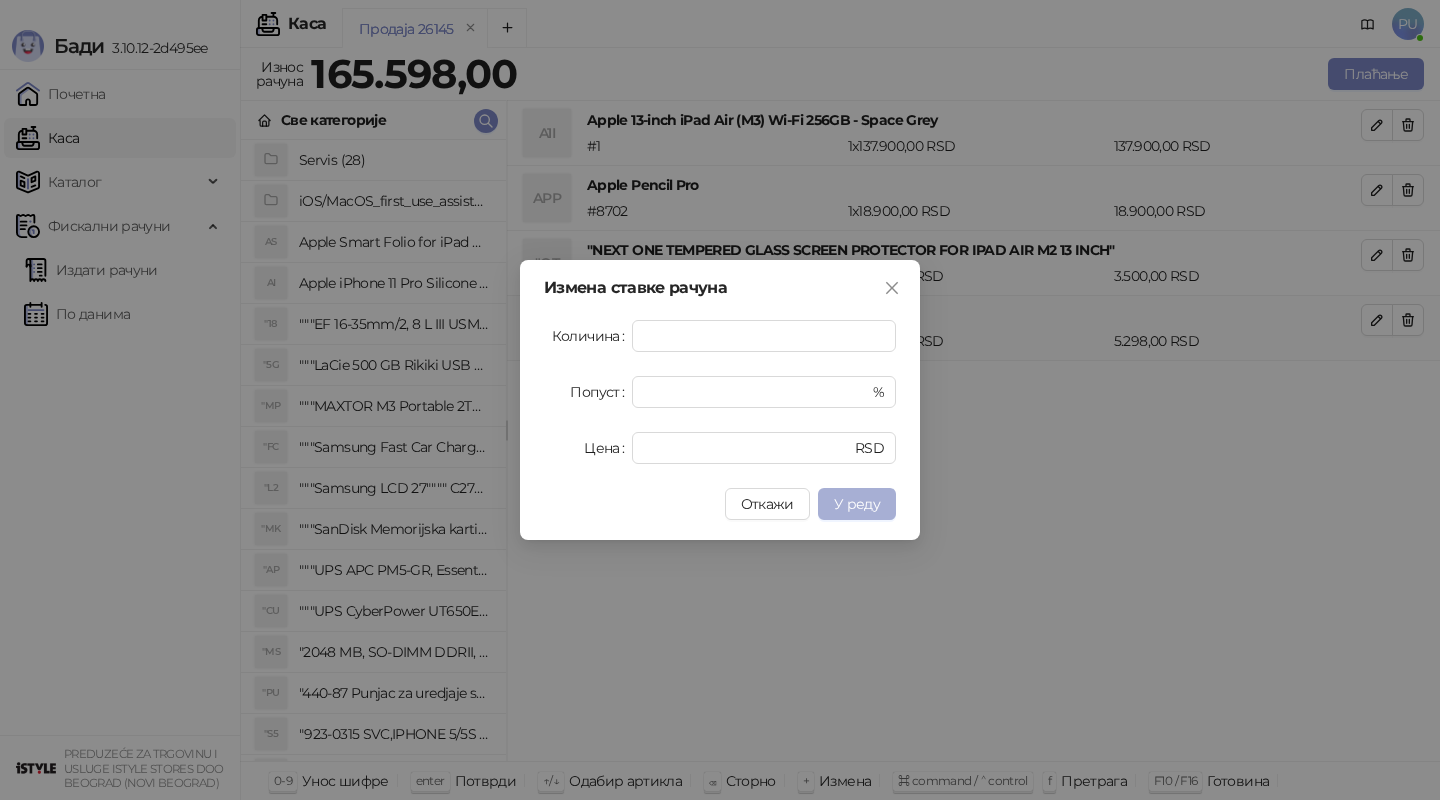click on "У реду" at bounding box center [857, 504] 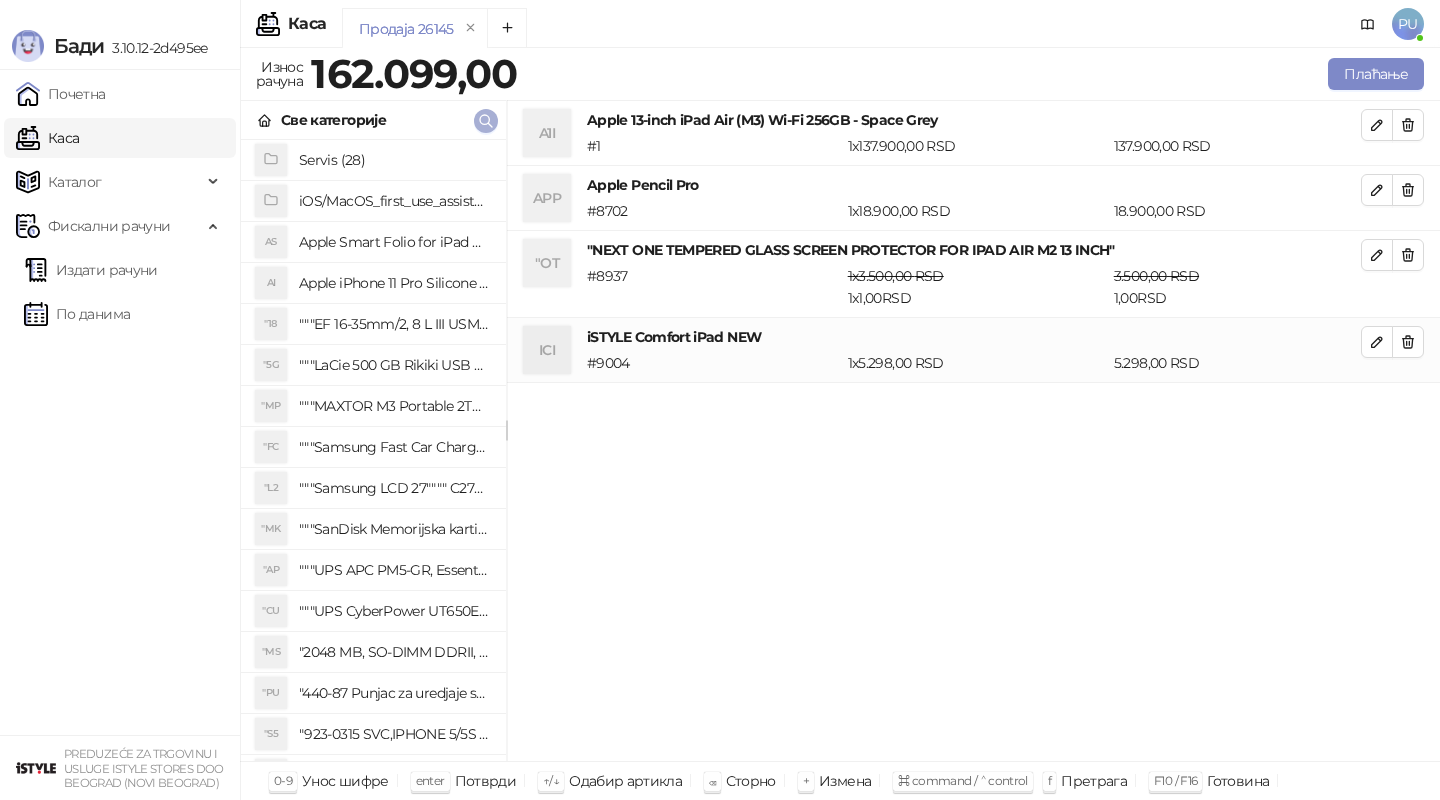 click 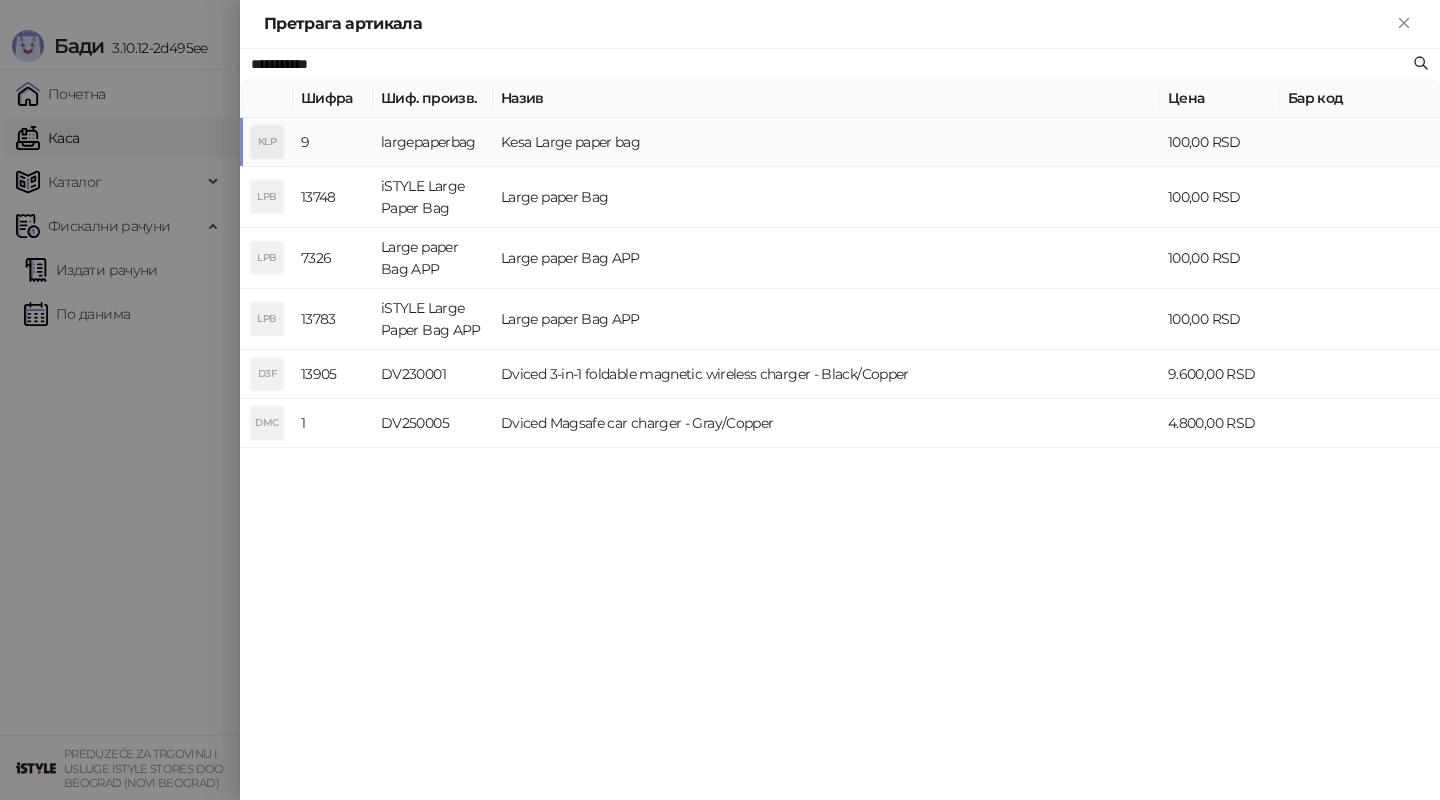 type on "**********" 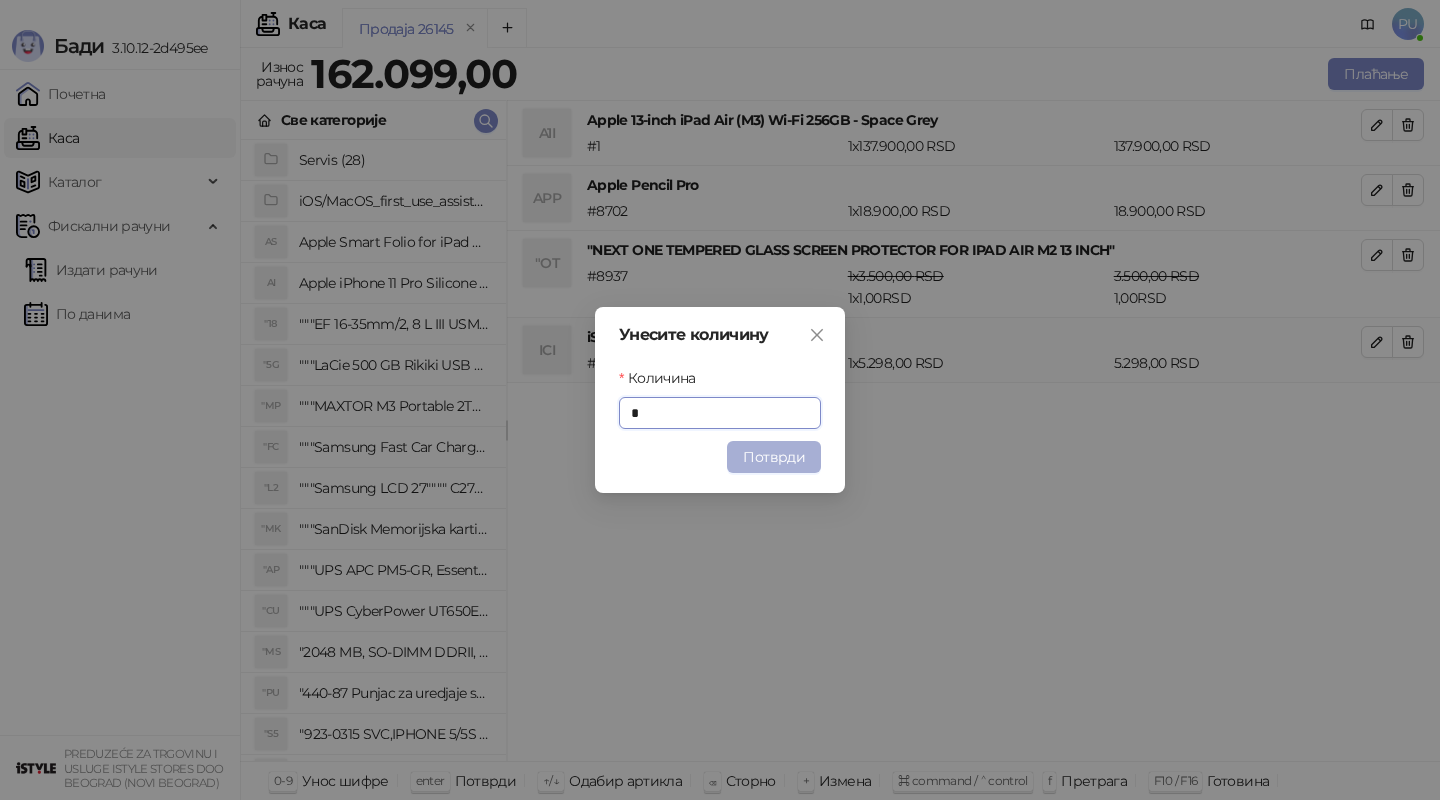 click on "Потврди" at bounding box center (774, 457) 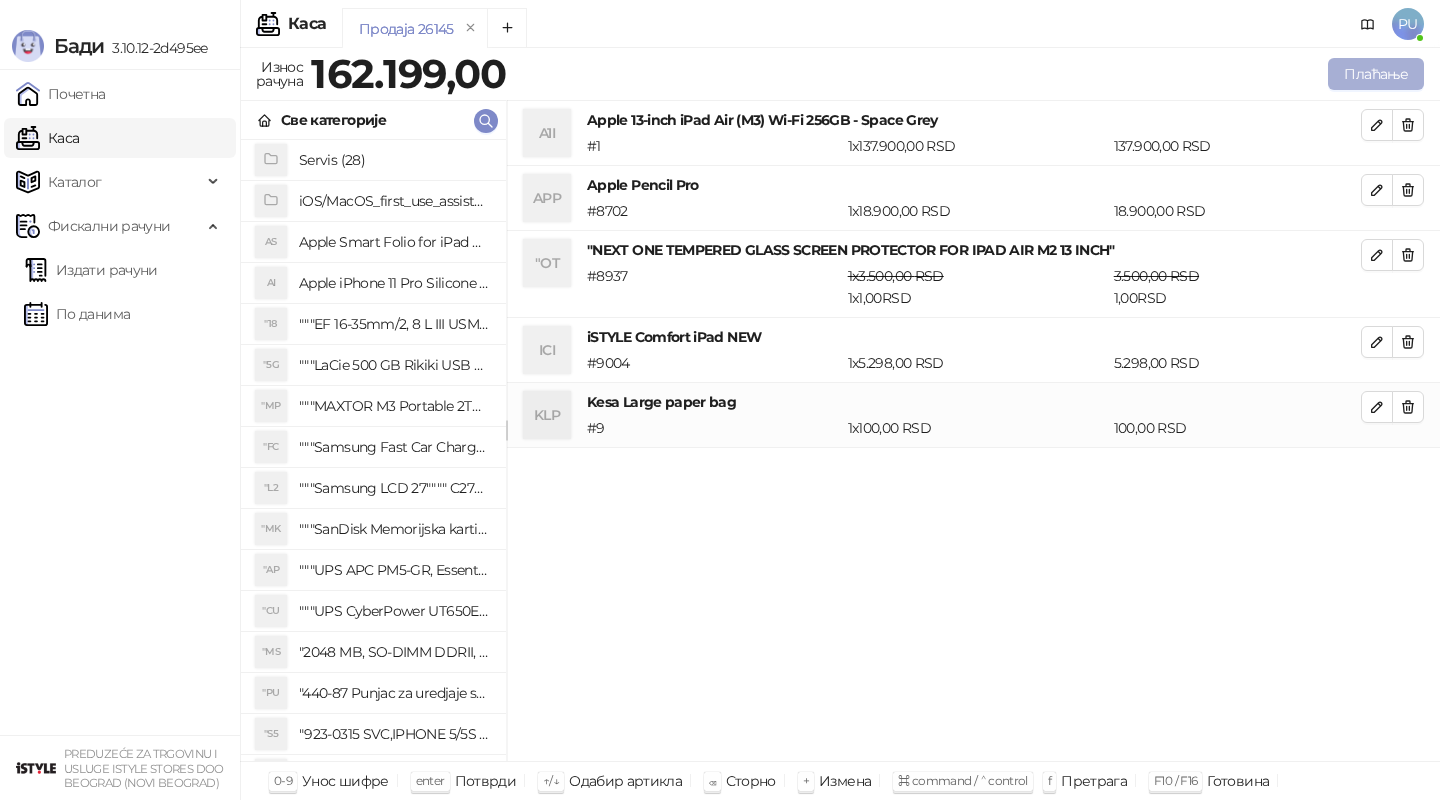 click on "Плаћање" at bounding box center (1376, 74) 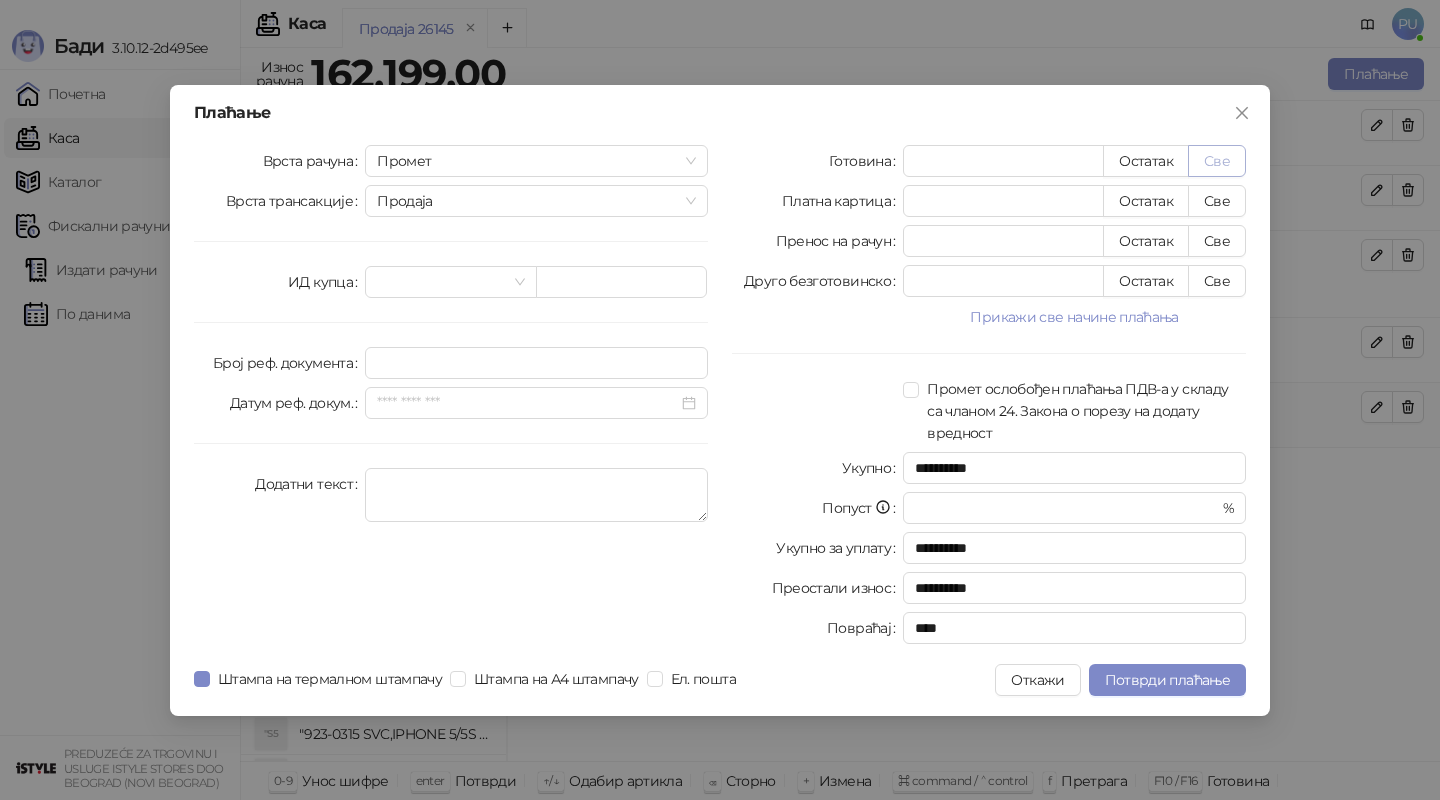 click on "Све" at bounding box center (1217, 161) 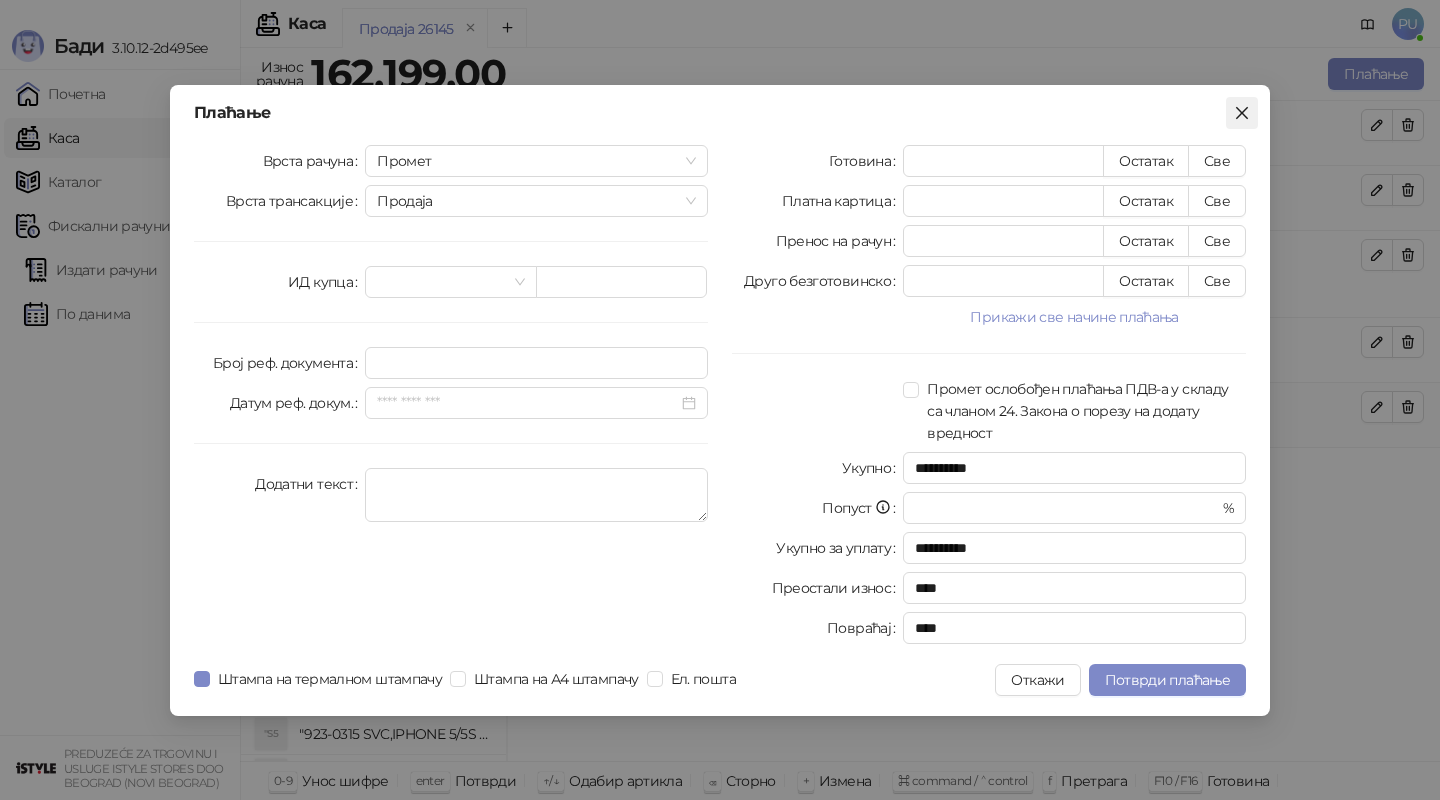 click 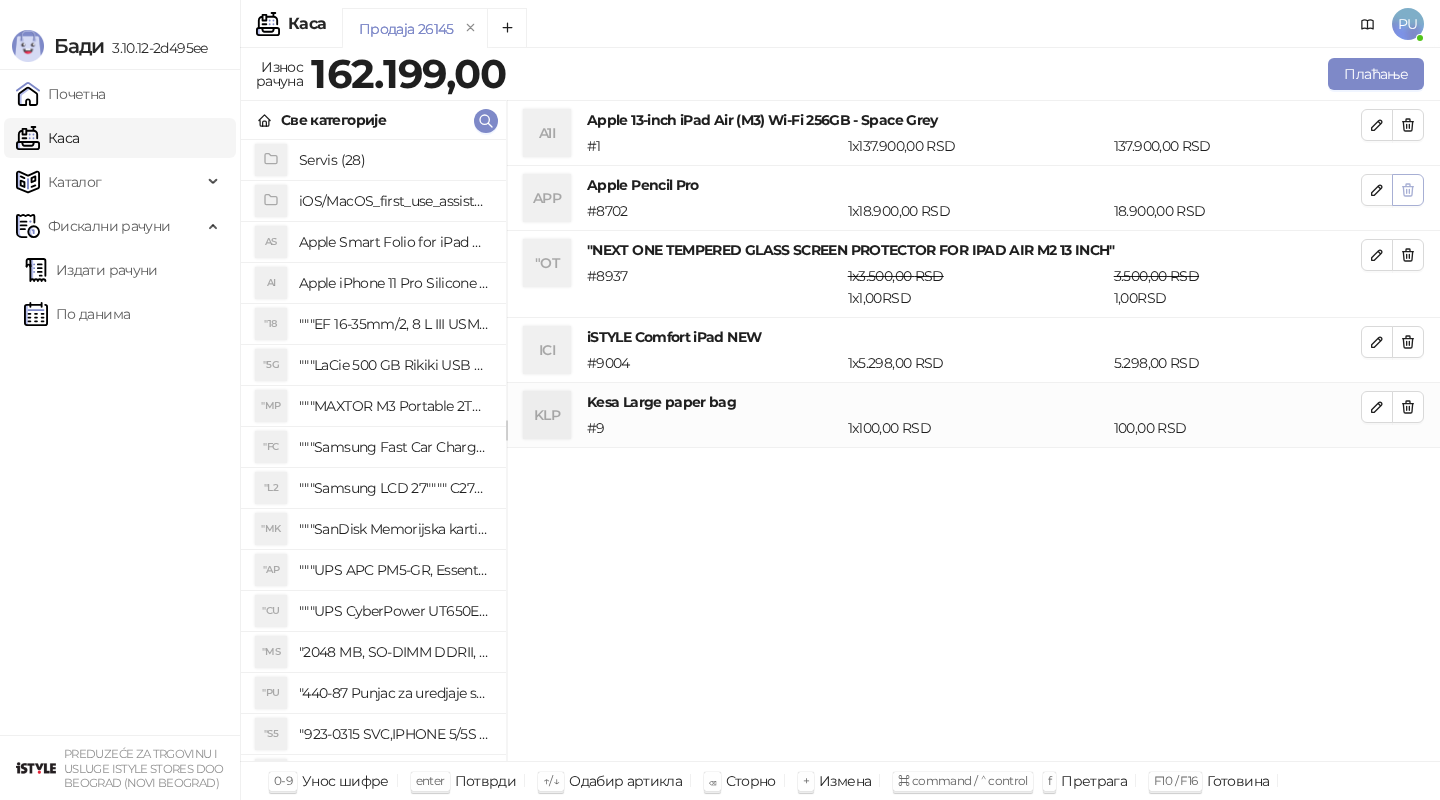 click 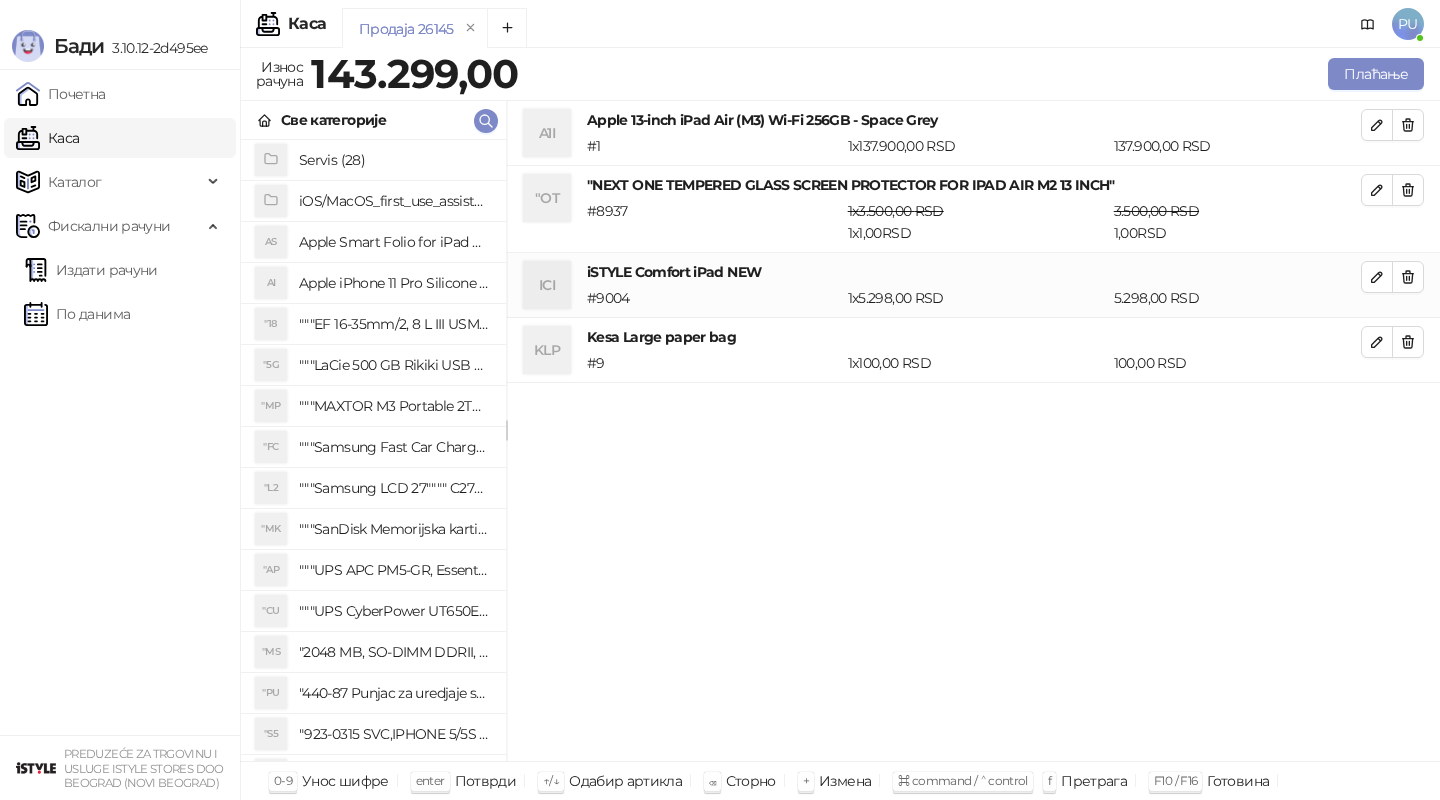 click 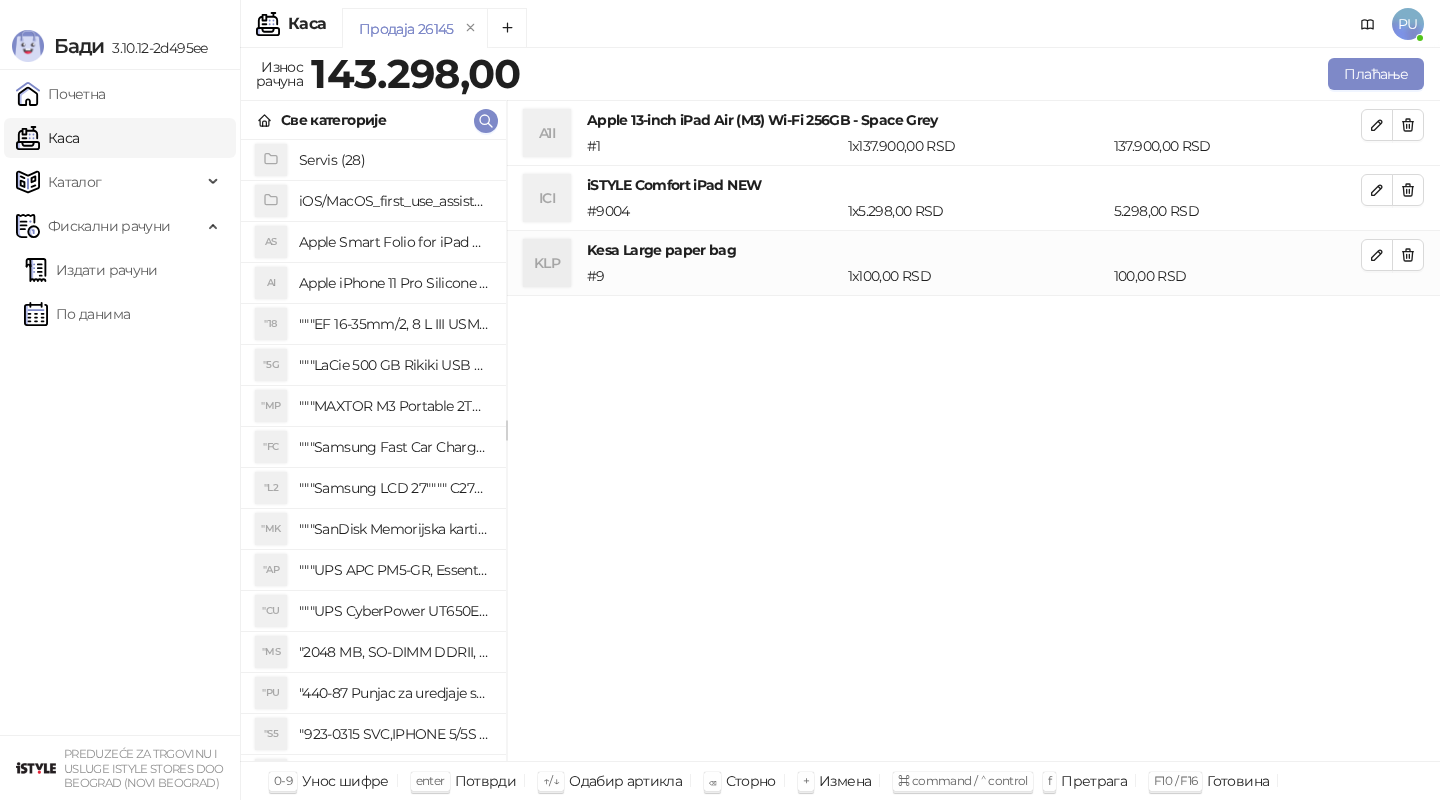 click 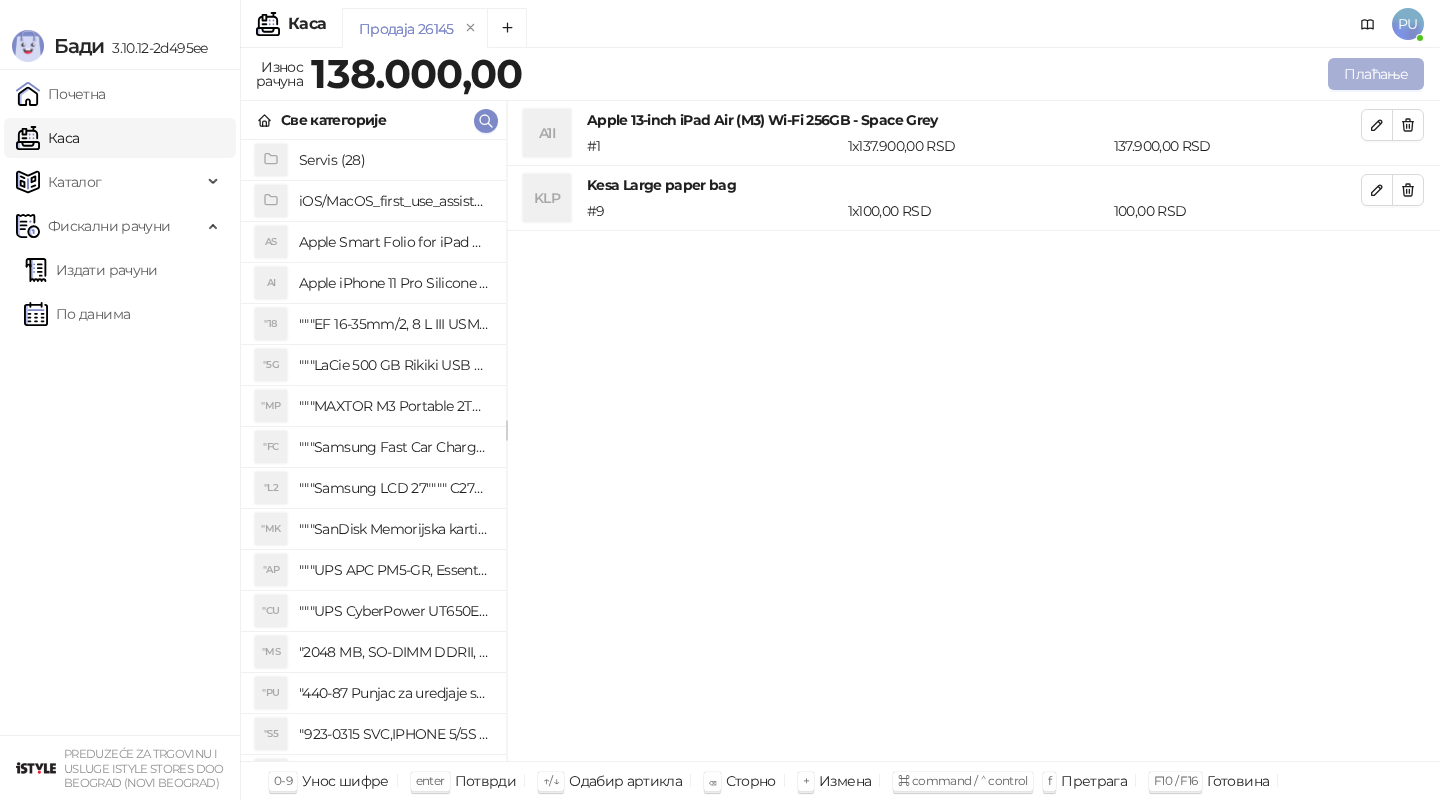 click on "Плаћање" at bounding box center [1376, 74] 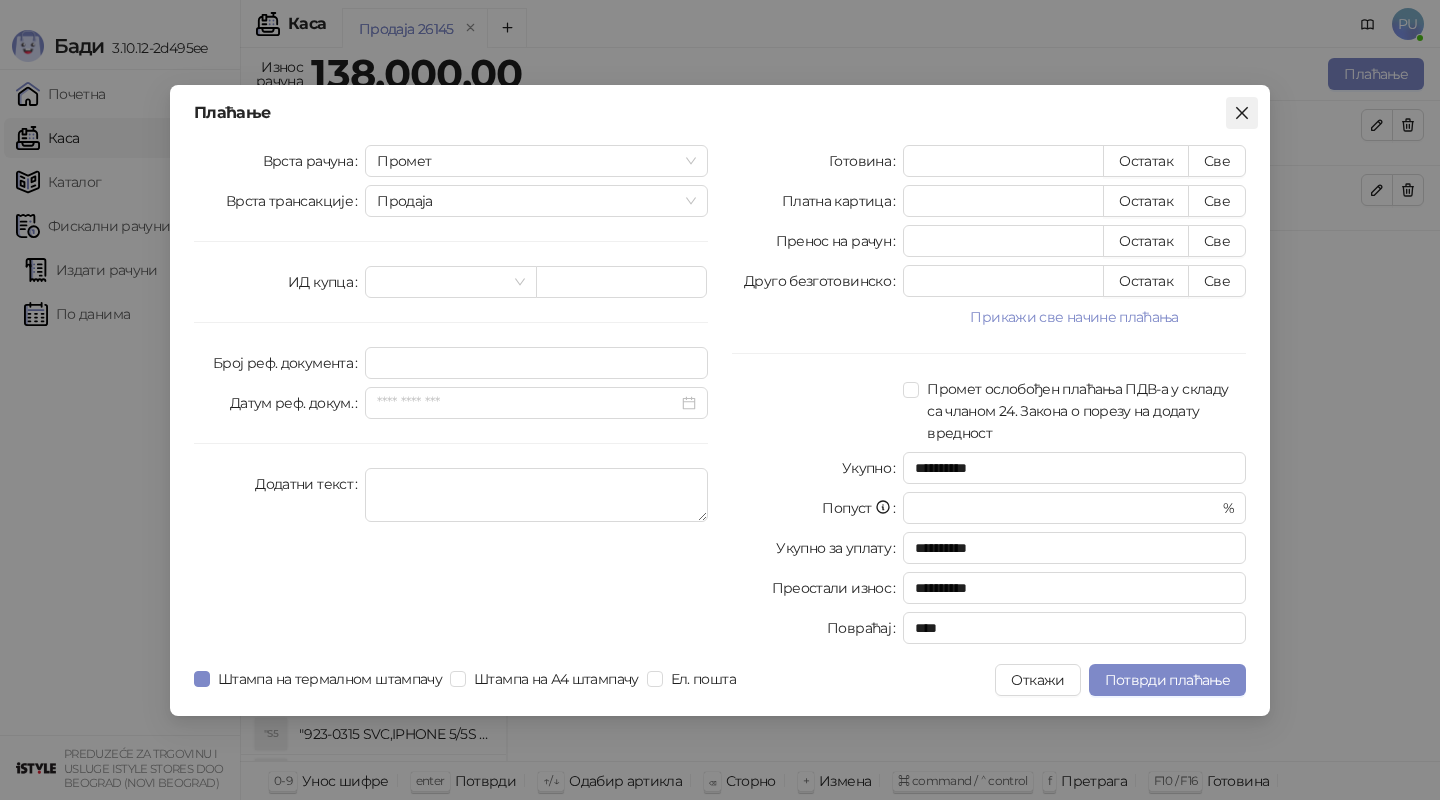 click 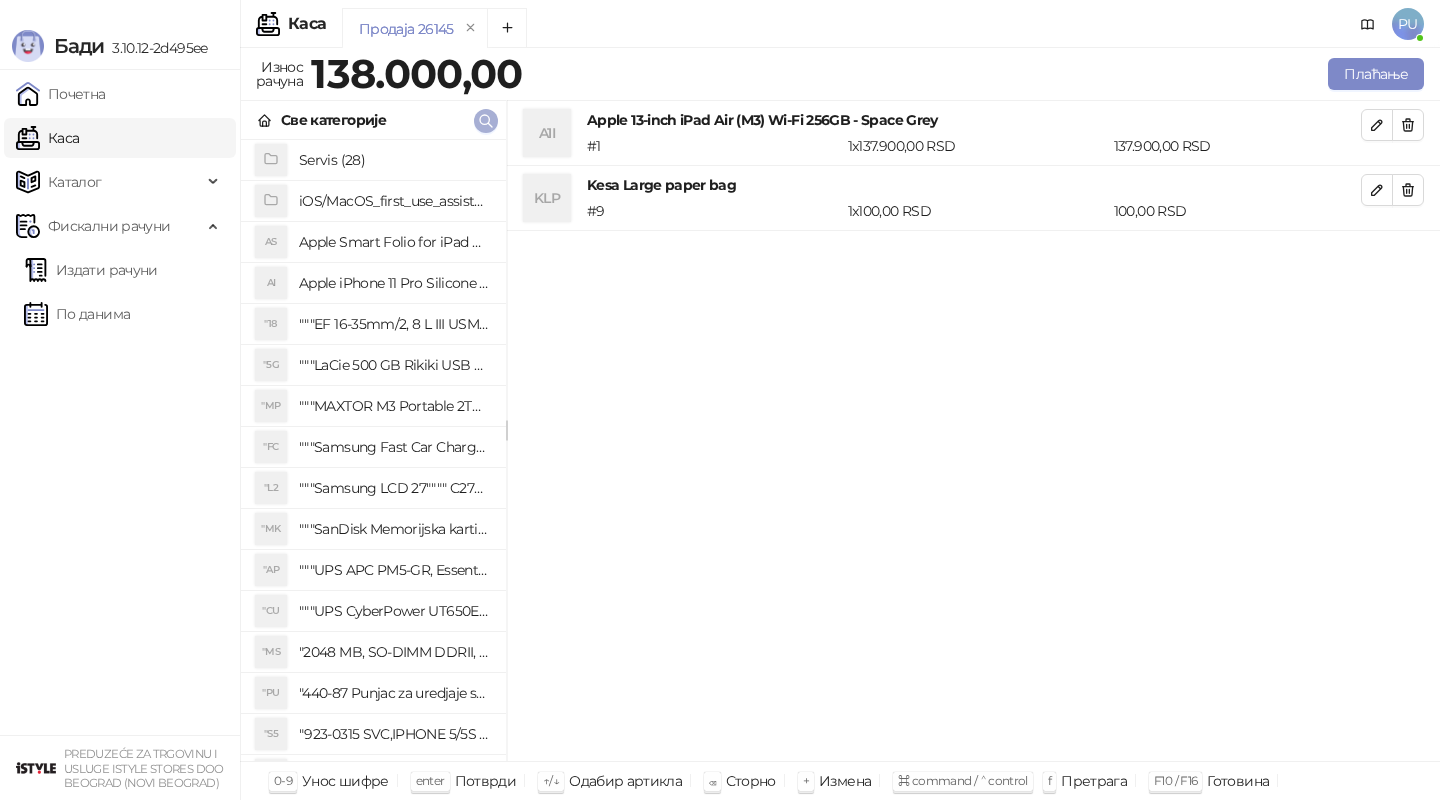 click 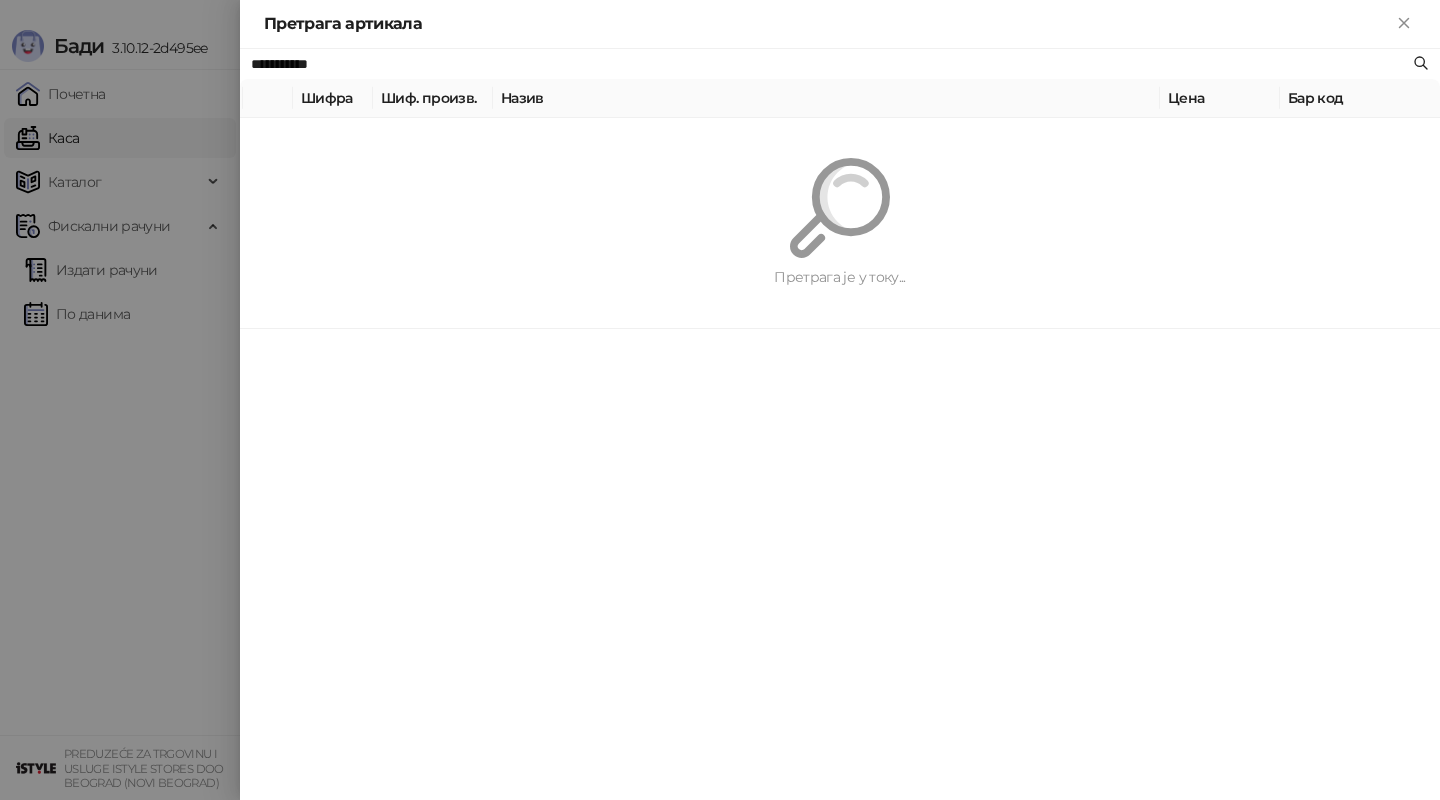 paste on "*****" 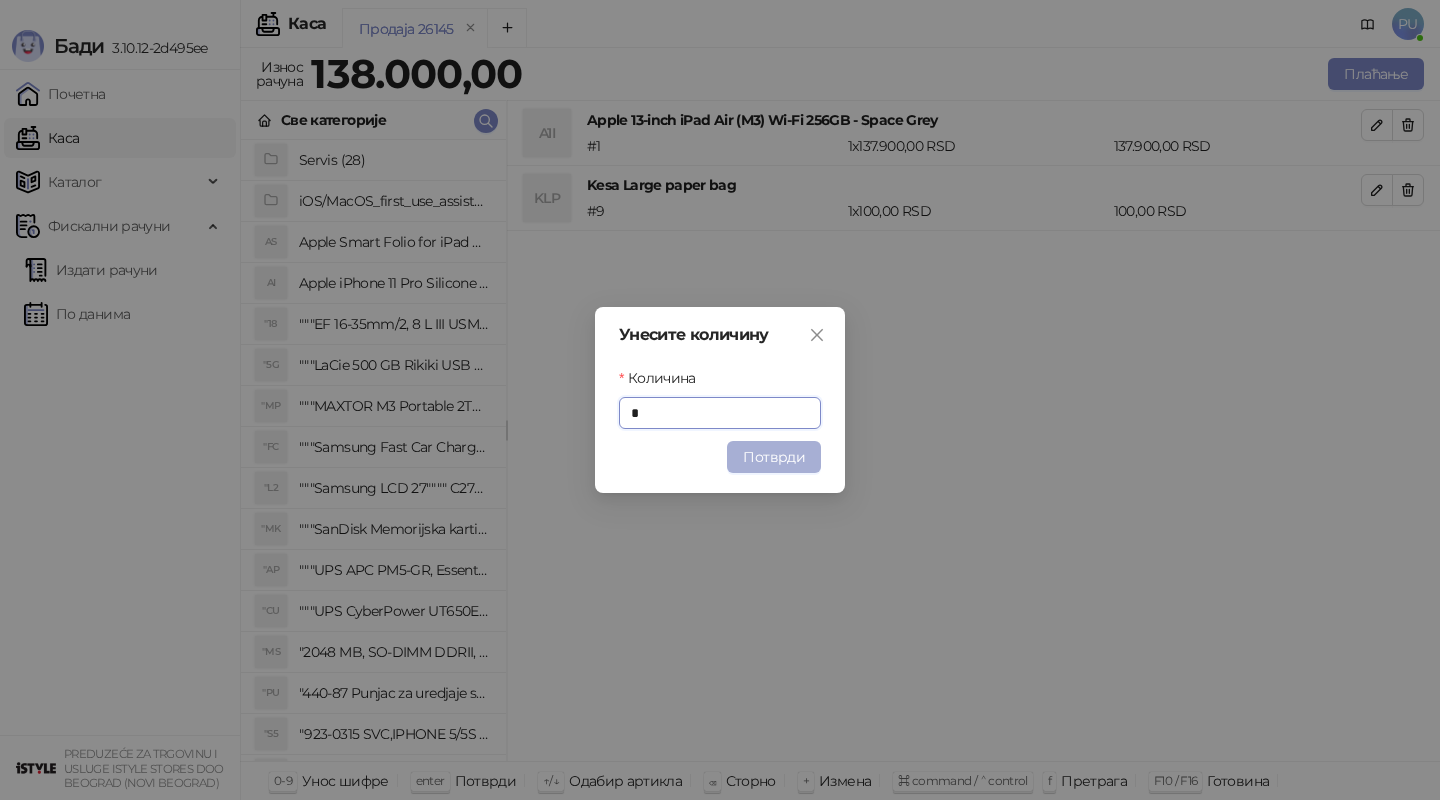 click on "Потврди" at bounding box center [774, 457] 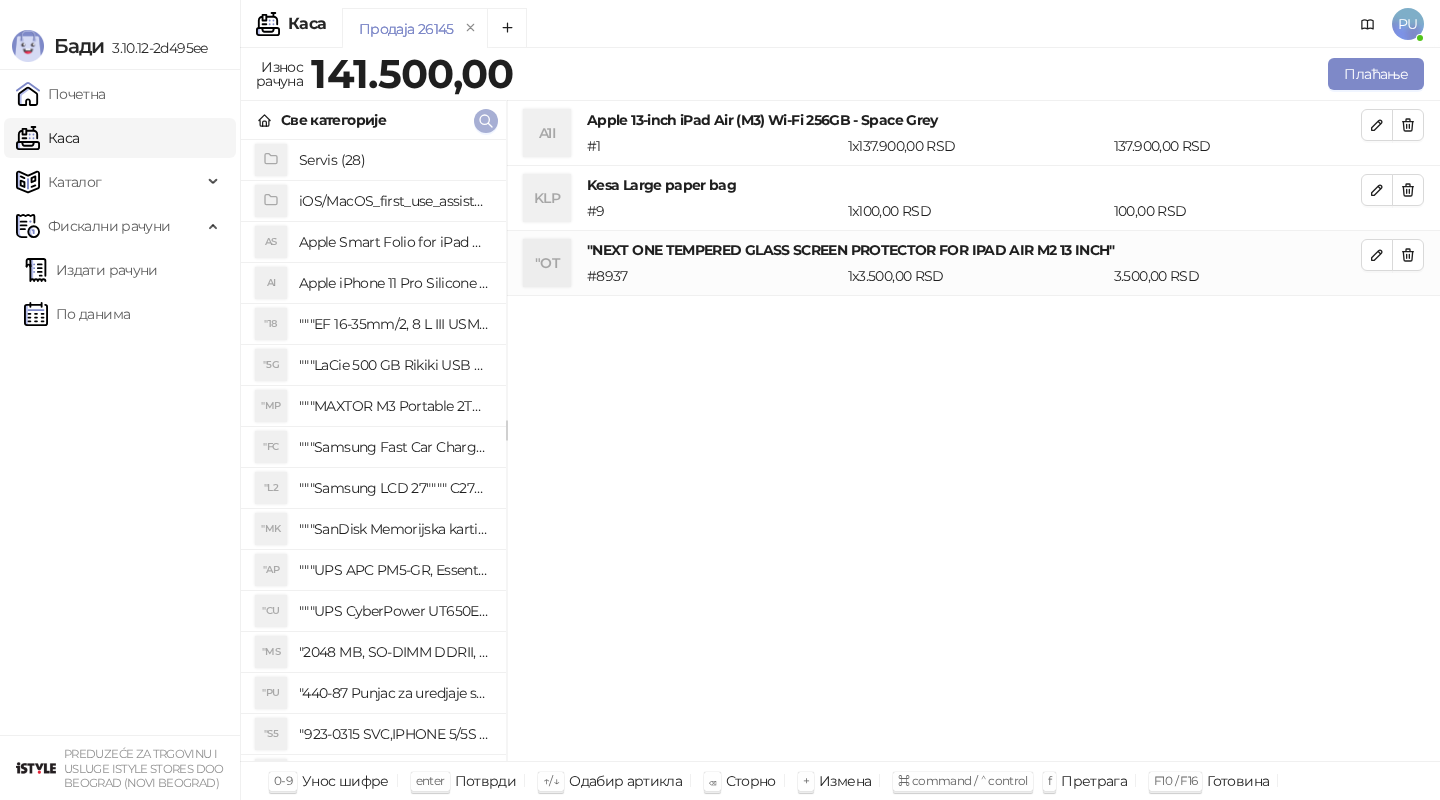 click 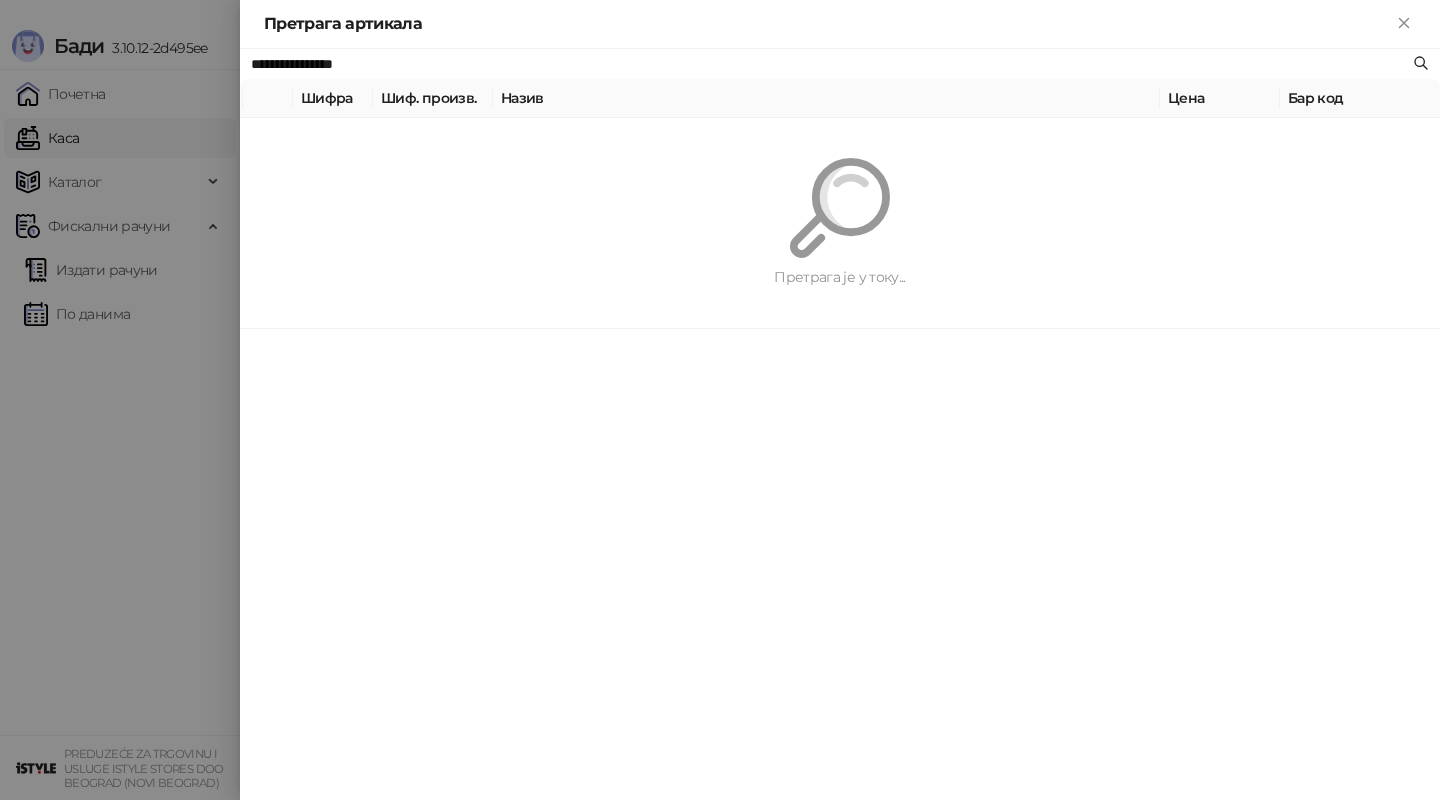 paste on "*******" 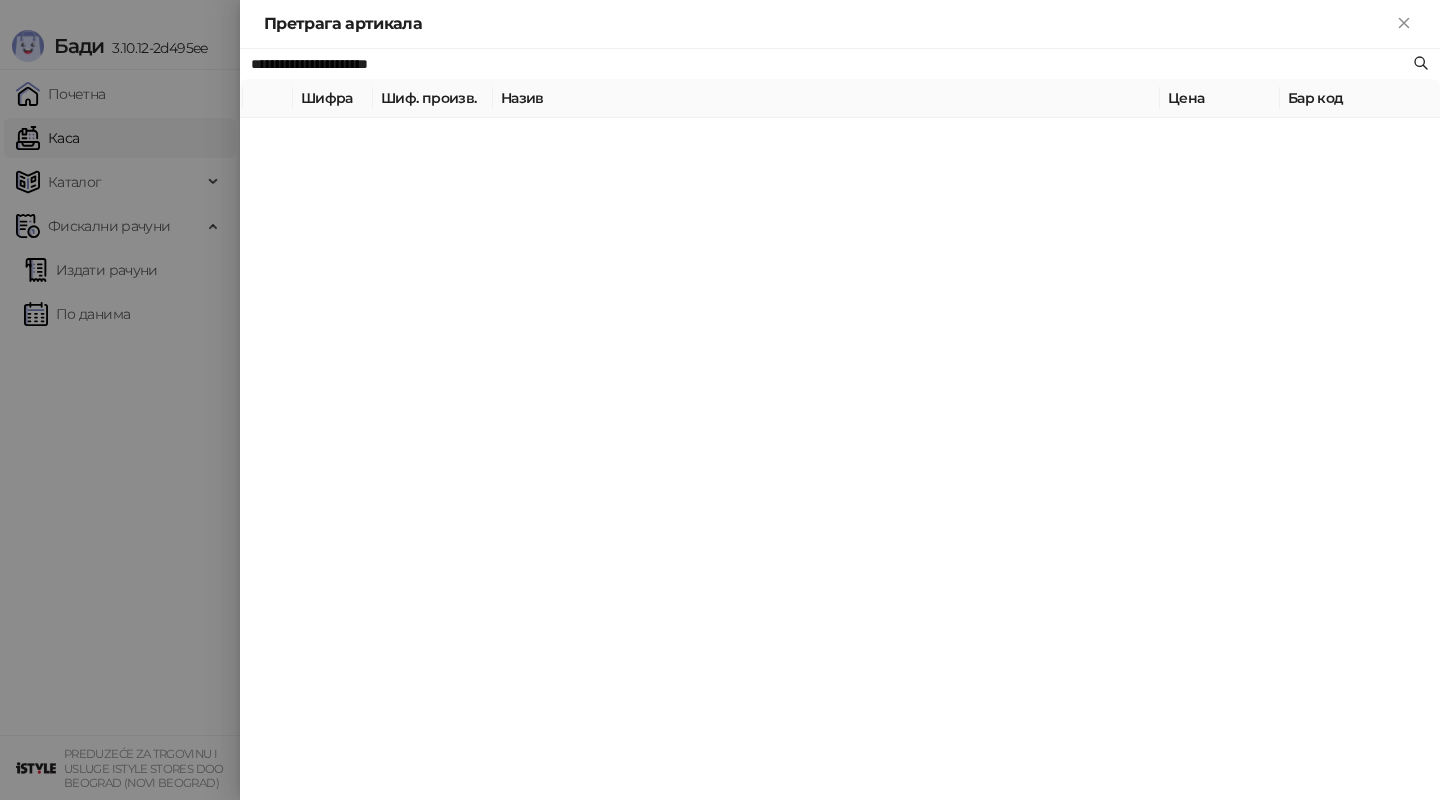 type on "**********" 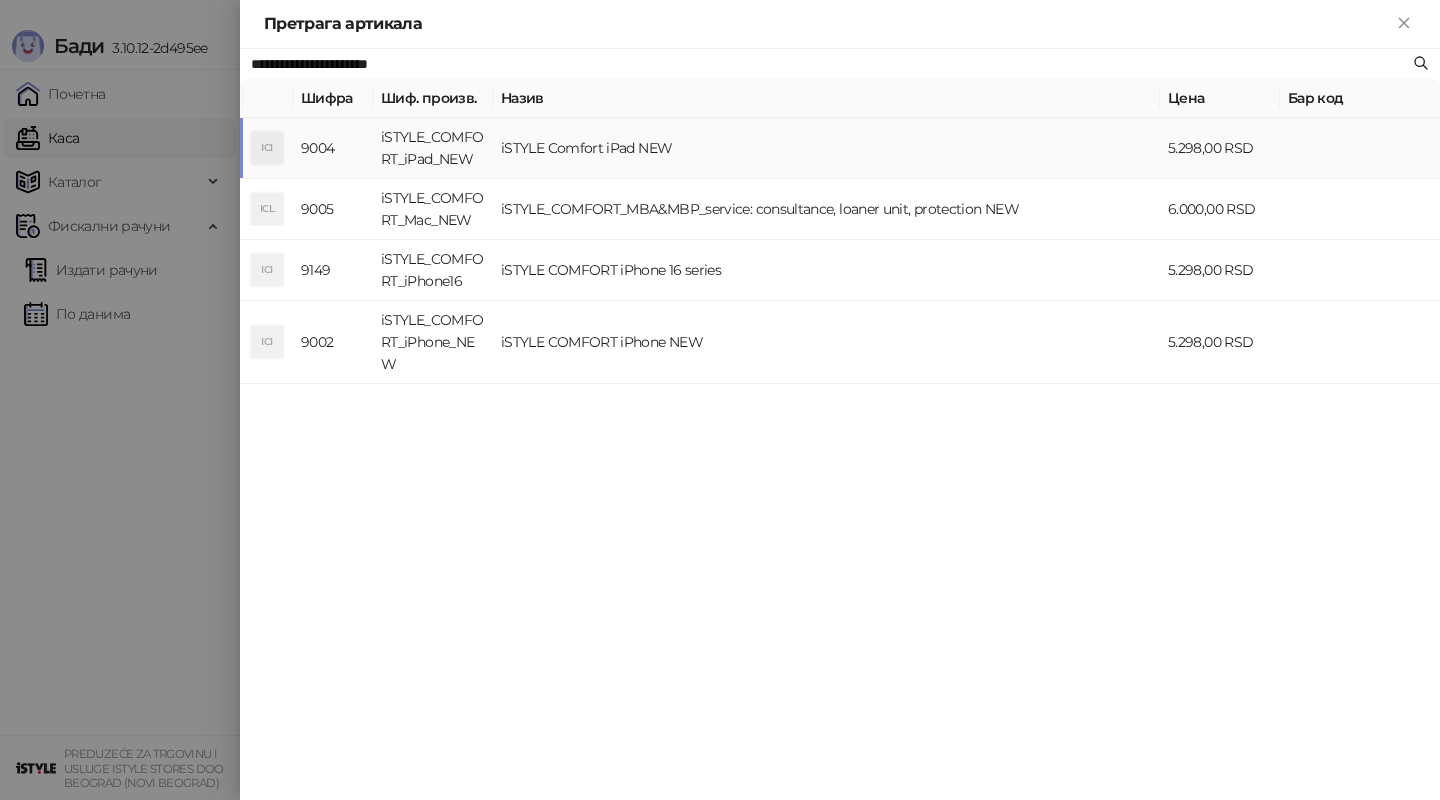 click on "iSTYLE Comfort iPad NEW" at bounding box center (826, 148) 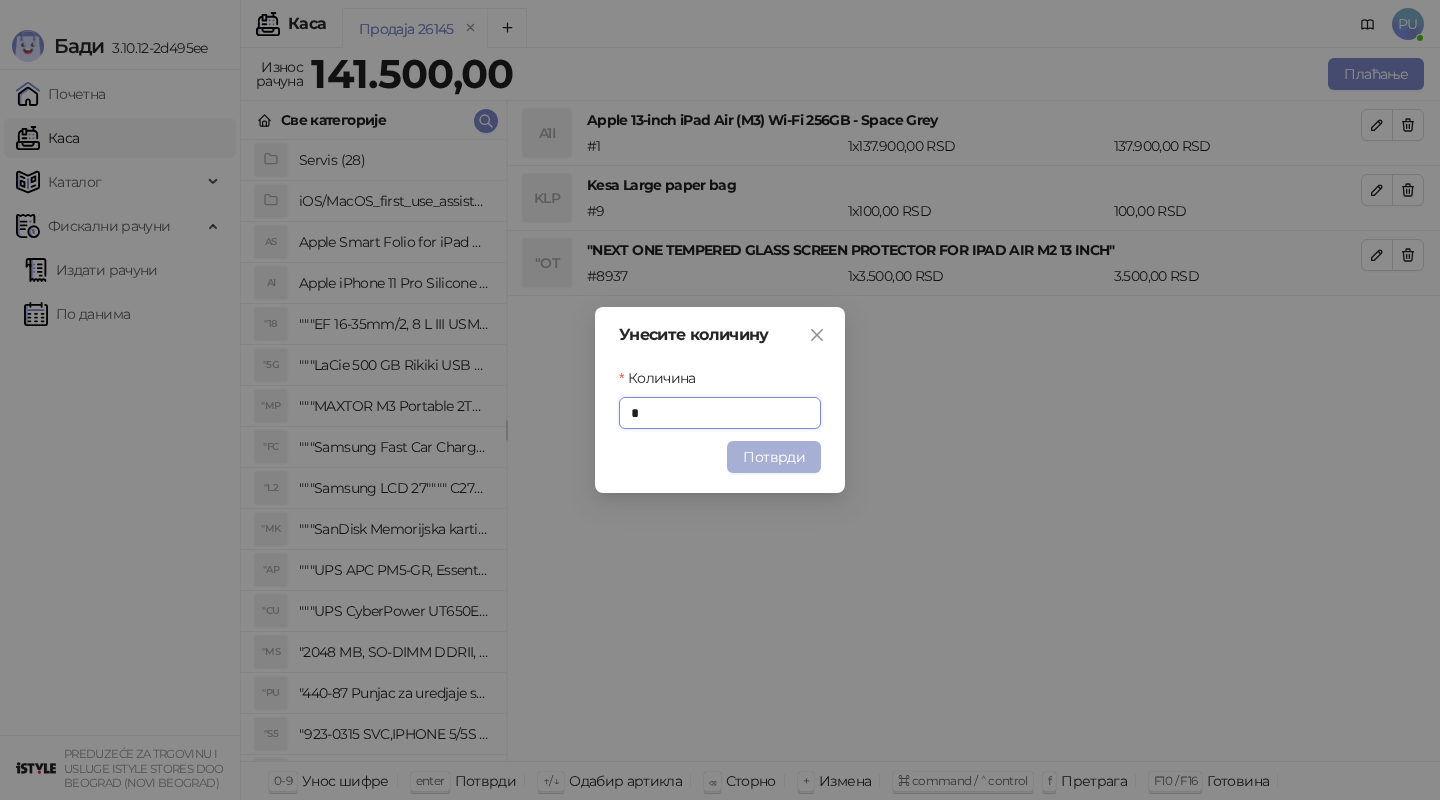 click on "Потврди" at bounding box center [774, 457] 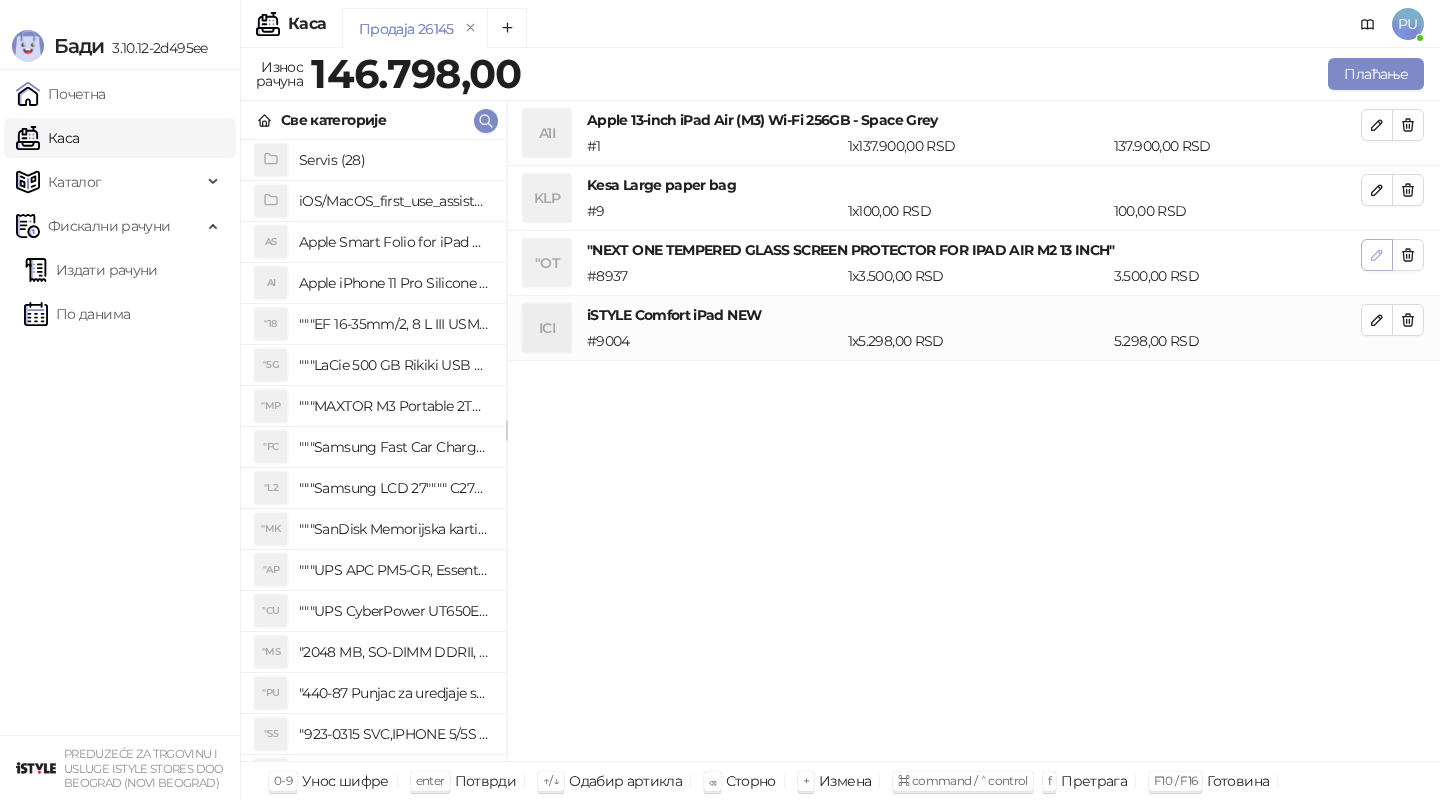 click 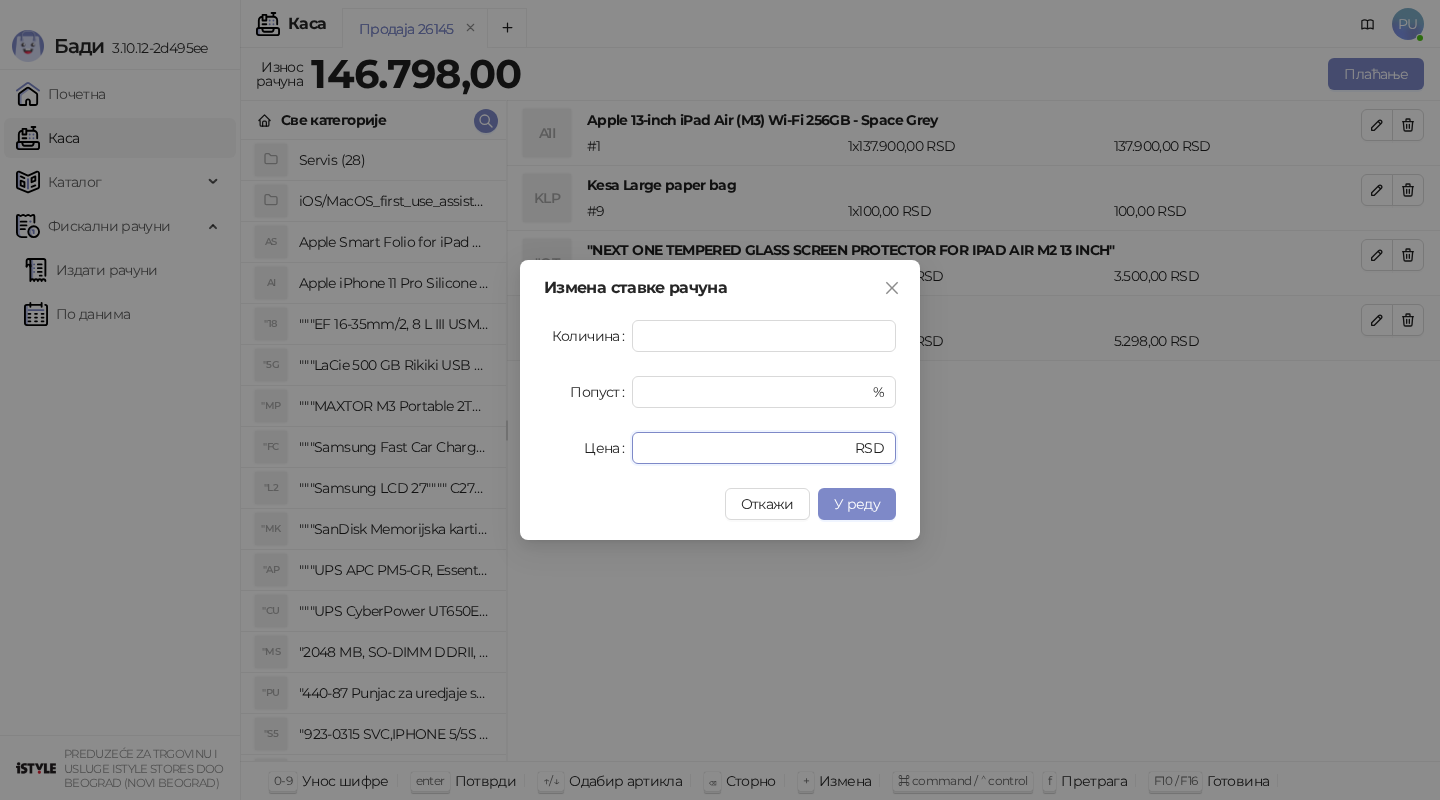 drag, startPoint x: 701, startPoint y: 451, endPoint x: 585, endPoint y: 447, distance: 116.06895 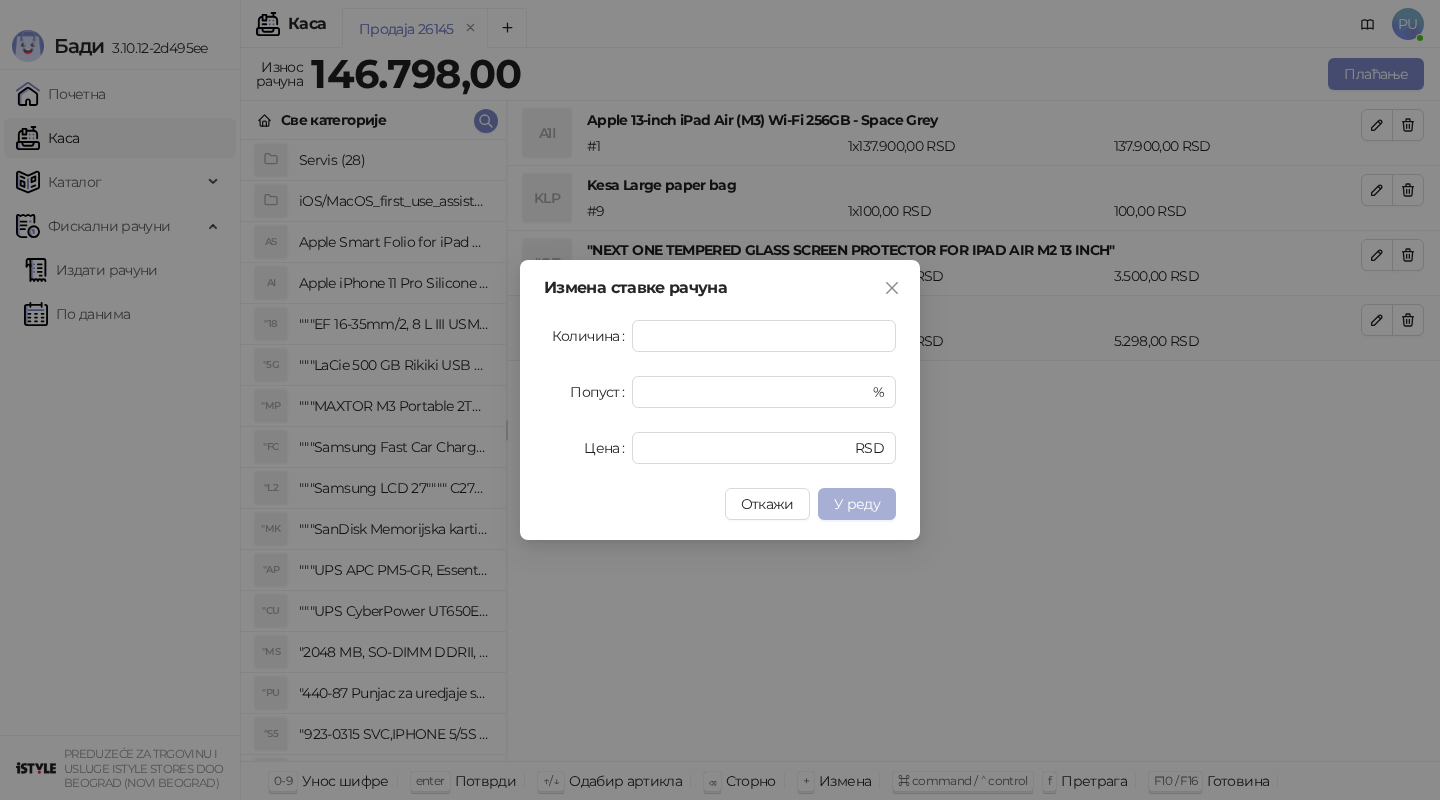 click on "У реду" at bounding box center (857, 504) 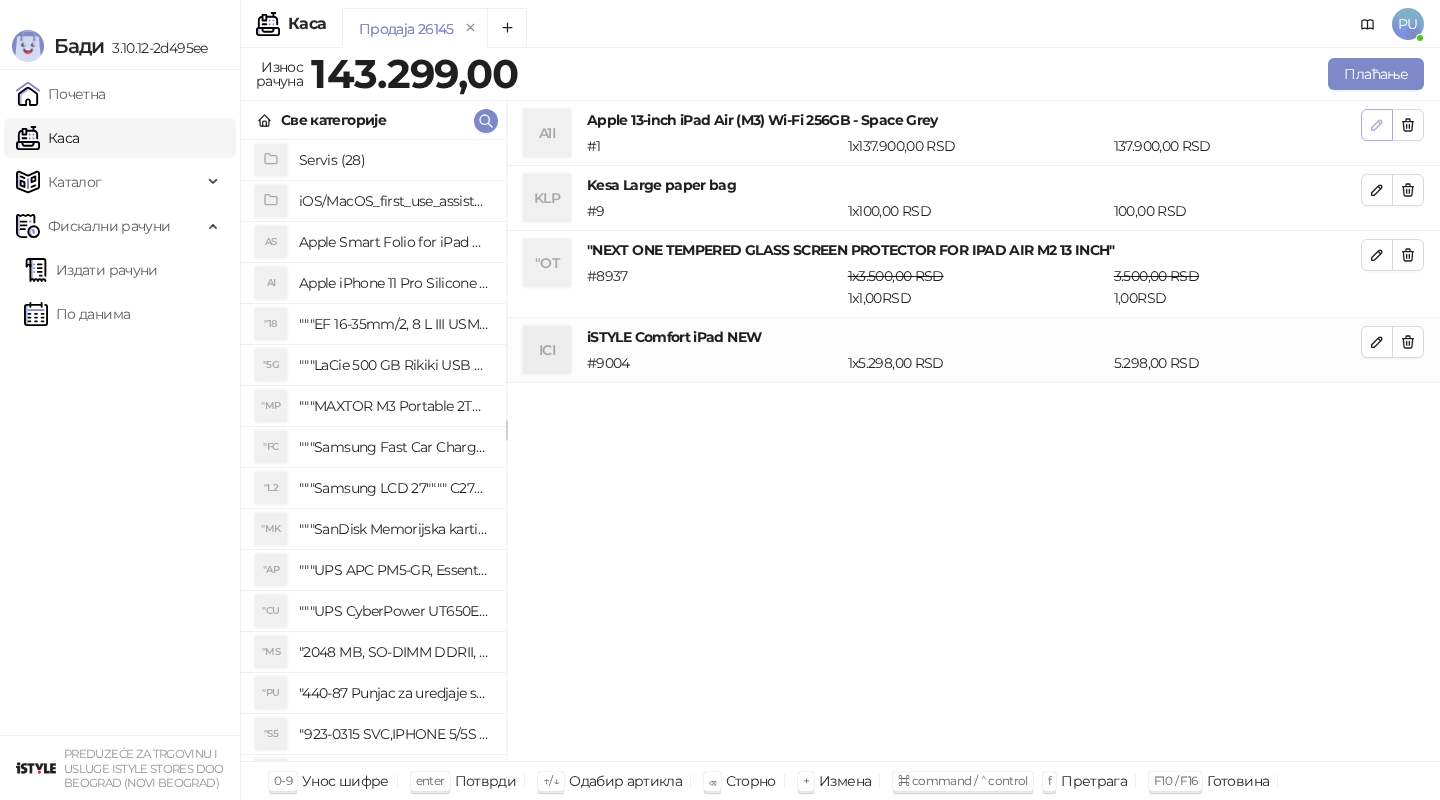 click 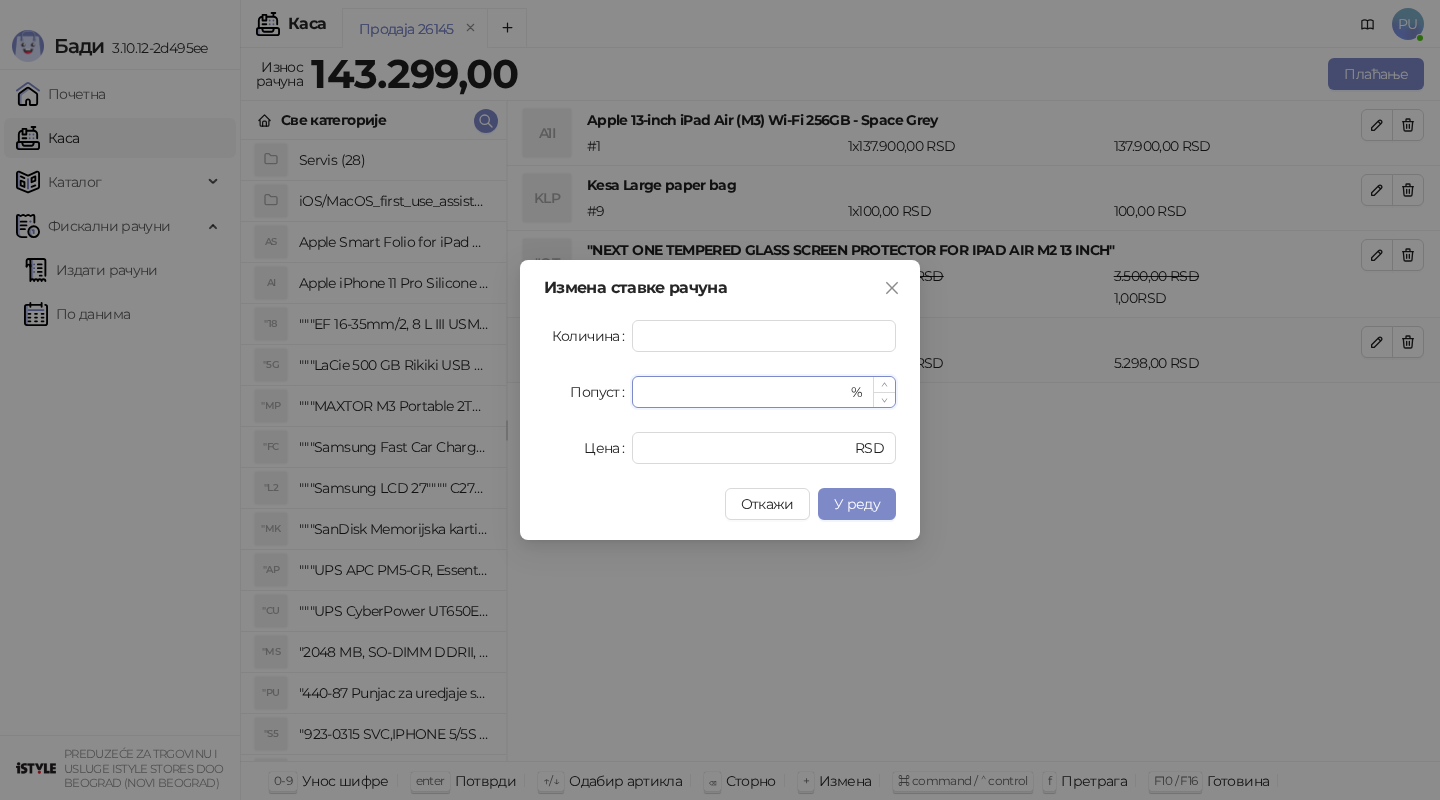 click on "*" at bounding box center (745, 392) 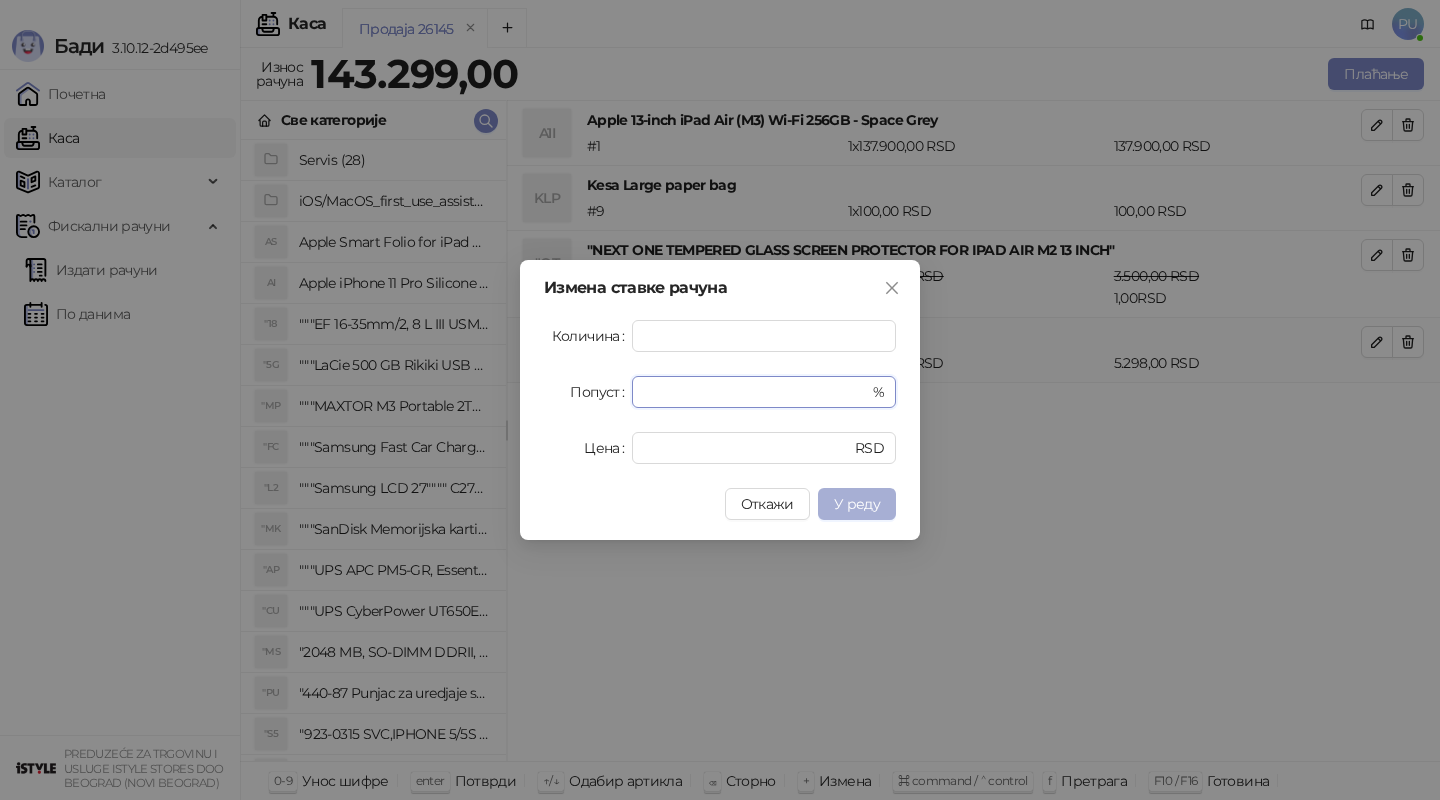 type on "**********" 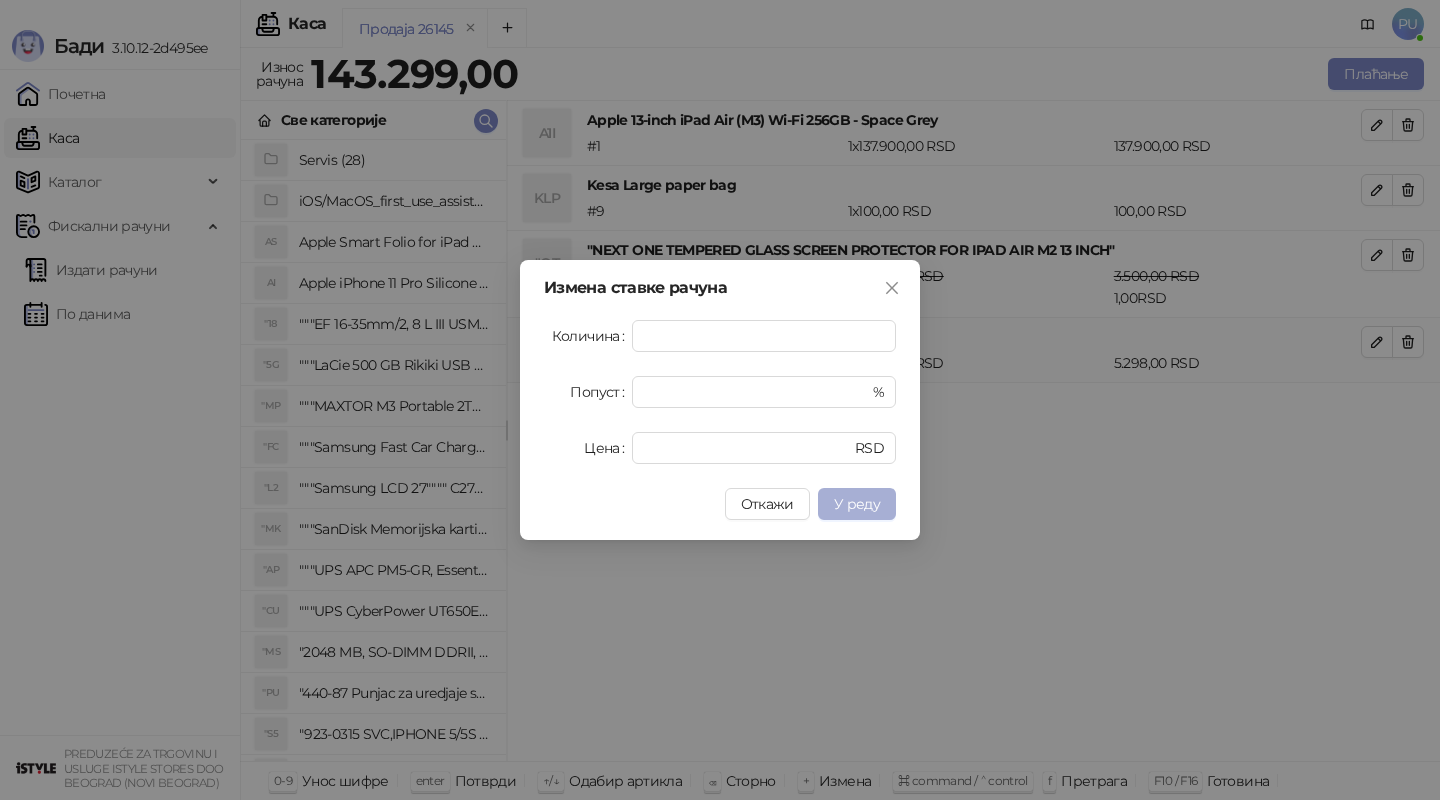 click on "У реду" at bounding box center [857, 504] 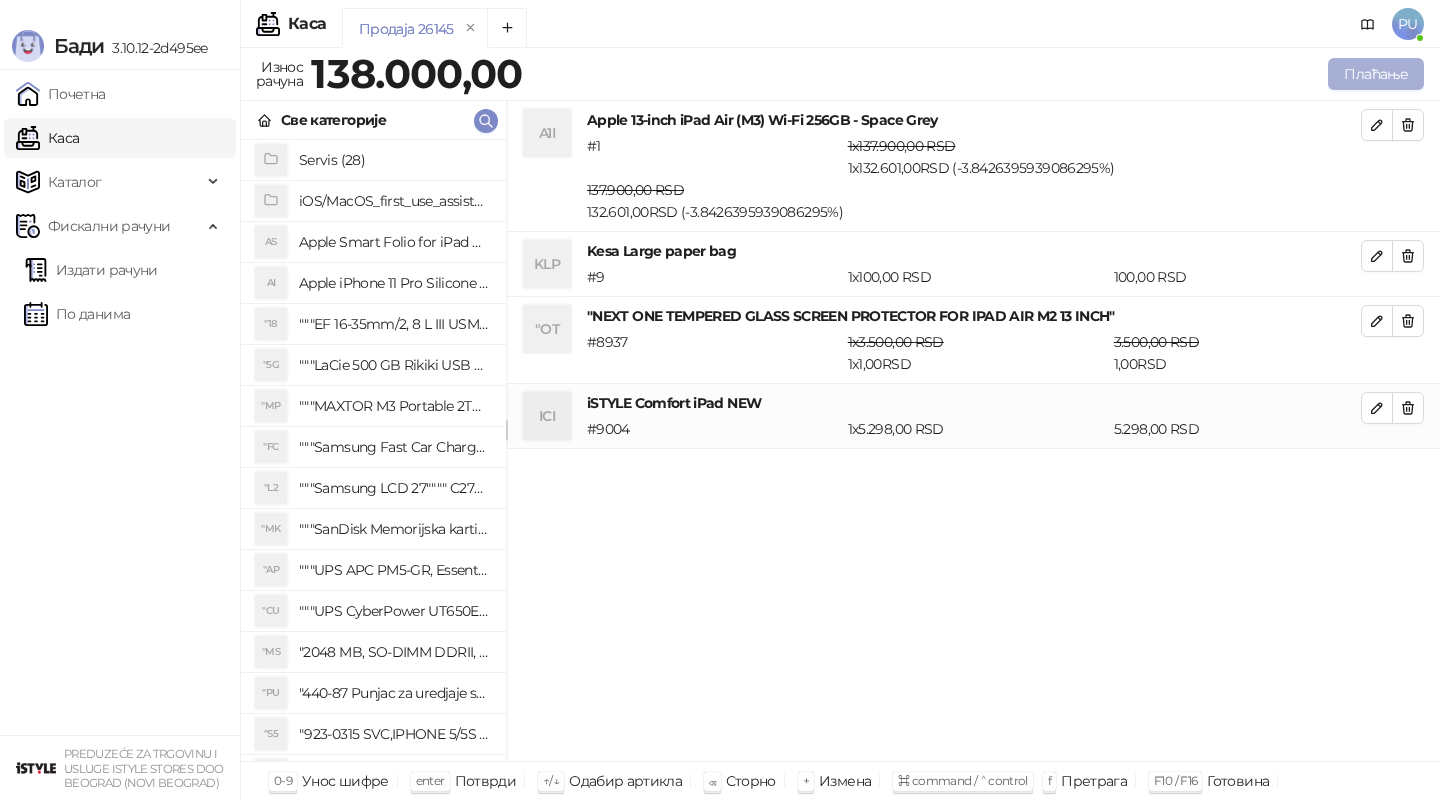 click on "Плаћање" at bounding box center (1376, 74) 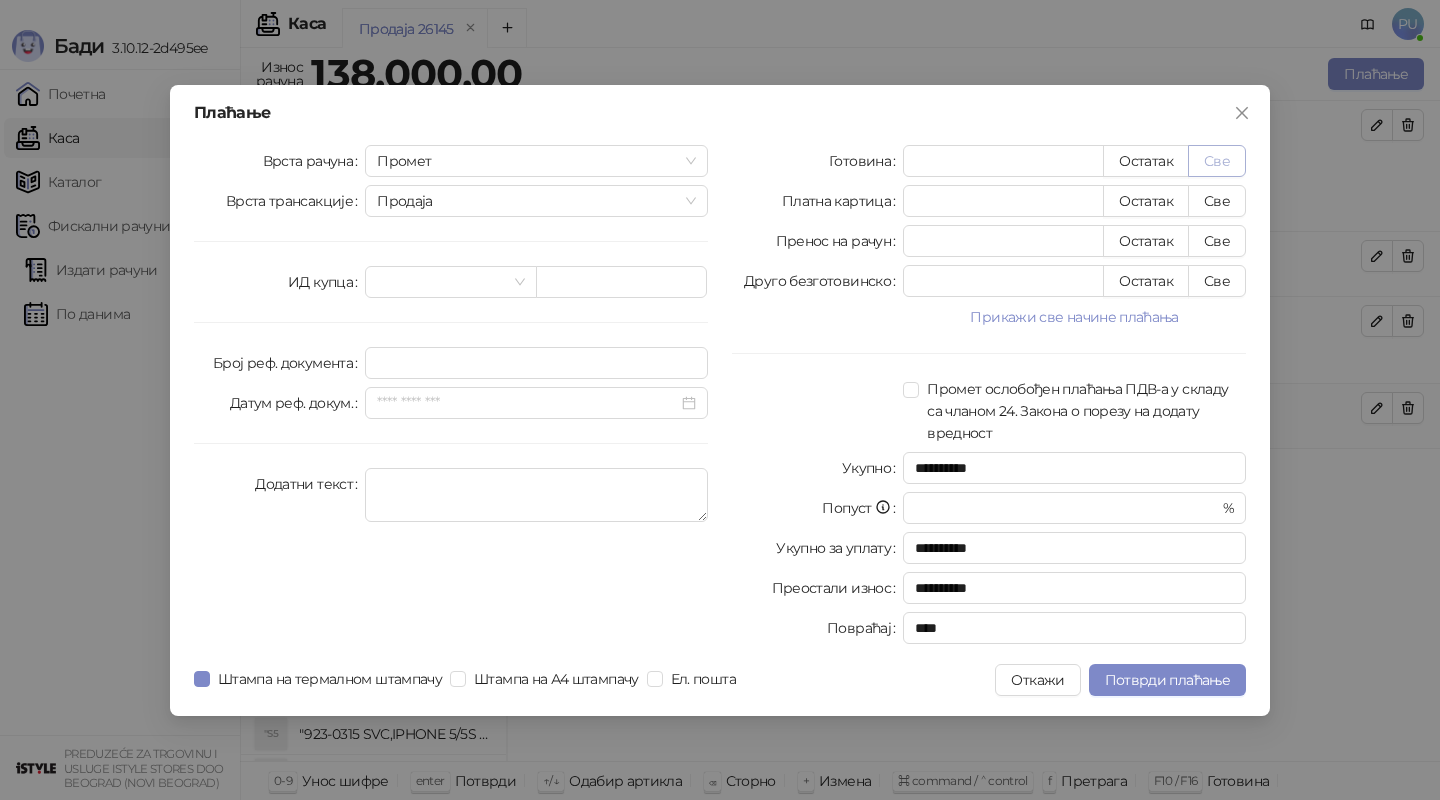 click on "Све" at bounding box center [1217, 161] 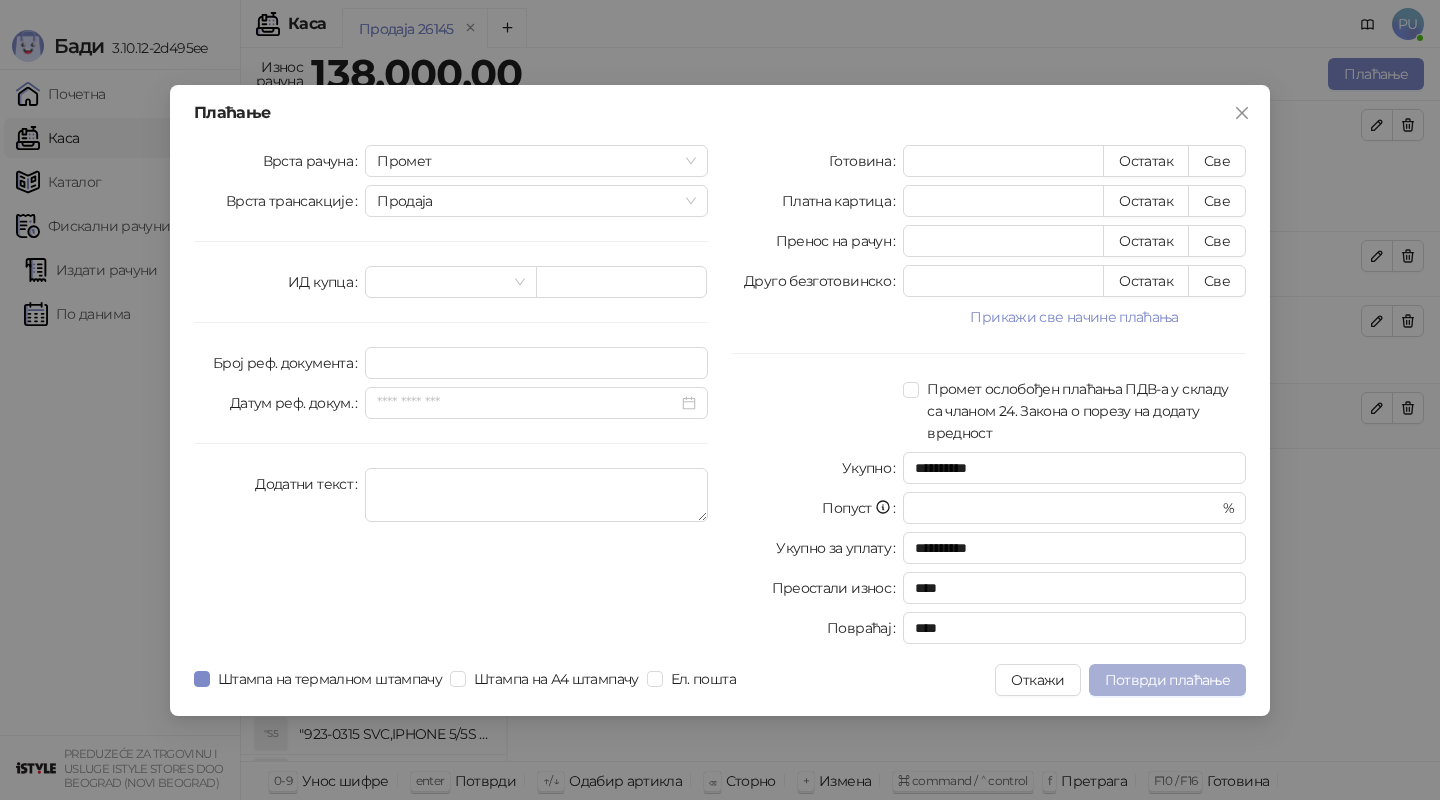 click on "Потврди плаћање" at bounding box center [1167, 680] 